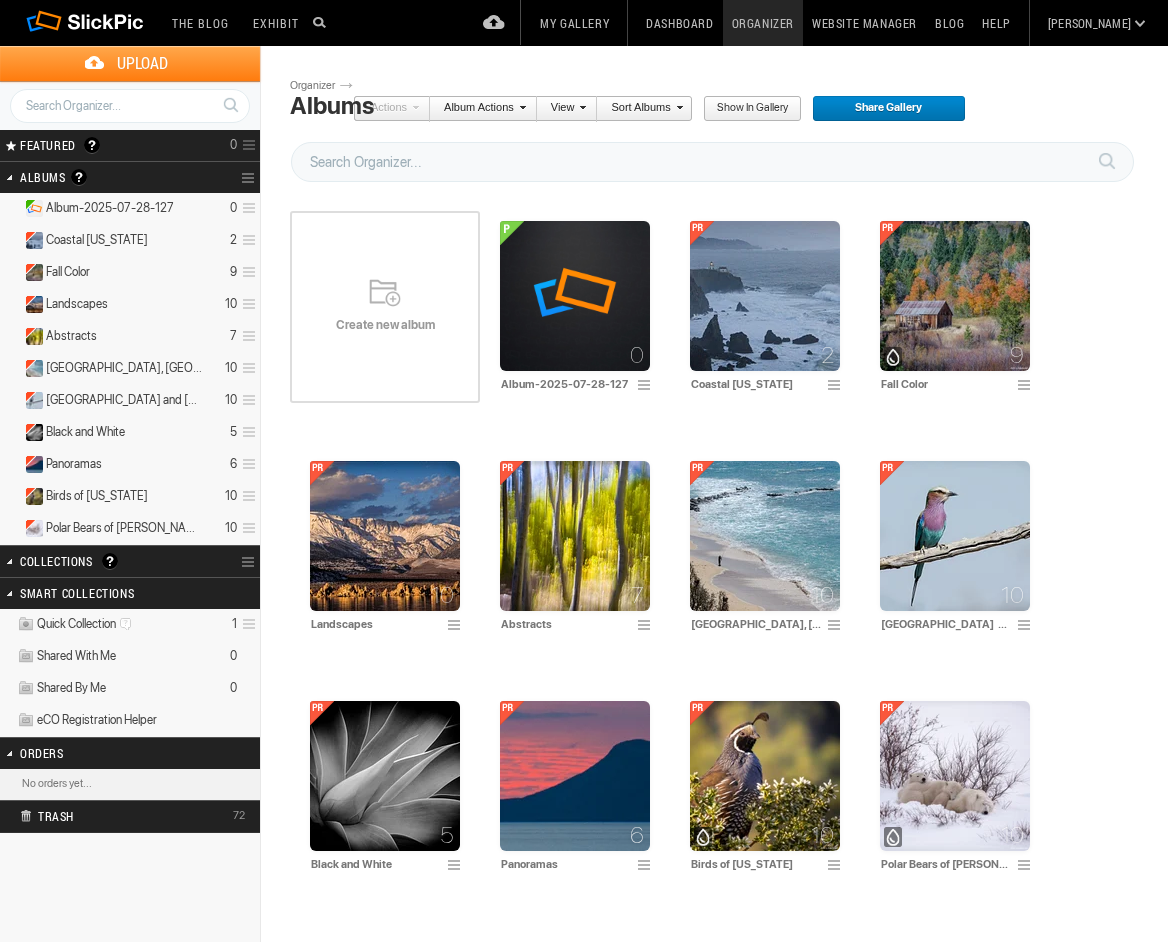 scroll, scrollTop: 0, scrollLeft: 0, axis: both 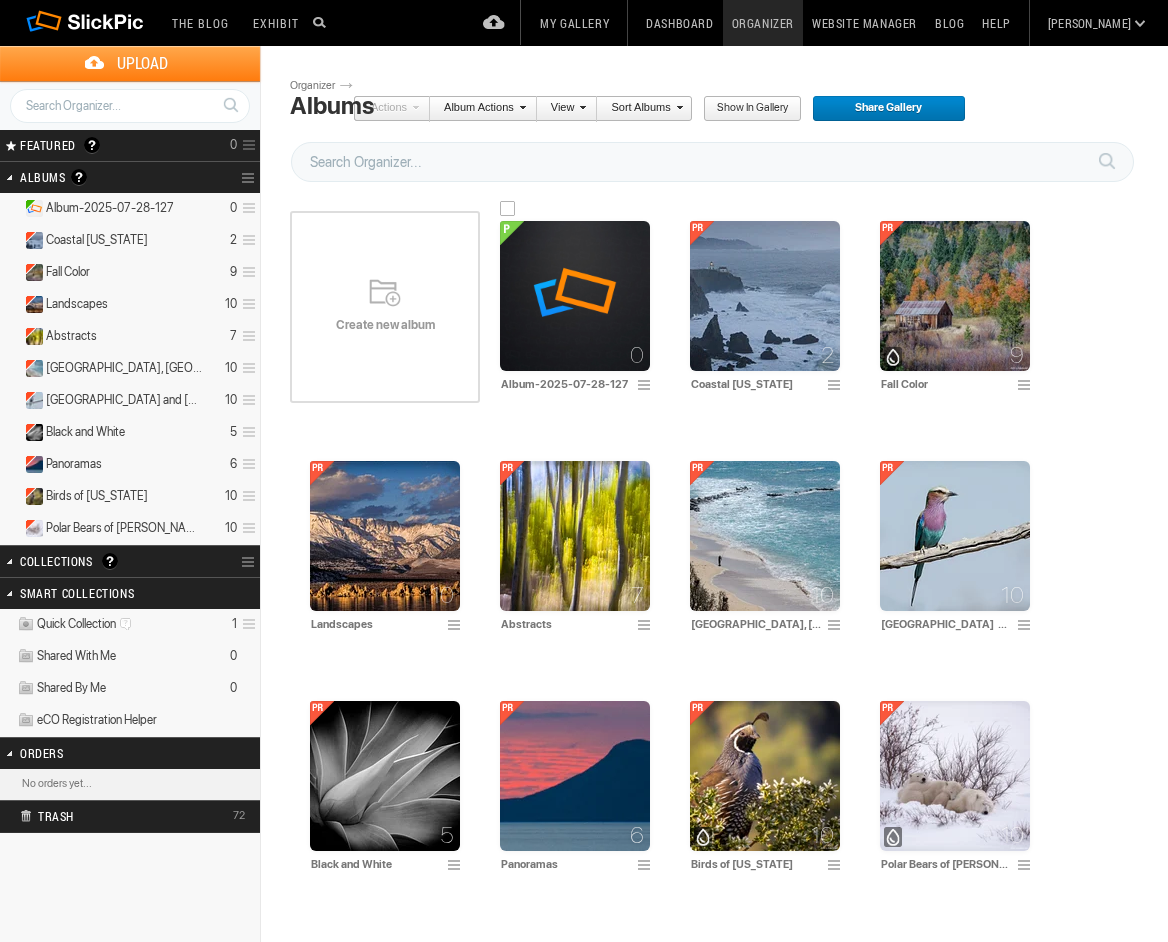 click at bounding box center (575, 296) 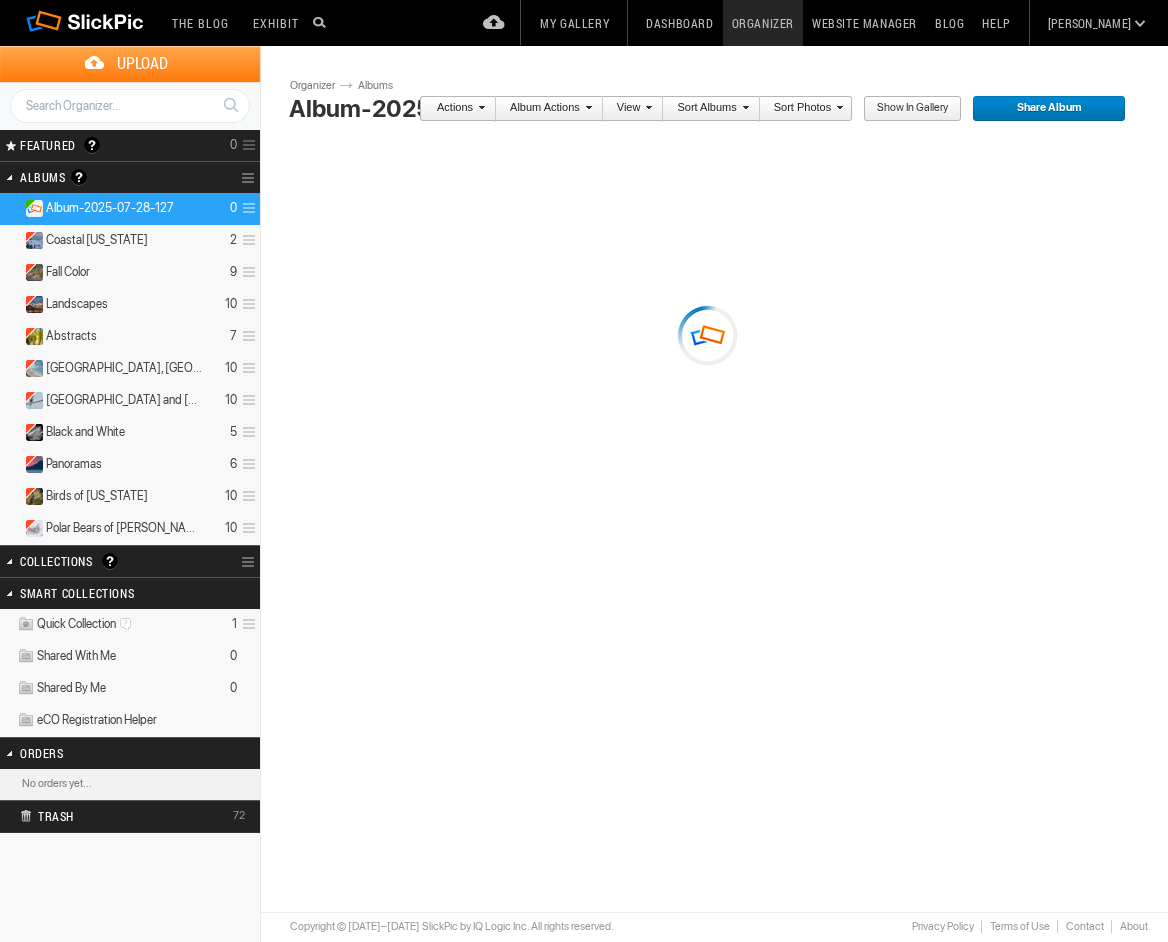 scroll, scrollTop: 0, scrollLeft: 0, axis: both 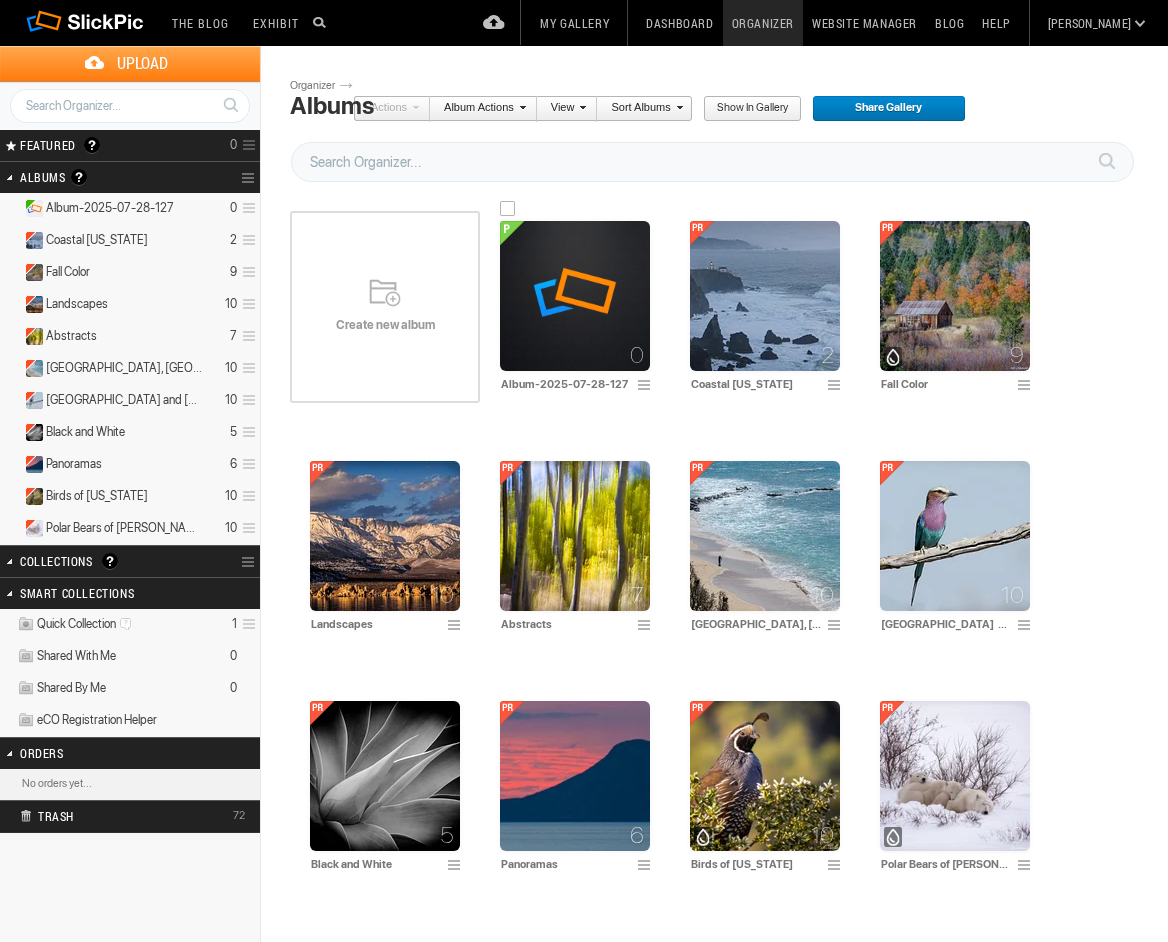 click at bounding box center [647, 386] 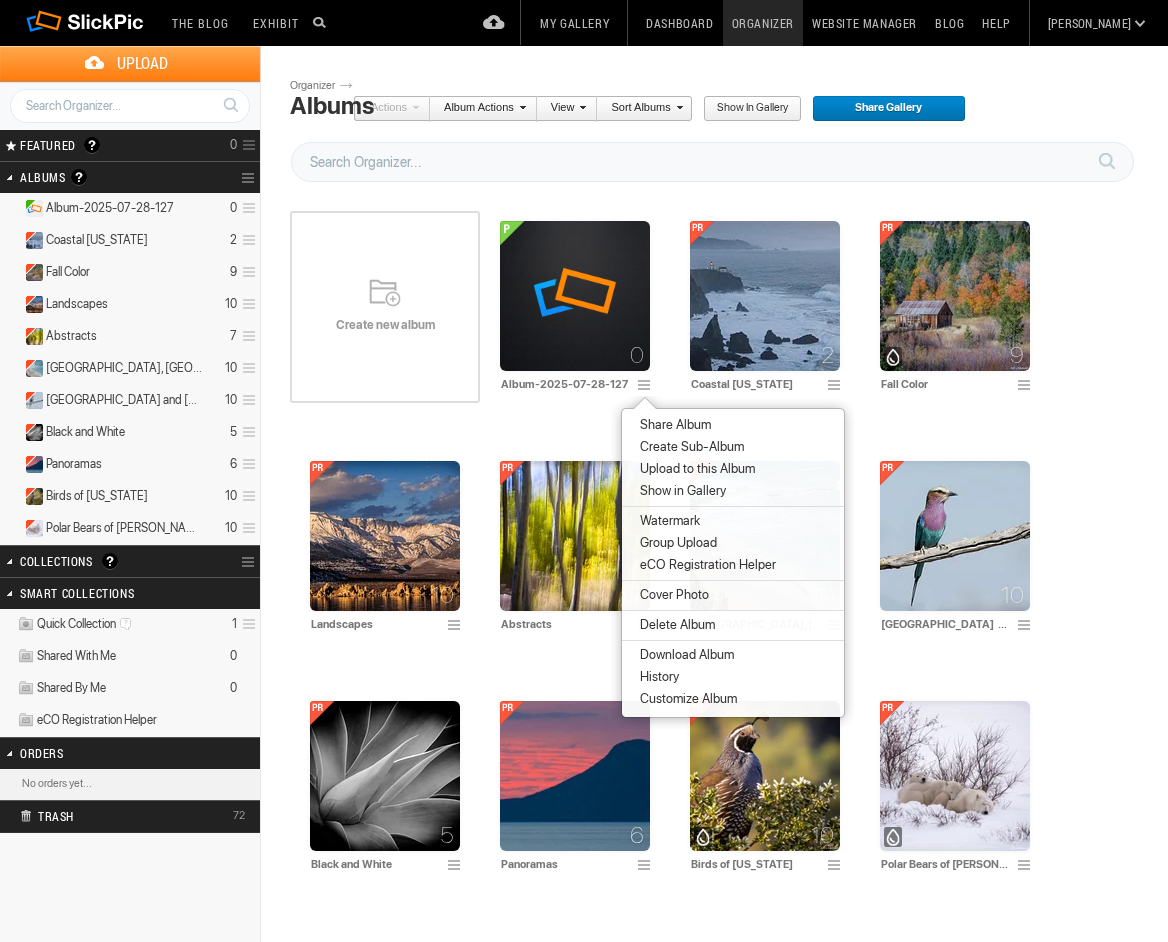 click on "Delete Album" at bounding box center [674, 625] 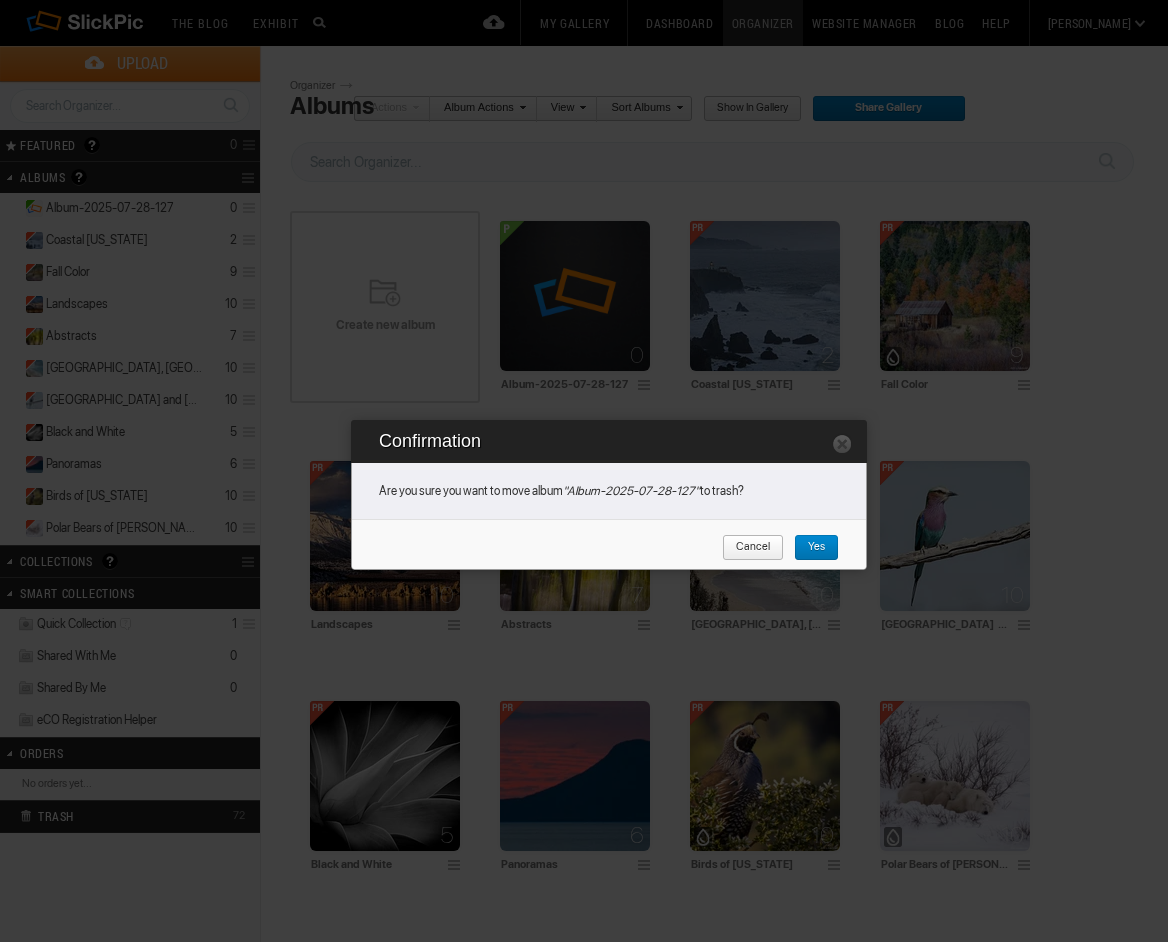 click on "Yes" at bounding box center [809, 548] 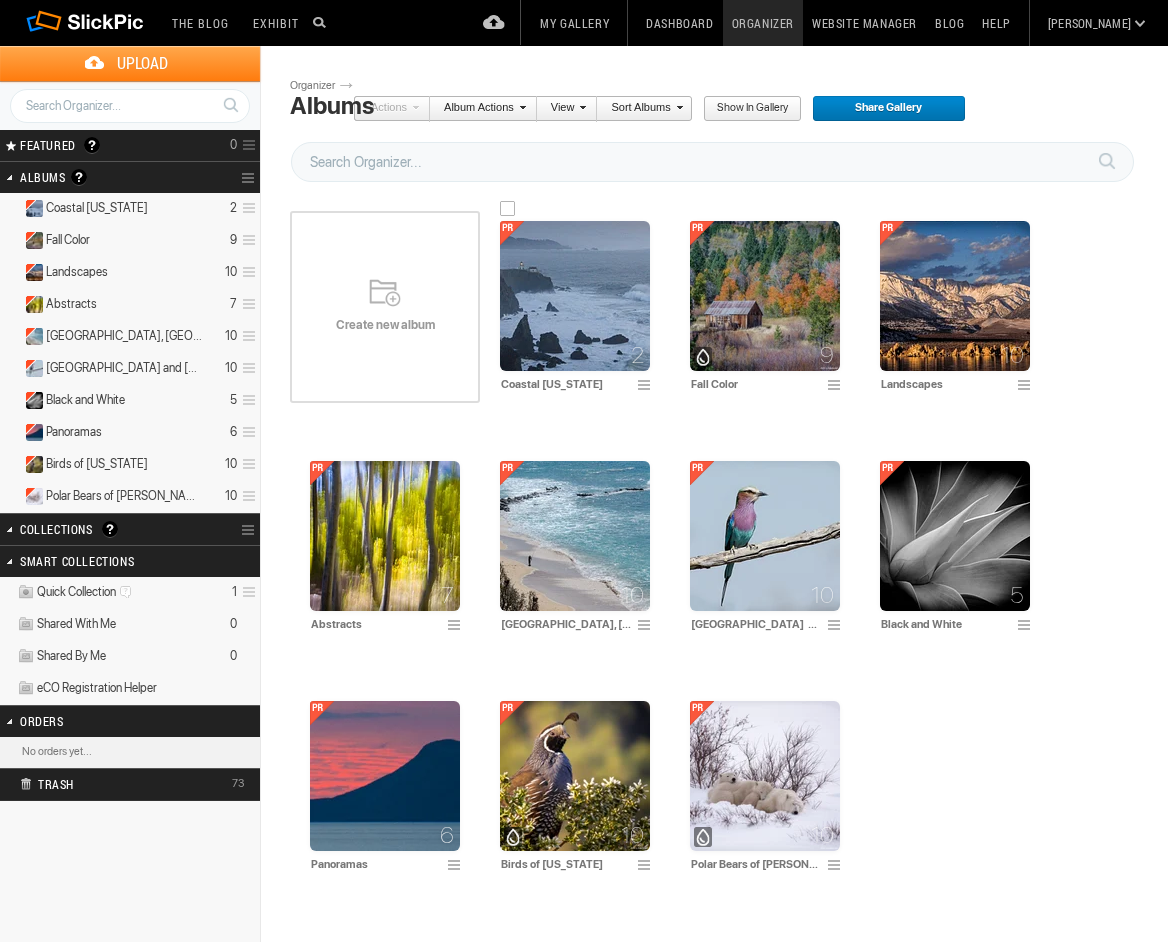 click at bounding box center (575, 296) 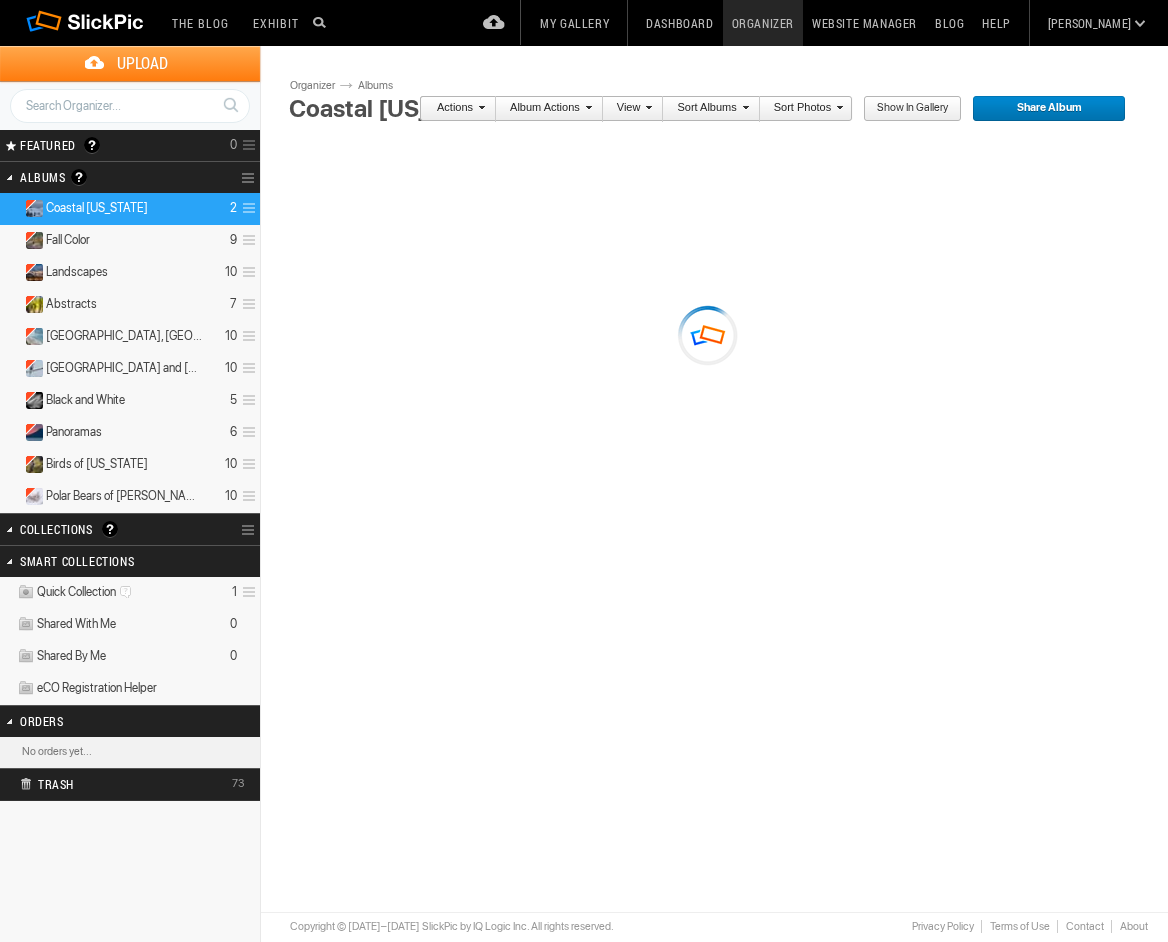 scroll, scrollTop: 0, scrollLeft: 0, axis: both 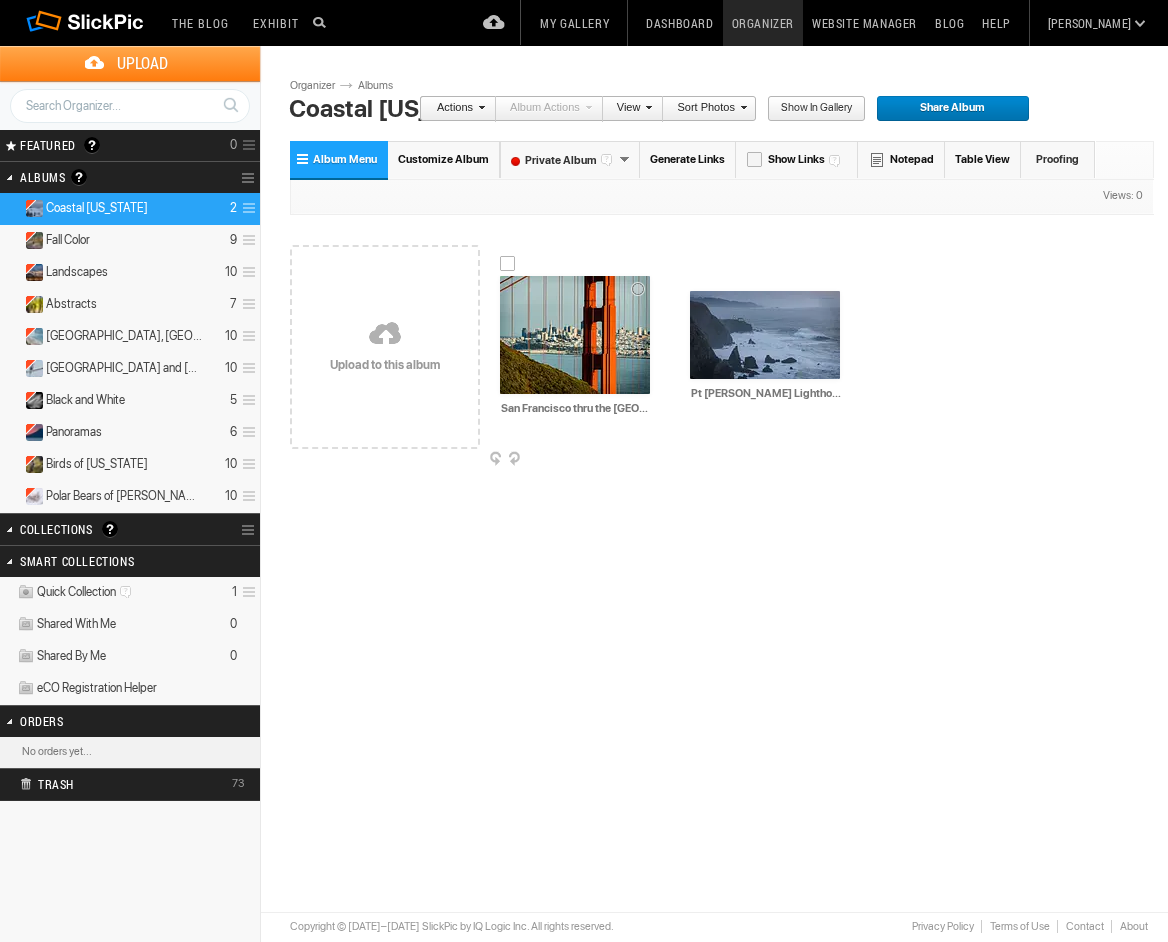 click at bounding box center (575, 335) 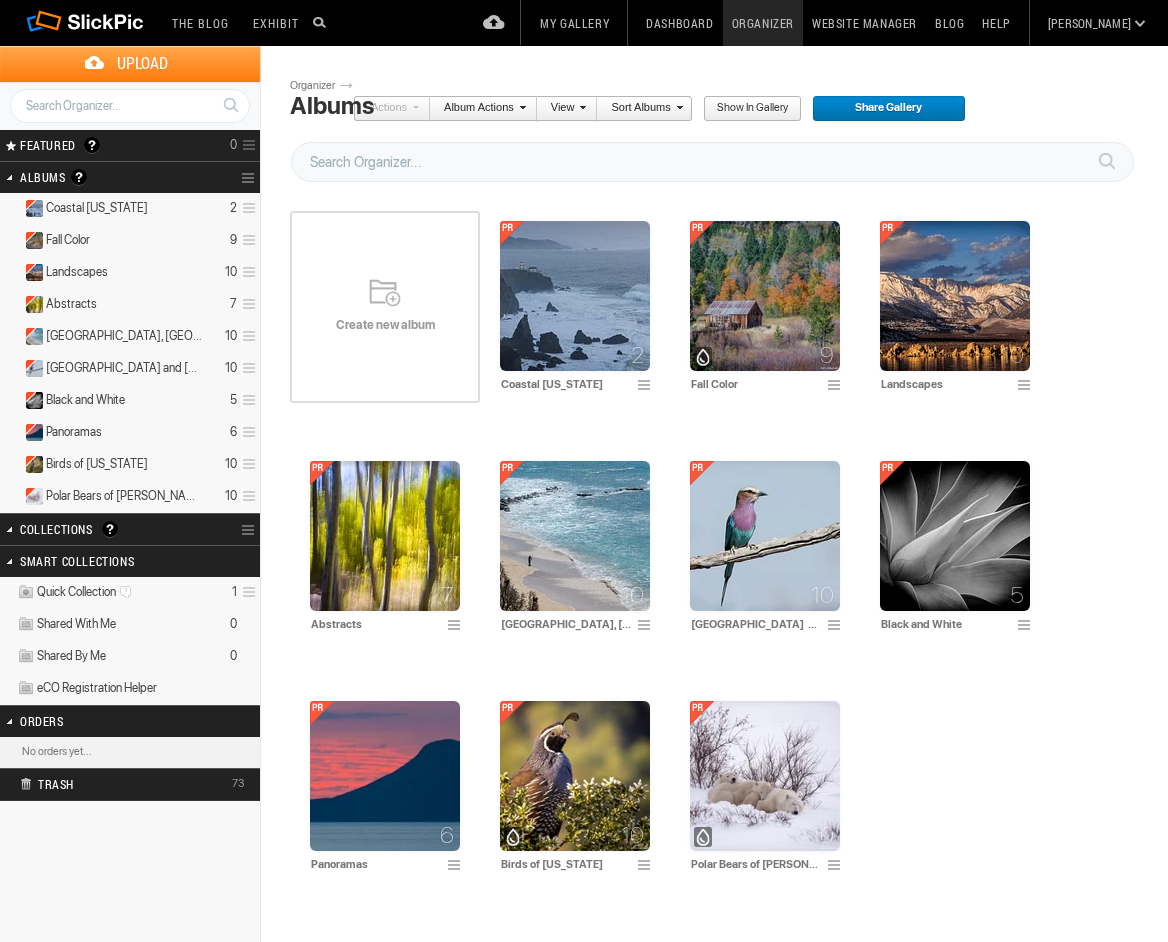 scroll, scrollTop: 0, scrollLeft: 0, axis: both 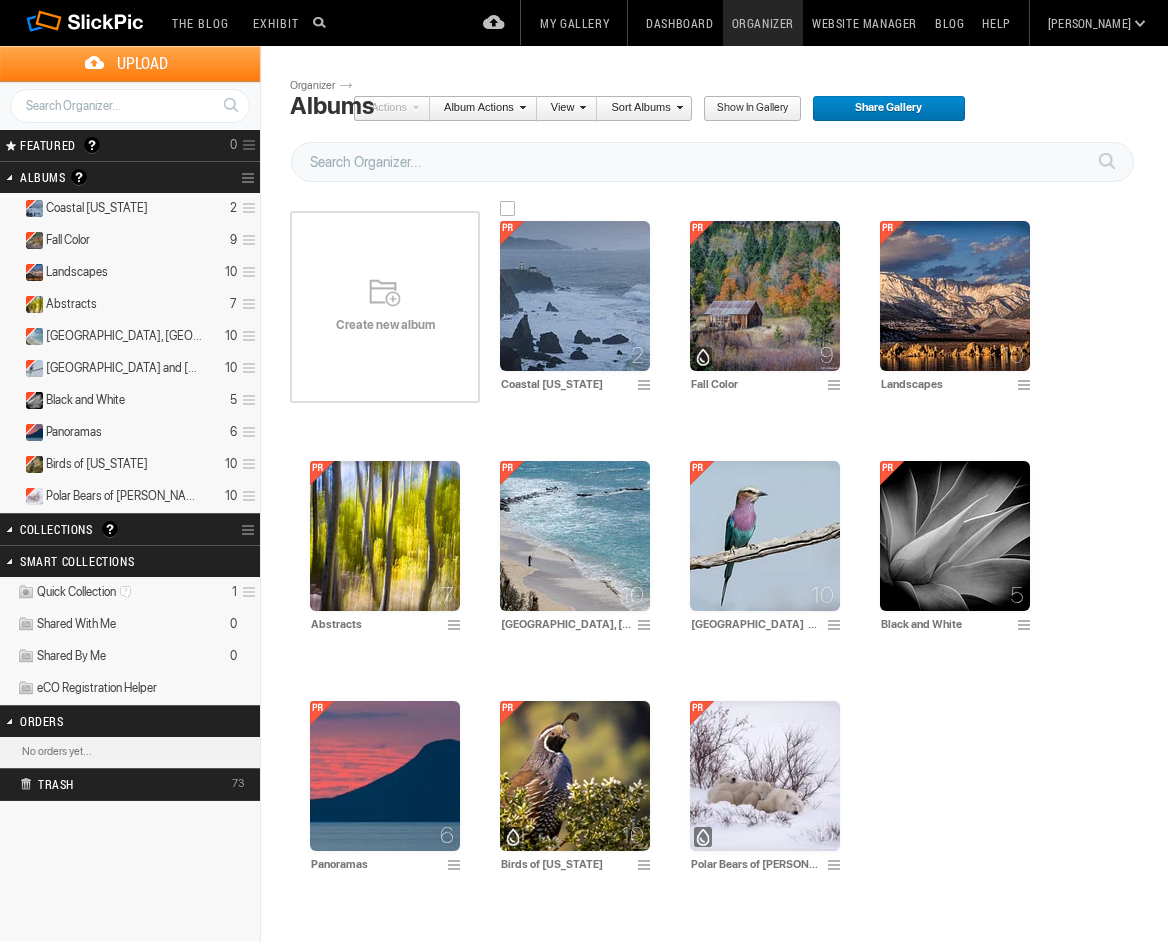 click at bounding box center [575, 296] 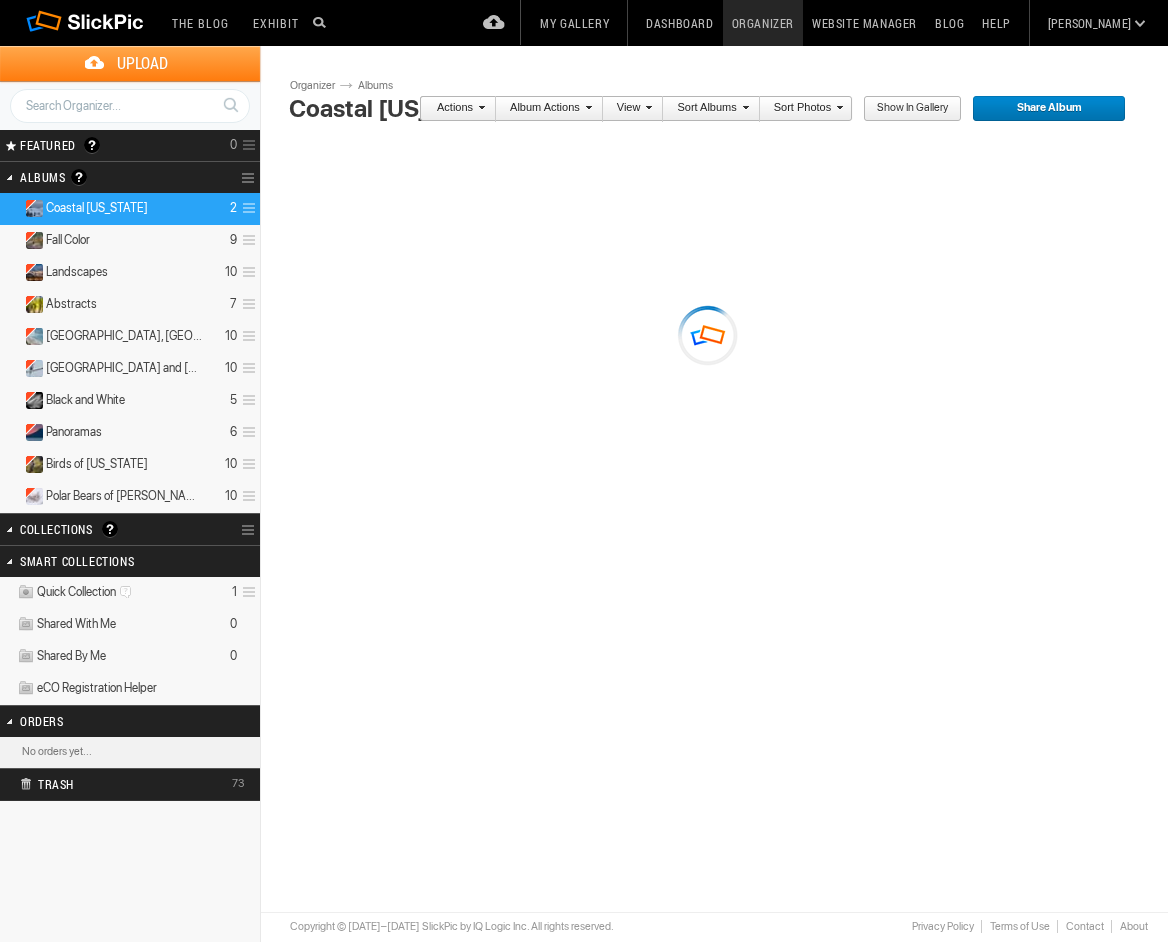 scroll, scrollTop: 0, scrollLeft: 0, axis: both 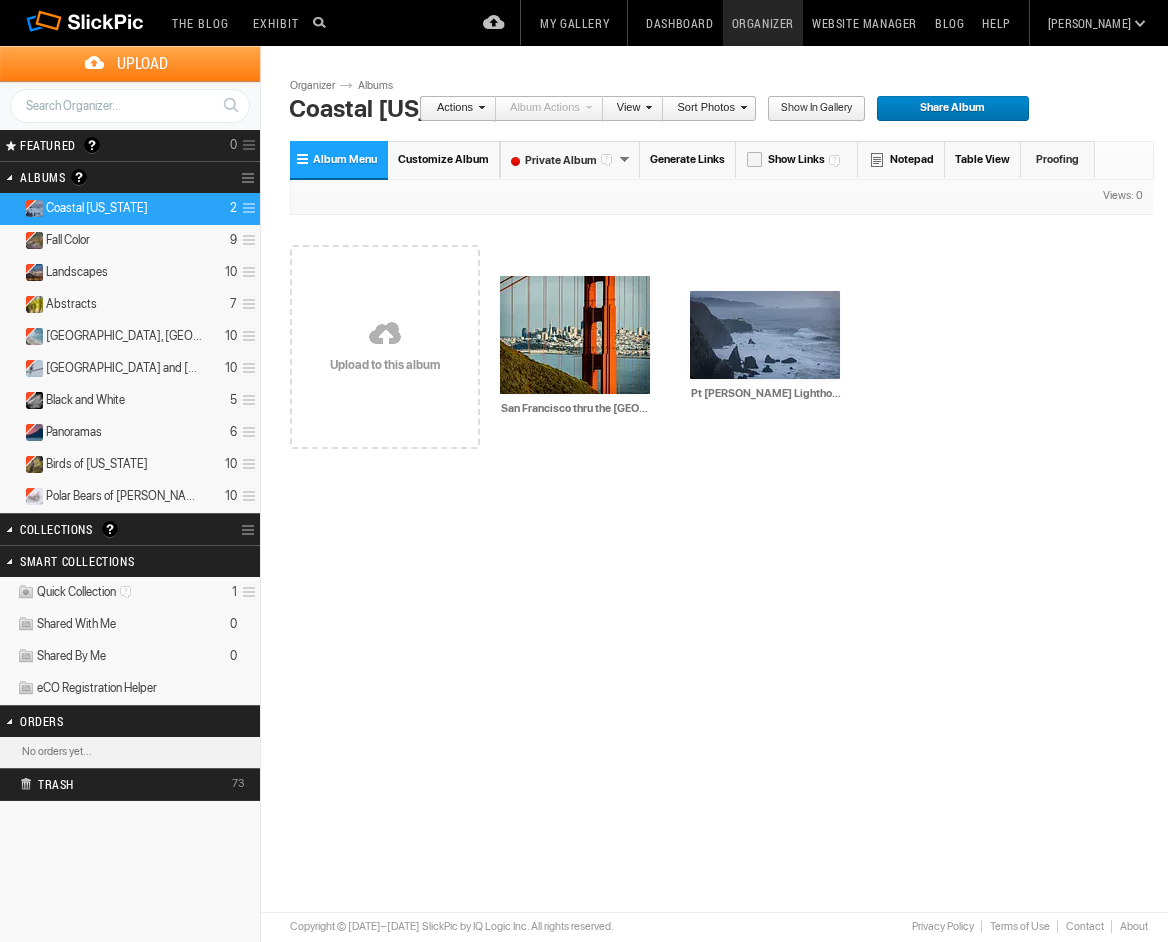 click on "Upload" at bounding box center [142, 63] 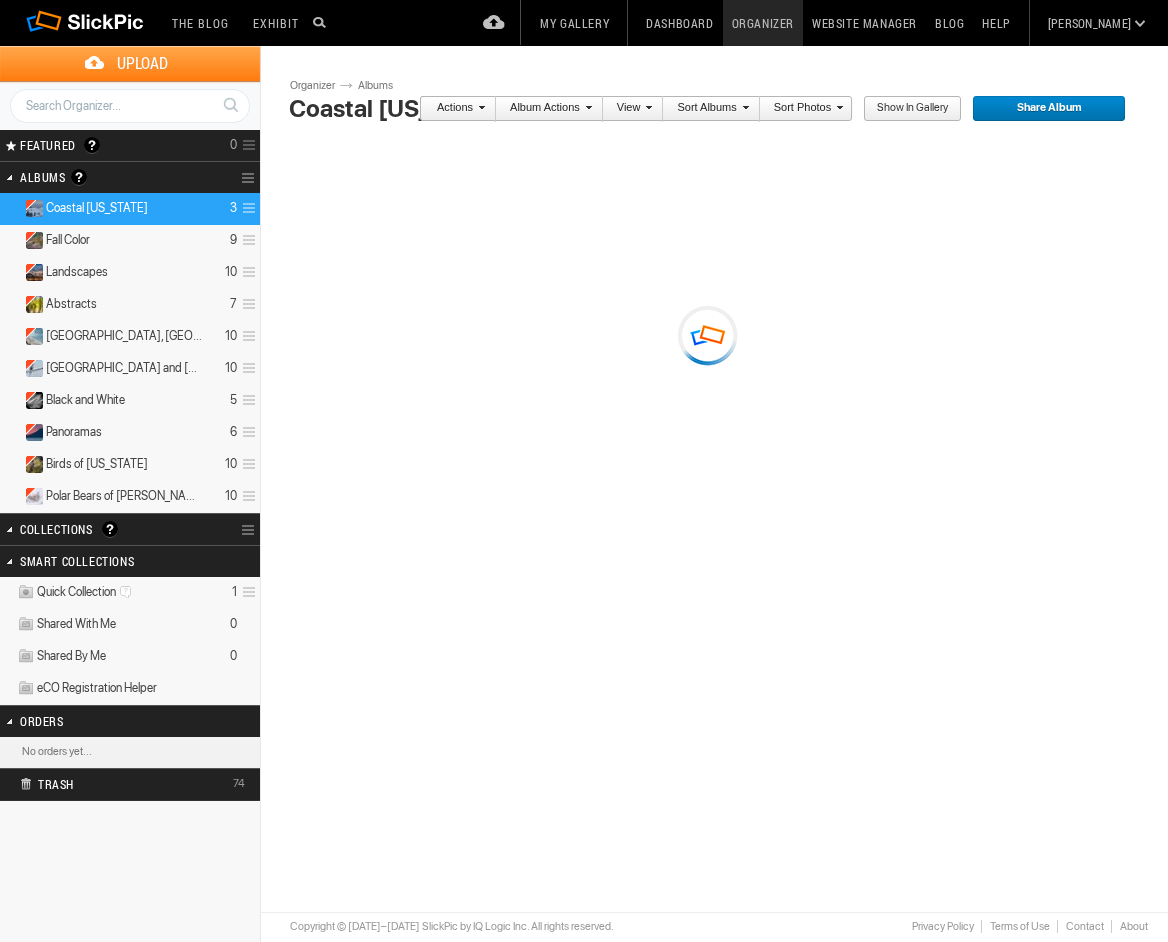 scroll, scrollTop: 0, scrollLeft: 0, axis: both 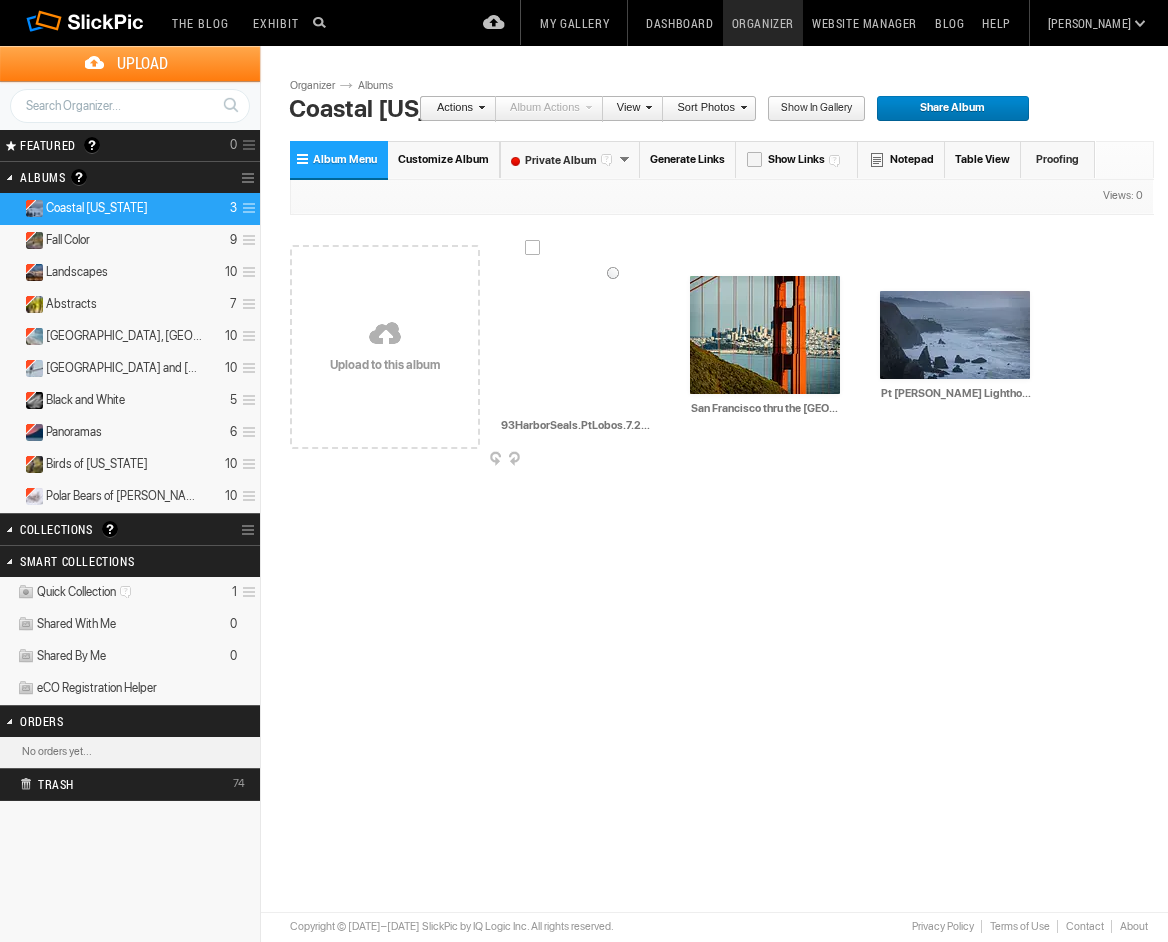 click at bounding box center [600, 335] 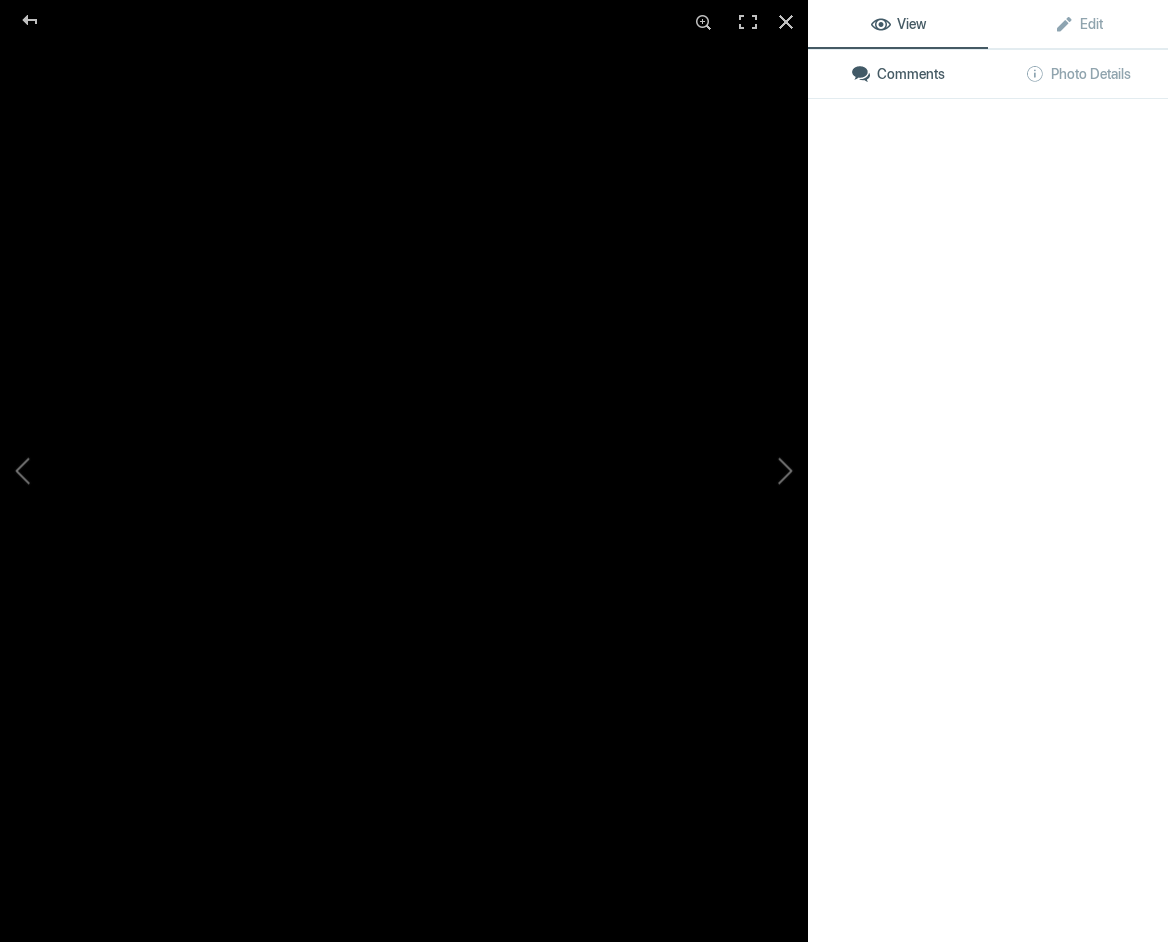 click 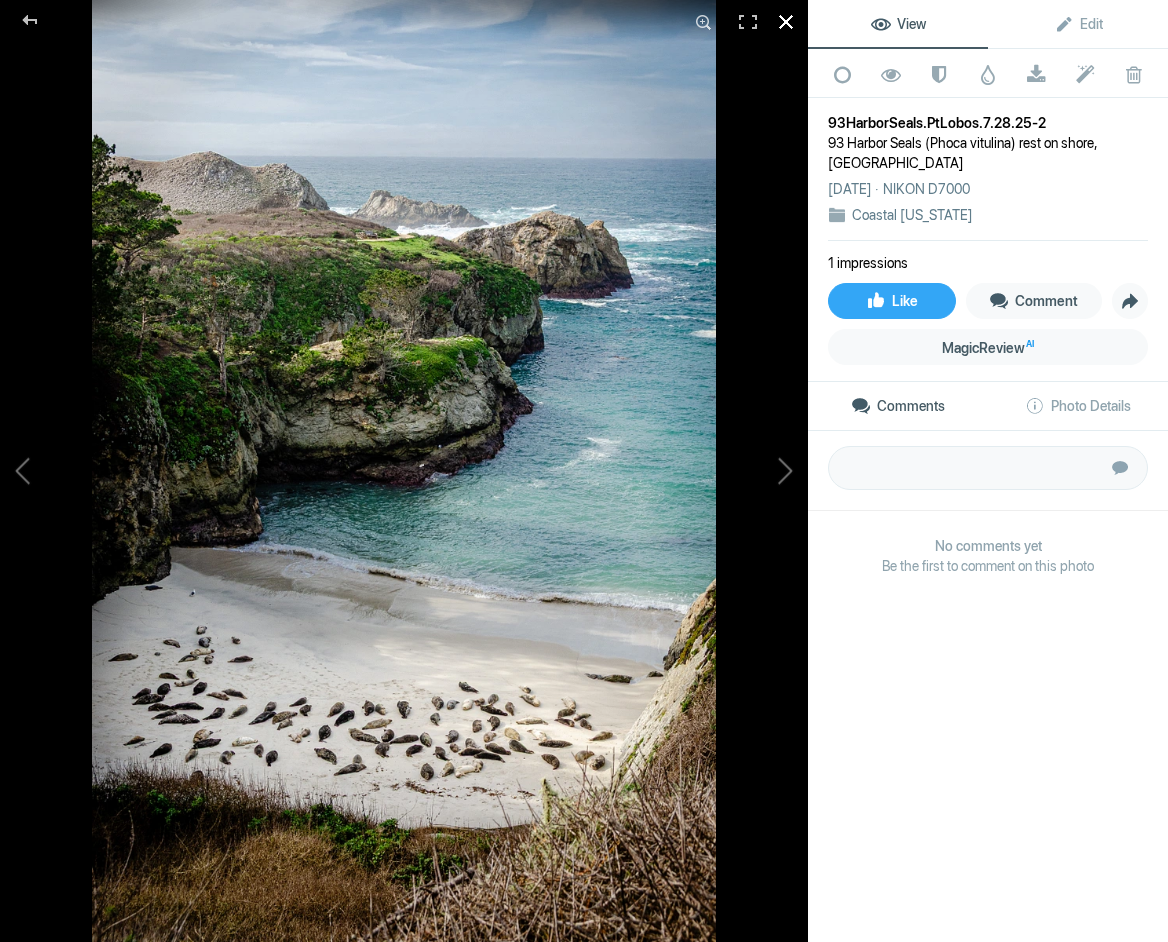 click 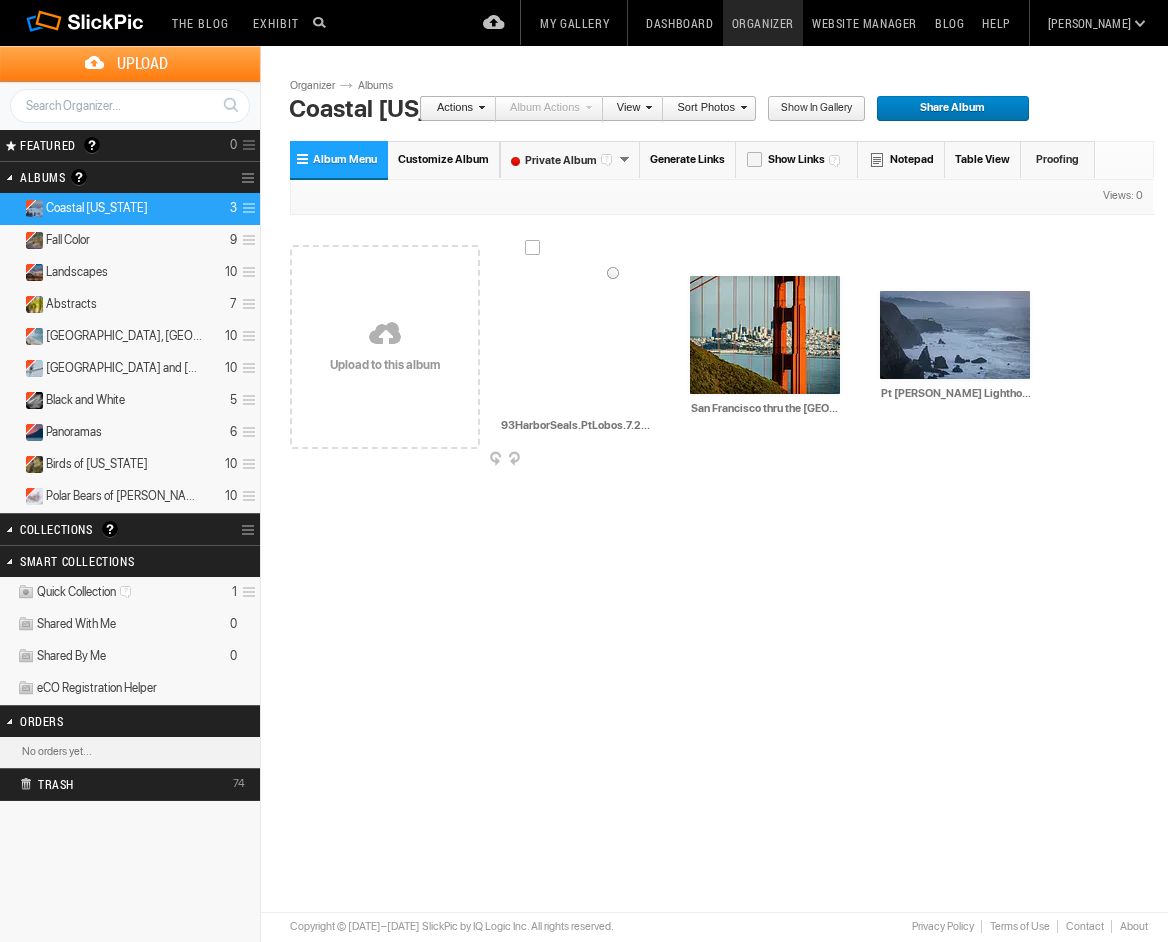 click at bounding box center [600, 335] 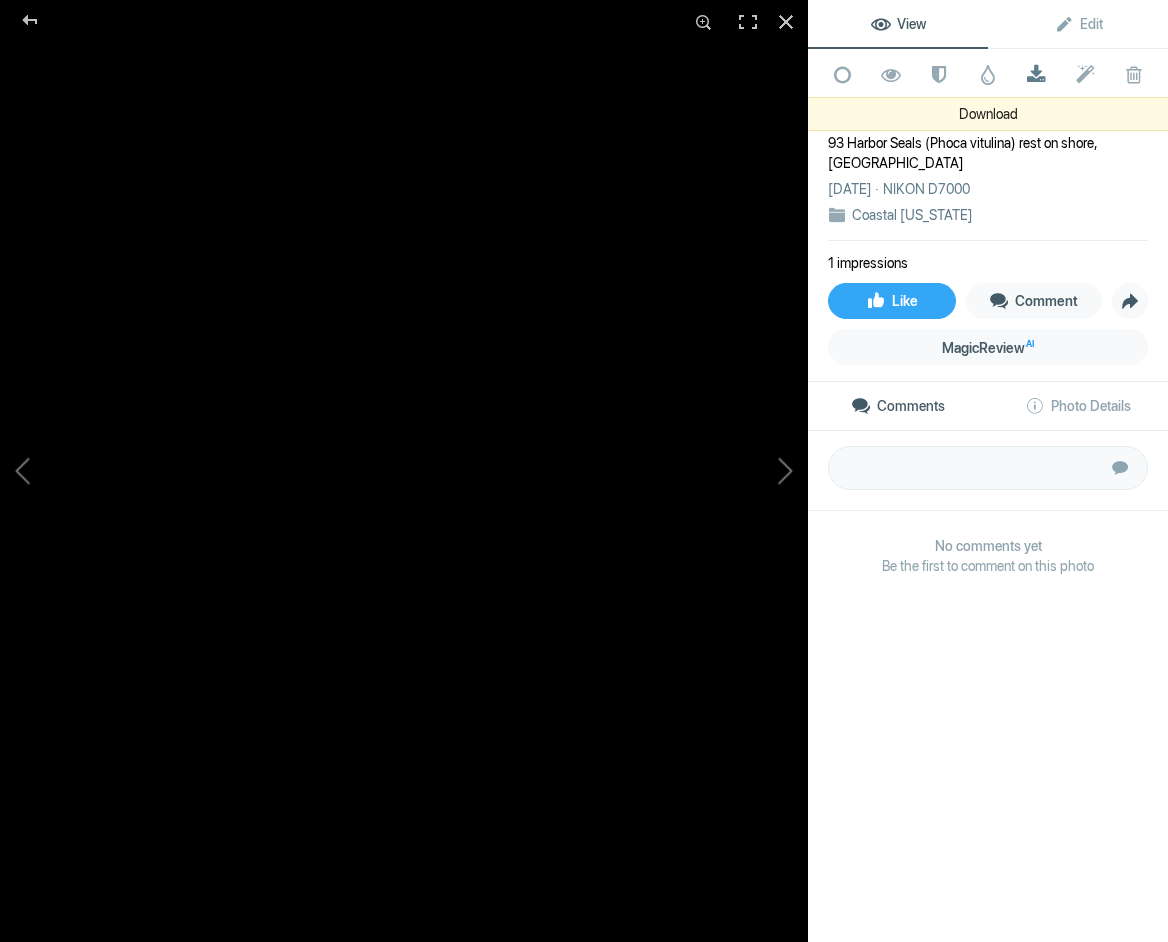 click 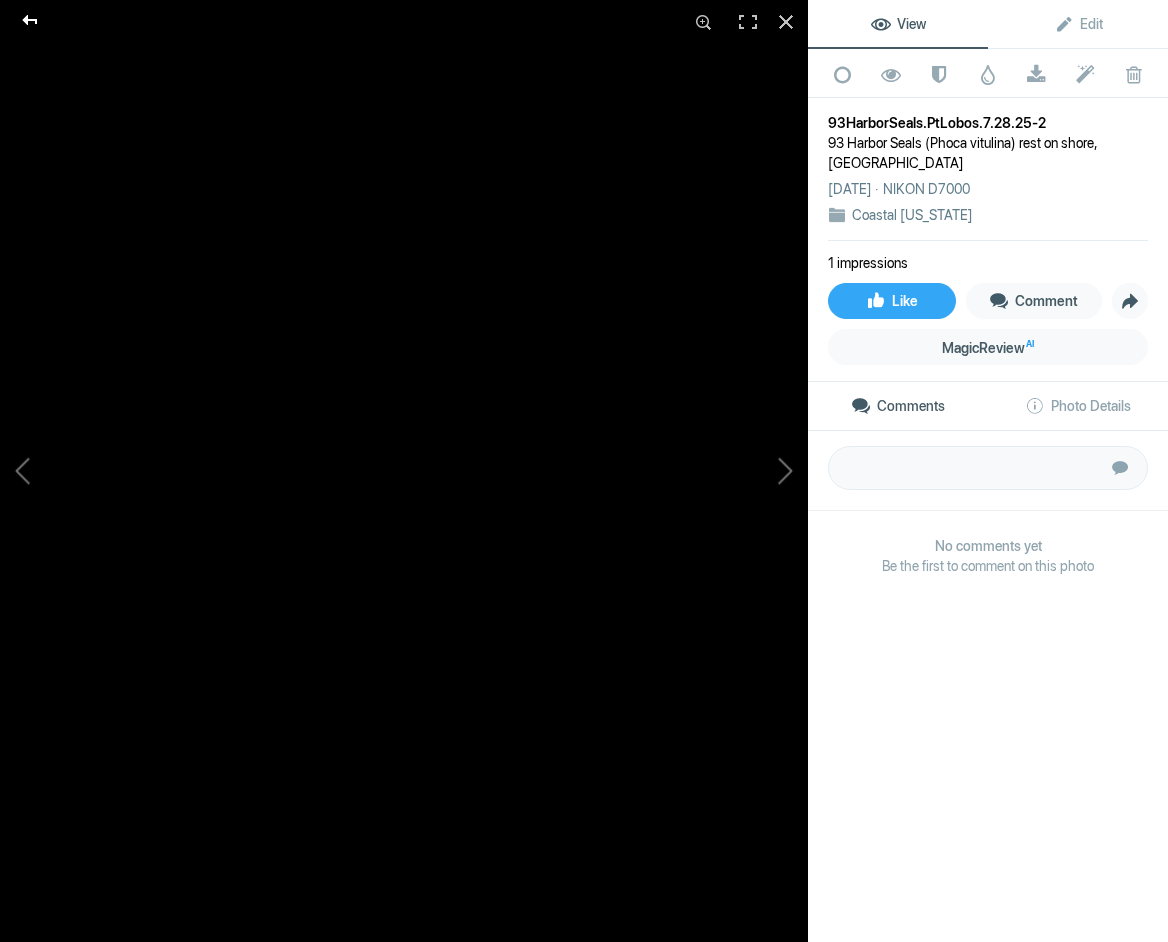 click 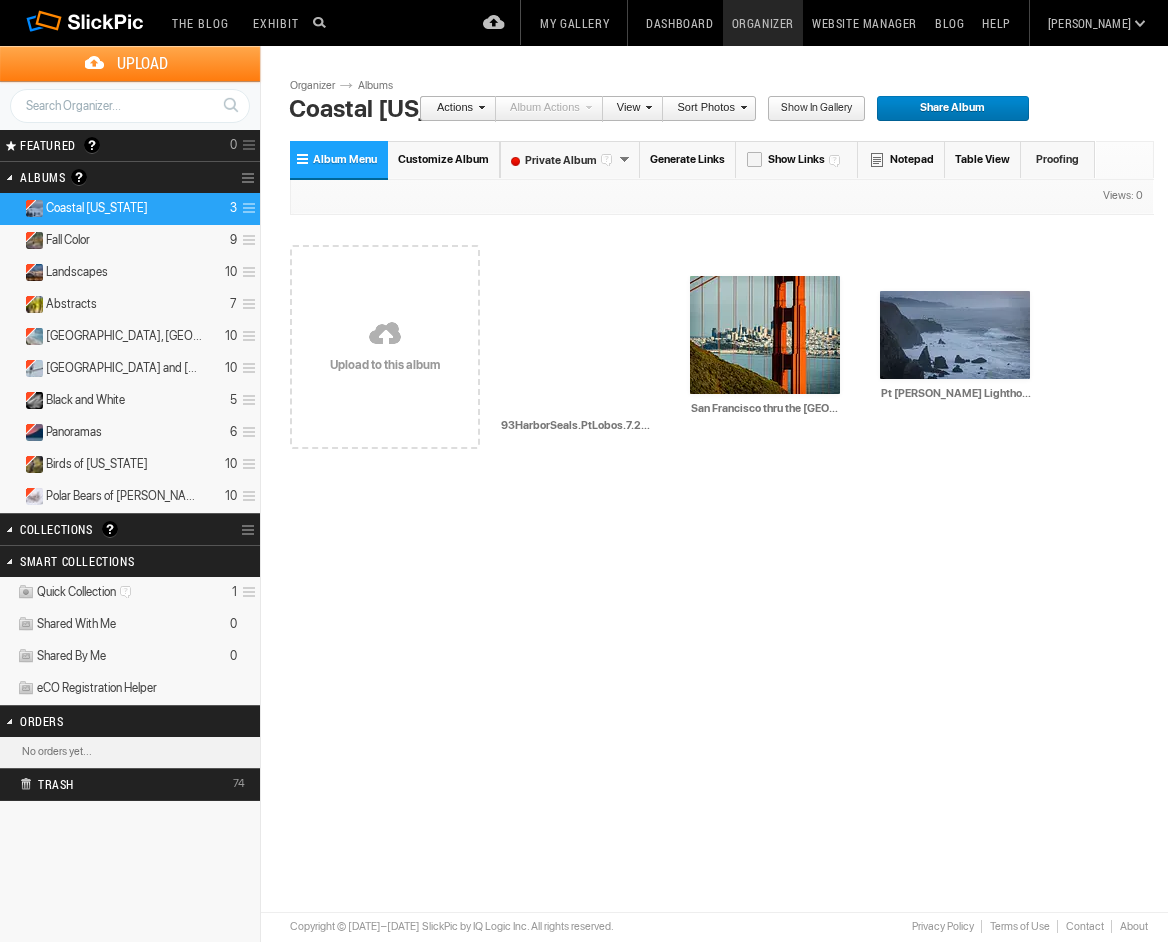 click on "Q&A Forum" at bounding box center [1087, -44] 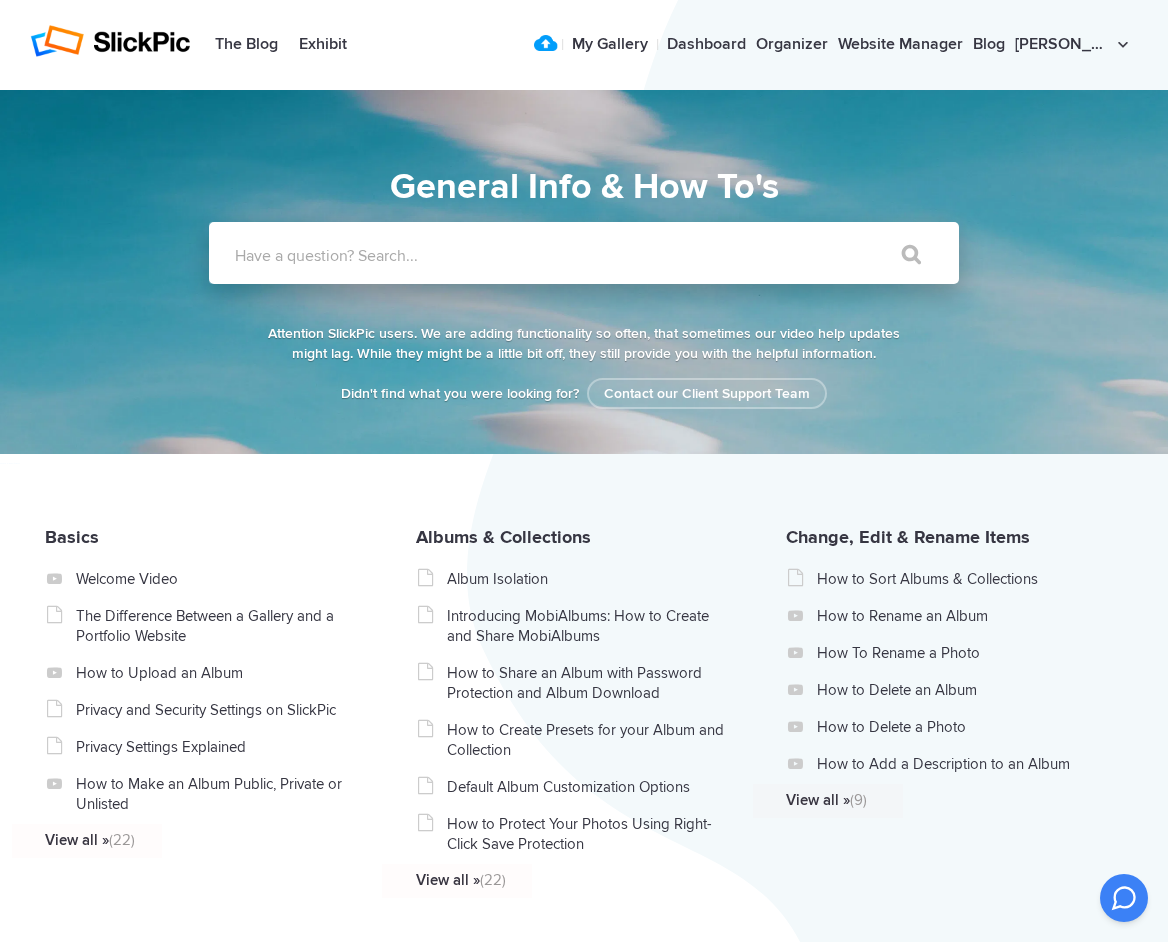 scroll, scrollTop: 0, scrollLeft: 0, axis: both 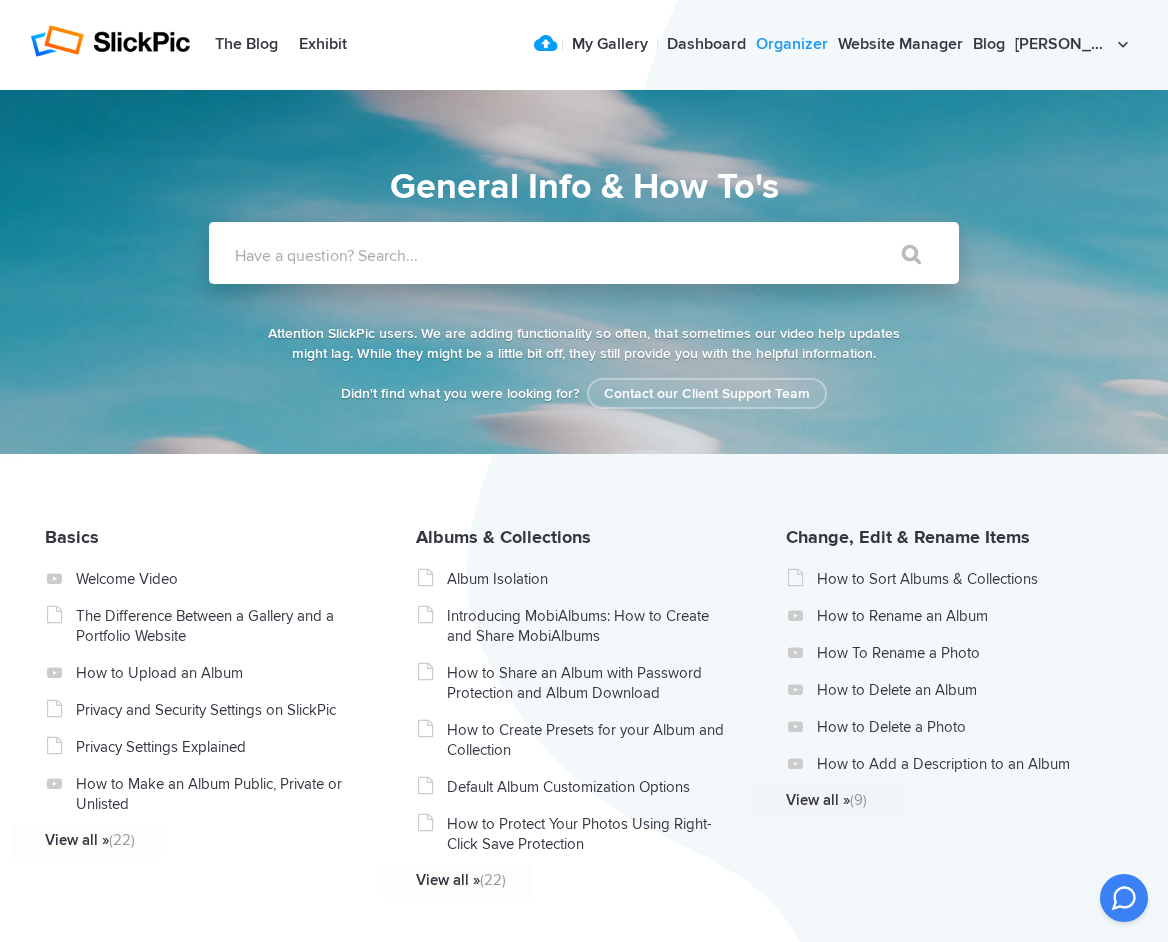 click on "Organizer" at bounding box center [792, 45] 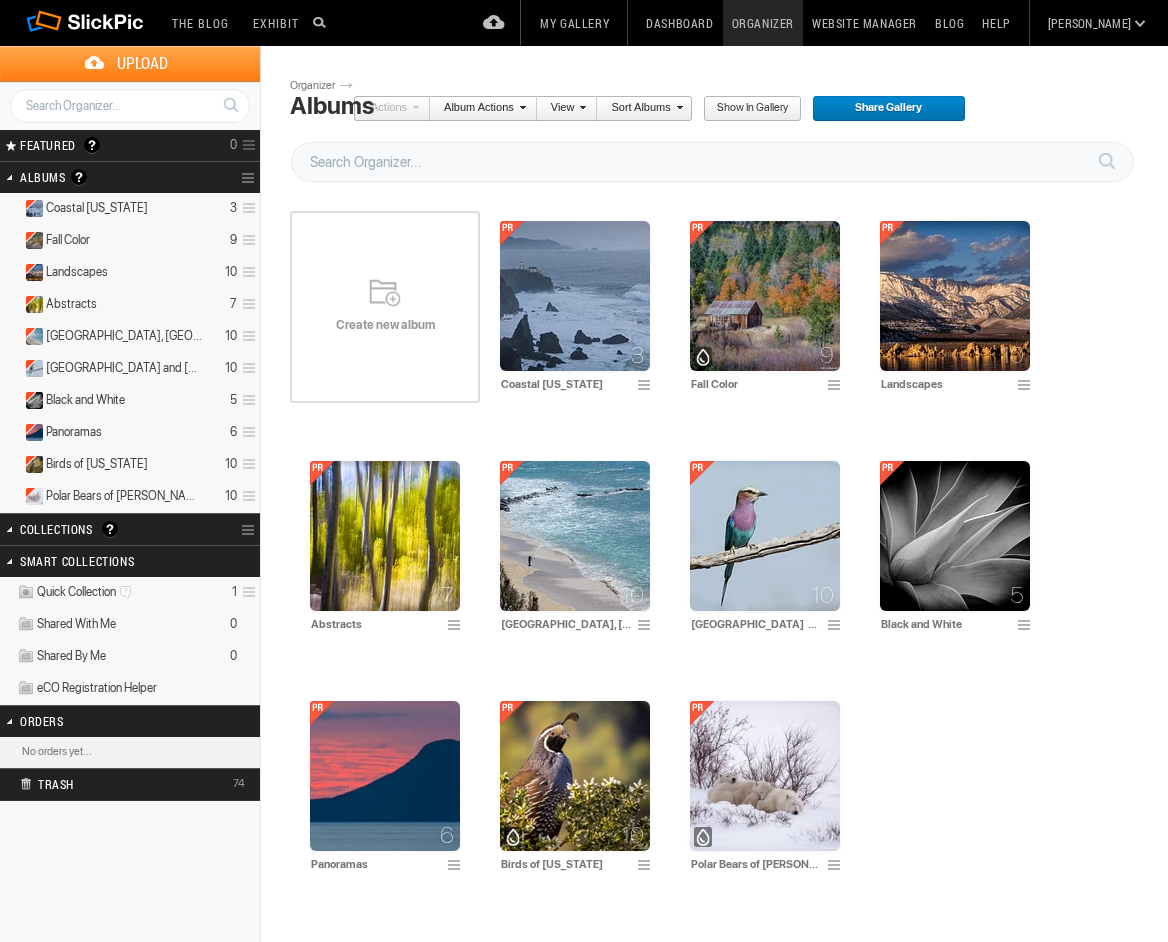 scroll, scrollTop: 0, scrollLeft: 0, axis: both 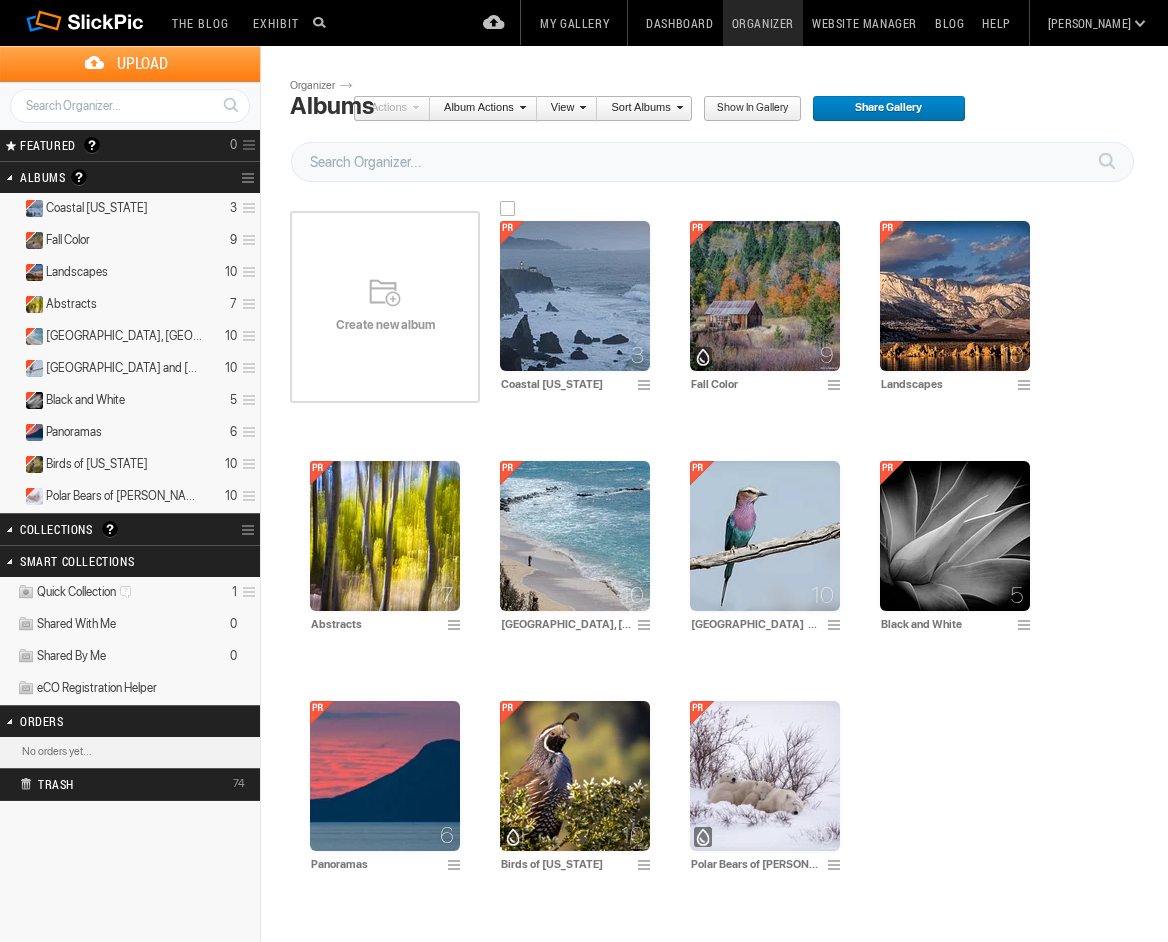 click at bounding box center [575, 296] 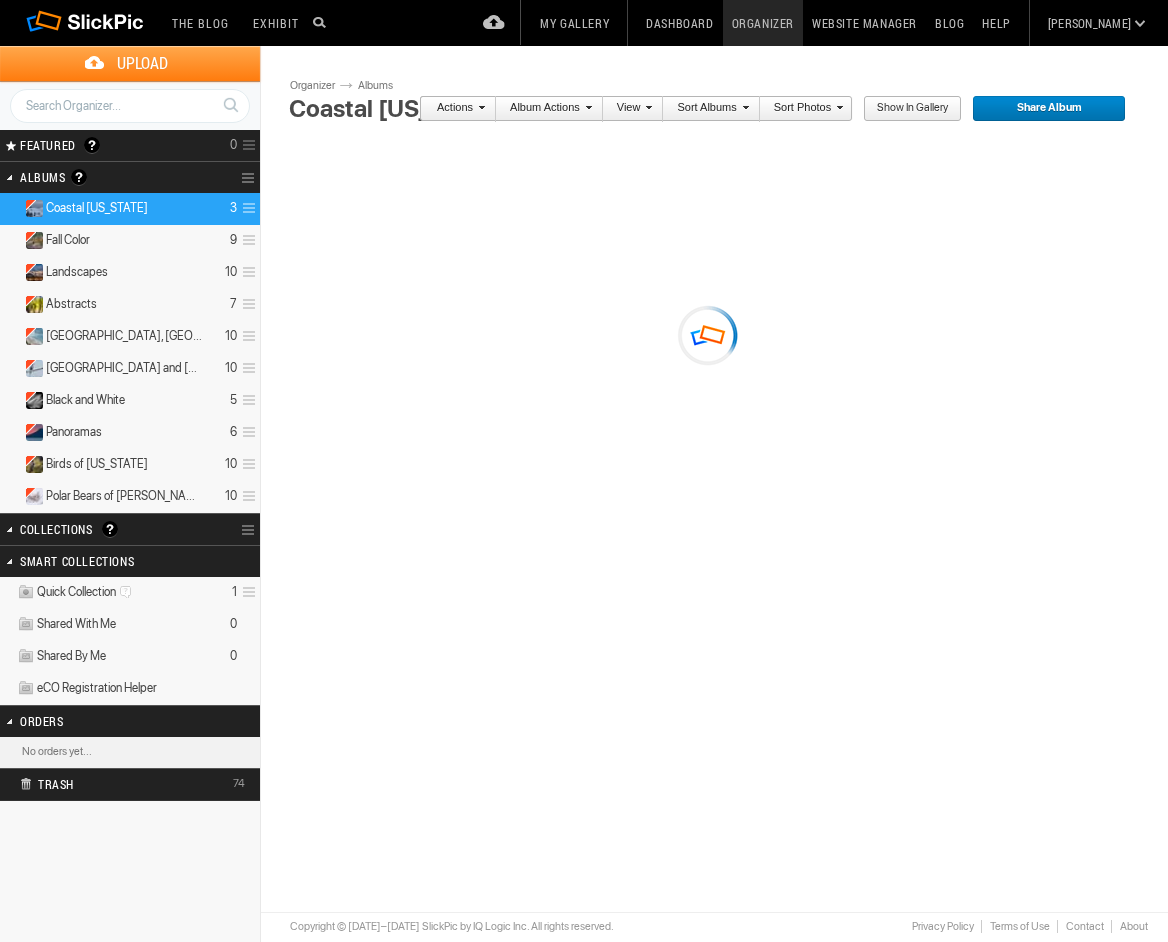 scroll, scrollTop: 0, scrollLeft: 0, axis: both 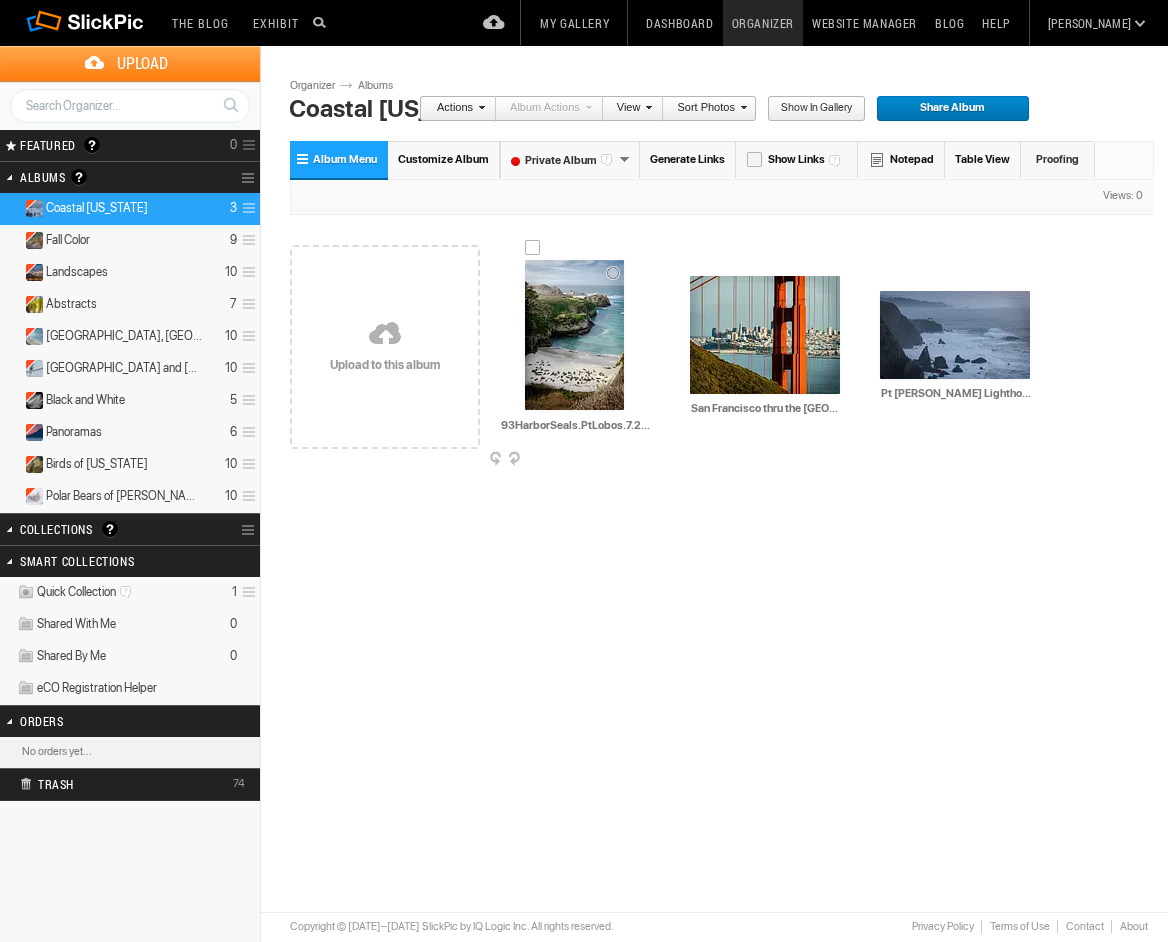 click at bounding box center (574, 335) 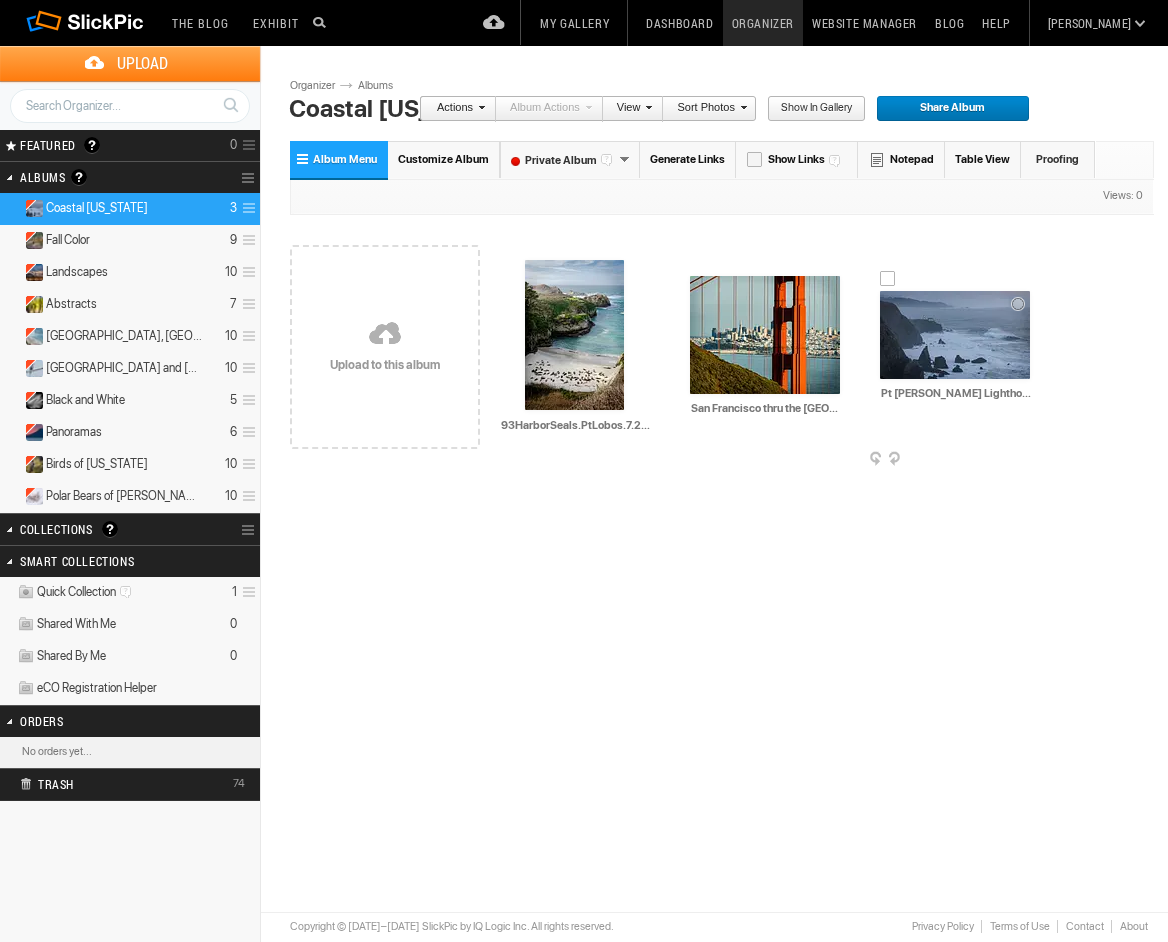 click at bounding box center (955, 335) 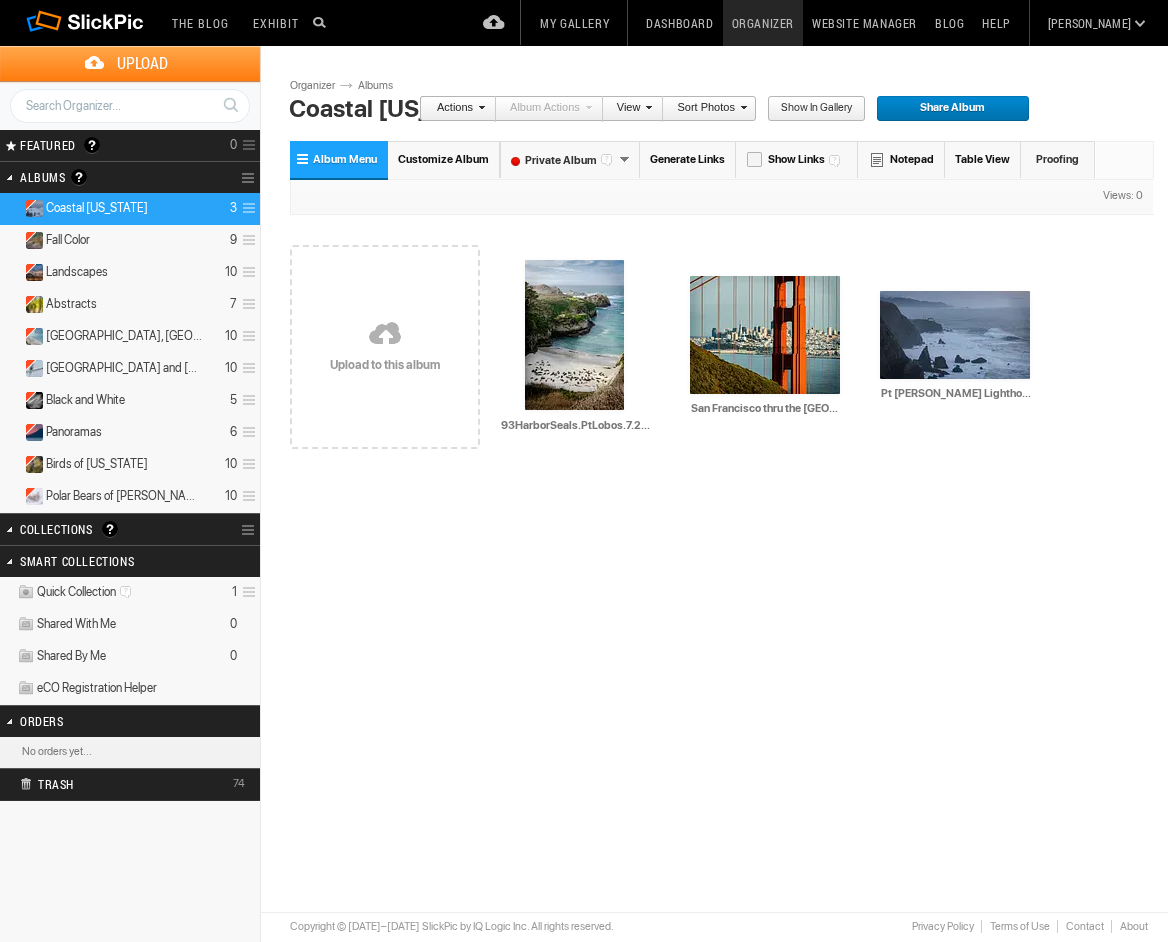 scroll, scrollTop: 0, scrollLeft: 0, axis: both 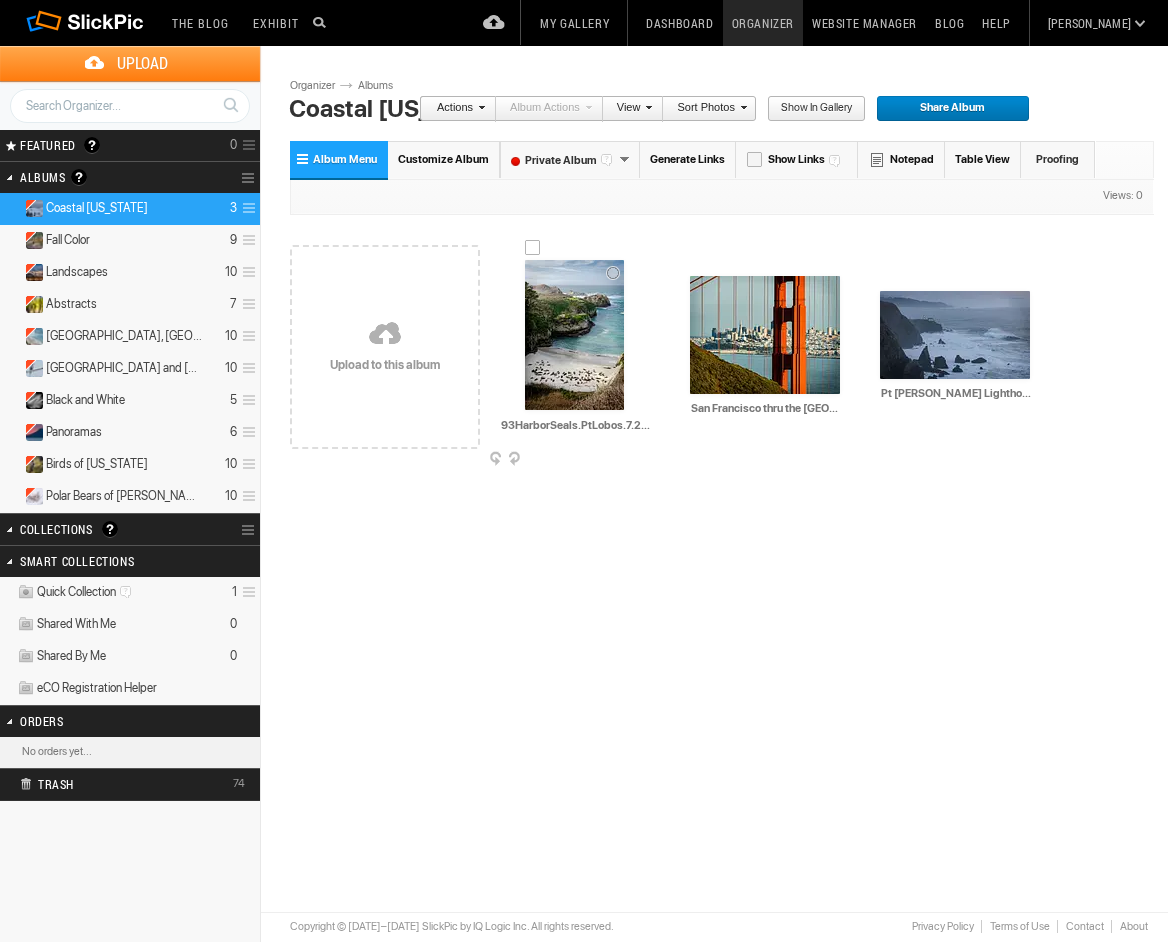 click on "AI 93HarborSeals.PtLobos.7.28.25-2
HTML:
Direct:
Forum:
Photo ID:
22762634
More...
Order Print Submit For Edit" at bounding box center [575, 347] 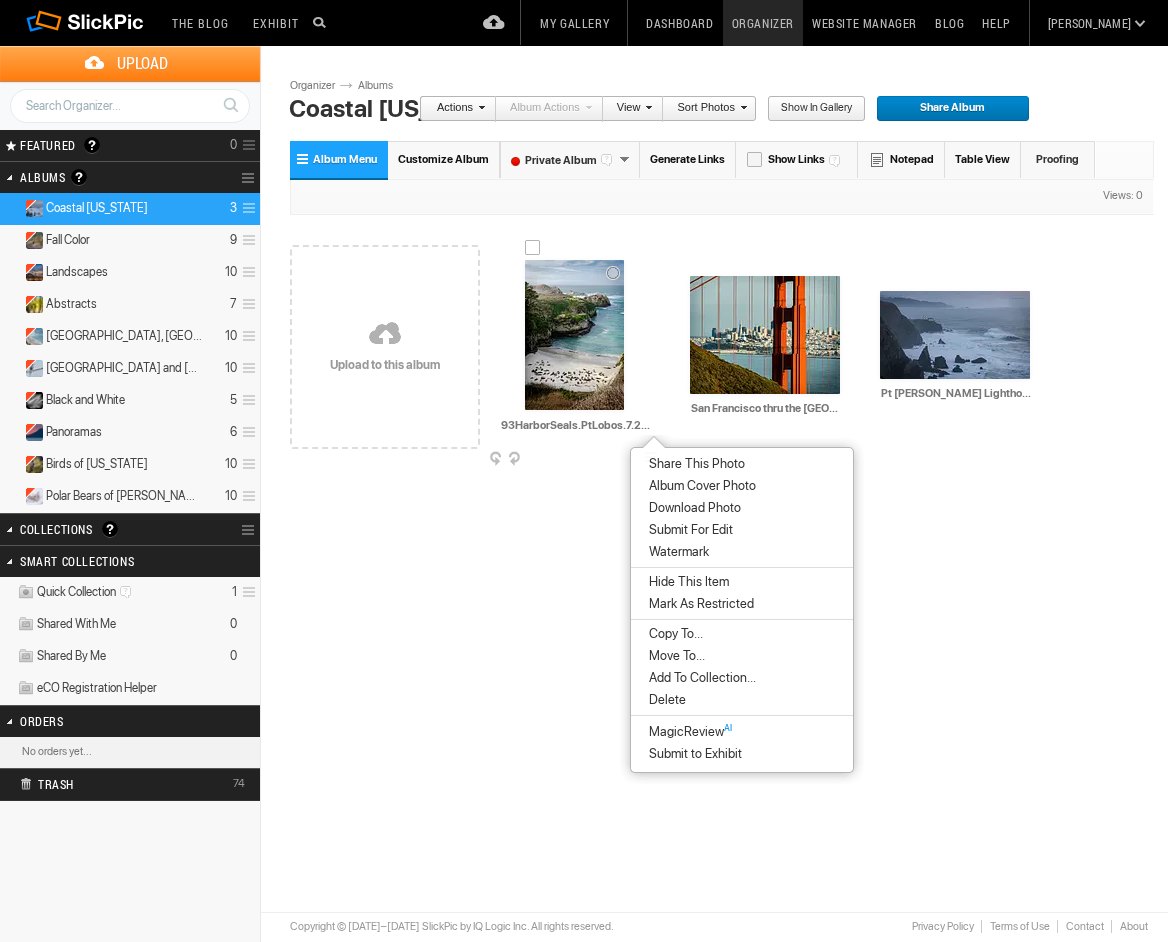 click at bounding box center [574, 335] 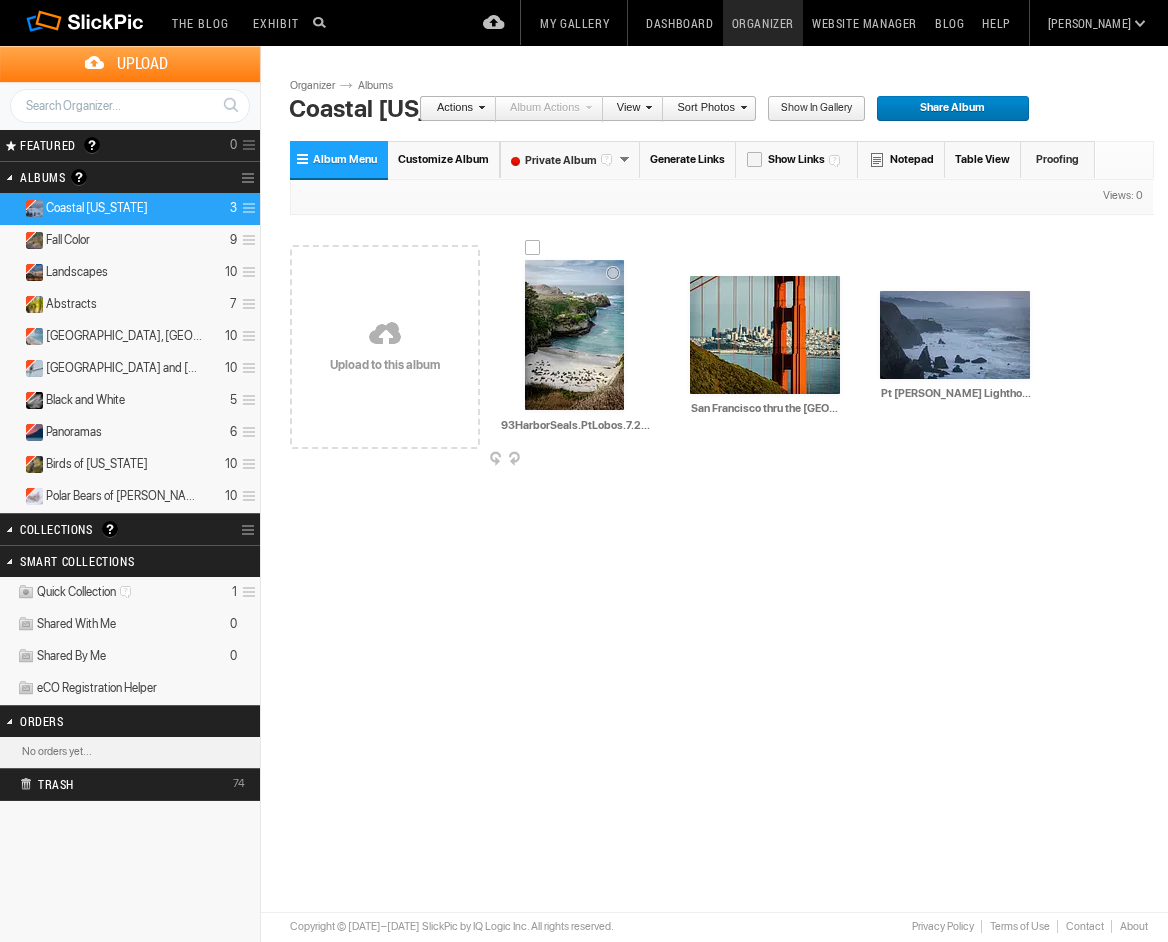 click at bounding box center [574, 335] 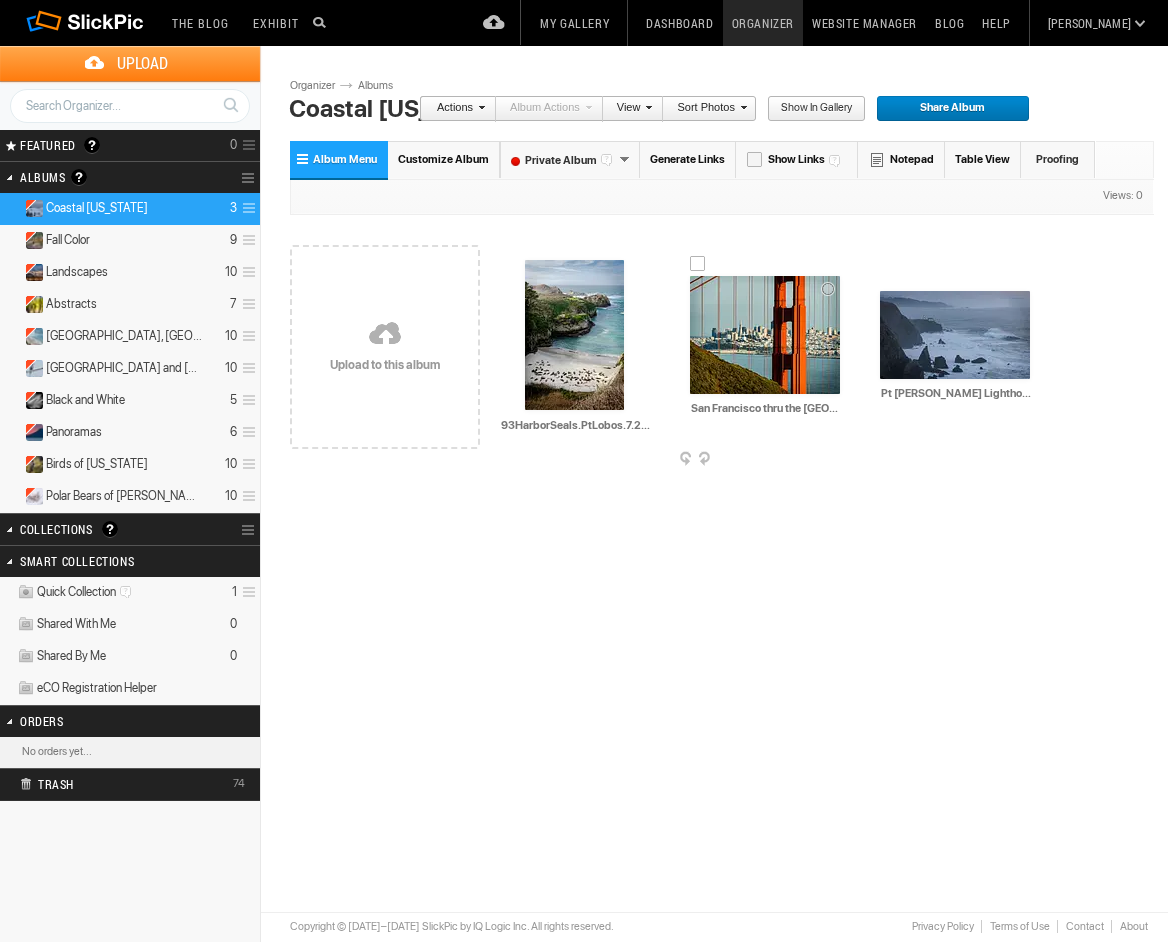 click at bounding box center [765, 335] 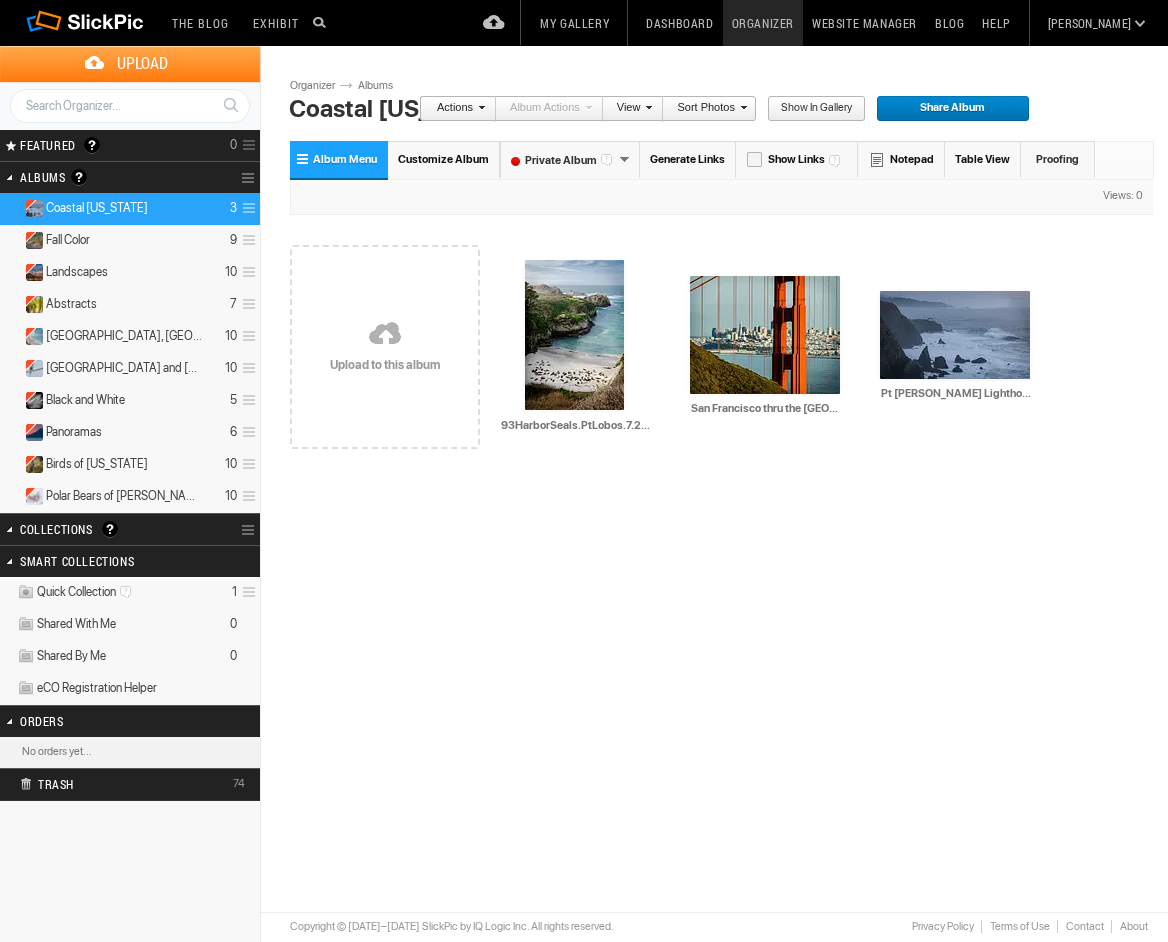 click on "Upload" at bounding box center [142, 63] 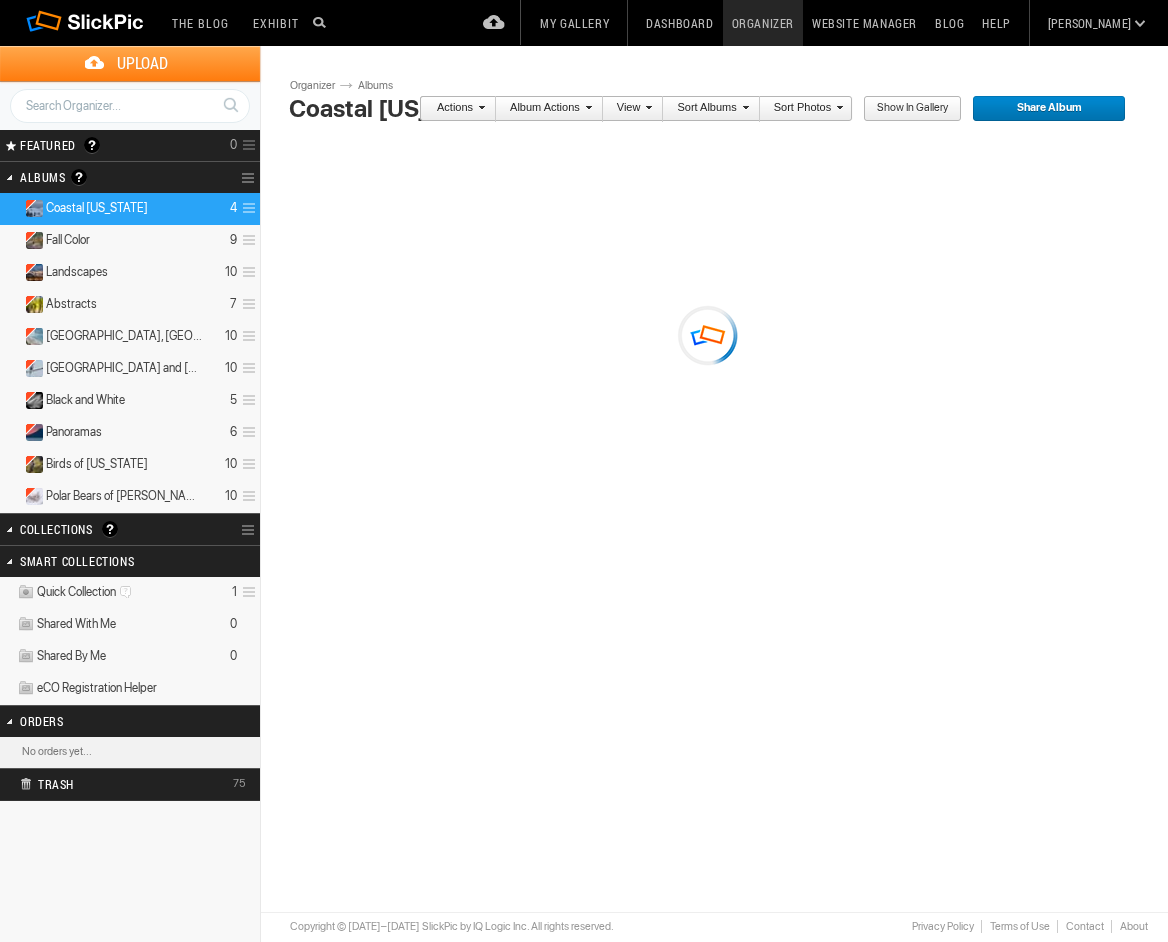 scroll, scrollTop: 0, scrollLeft: 0, axis: both 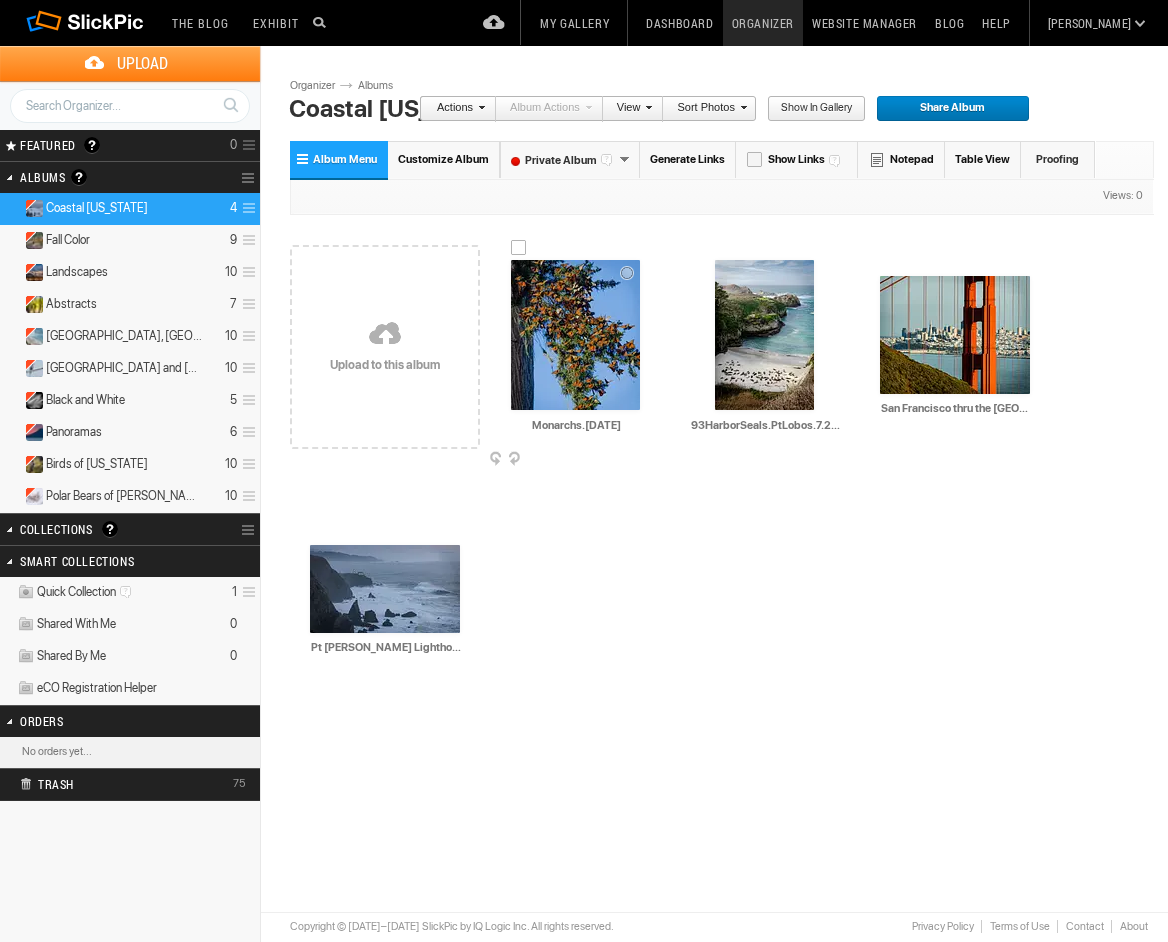 click at bounding box center (575, 335) 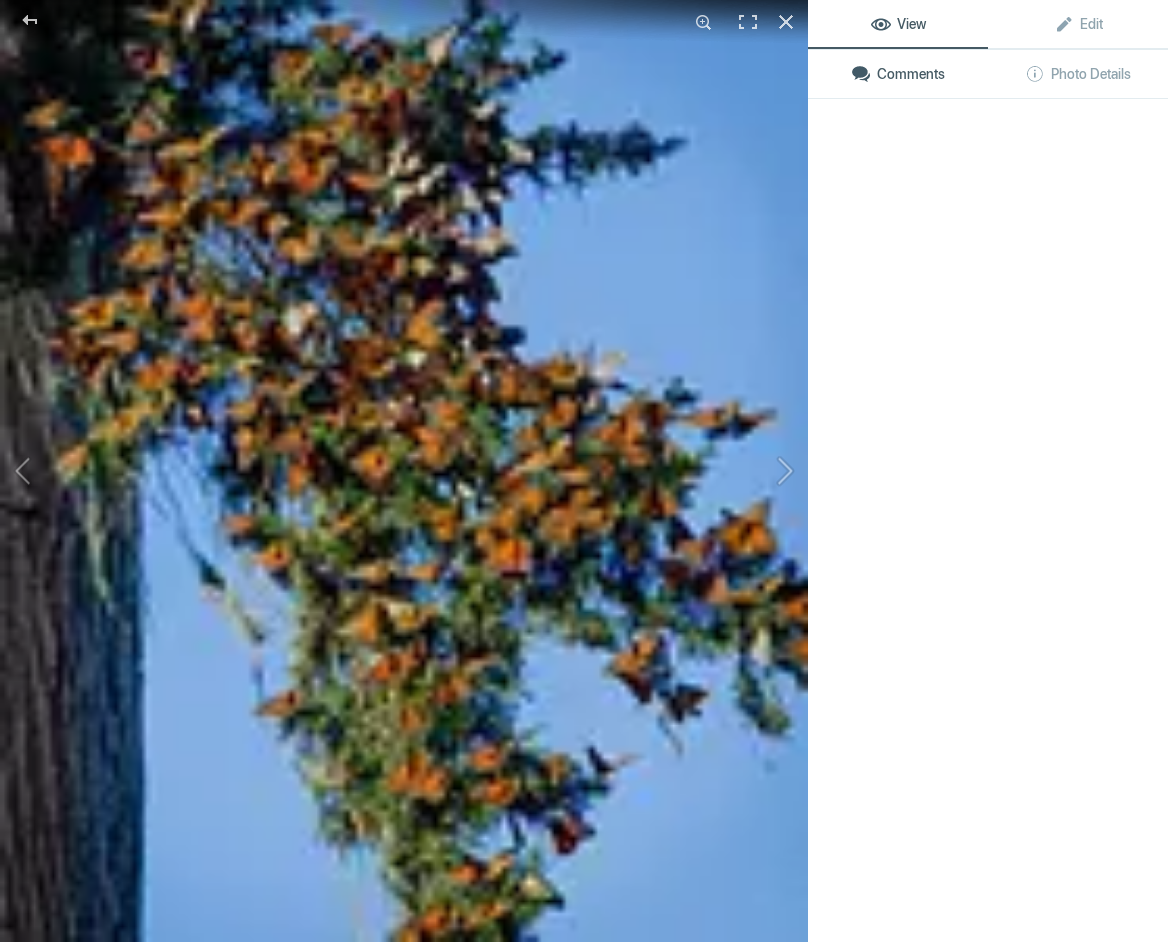 click 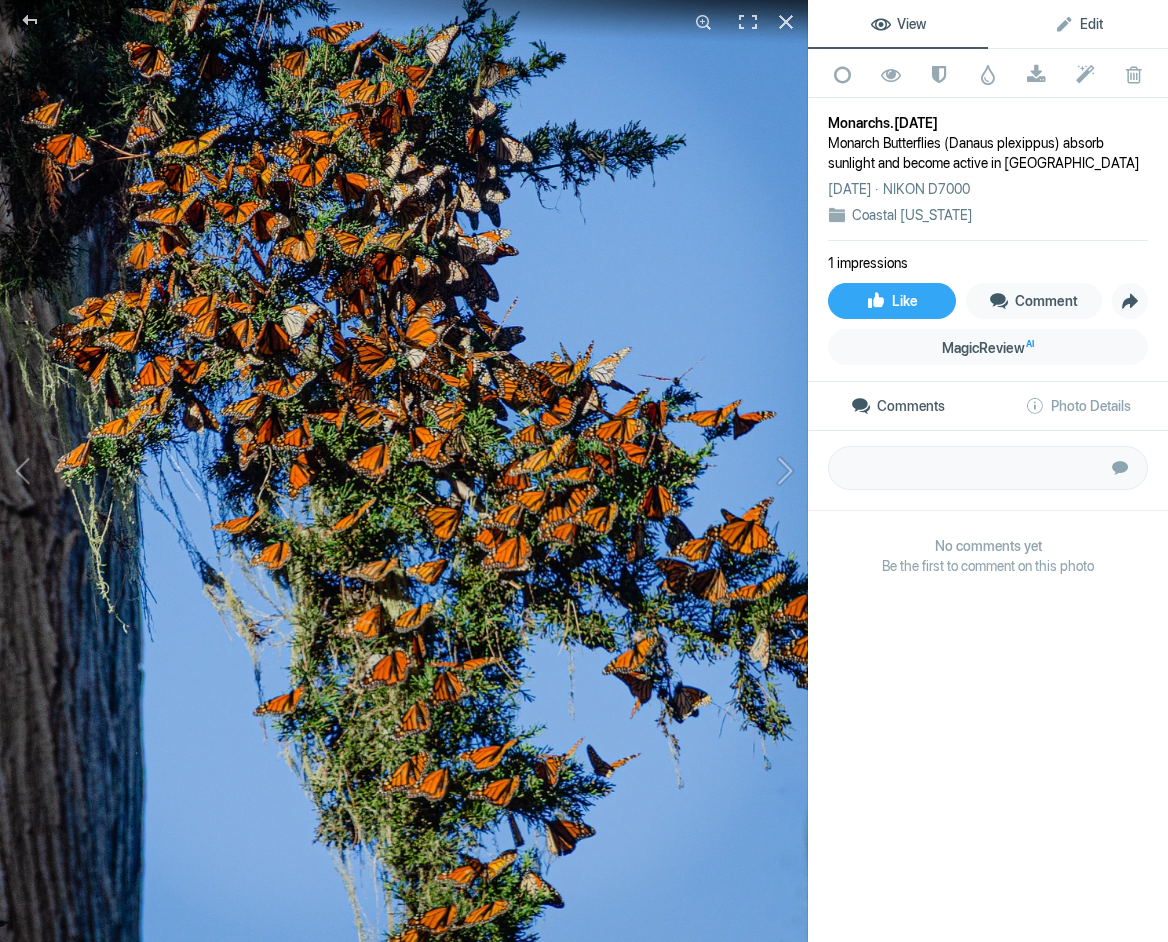 click on "Edit" 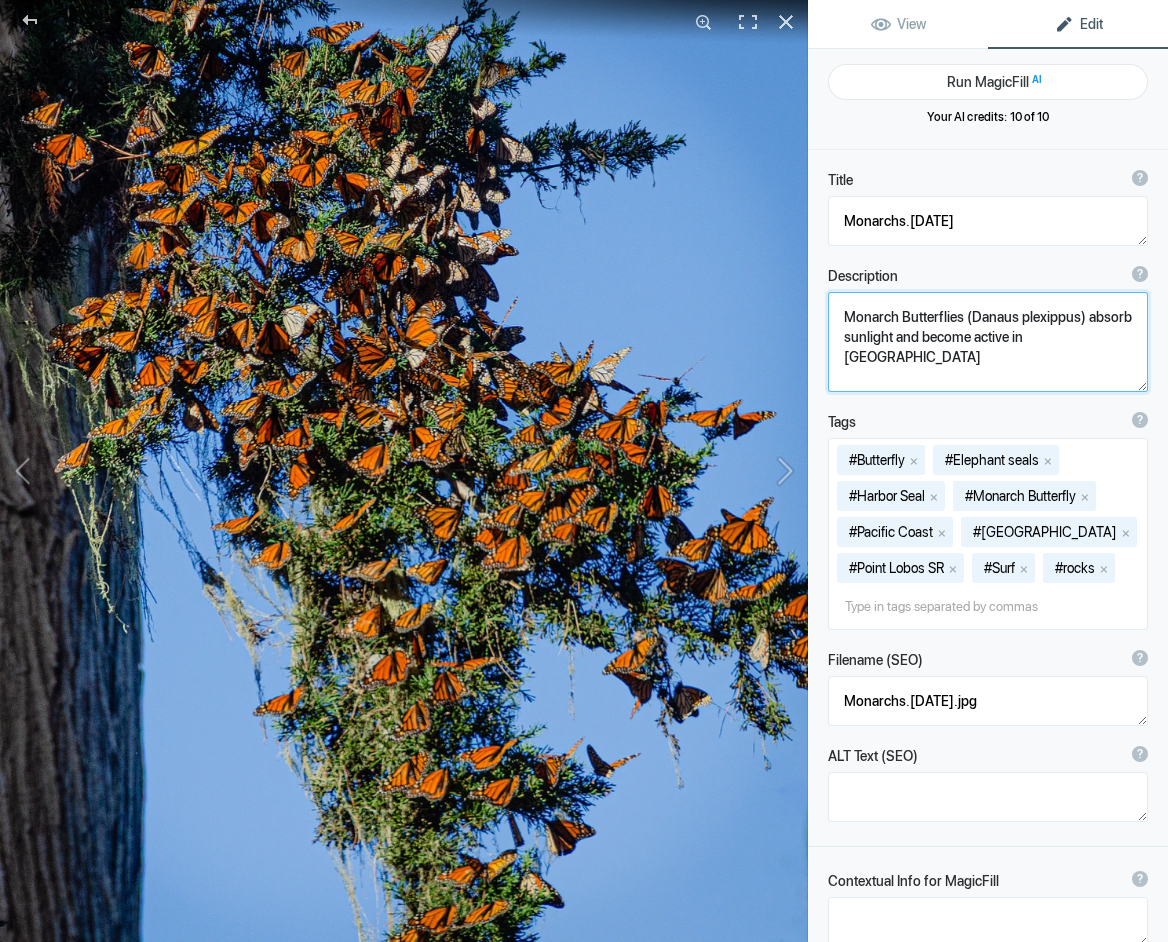 click 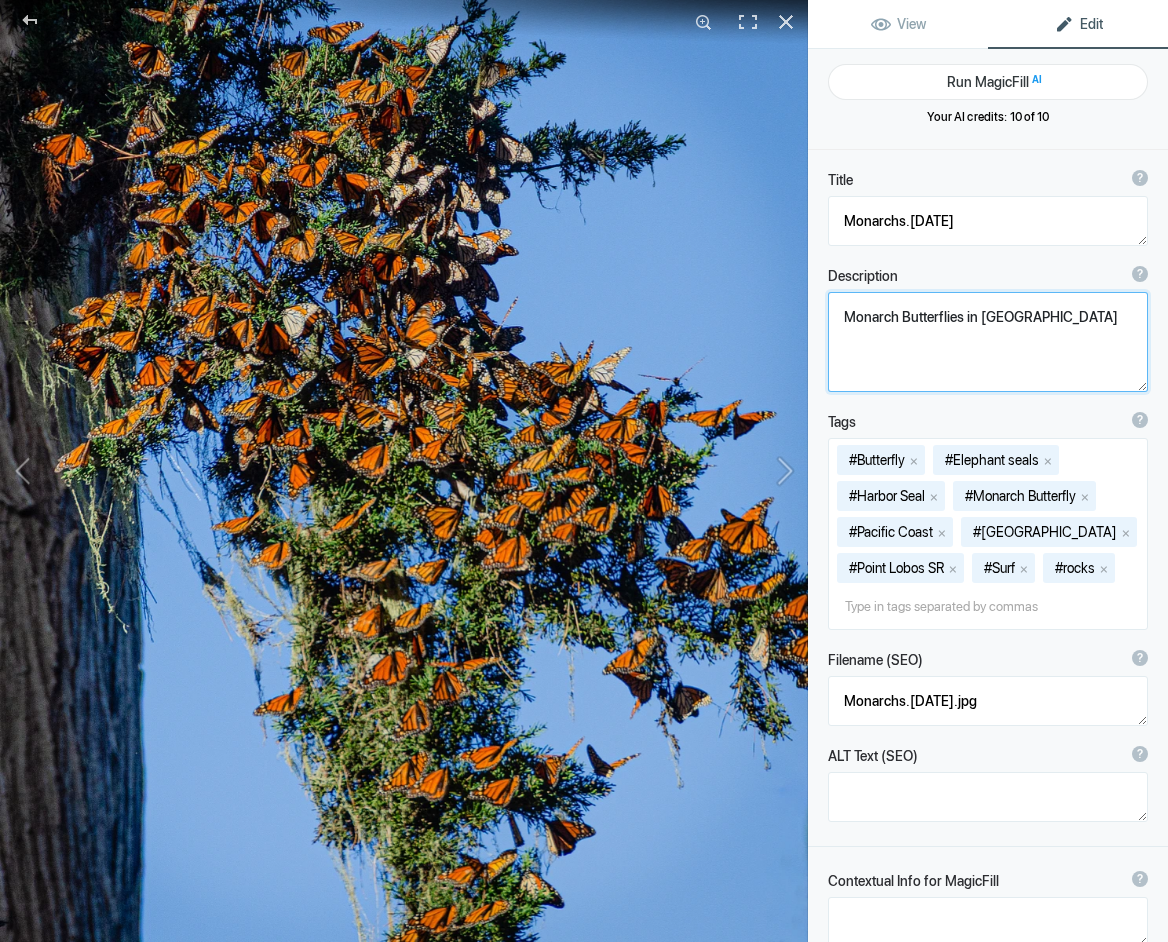 click 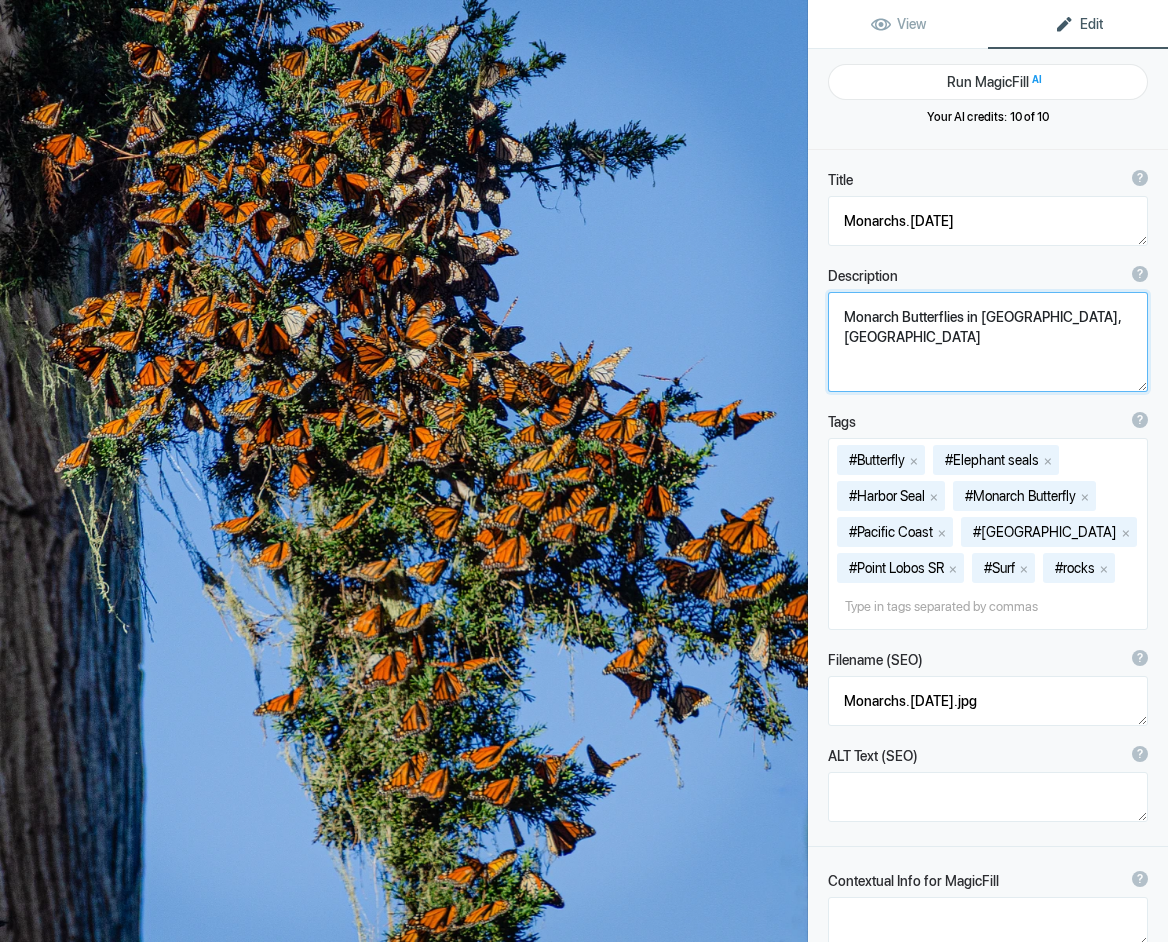 type on "Monarch Butterflies in [GEOGRAPHIC_DATA], [US_STATE]" 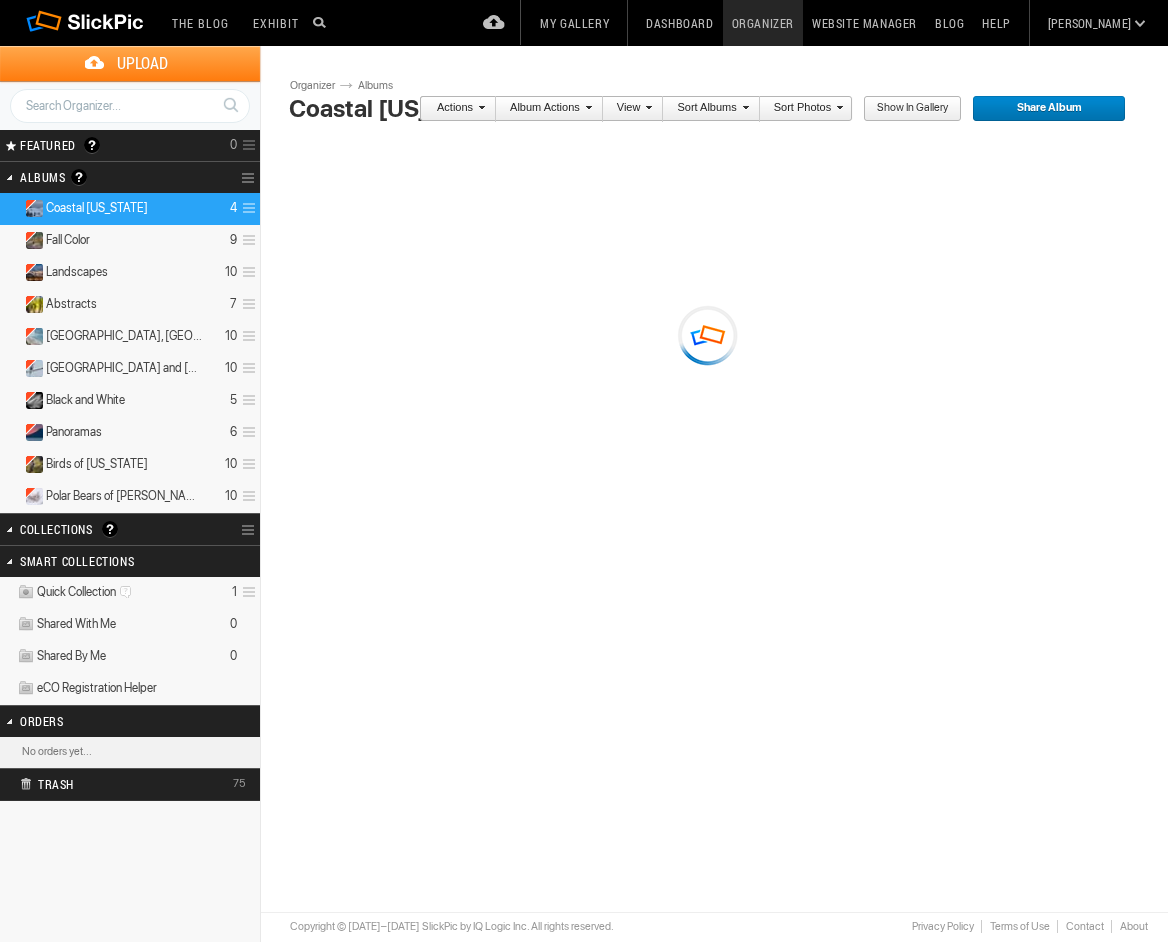 scroll, scrollTop: 0, scrollLeft: 0, axis: both 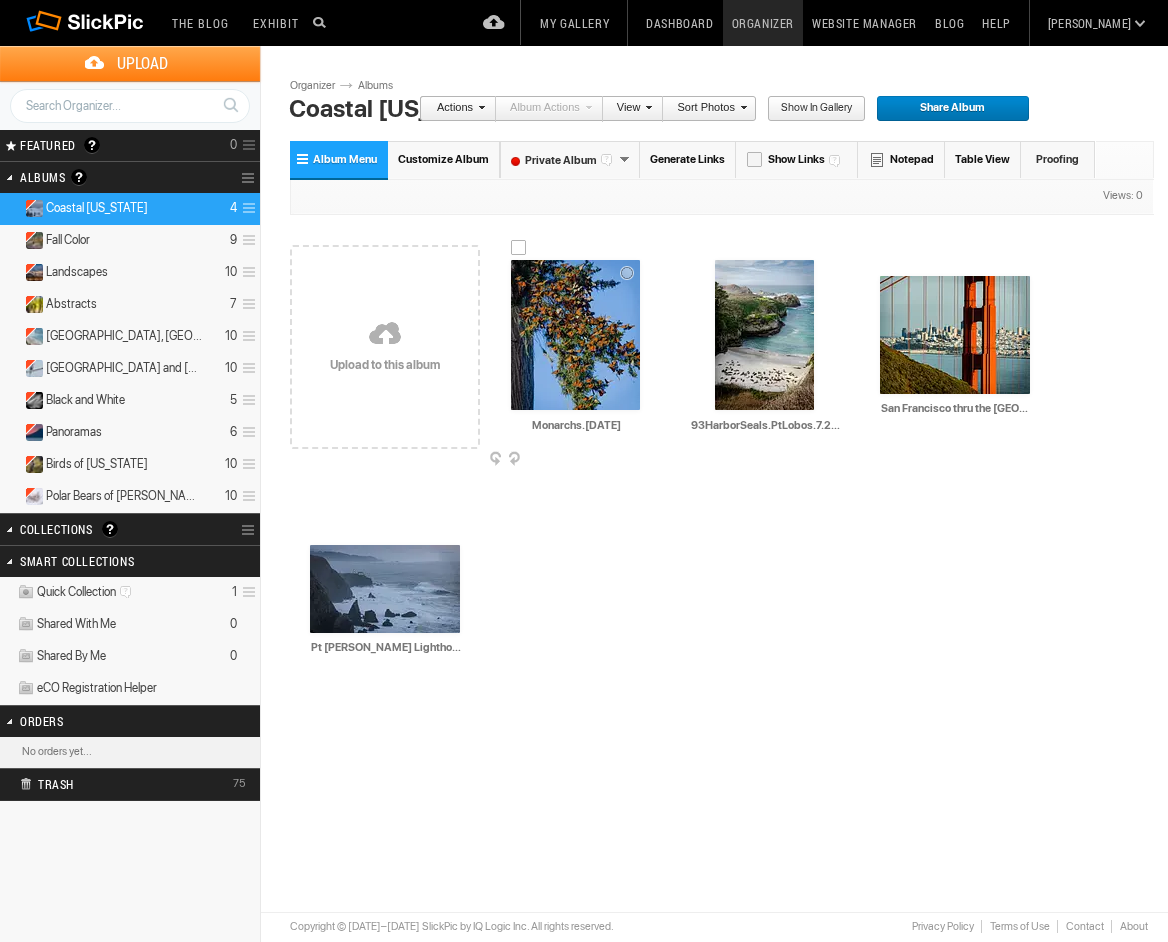 click at bounding box center [575, 335] 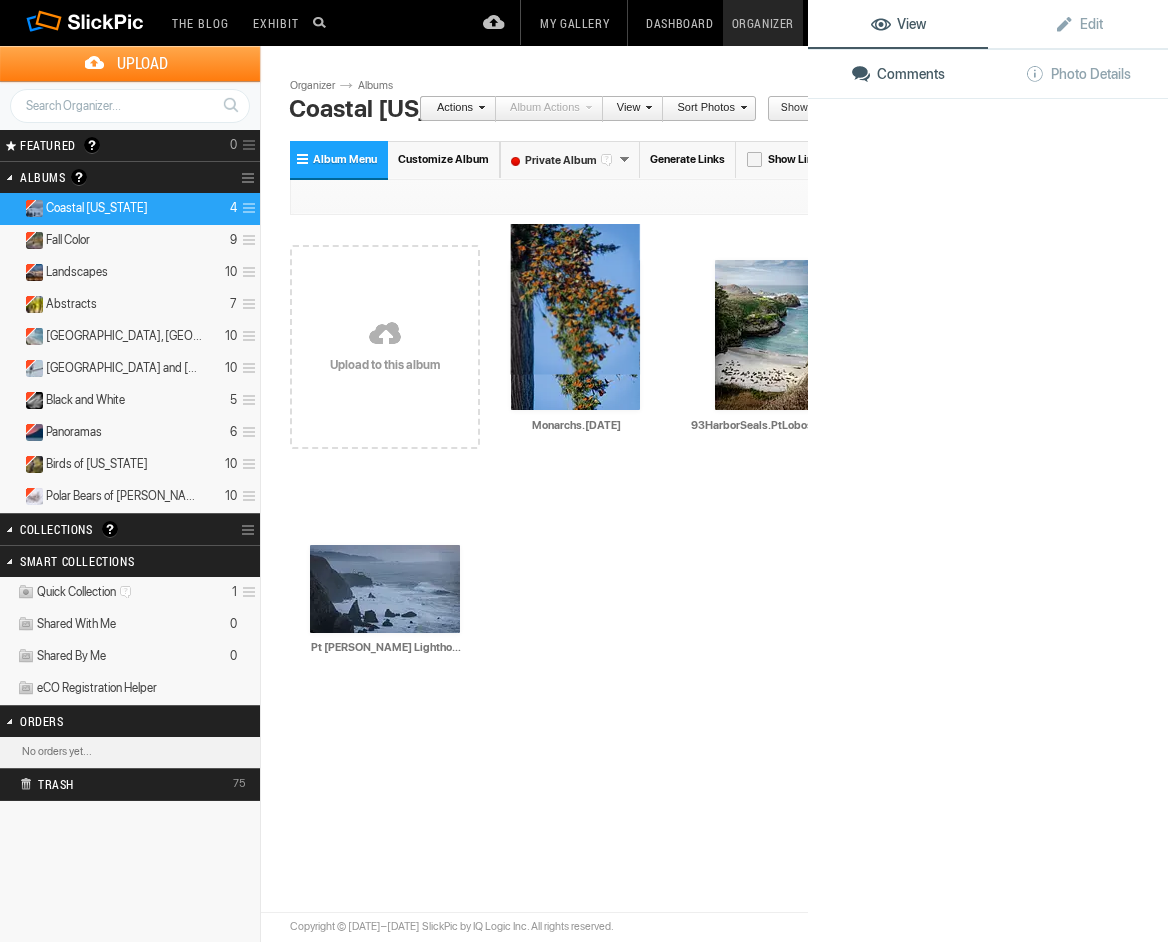 click 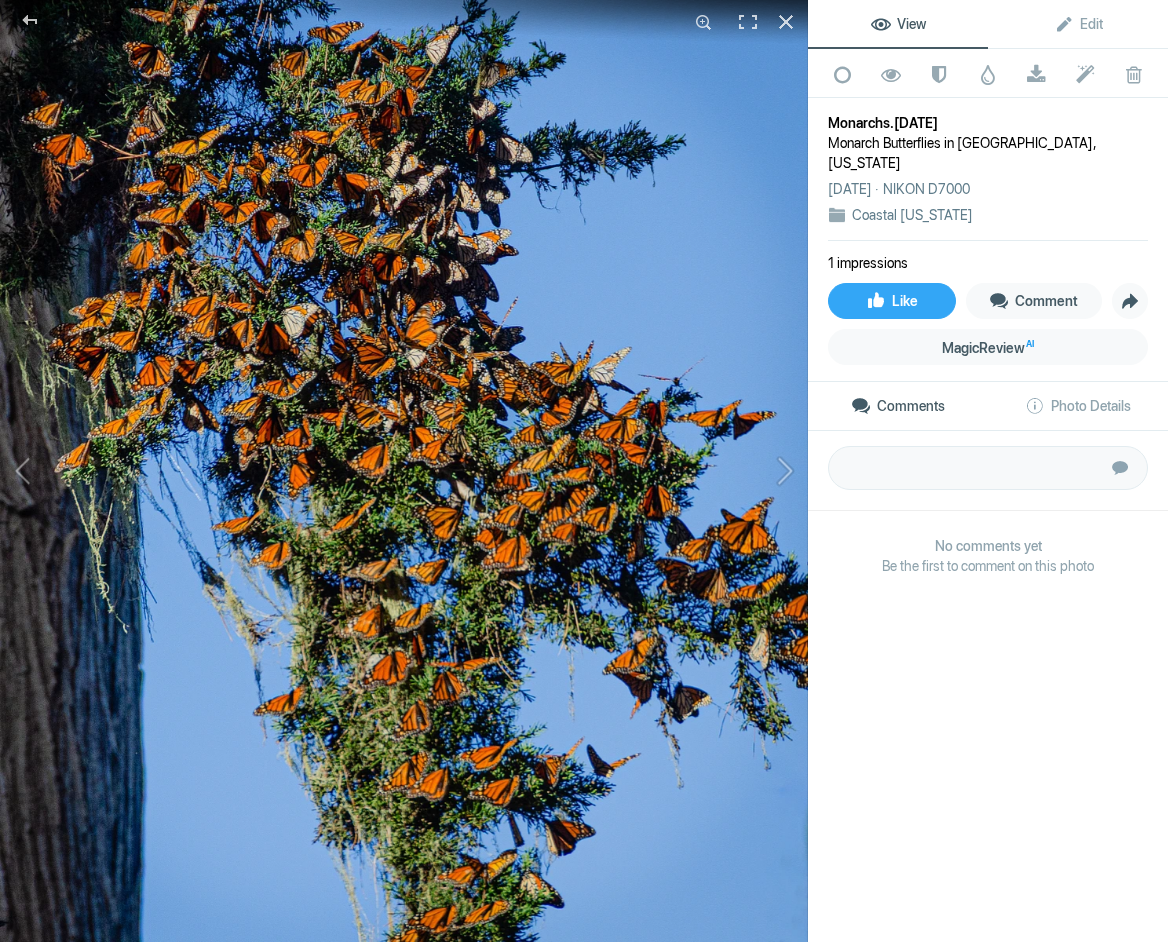 click on "Monarch Butterflies in [GEOGRAPHIC_DATA], [US_STATE]" 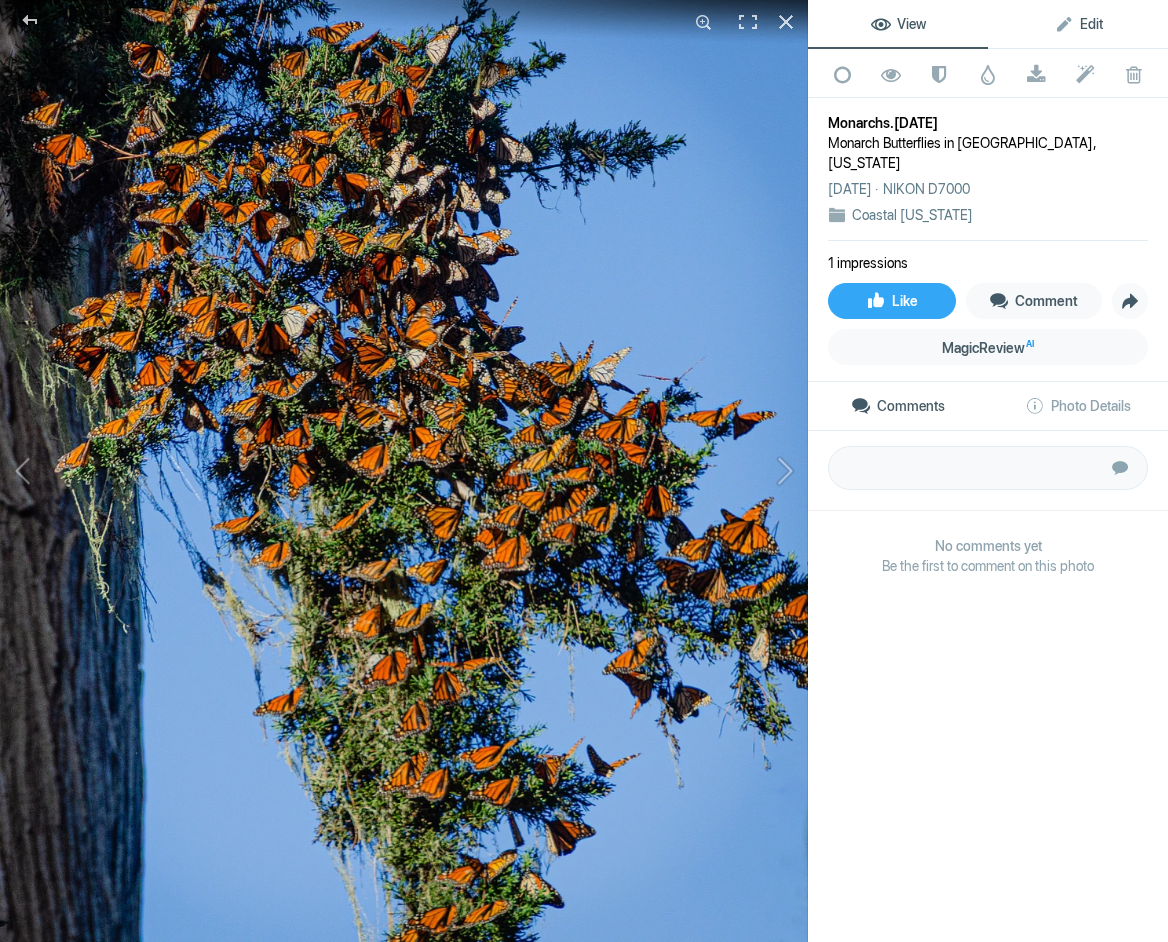 click on "Edit" 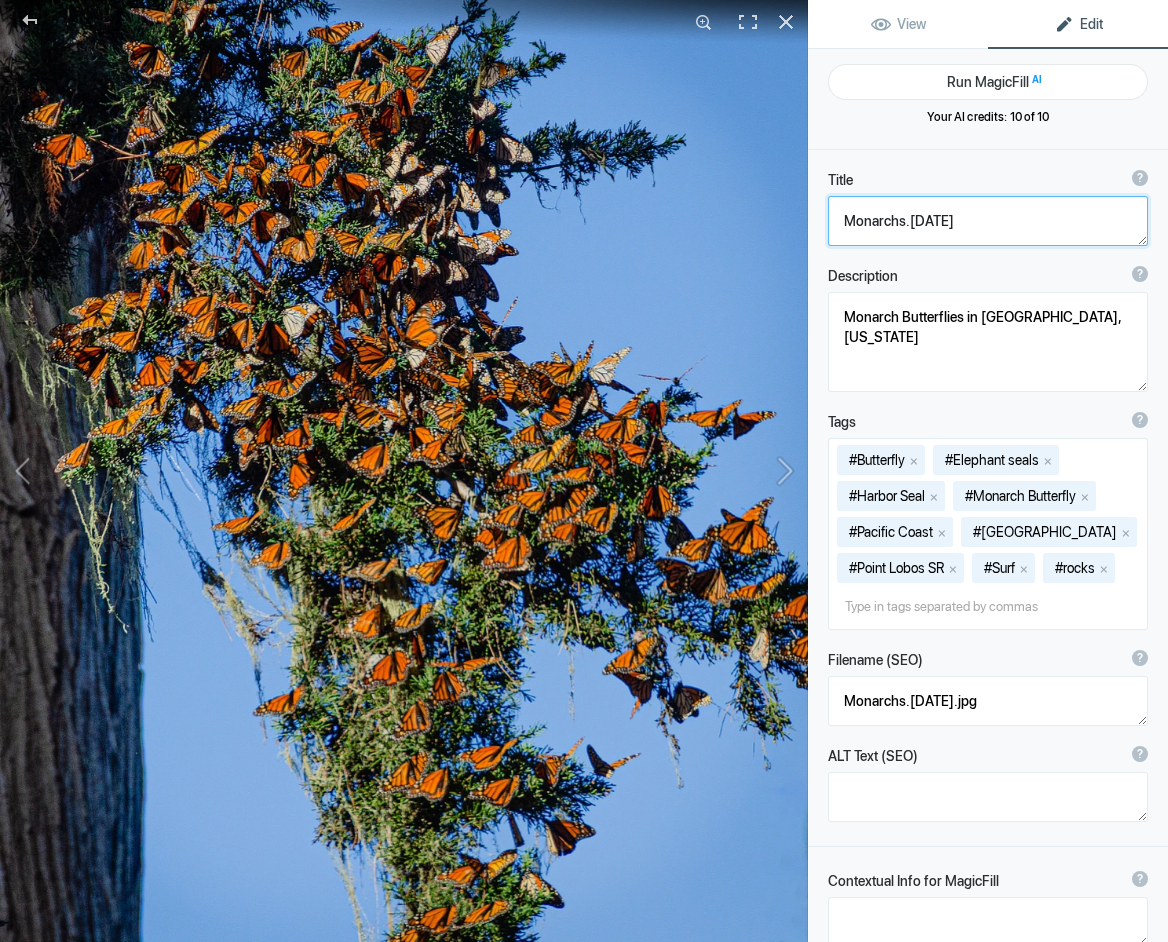 click 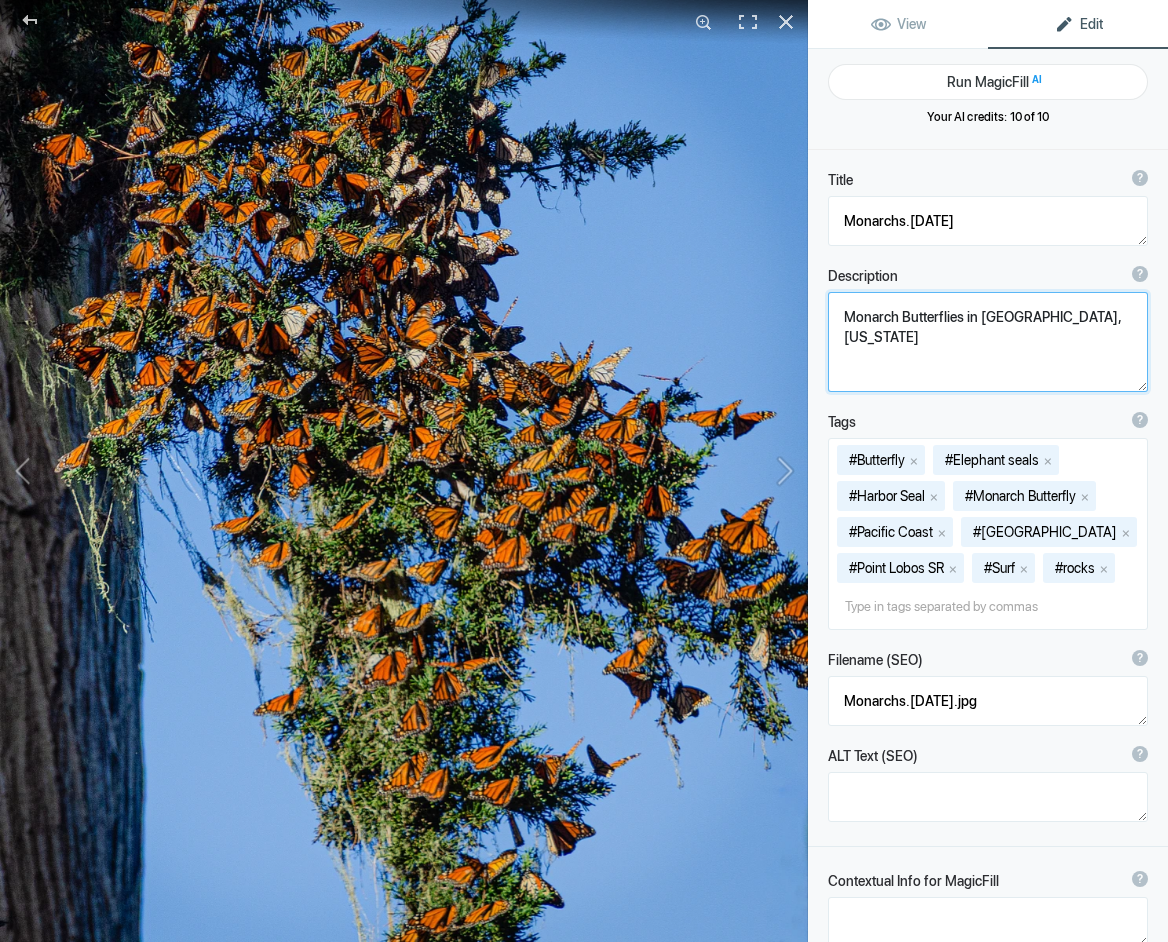 drag, startPoint x: 1115, startPoint y: 319, endPoint x: 837, endPoint y: 323, distance: 278.02878 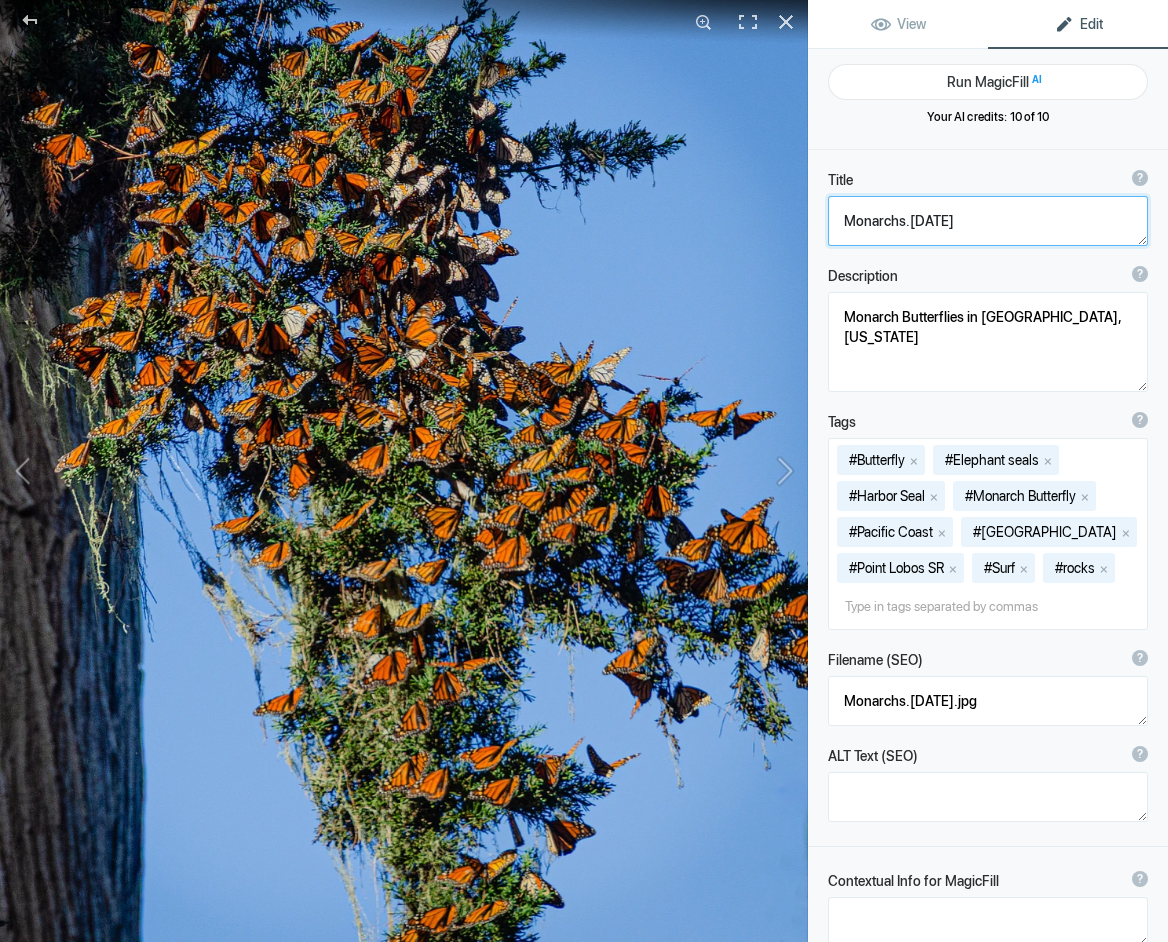 click 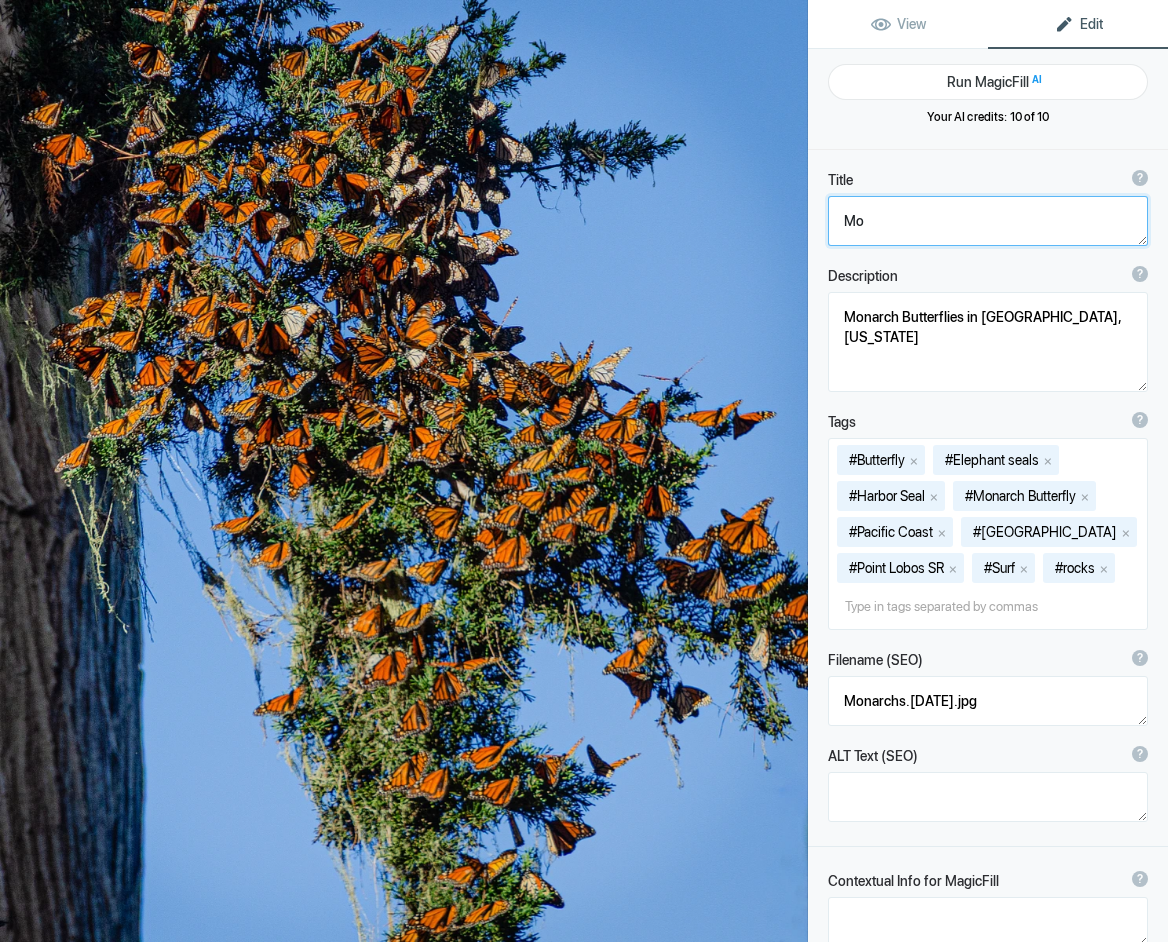 type on "M" 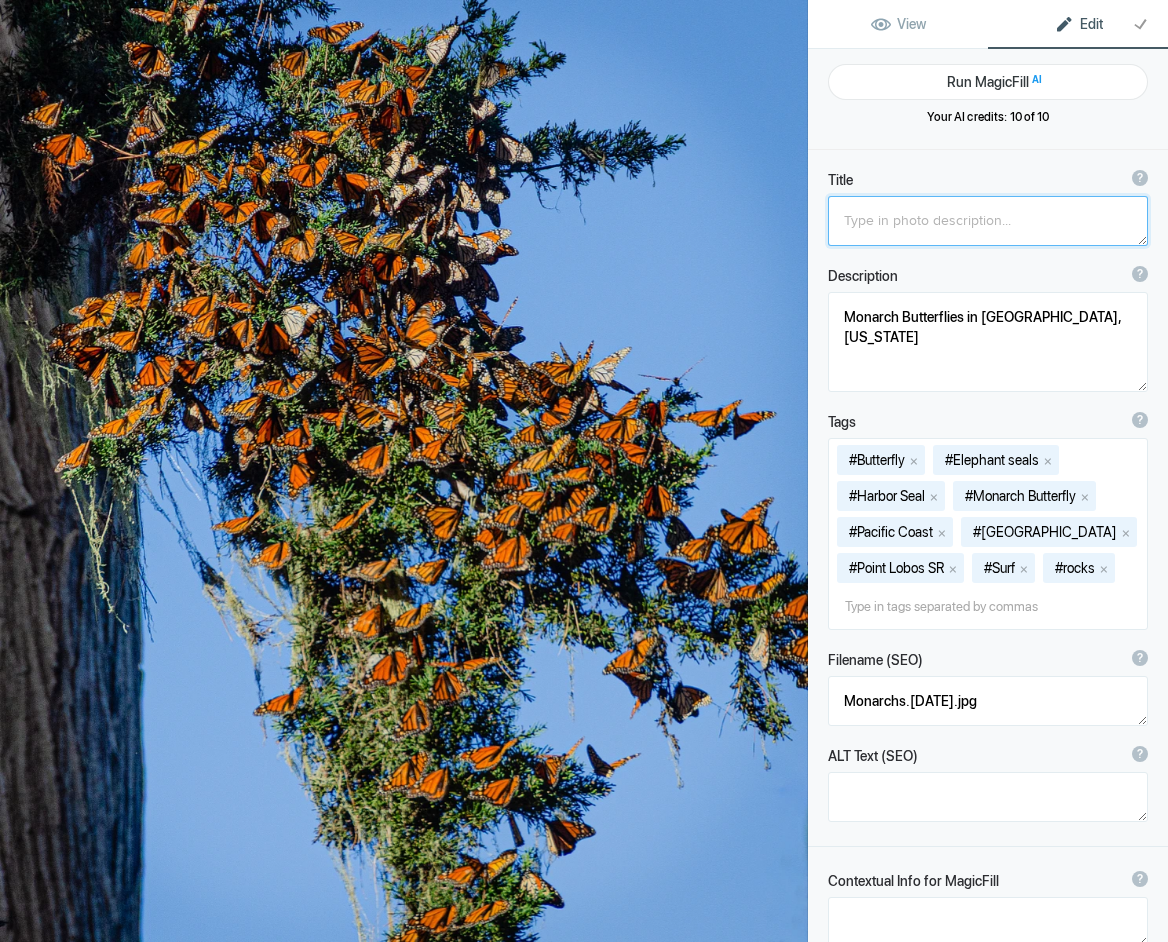 paste on "Monarch Butterflies in Pcific Grove, California" 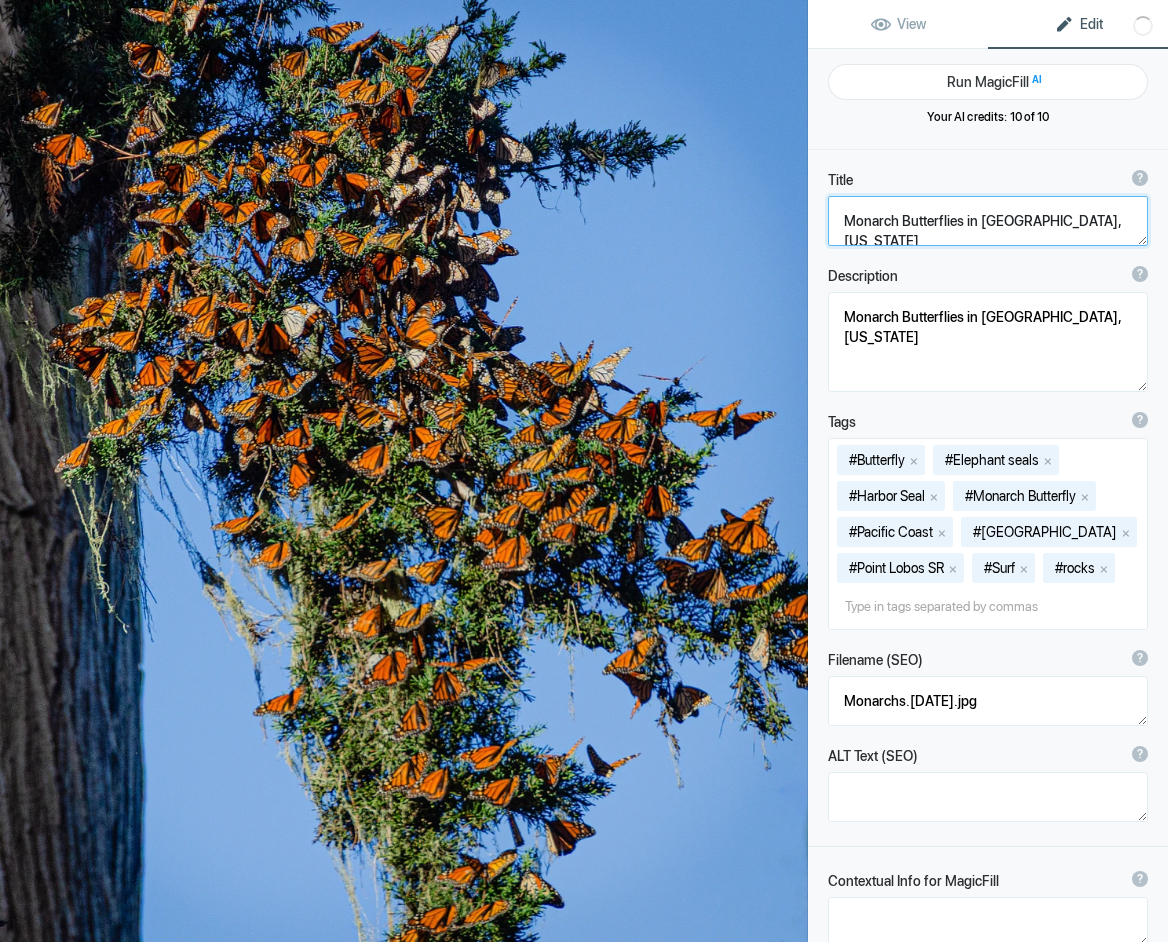 scroll, scrollTop: 6, scrollLeft: 0, axis: vertical 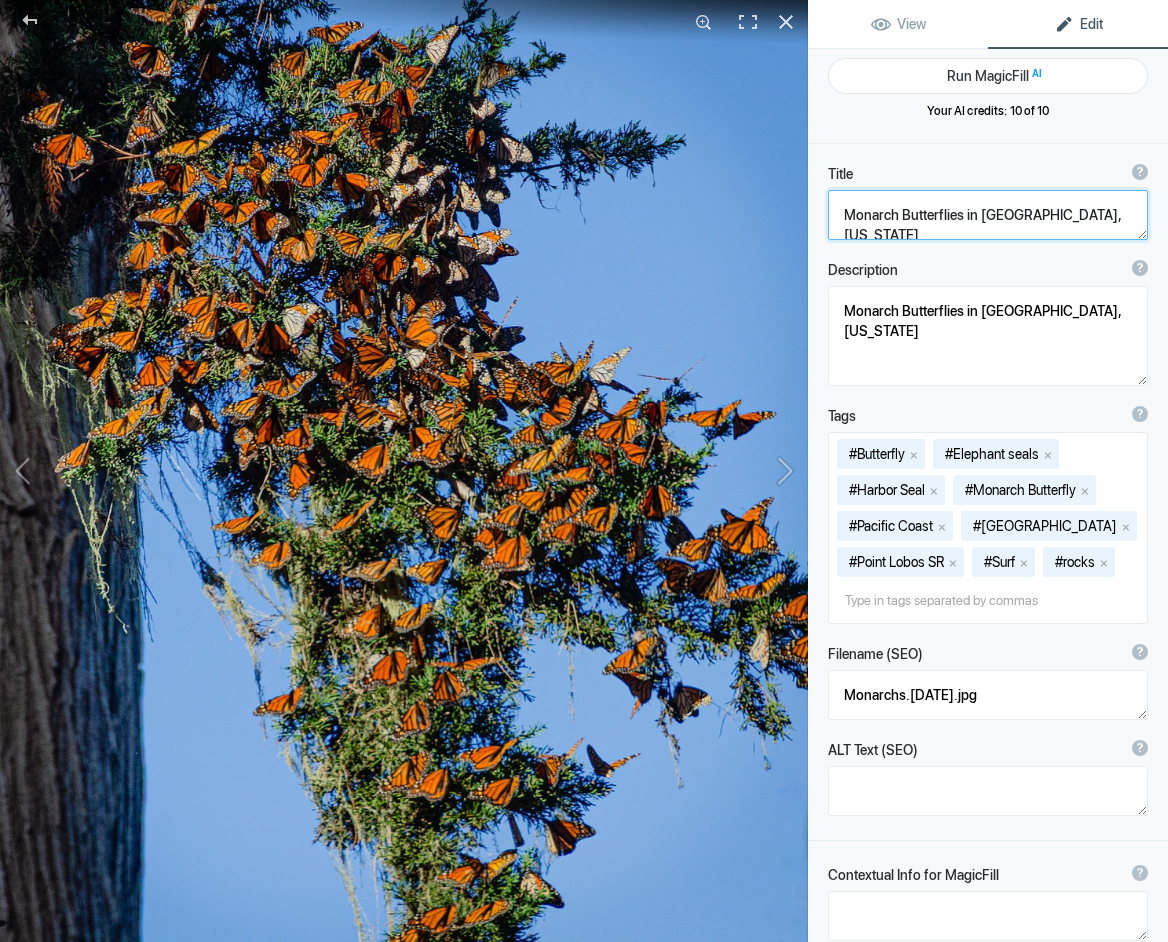 click 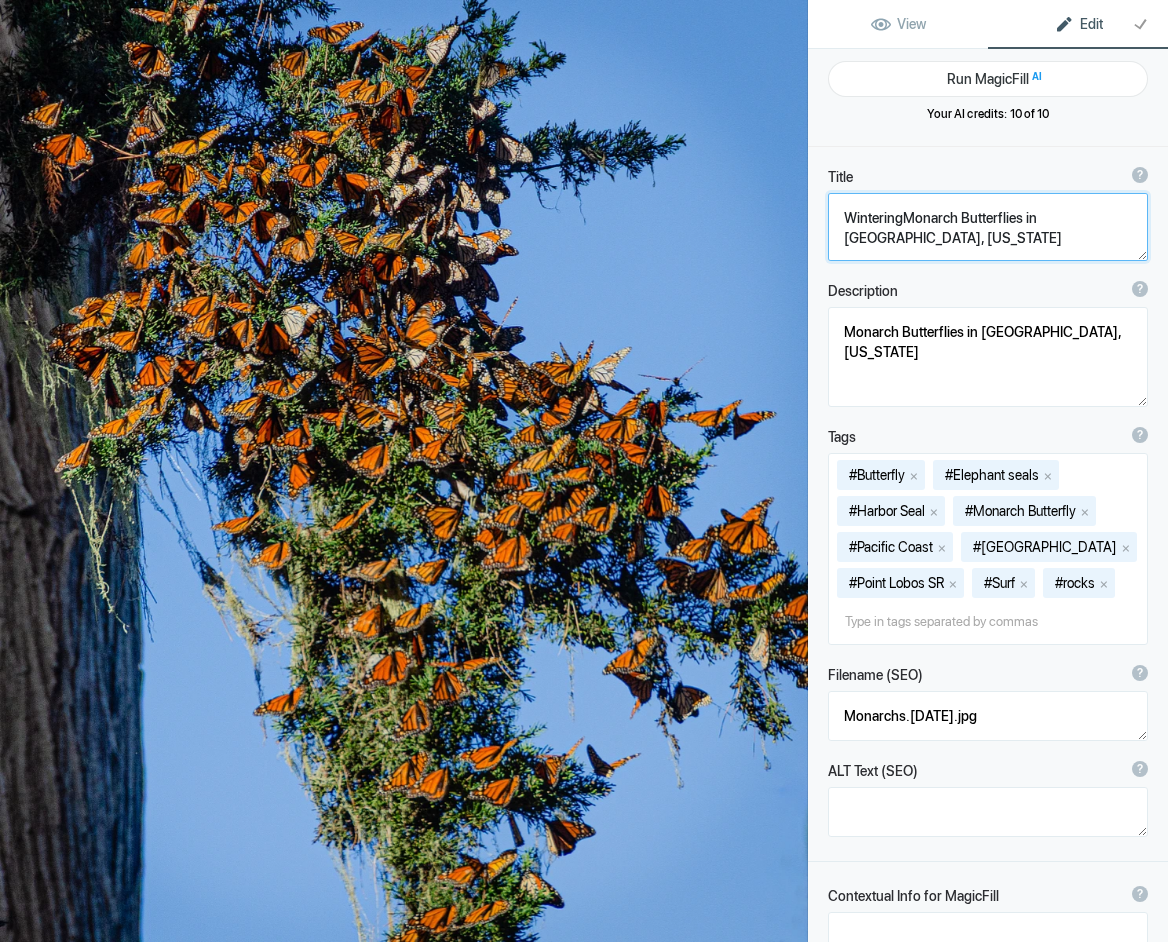 type on "Wintering Monarch Butterflies in [GEOGRAPHIC_DATA], [US_STATE]" 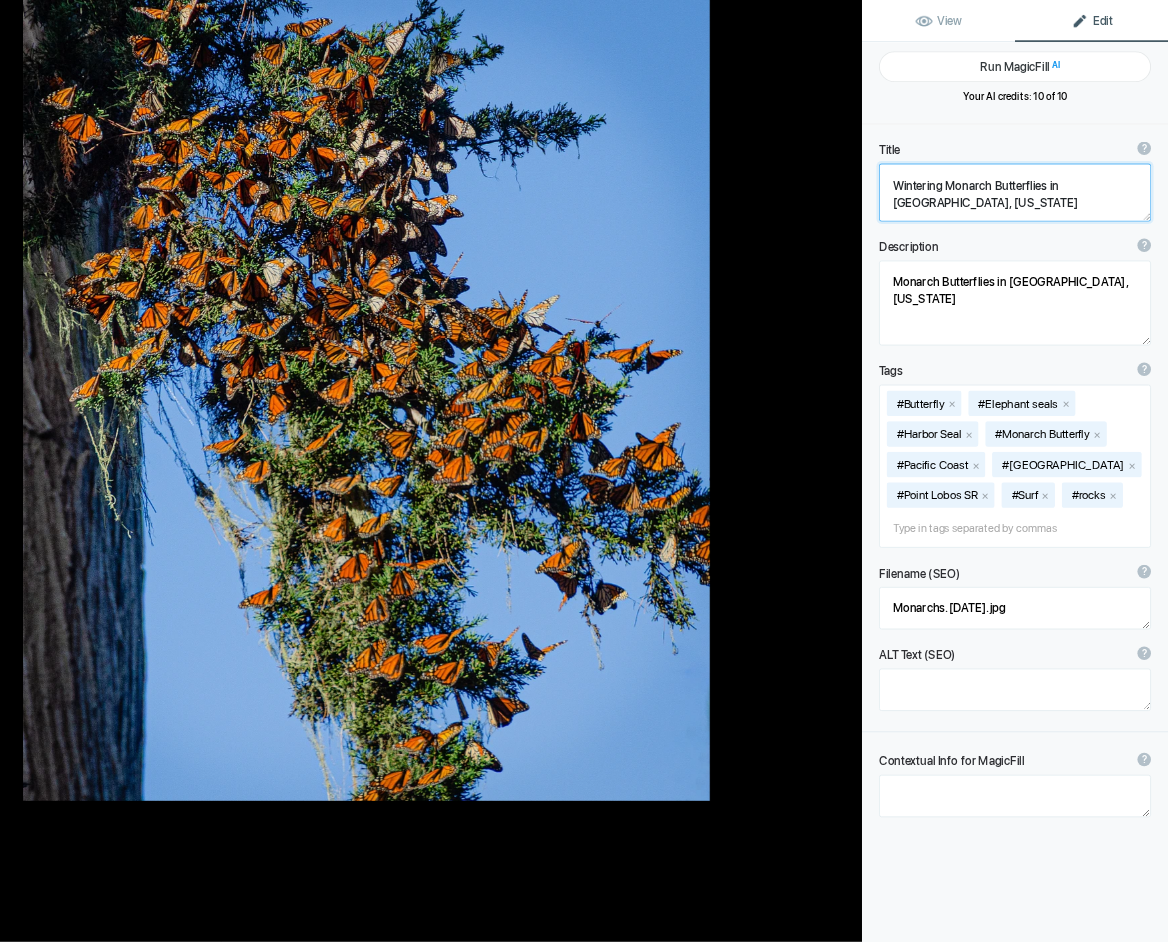 scroll, scrollTop: 4, scrollLeft: 0, axis: vertical 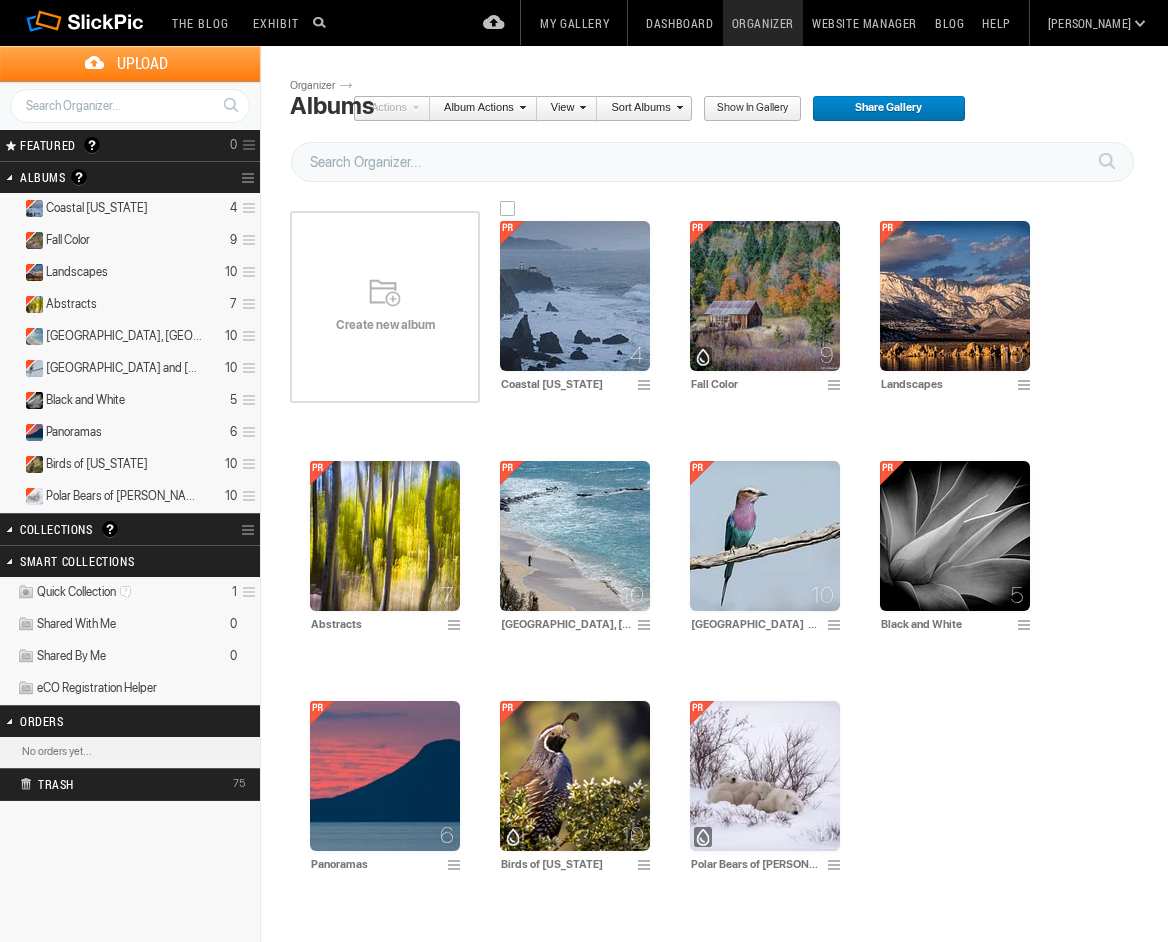 click at bounding box center (575, 296) 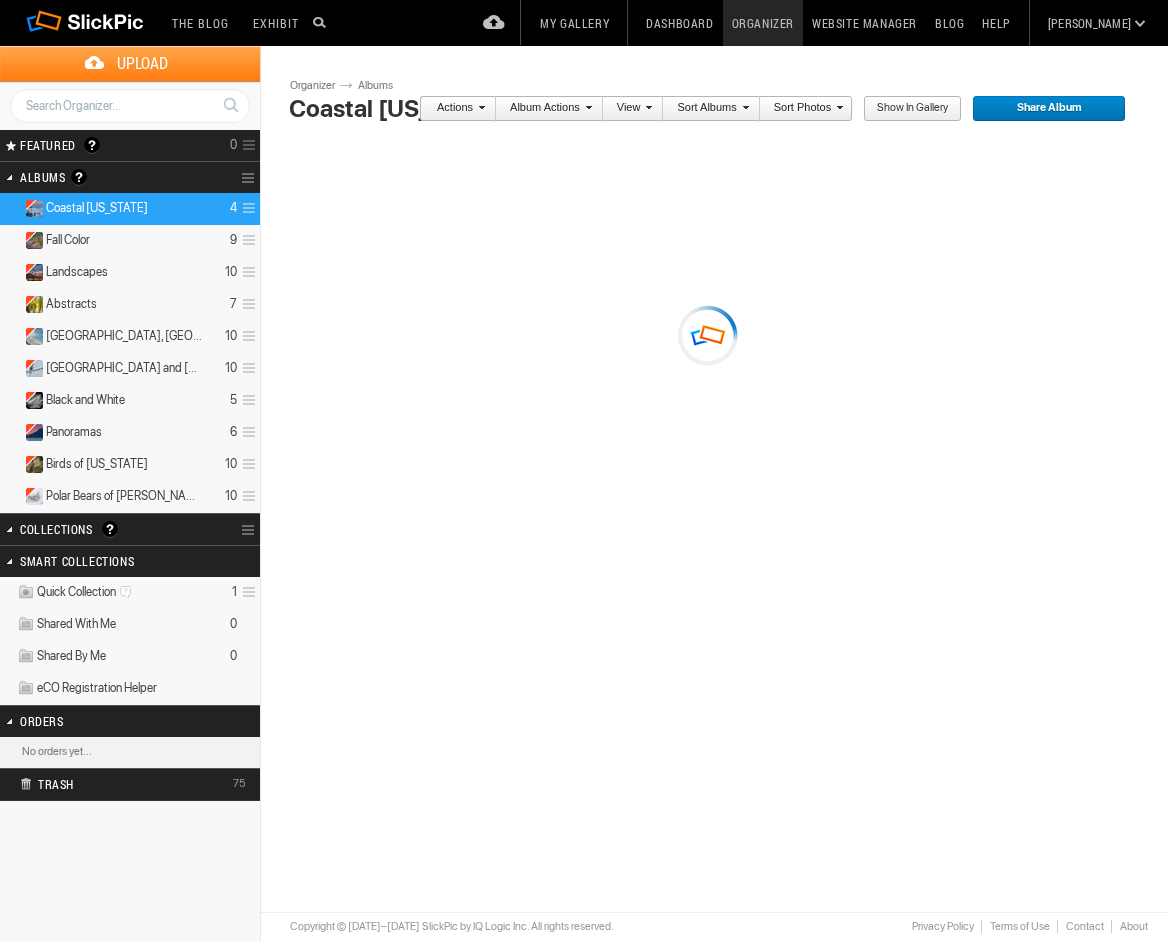 scroll, scrollTop: 0, scrollLeft: 0, axis: both 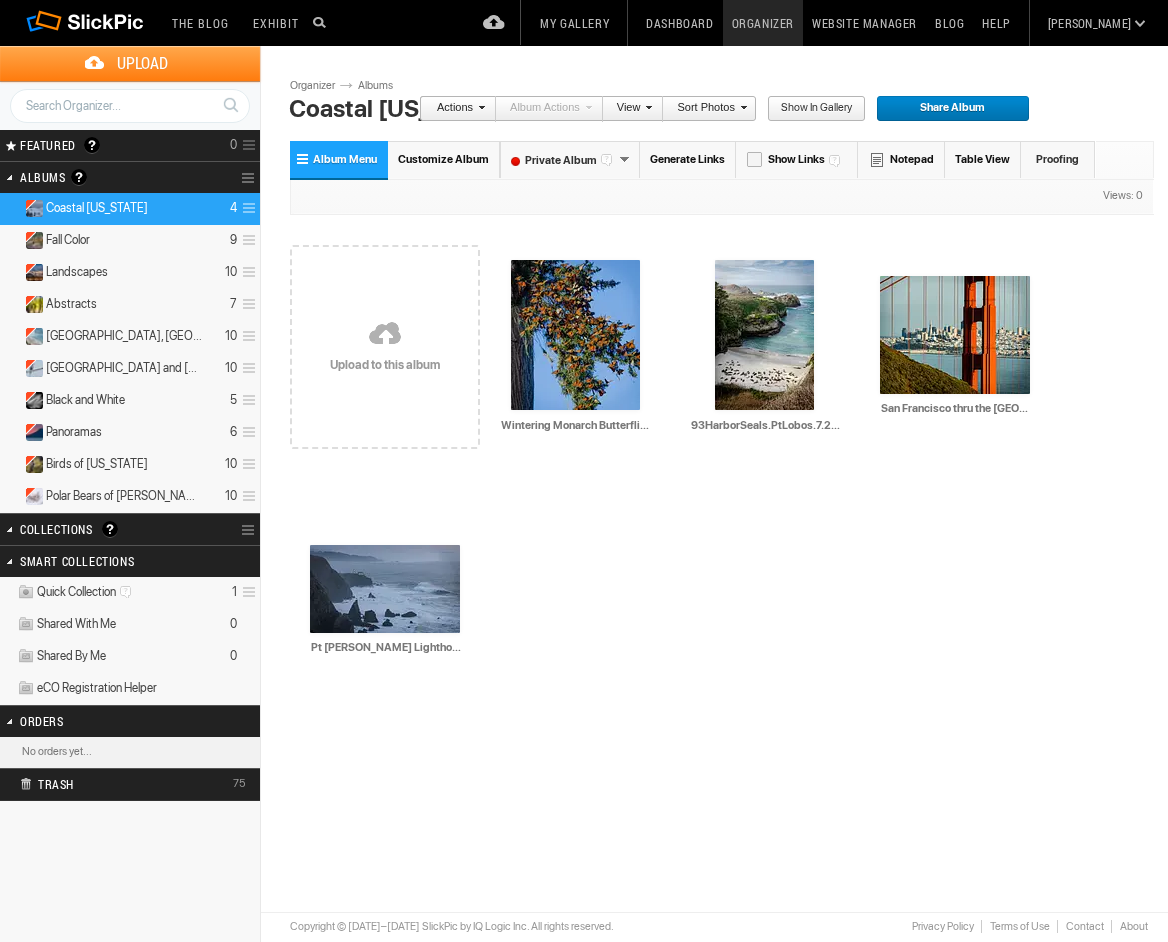 click on "Upload" at bounding box center (142, 63) 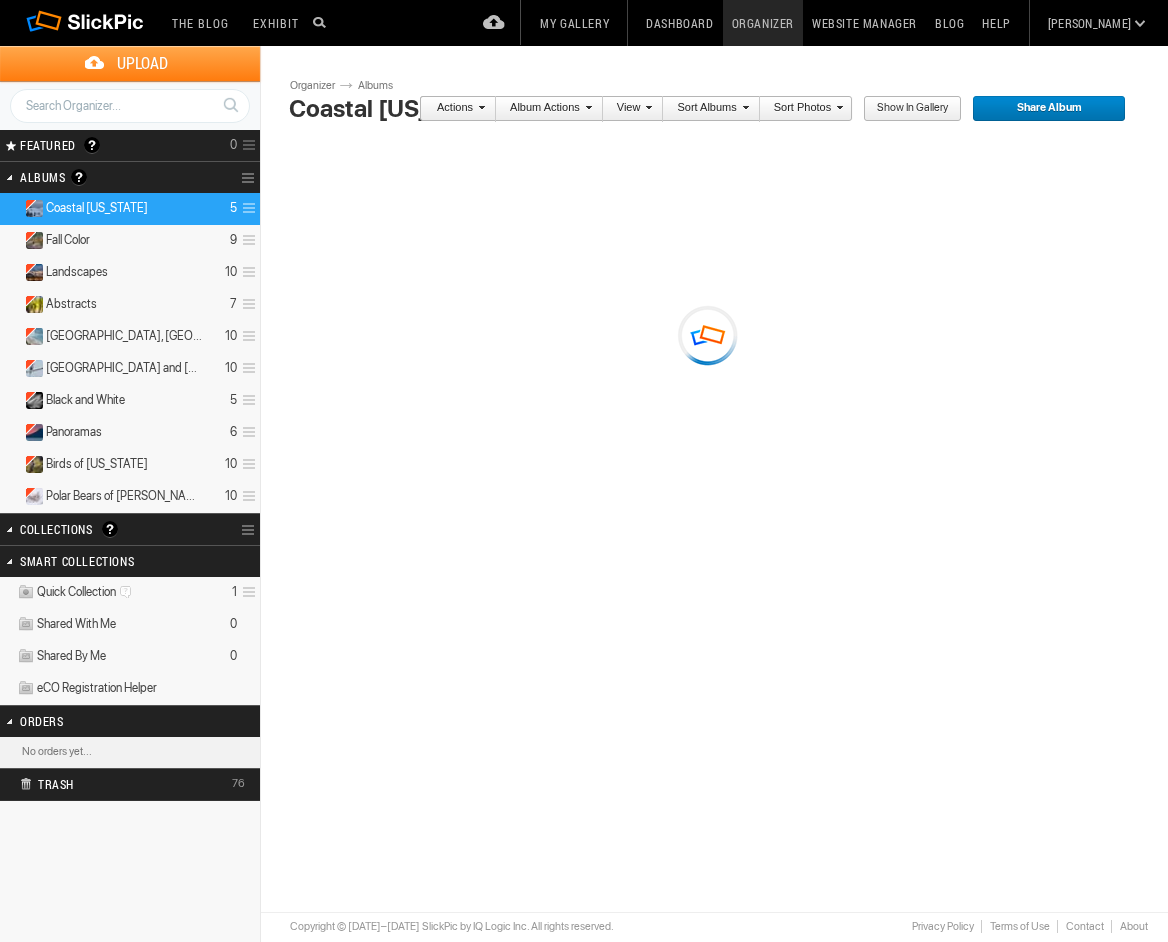 scroll, scrollTop: 0, scrollLeft: 0, axis: both 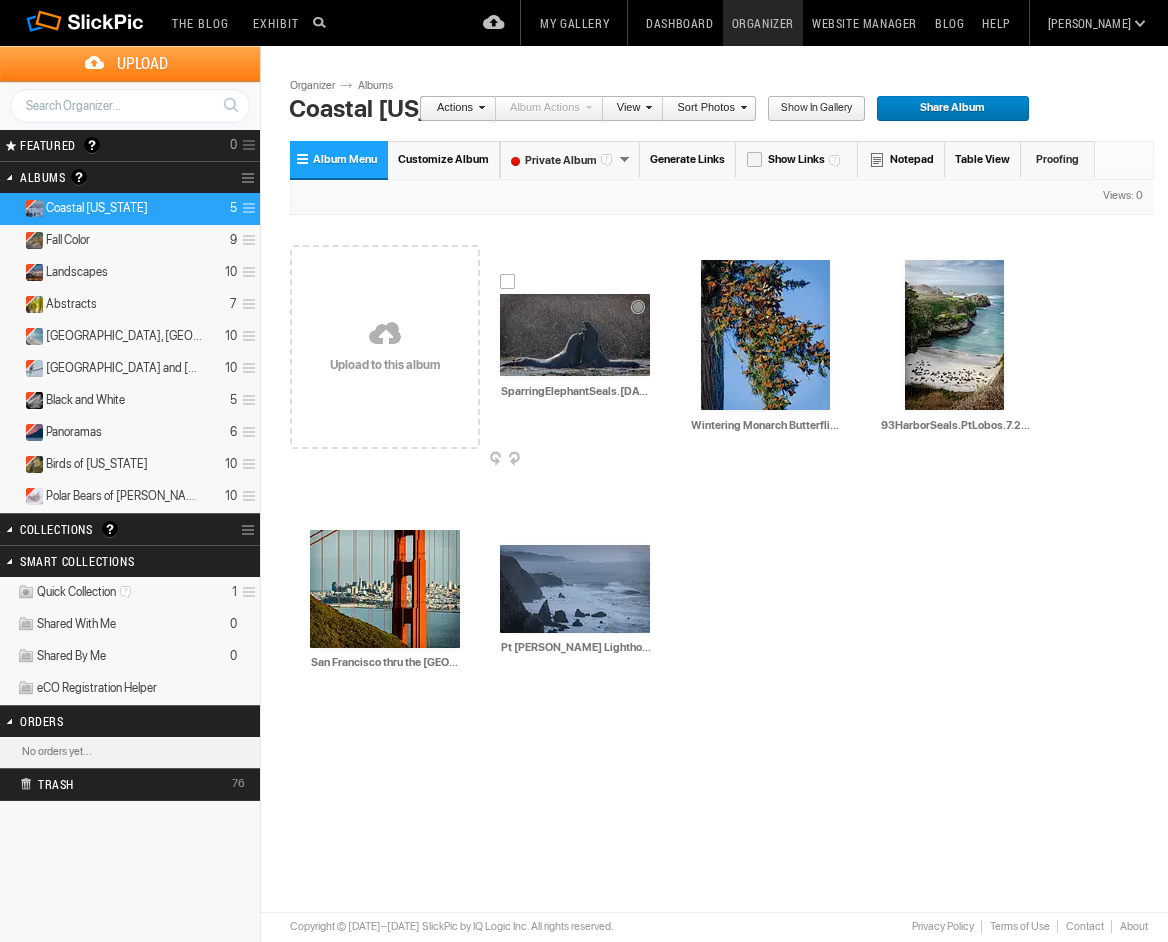 click at bounding box center (575, 335) 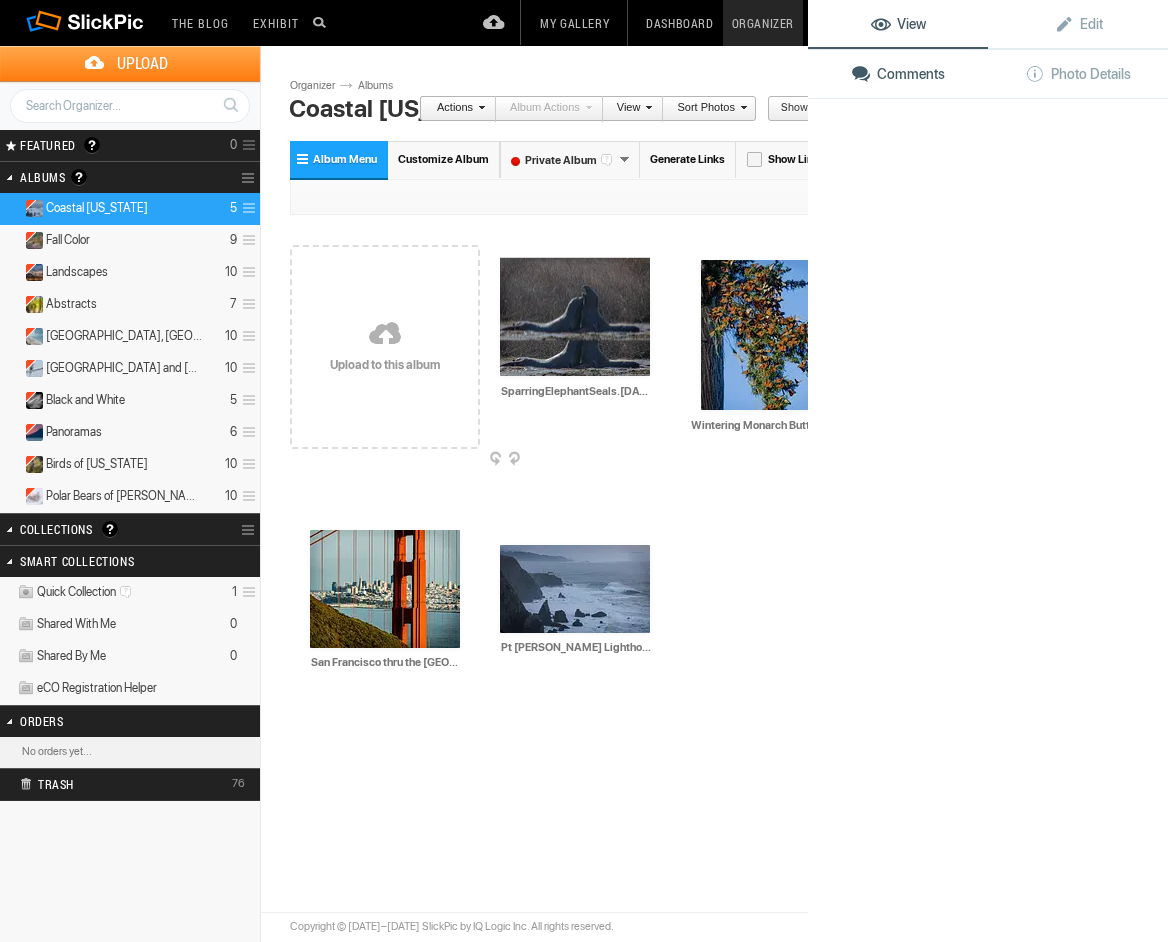 click 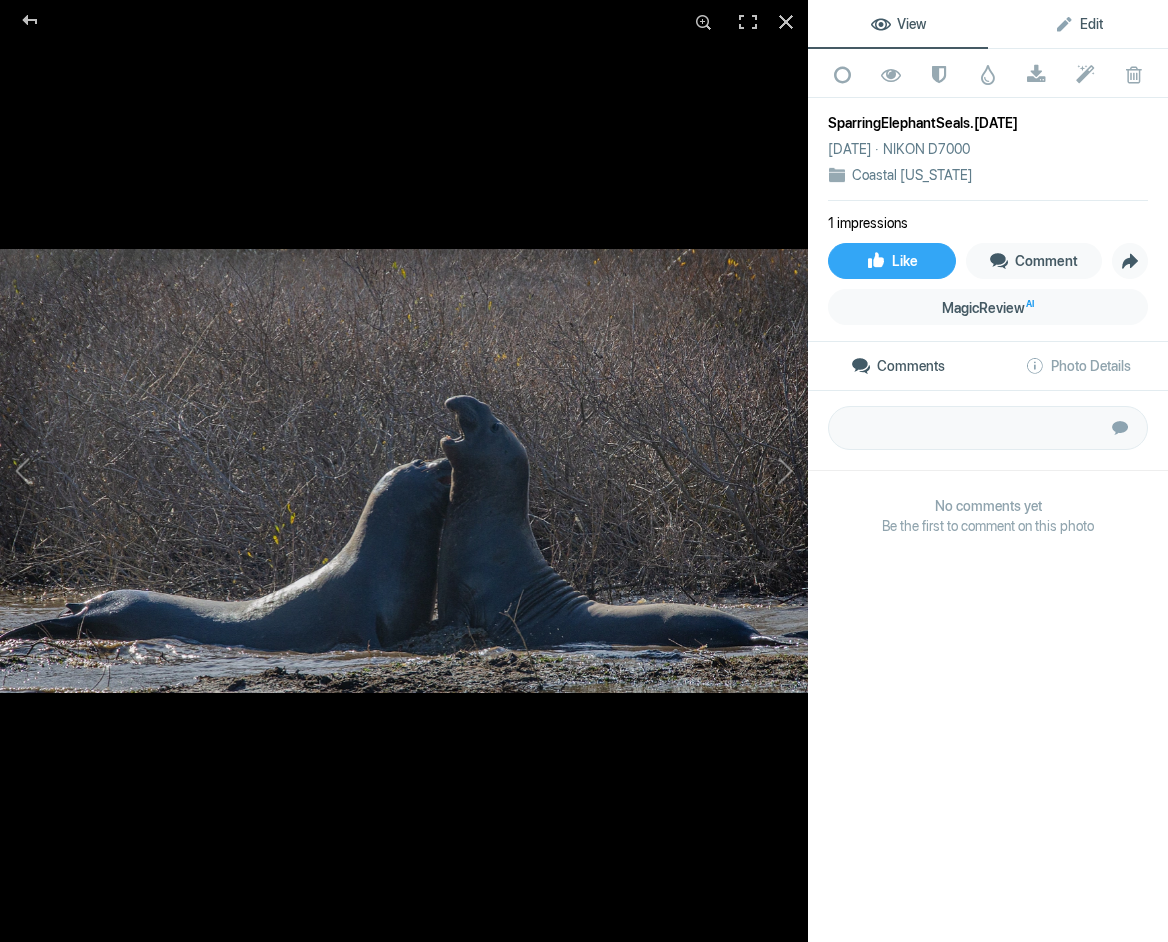 click on "Edit" 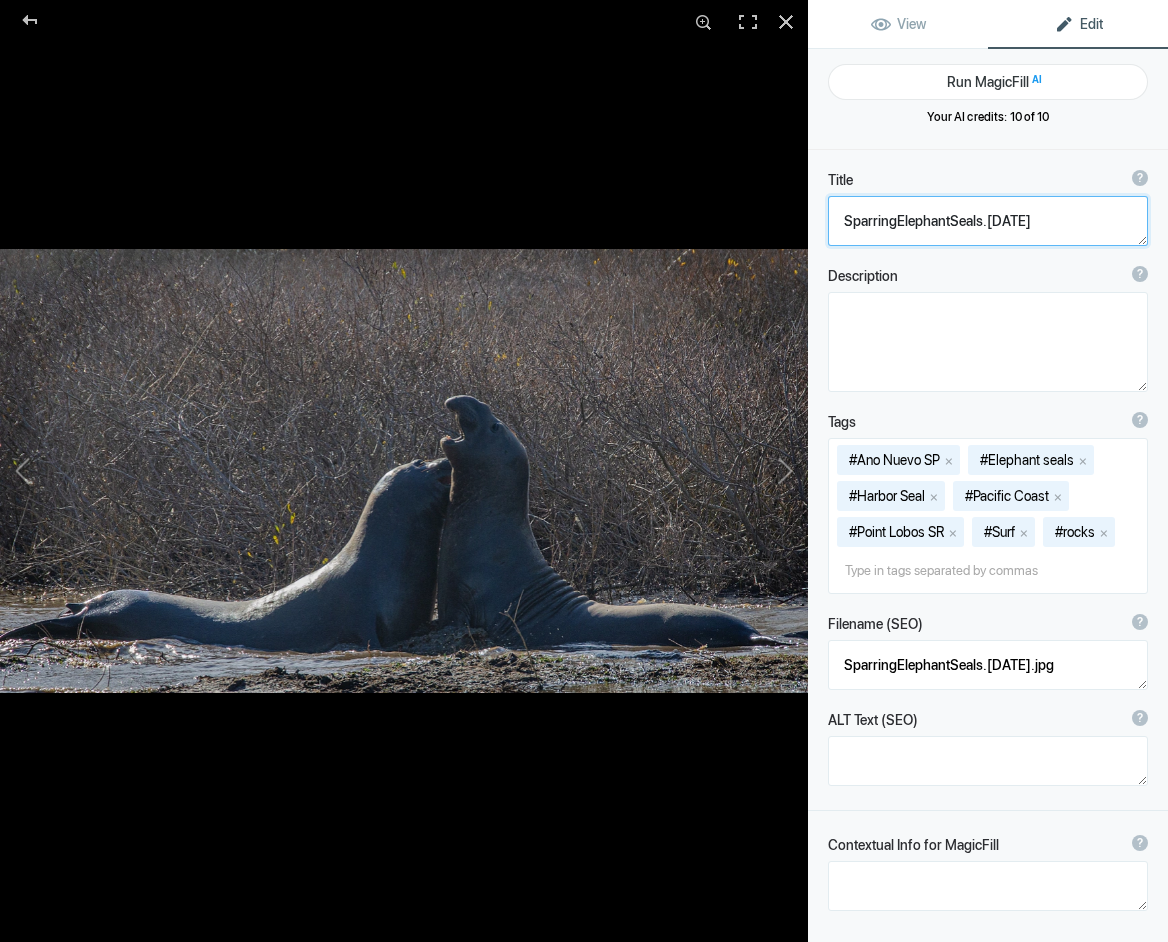 drag, startPoint x: 1035, startPoint y: 222, endPoint x: 1048, endPoint y: 231, distance: 15.811388 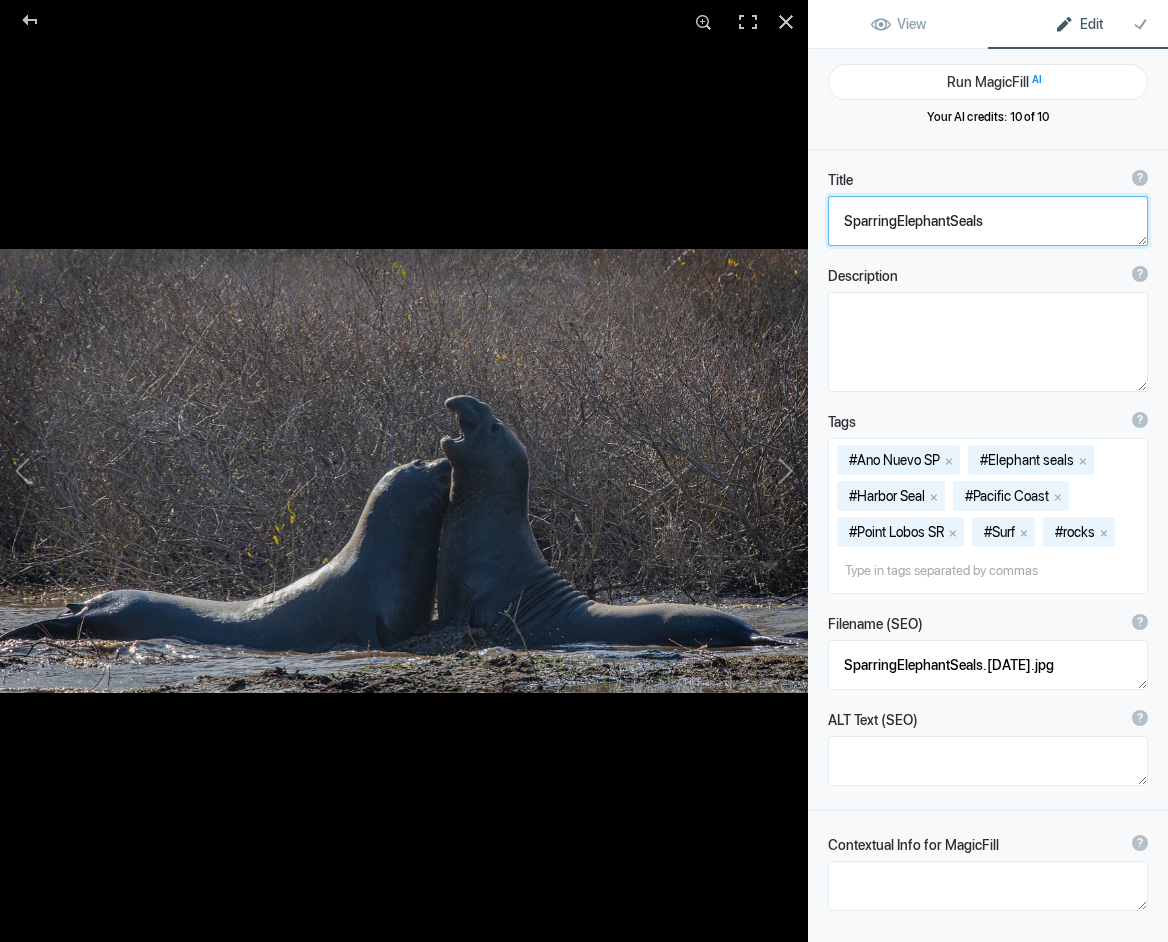 click 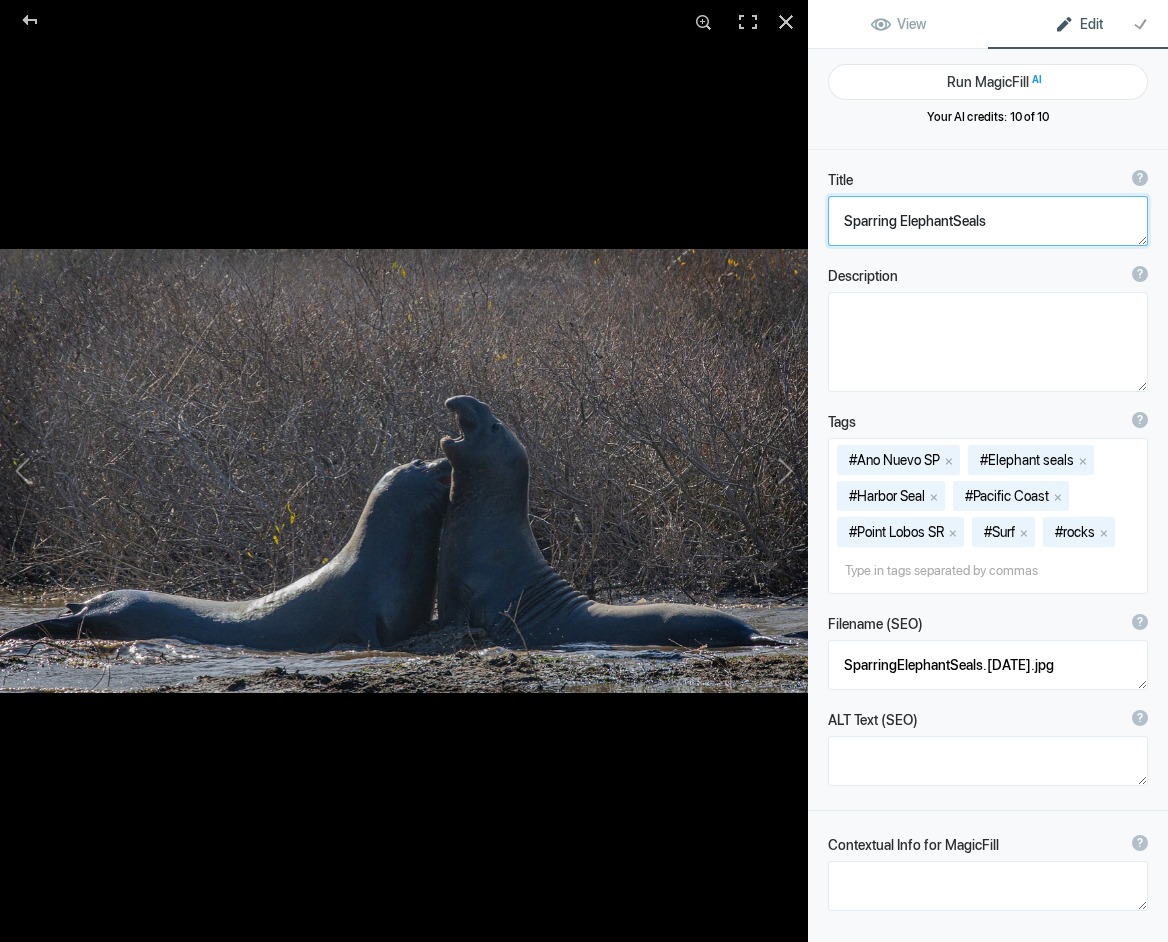 click 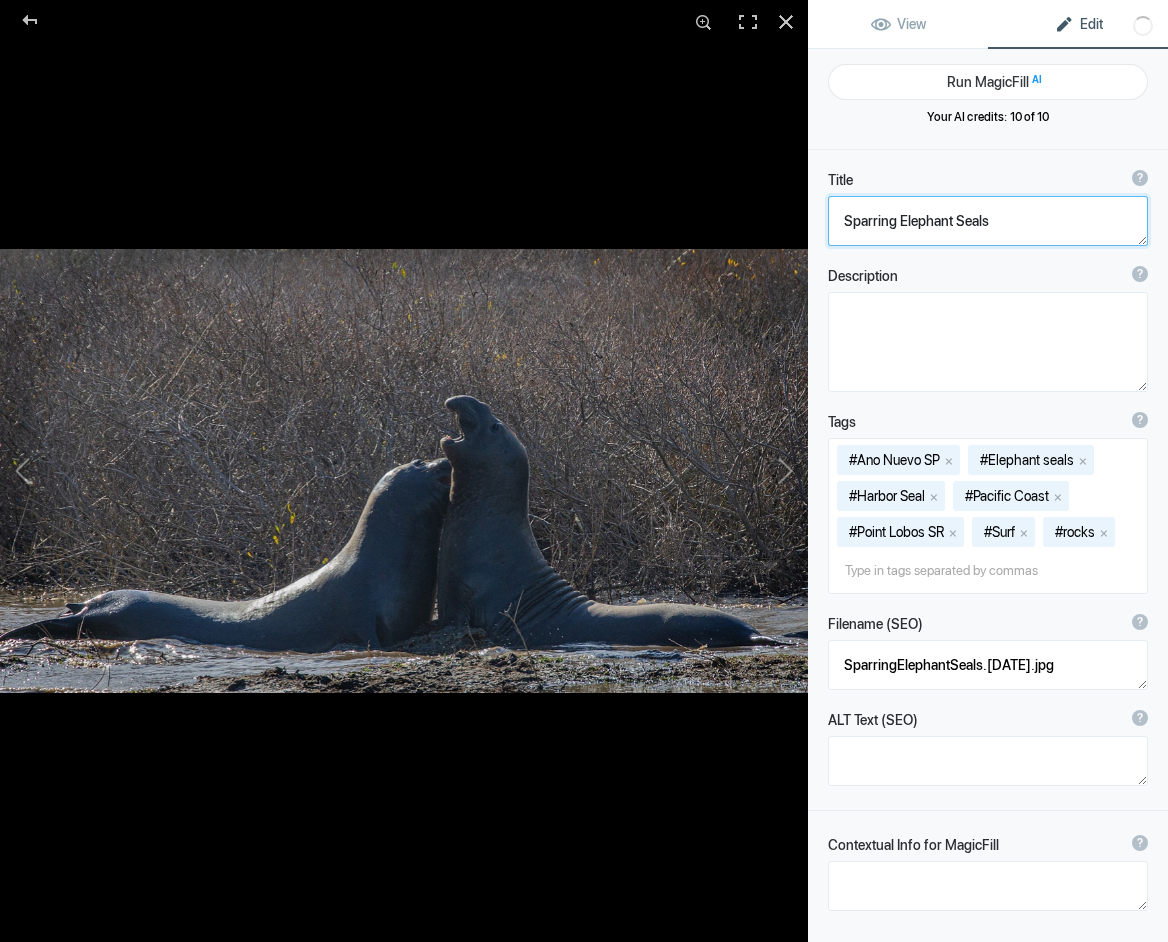click 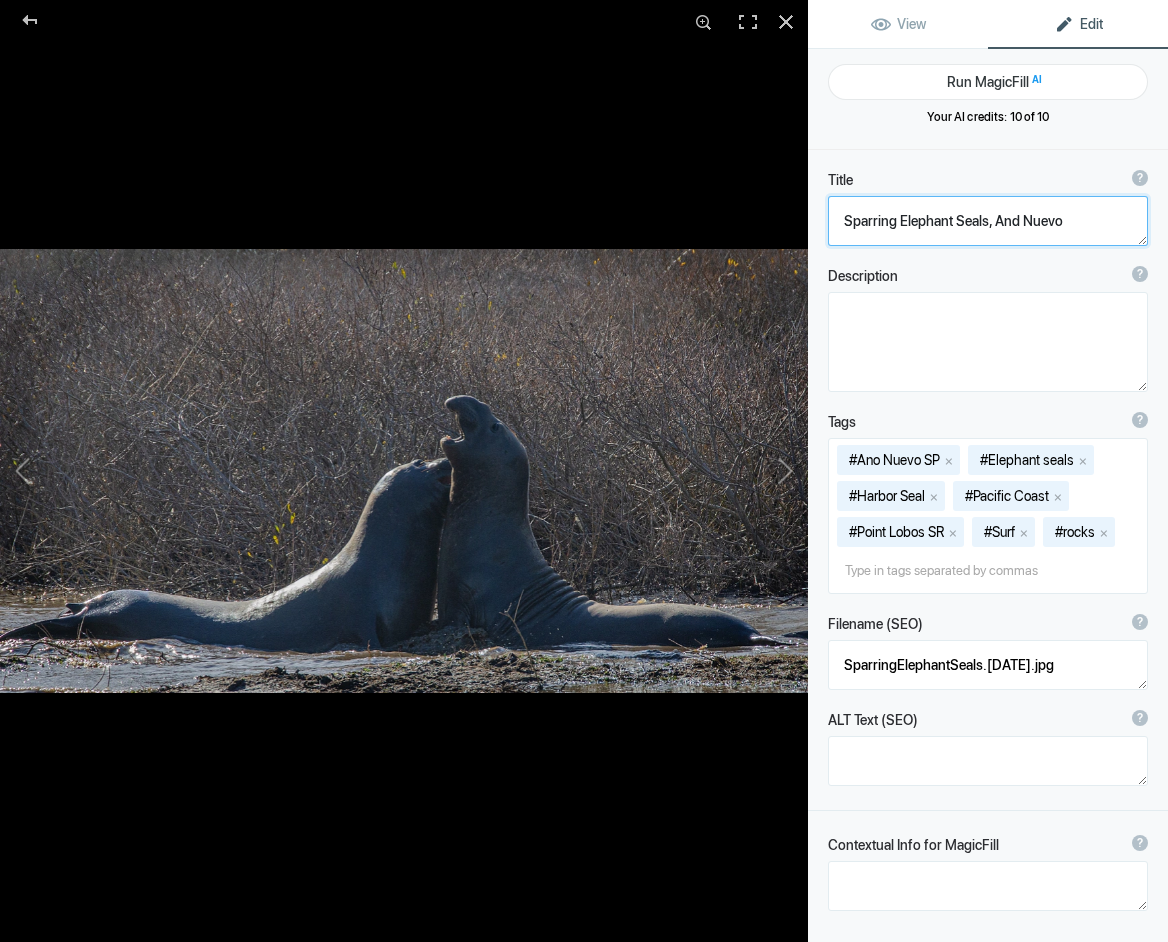 click 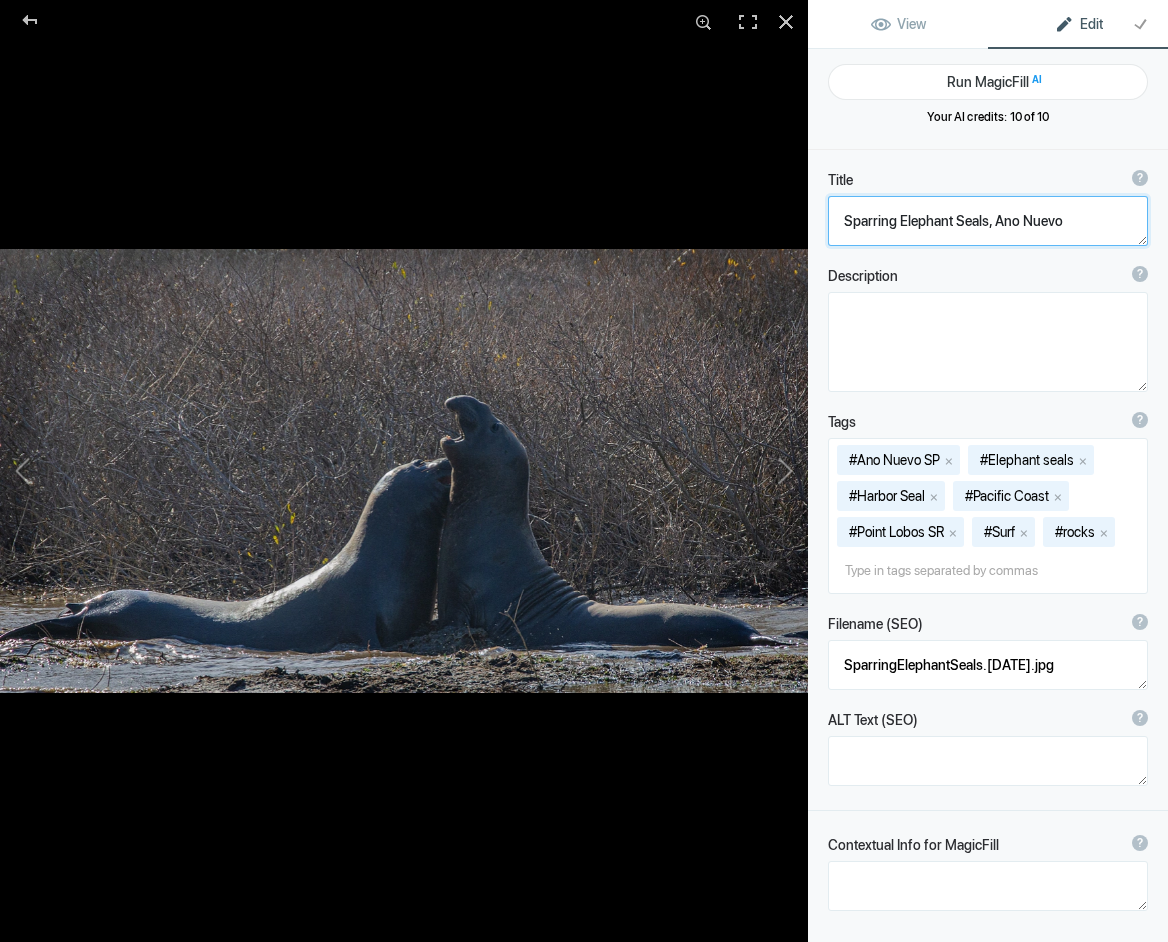 click 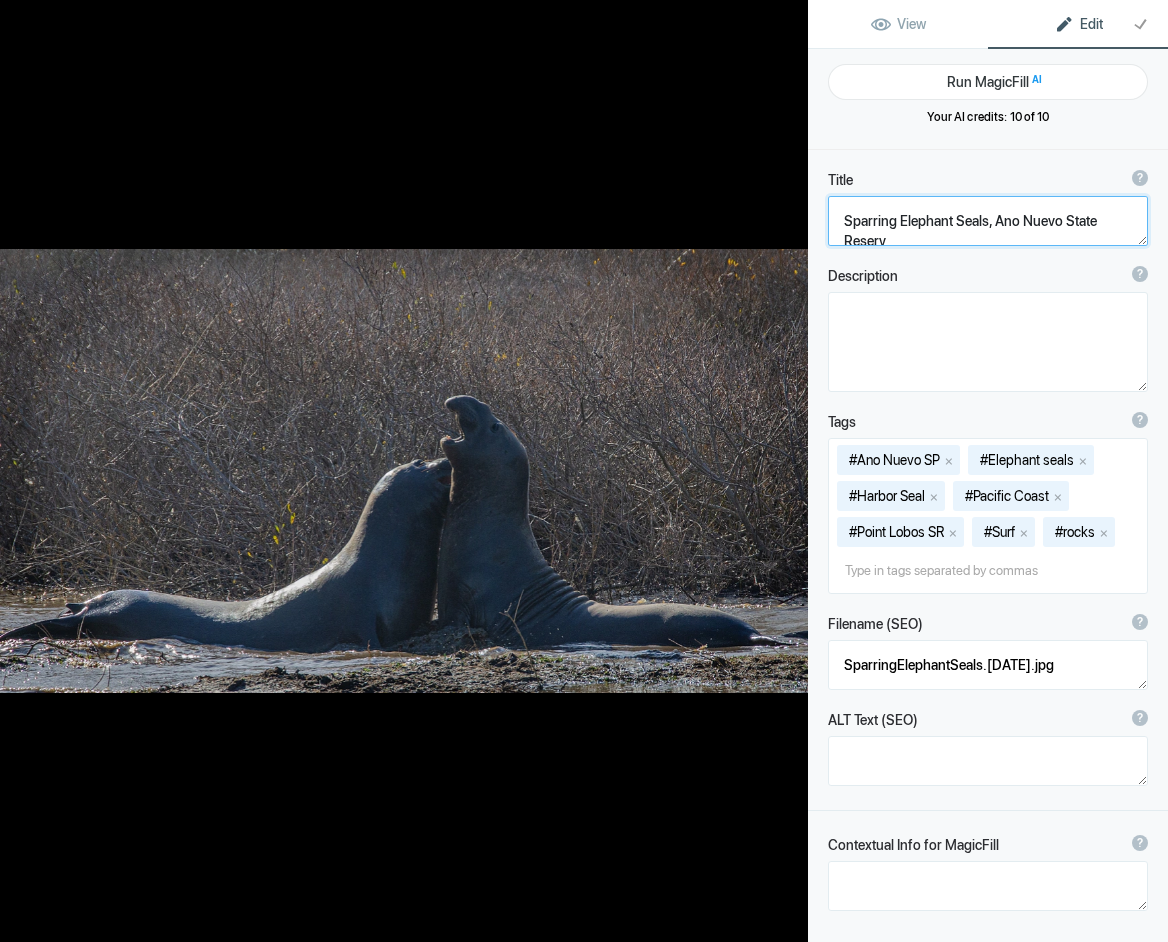scroll, scrollTop: 2, scrollLeft: 0, axis: vertical 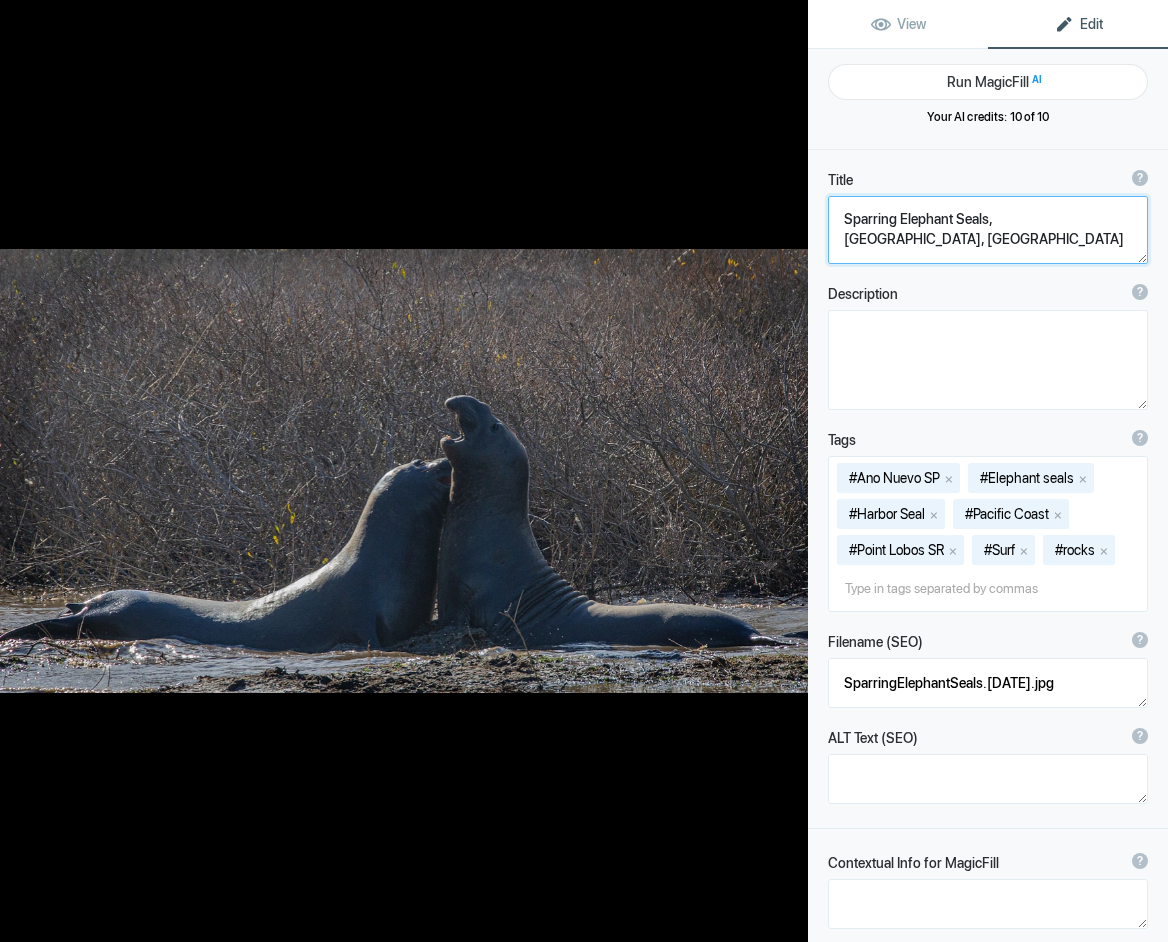type on "Sparring Elephant Seals, [GEOGRAPHIC_DATA], [US_STATE]" 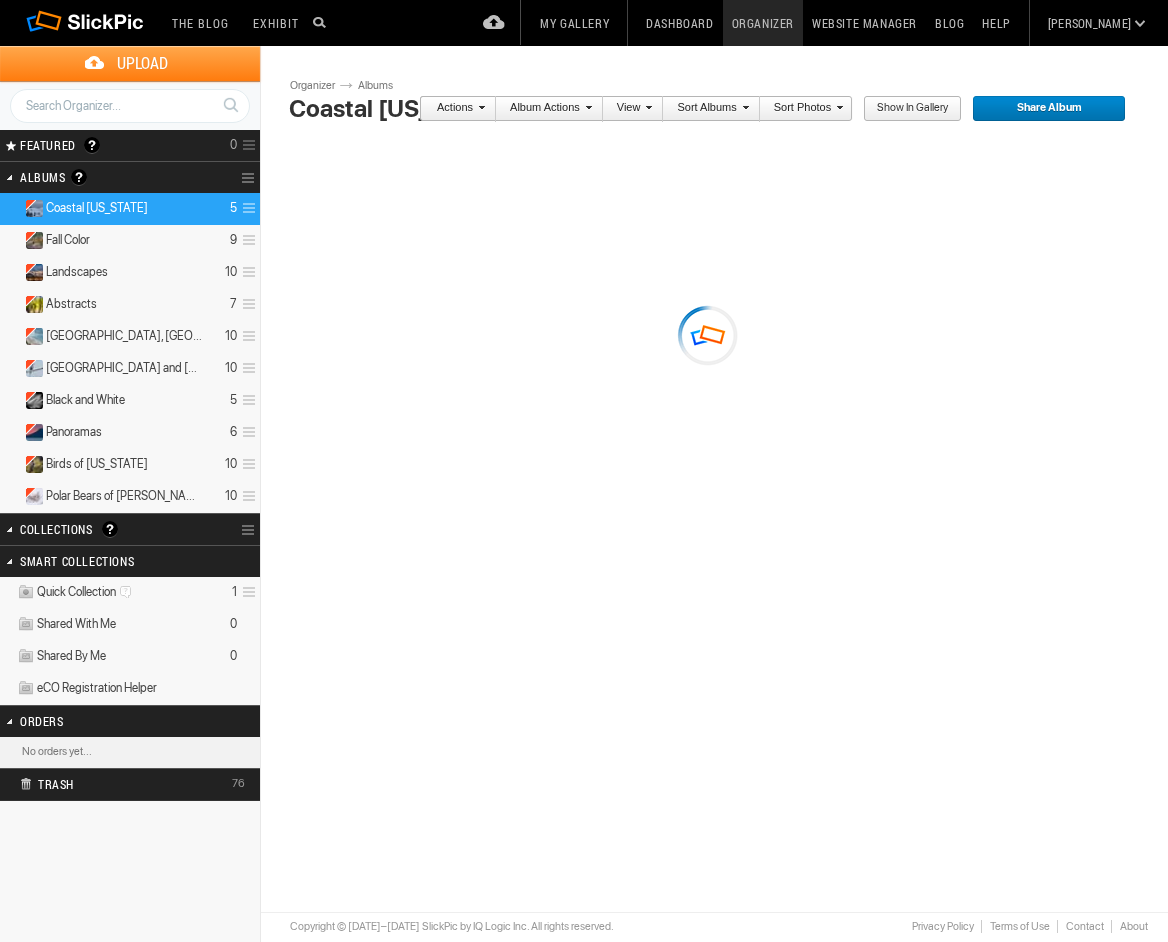scroll, scrollTop: 0, scrollLeft: 0, axis: both 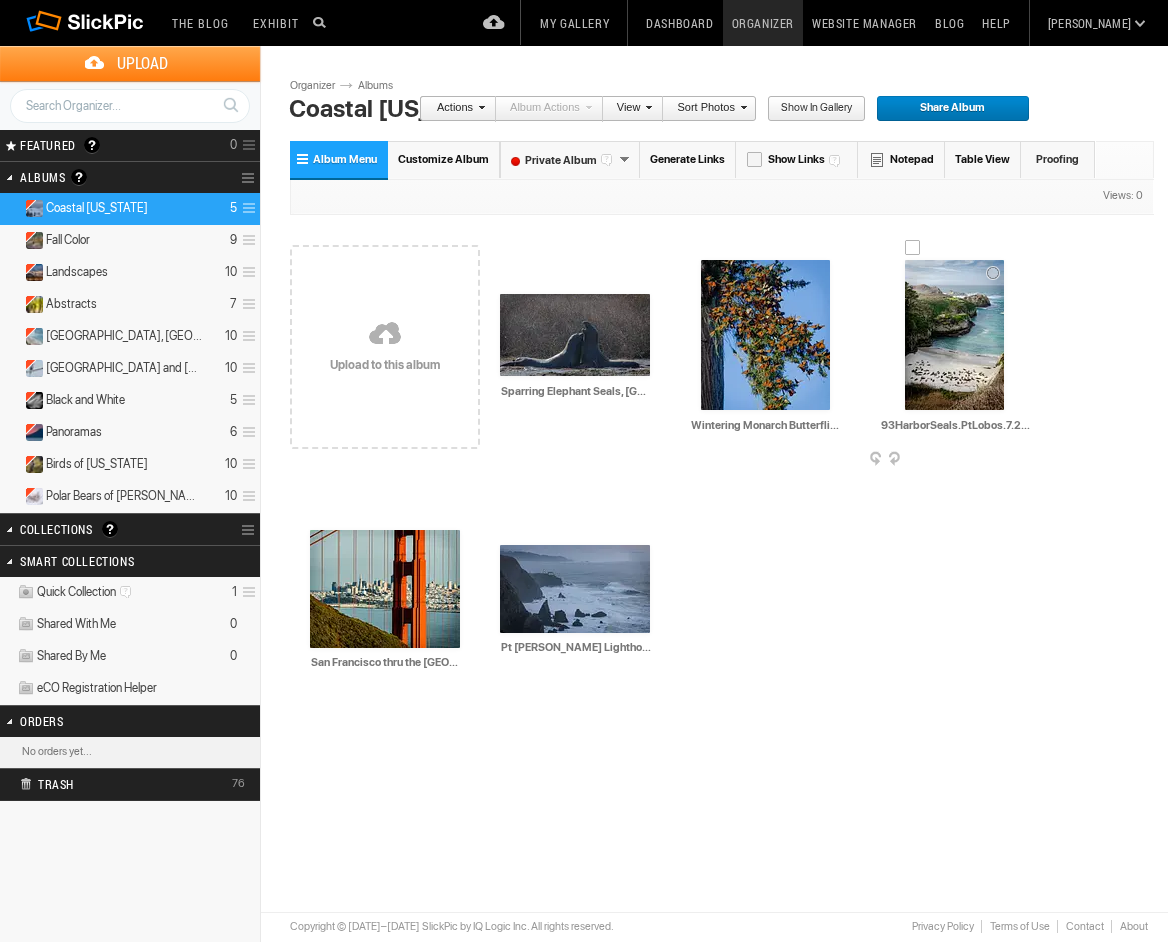 click at bounding box center (954, 335) 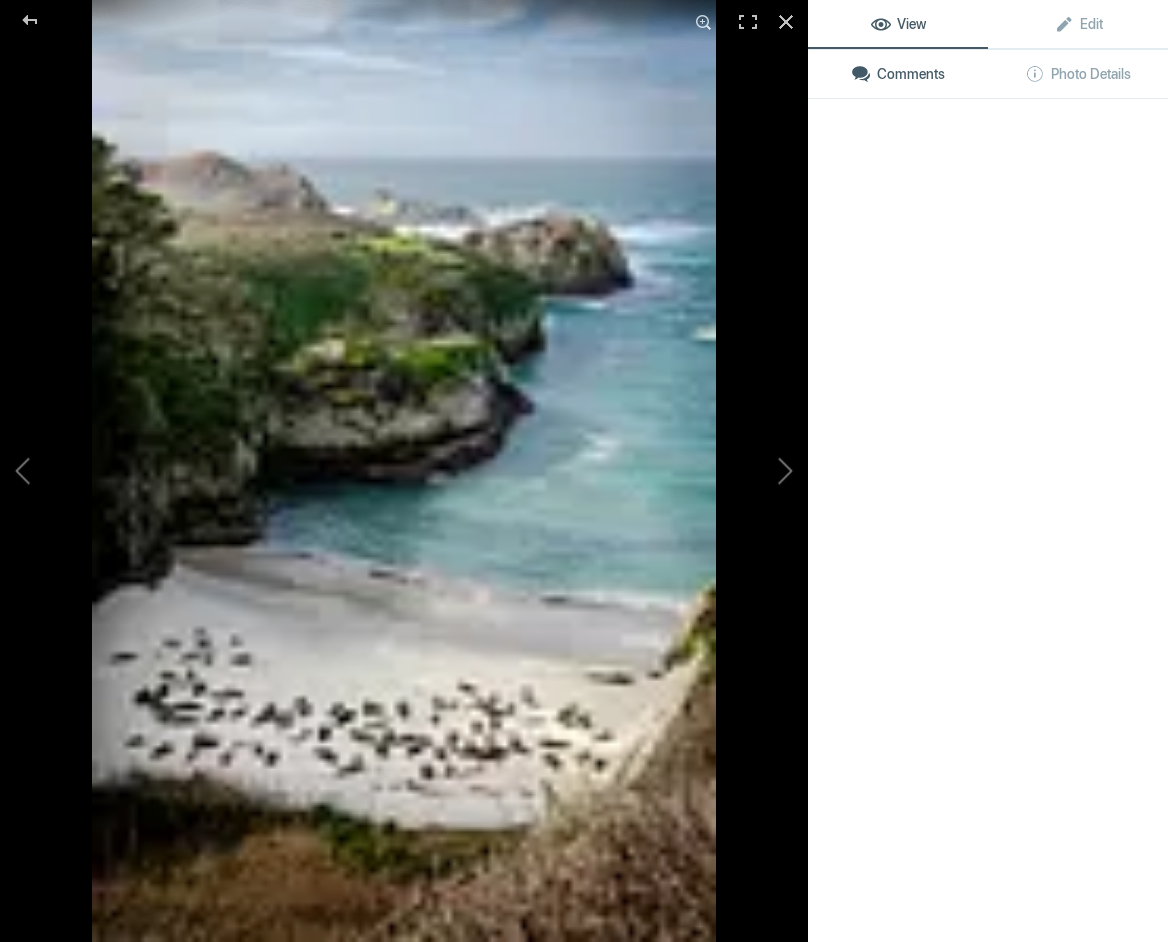 click on "View Edit Comments Photo Details" 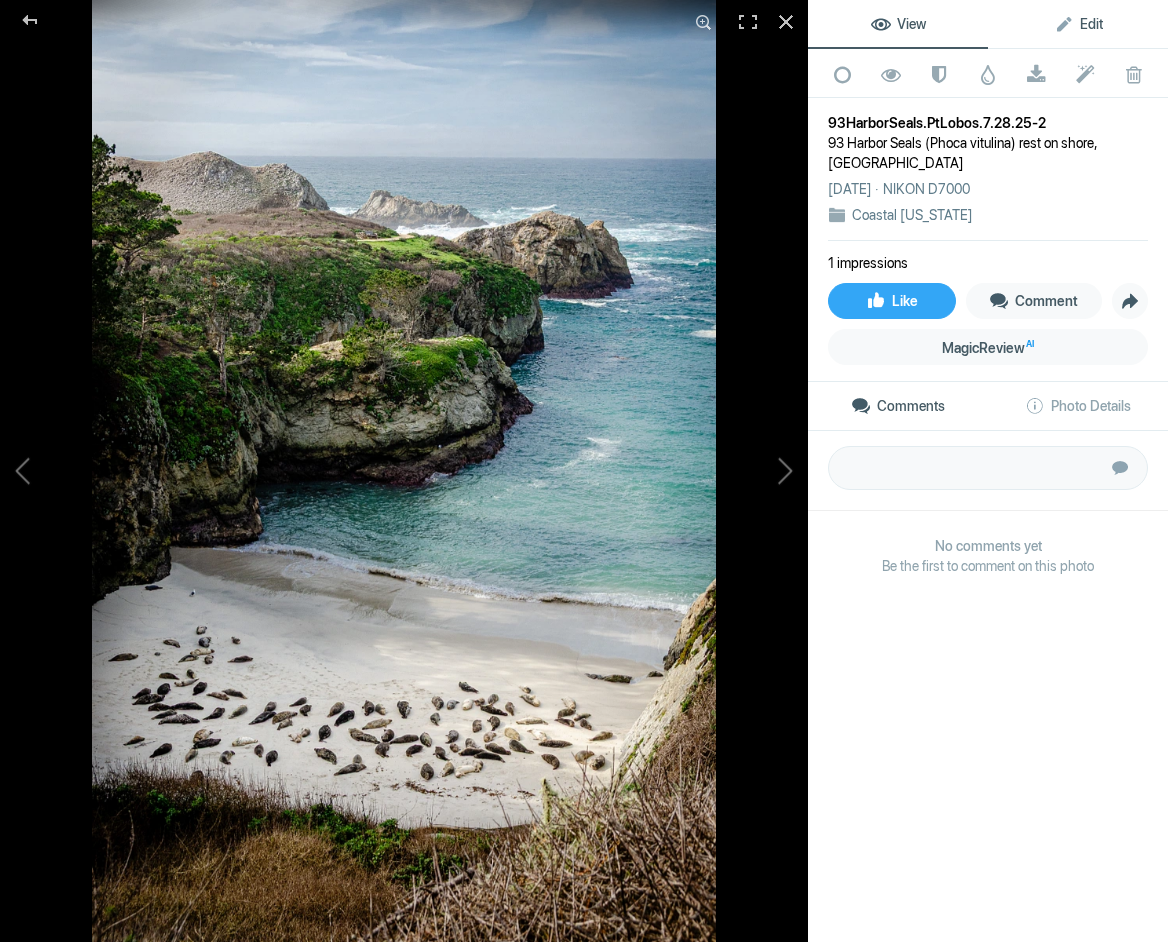 click on "Edit" 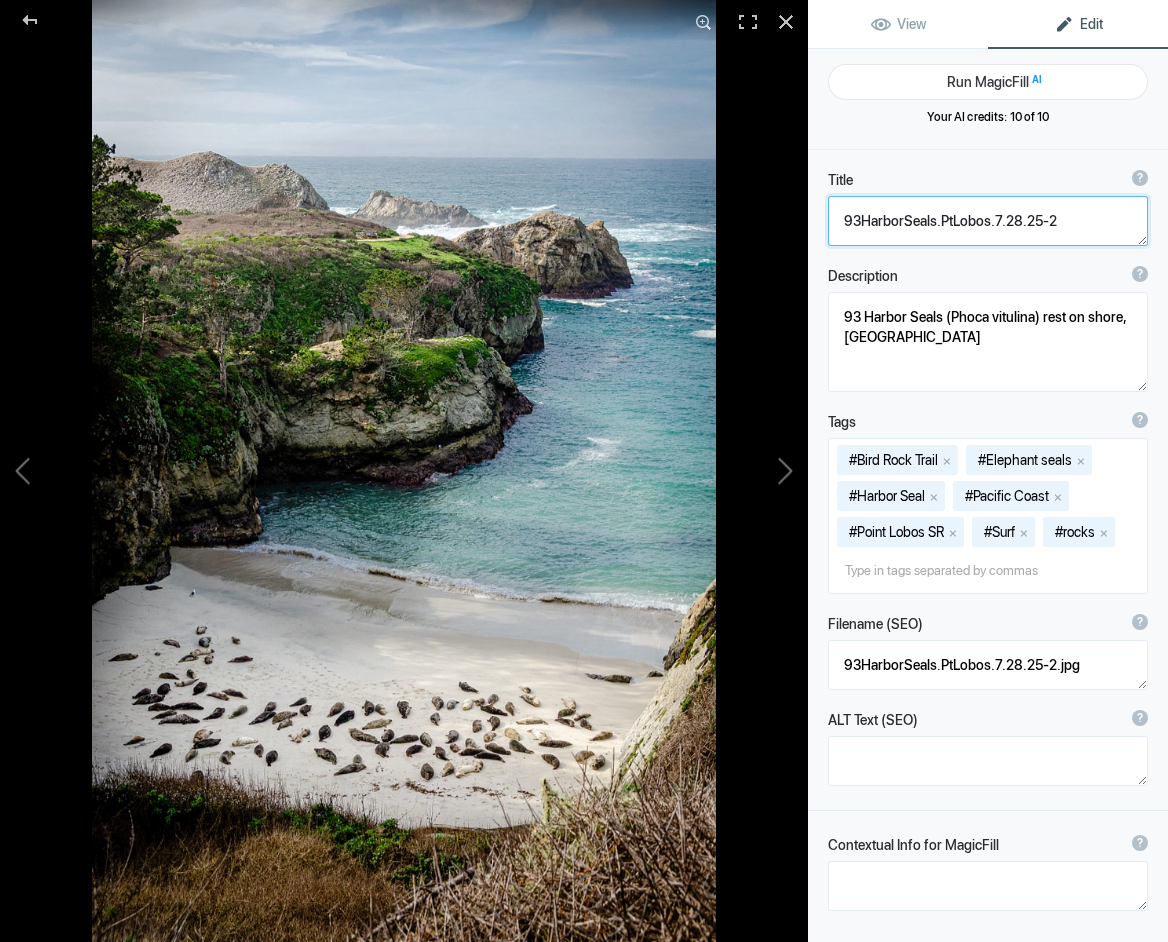 click 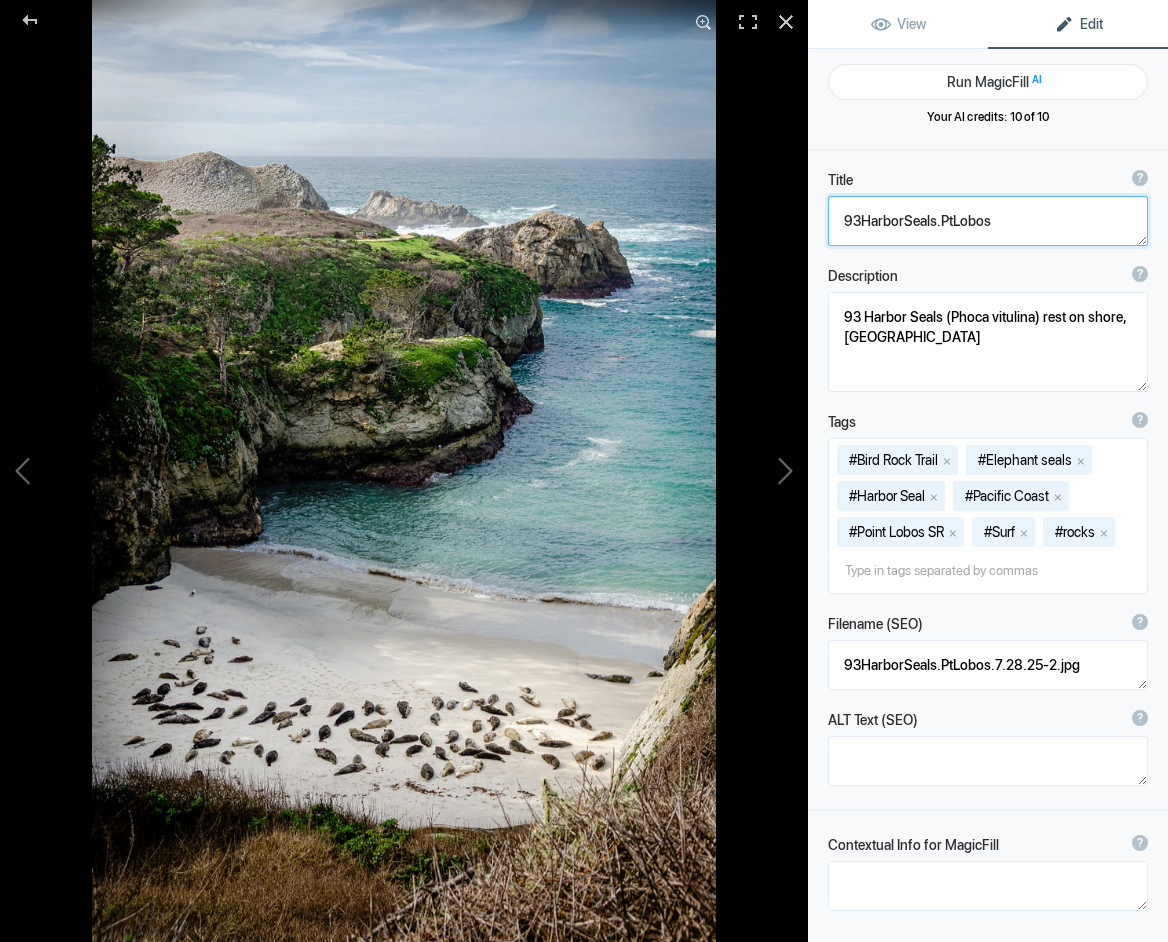click 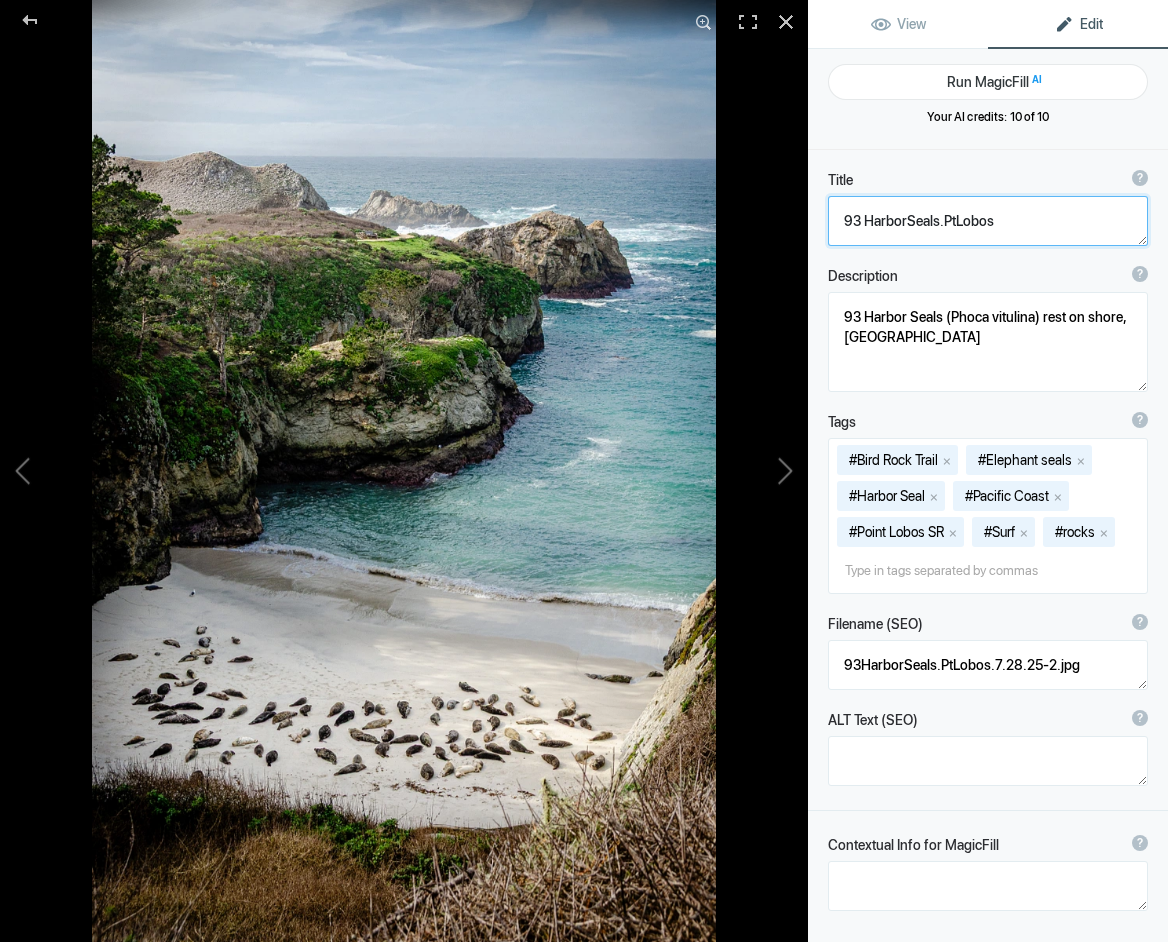 drag, startPoint x: 942, startPoint y: 221, endPoint x: 964, endPoint y: 228, distance: 23.086792 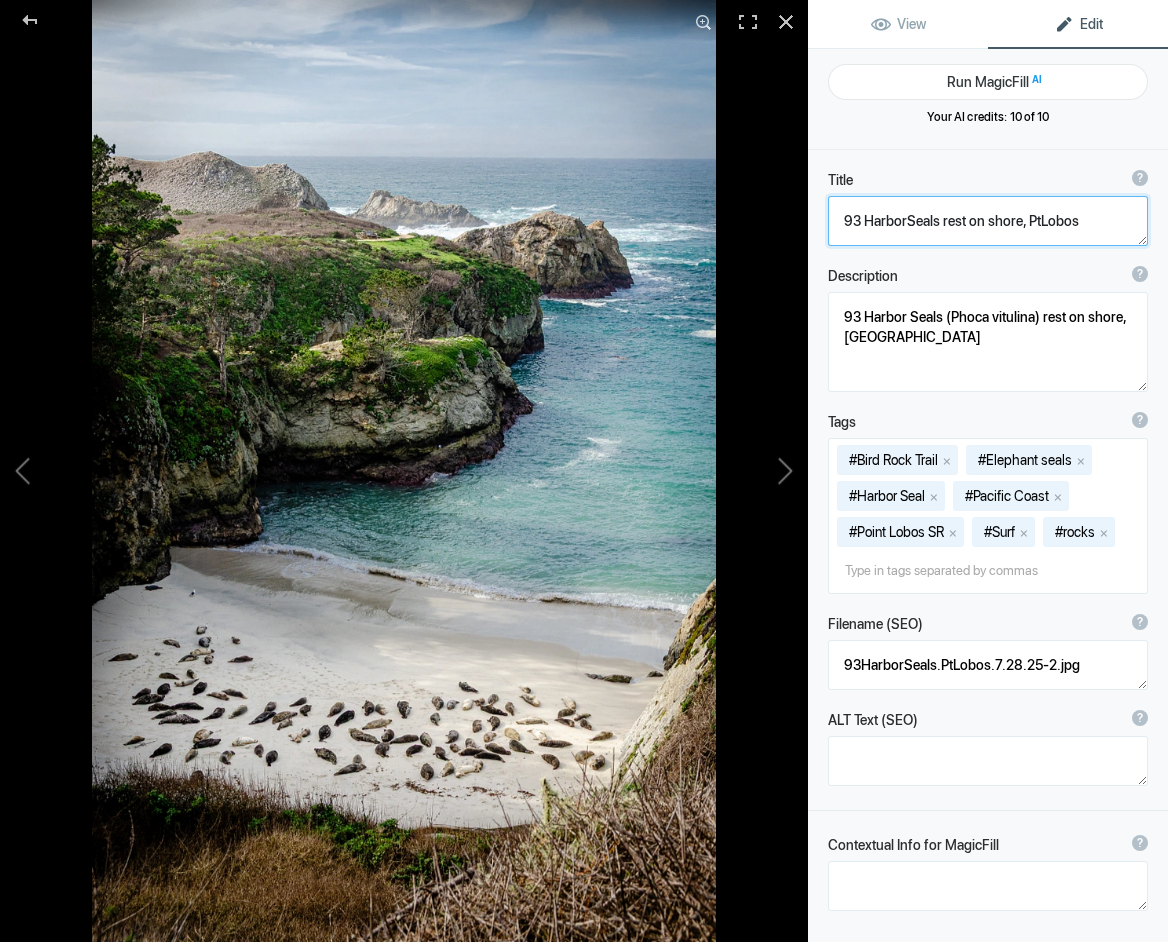 click 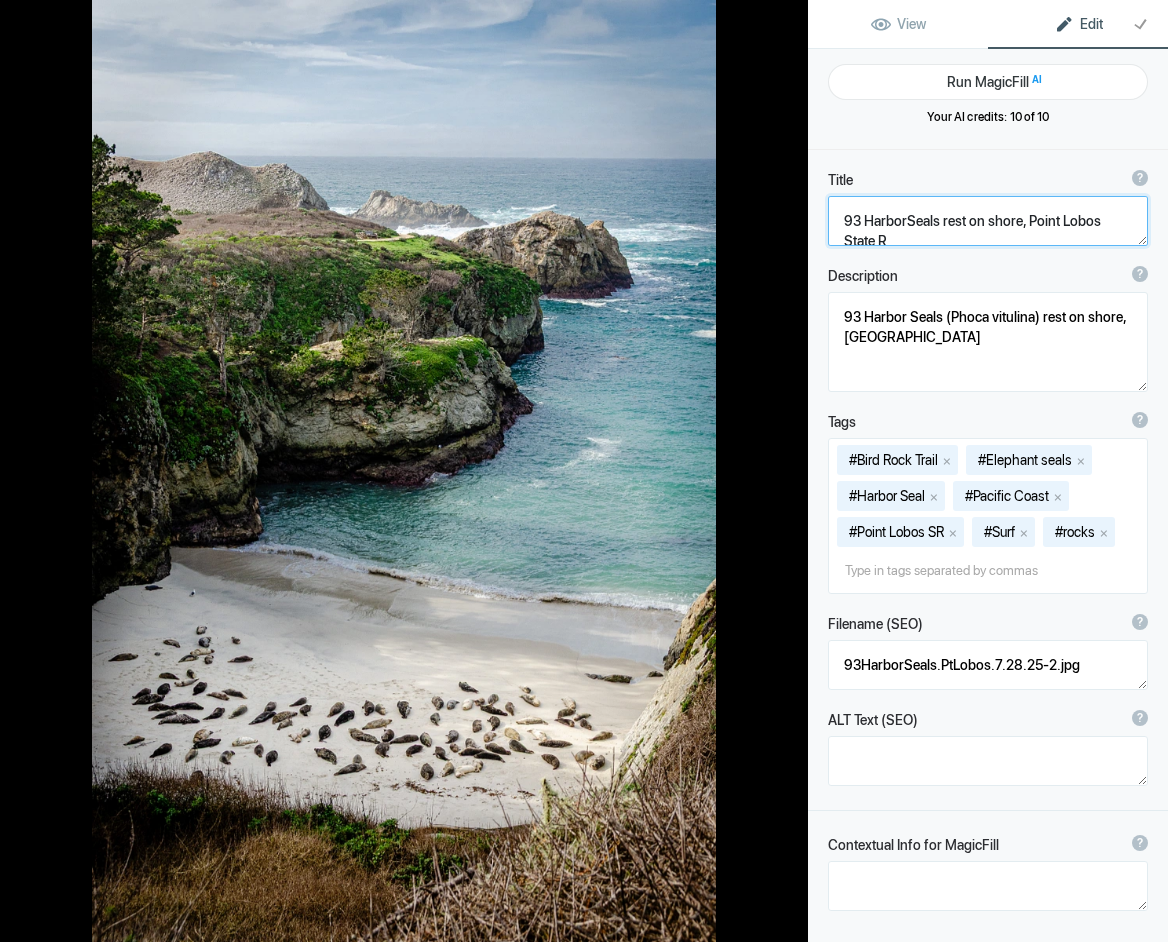 scroll, scrollTop: 2, scrollLeft: 0, axis: vertical 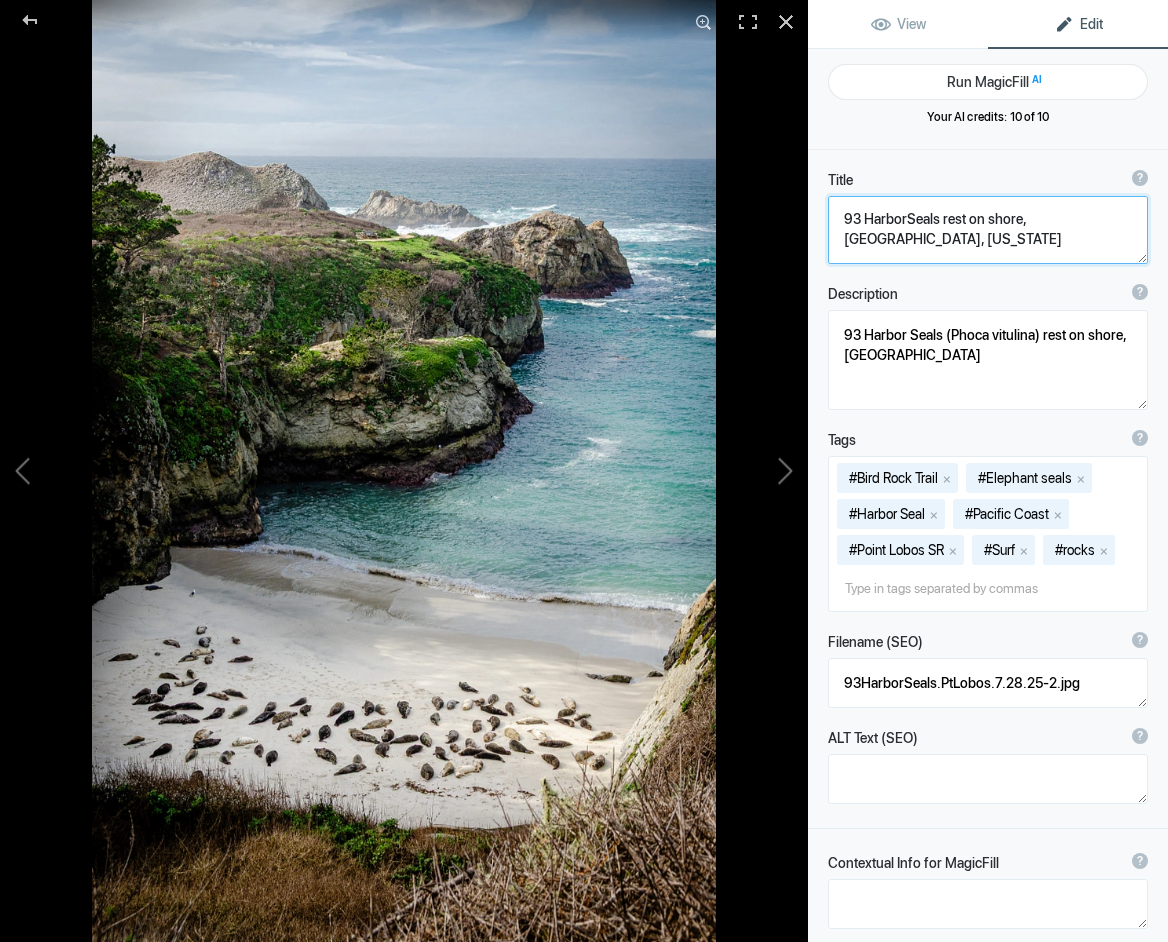 click 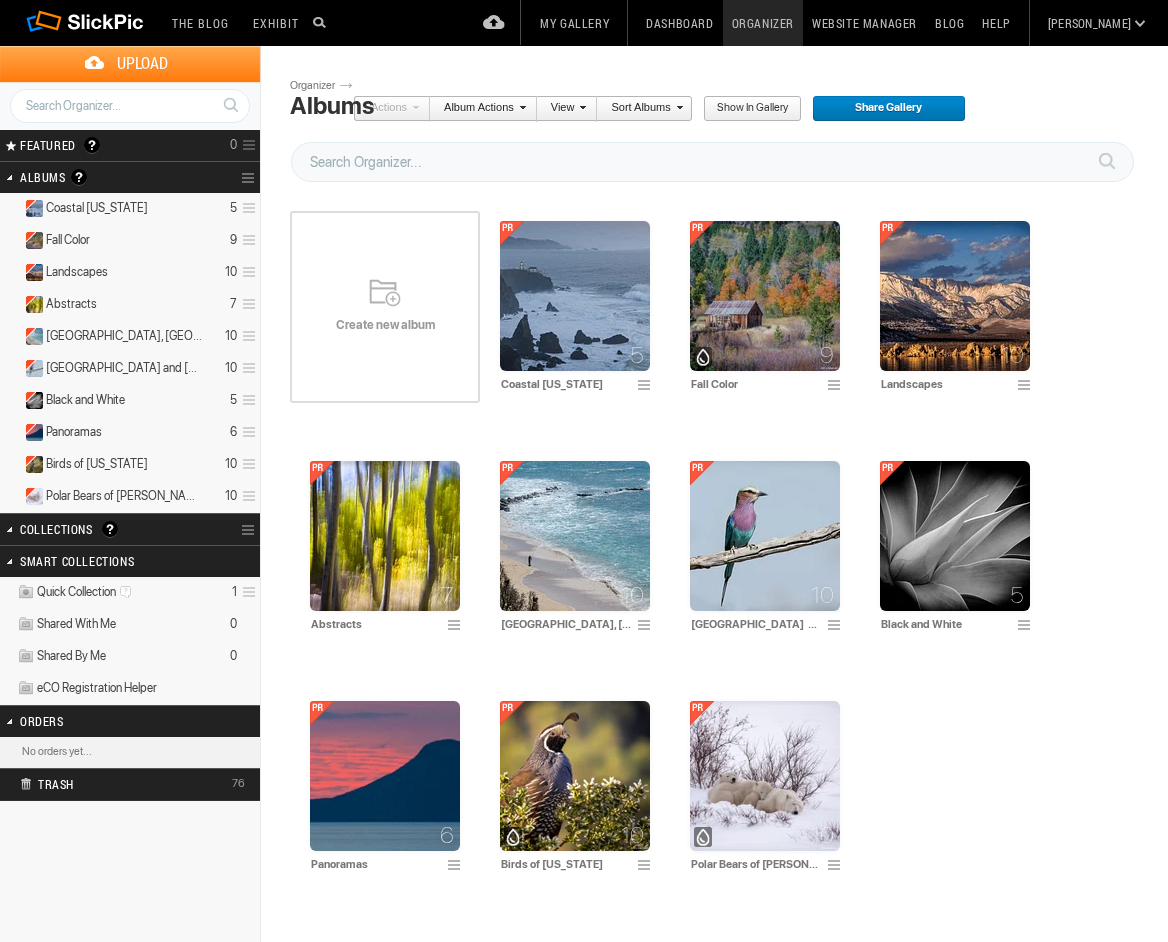 scroll, scrollTop: 0, scrollLeft: 0, axis: both 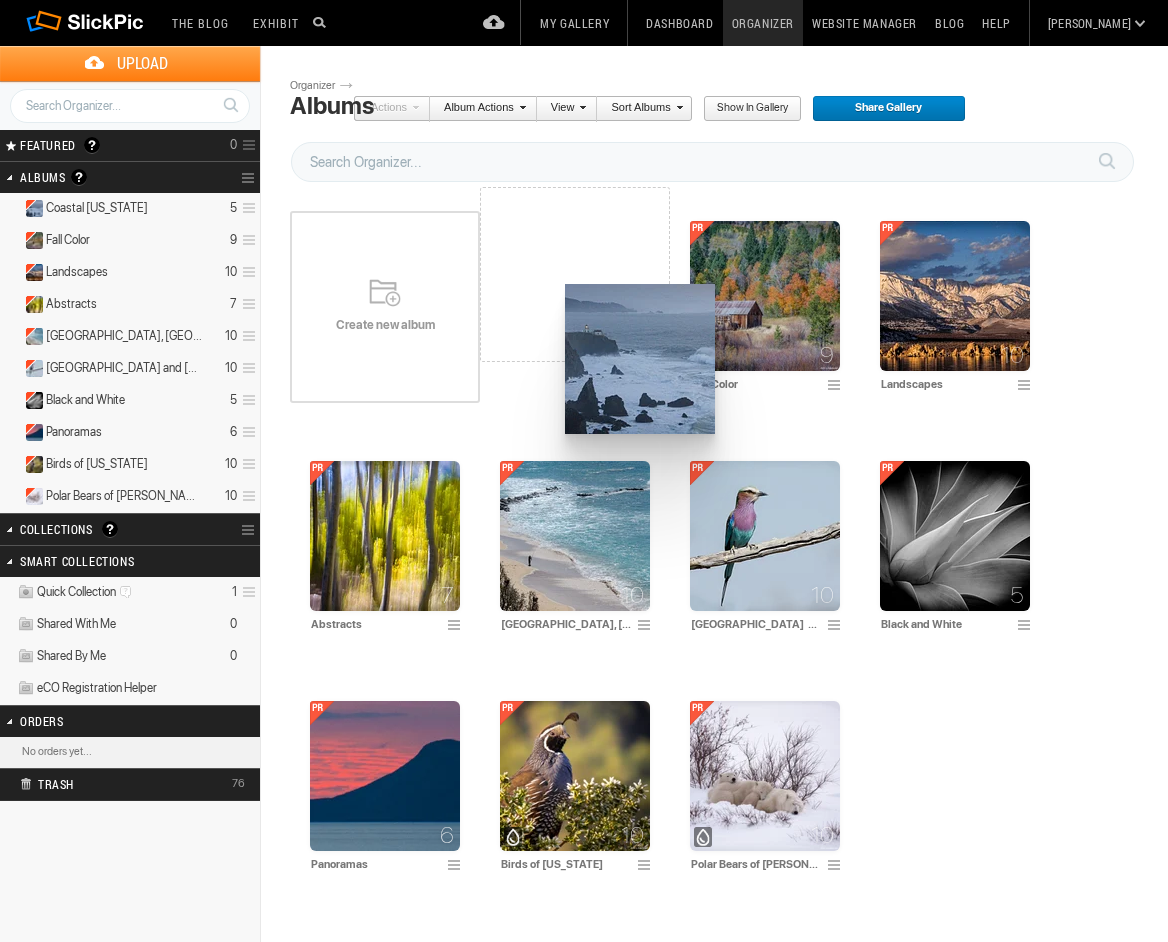 drag, startPoint x: 563, startPoint y: 285, endPoint x: 537, endPoint y: 278, distance: 26.925823 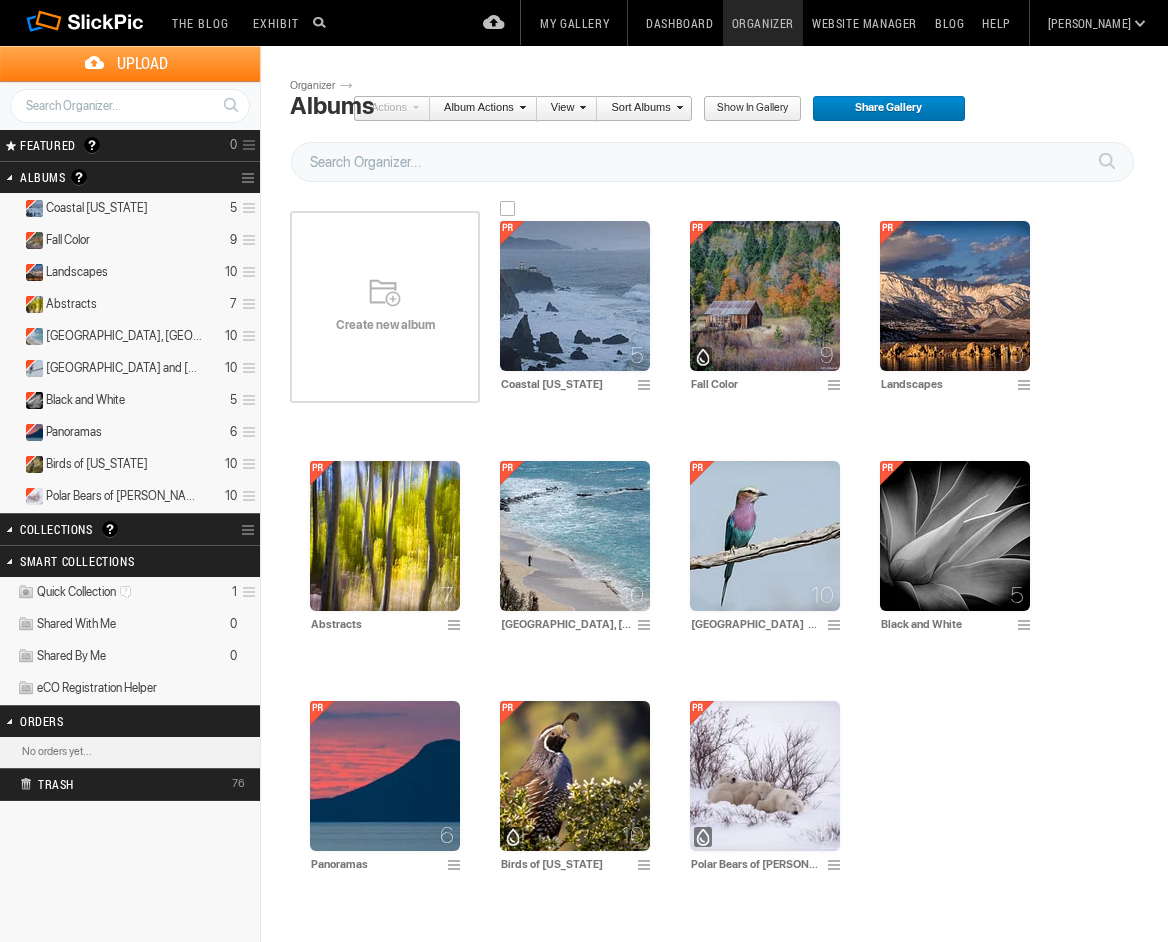 click at bounding box center [575, 296] 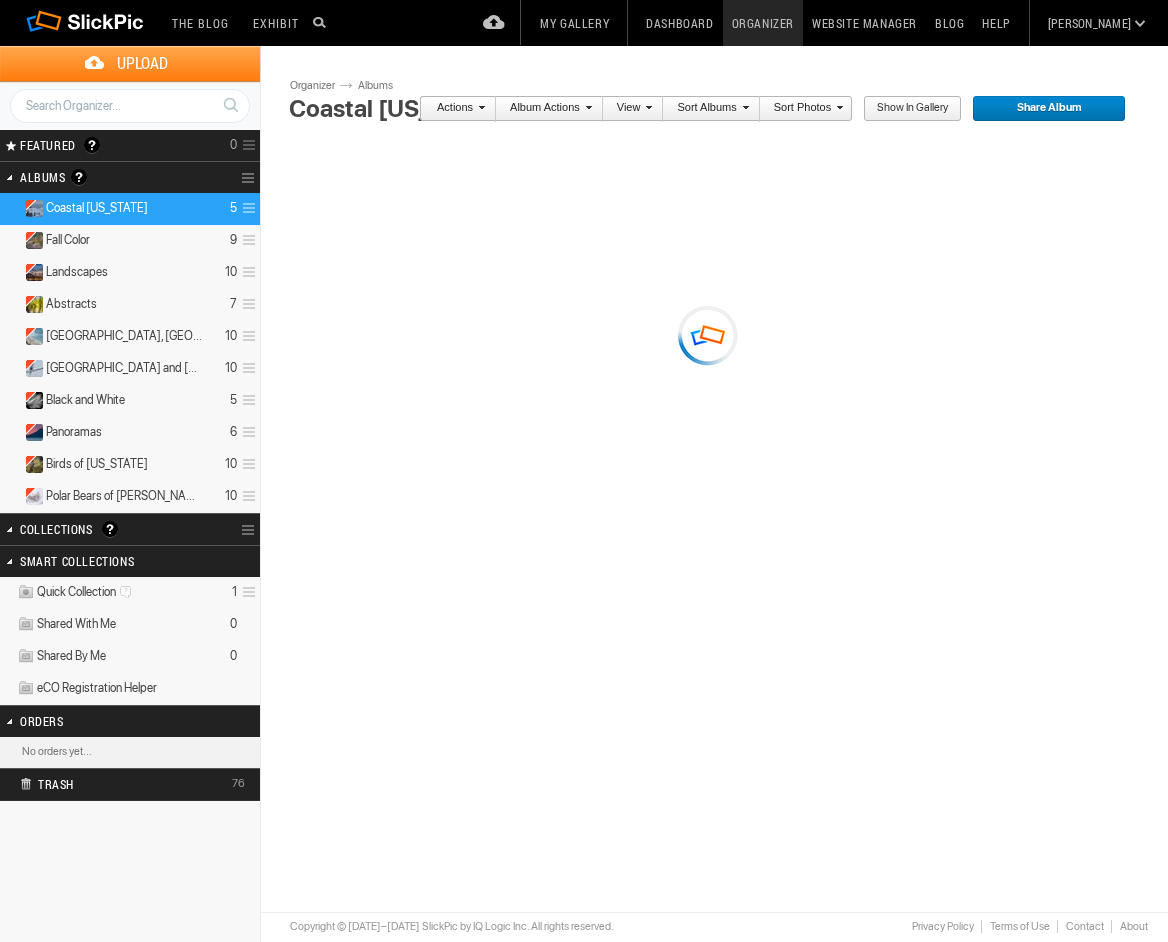 scroll, scrollTop: 0, scrollLeft: 0, axis: both 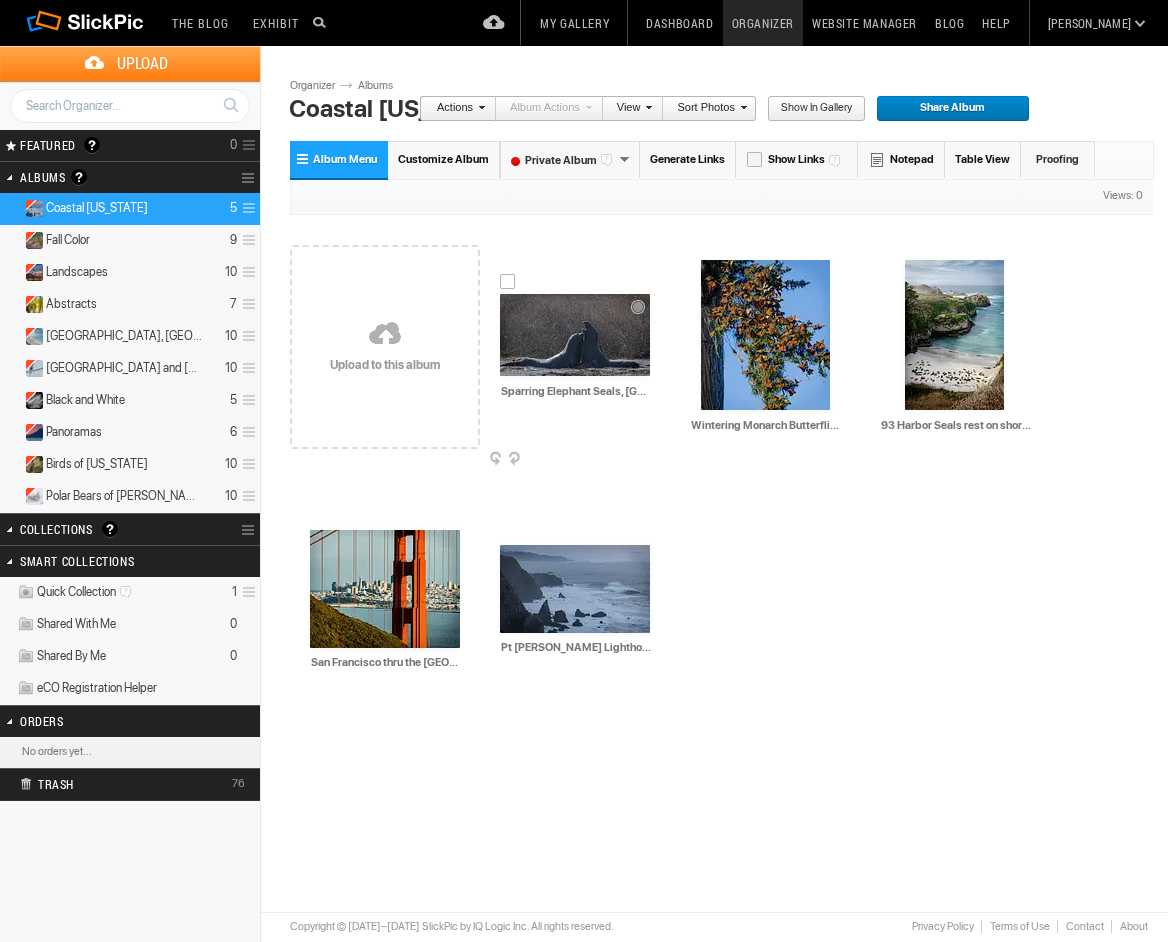 click at bounding box center (575, 335) 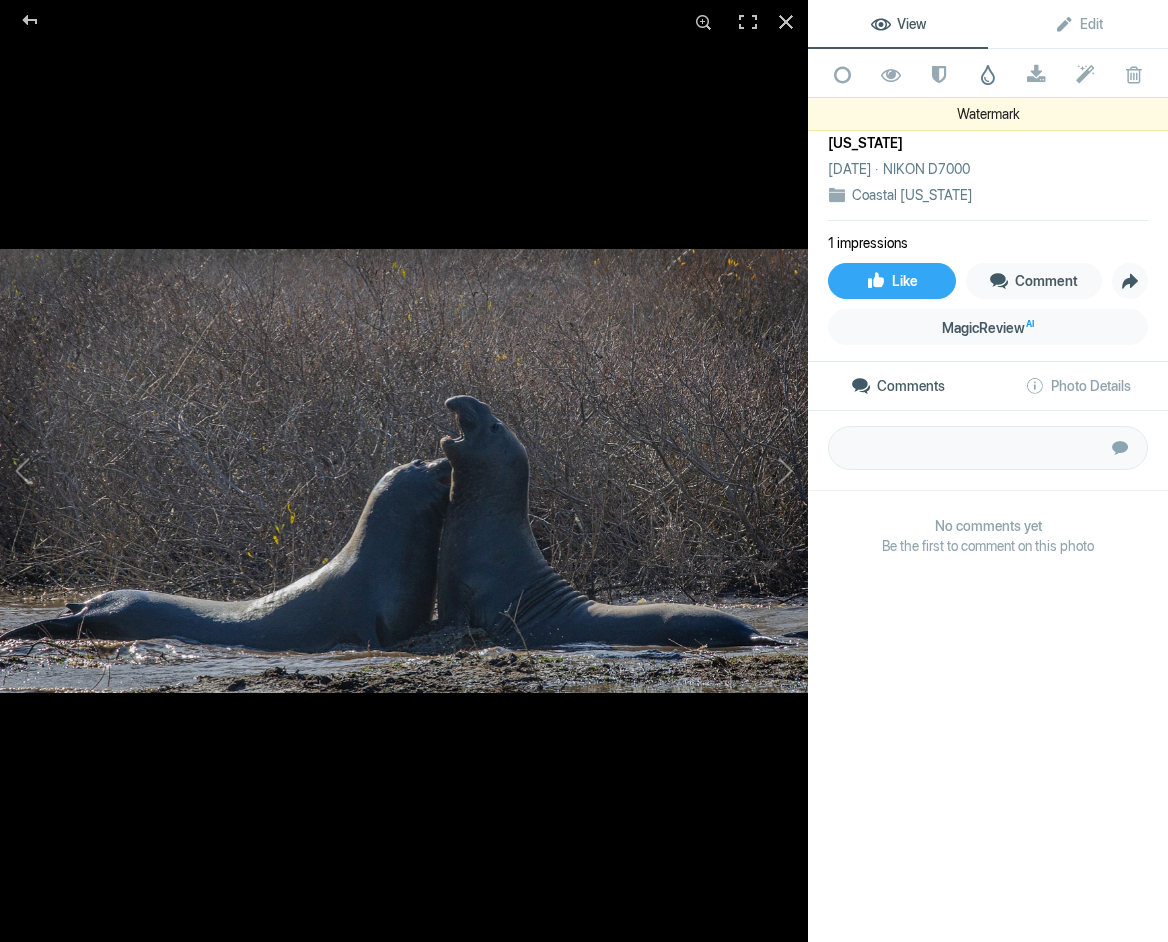 click 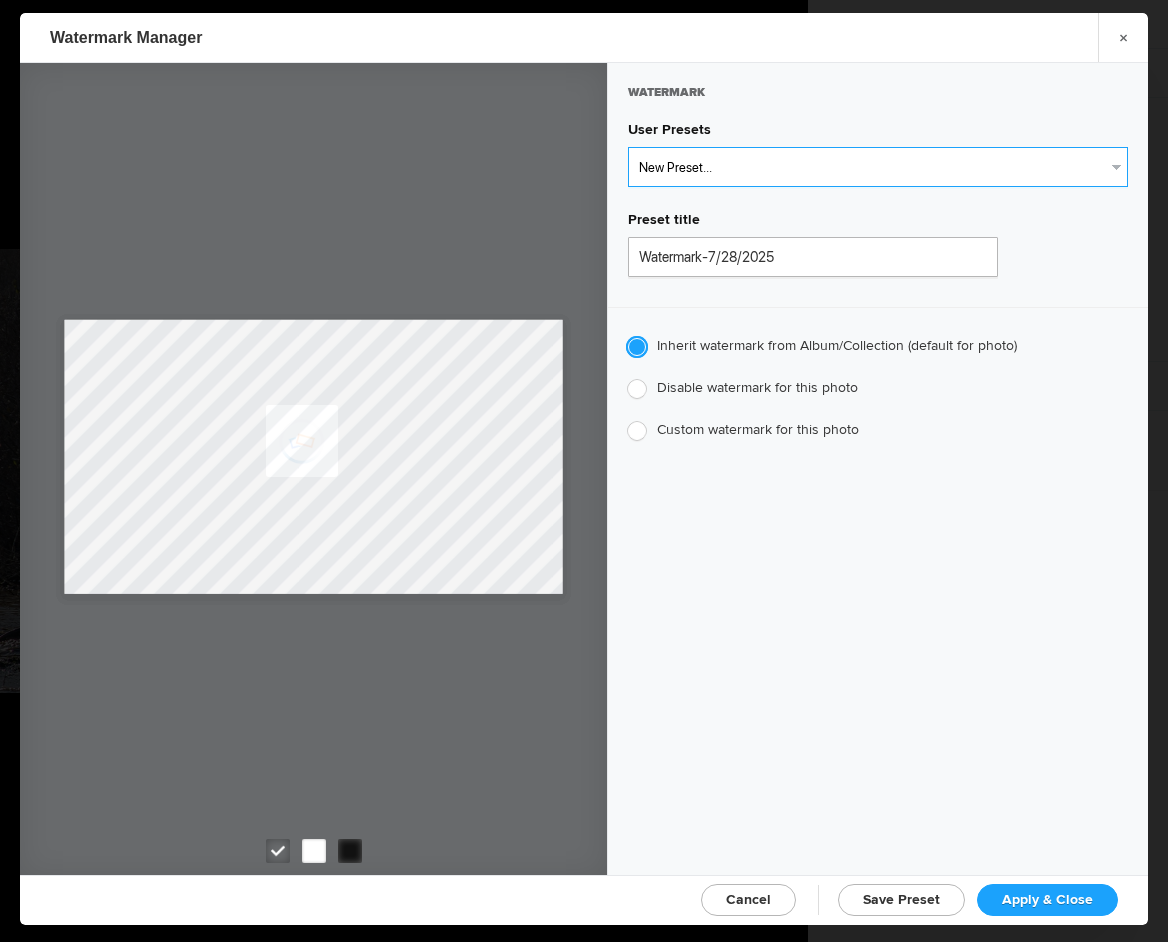 select on "1: Object" 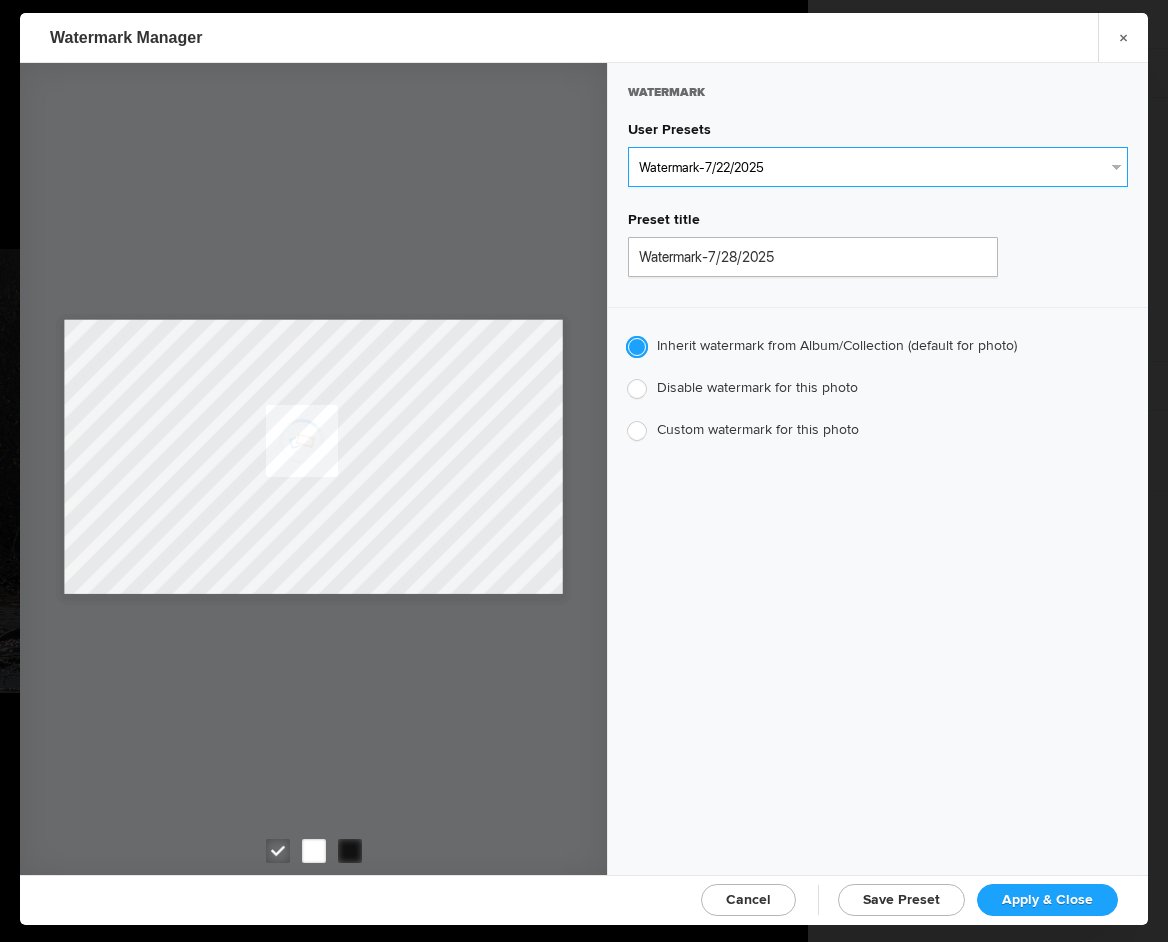 type on "Watermark-7/22/2025" 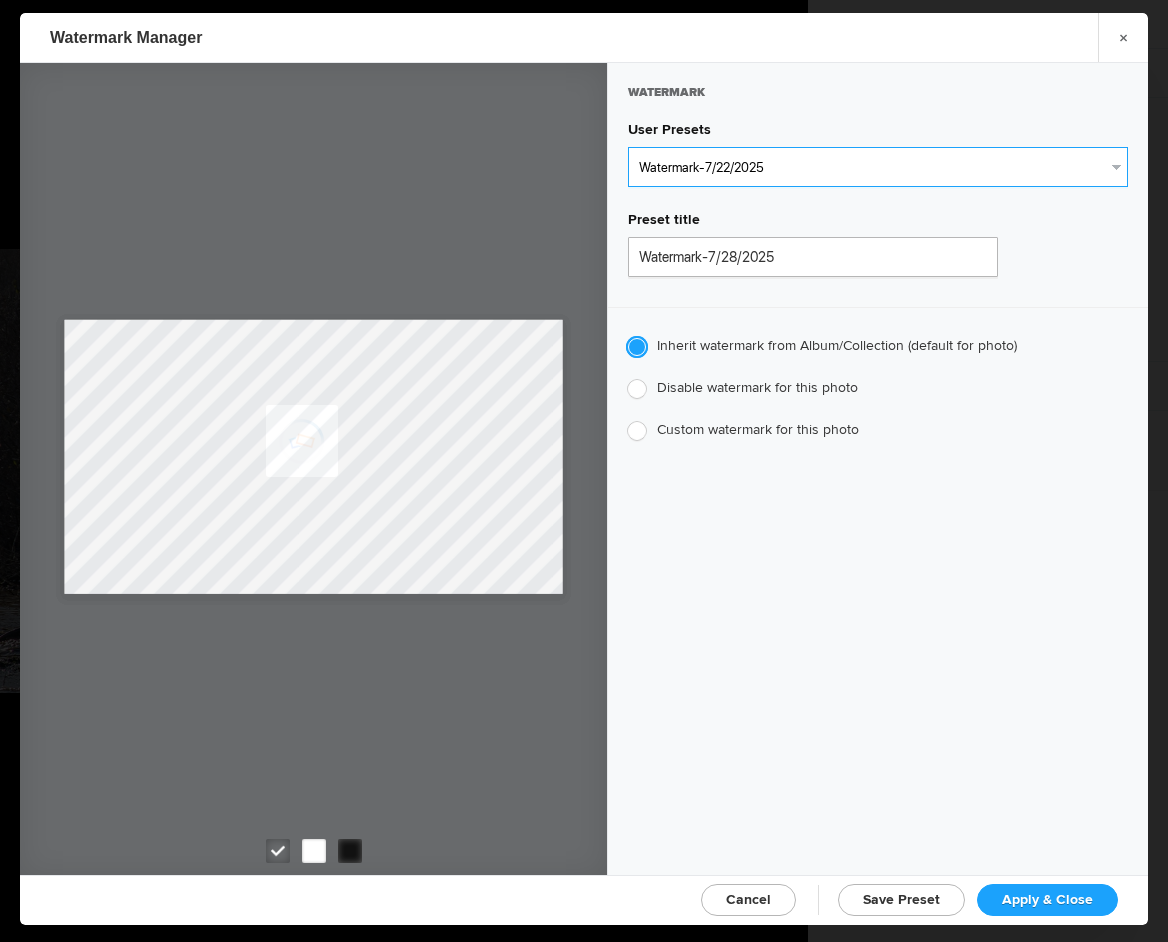 radio on "false" 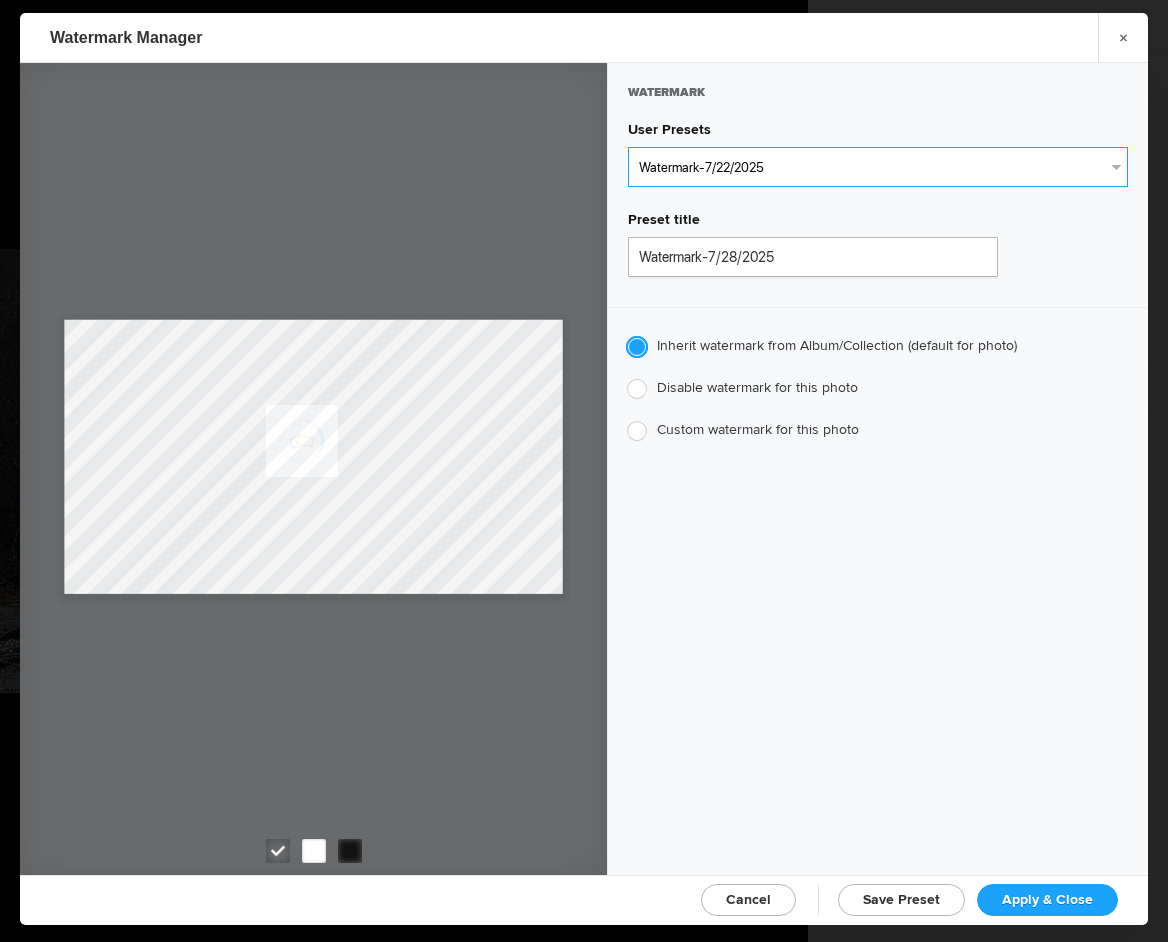 radio on "true" 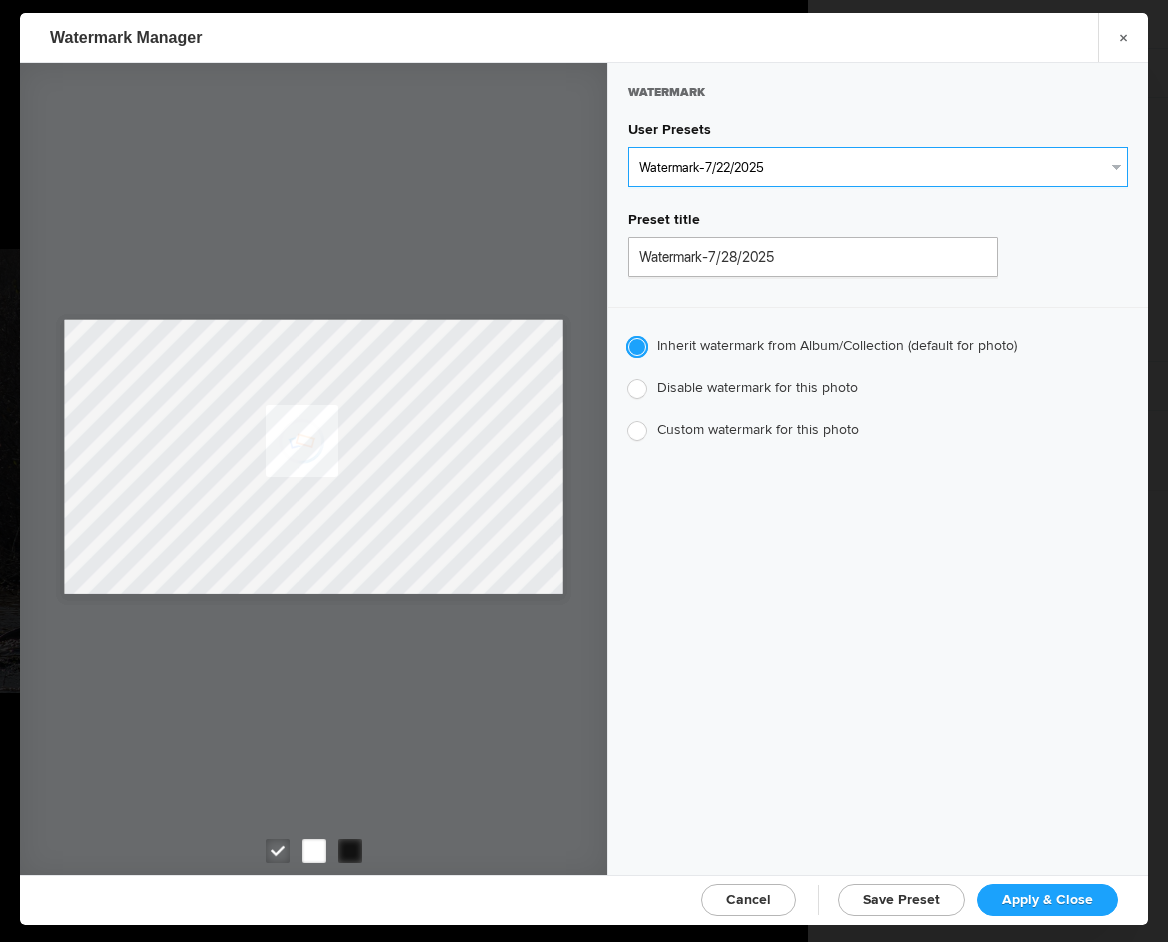 type on "Jim Liskovec" 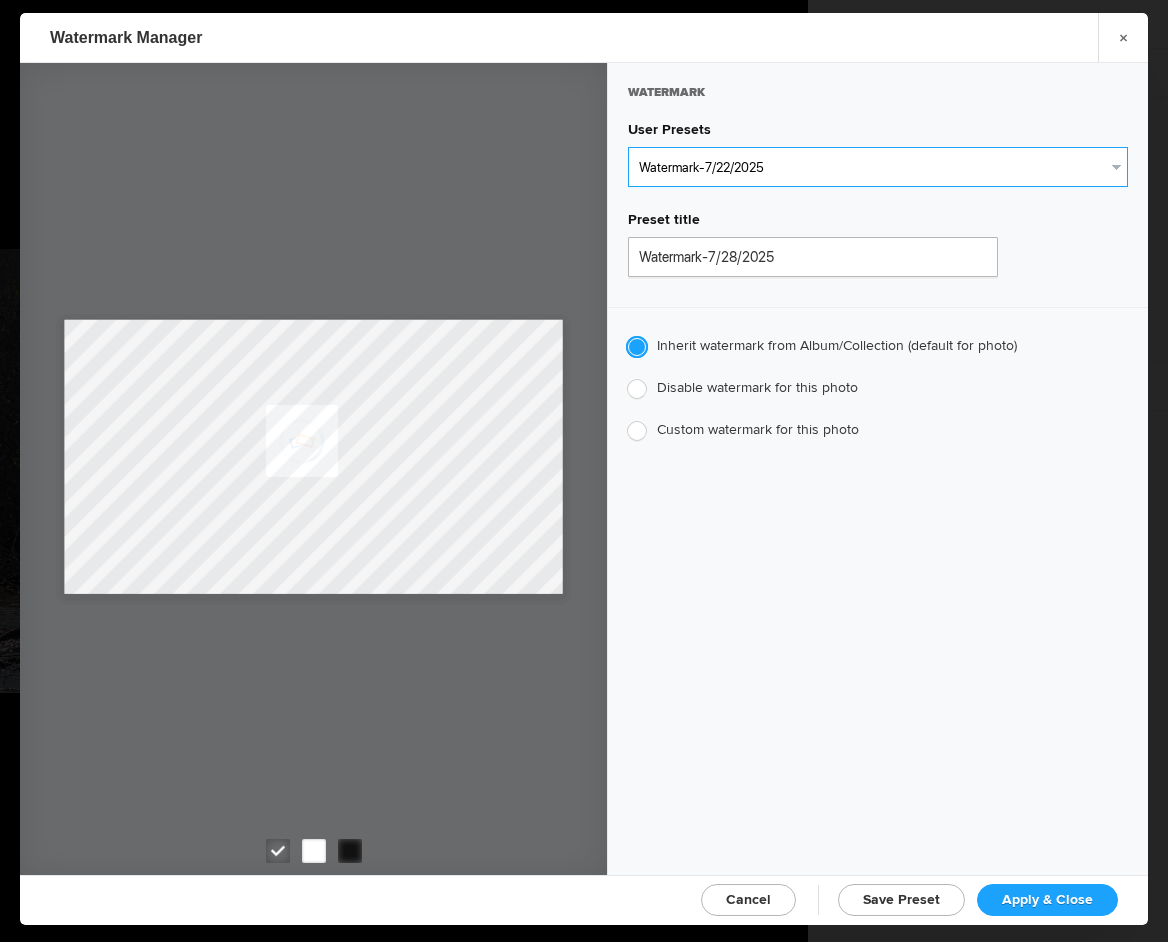 radio on "false" 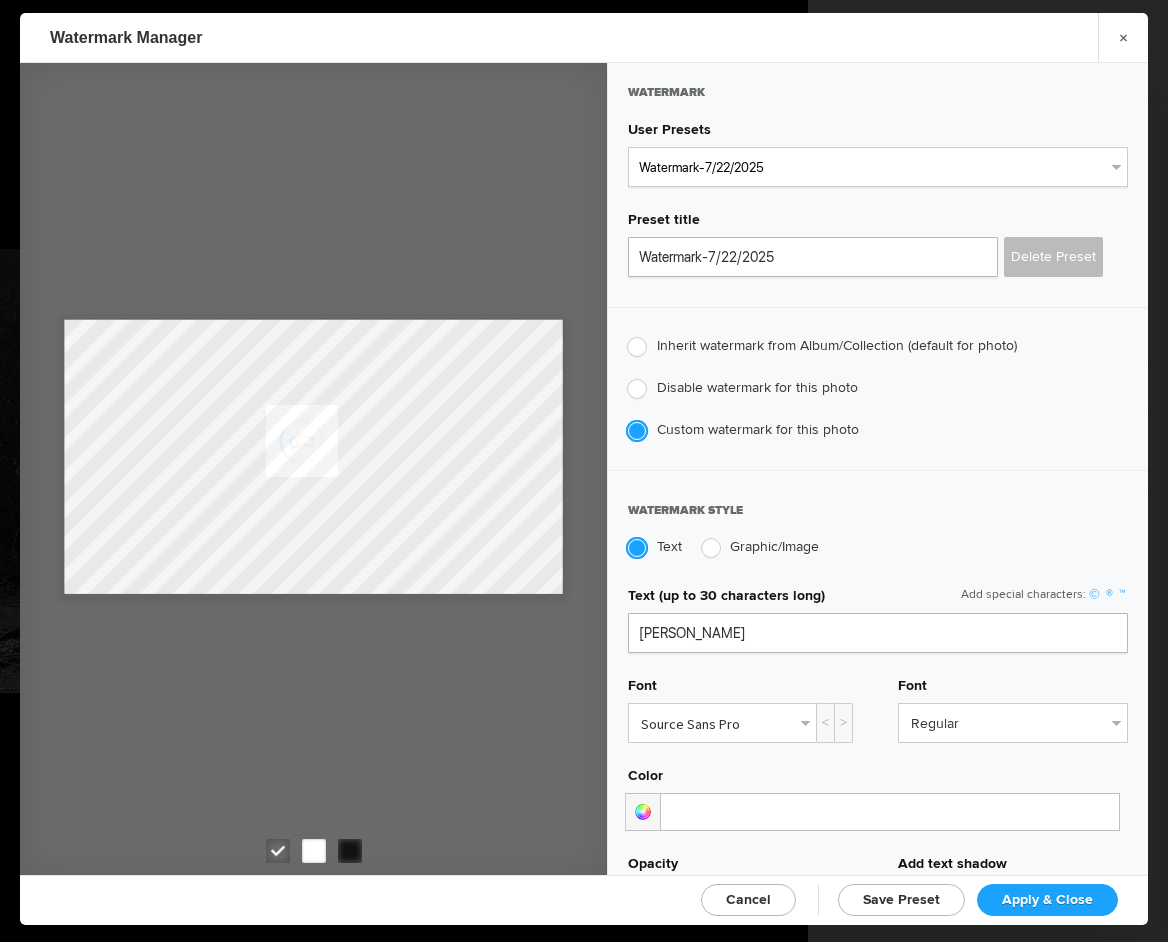 drag, startPoint x: 1054, startPoint y: 896, endPoint x: 1019, endPoint y: 876, distance: 40.311287 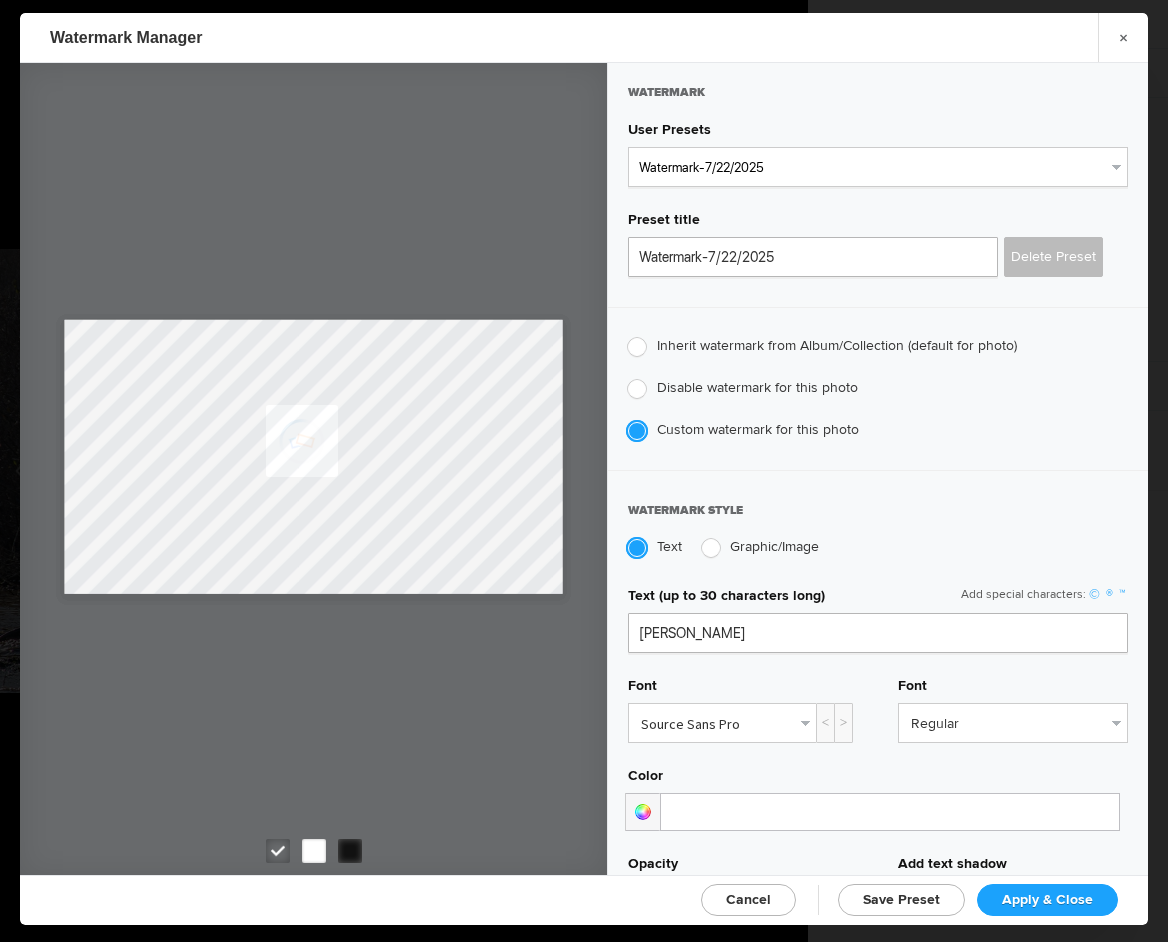 click on "Apply & Close" 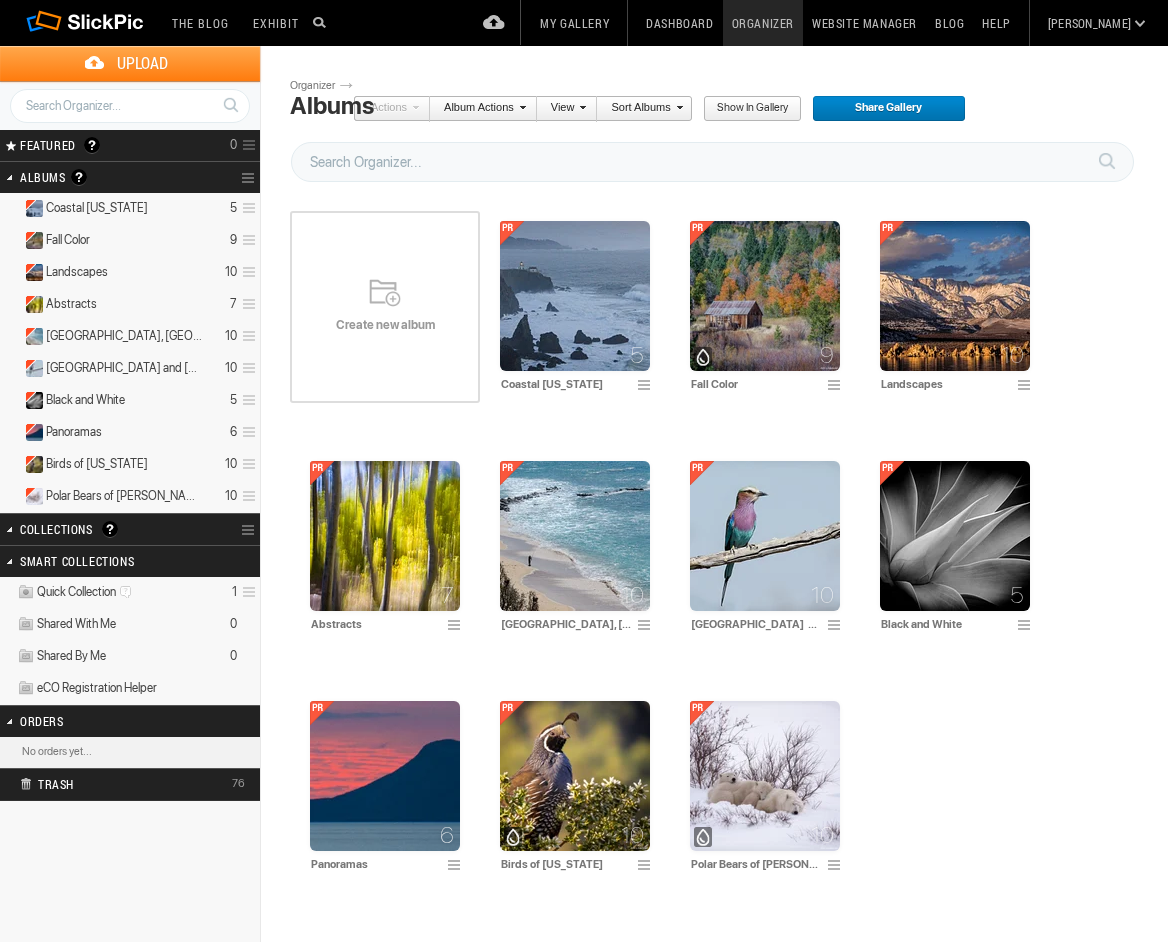 scroll, scrollTop: 0, scrollLeft: 0, axis: both 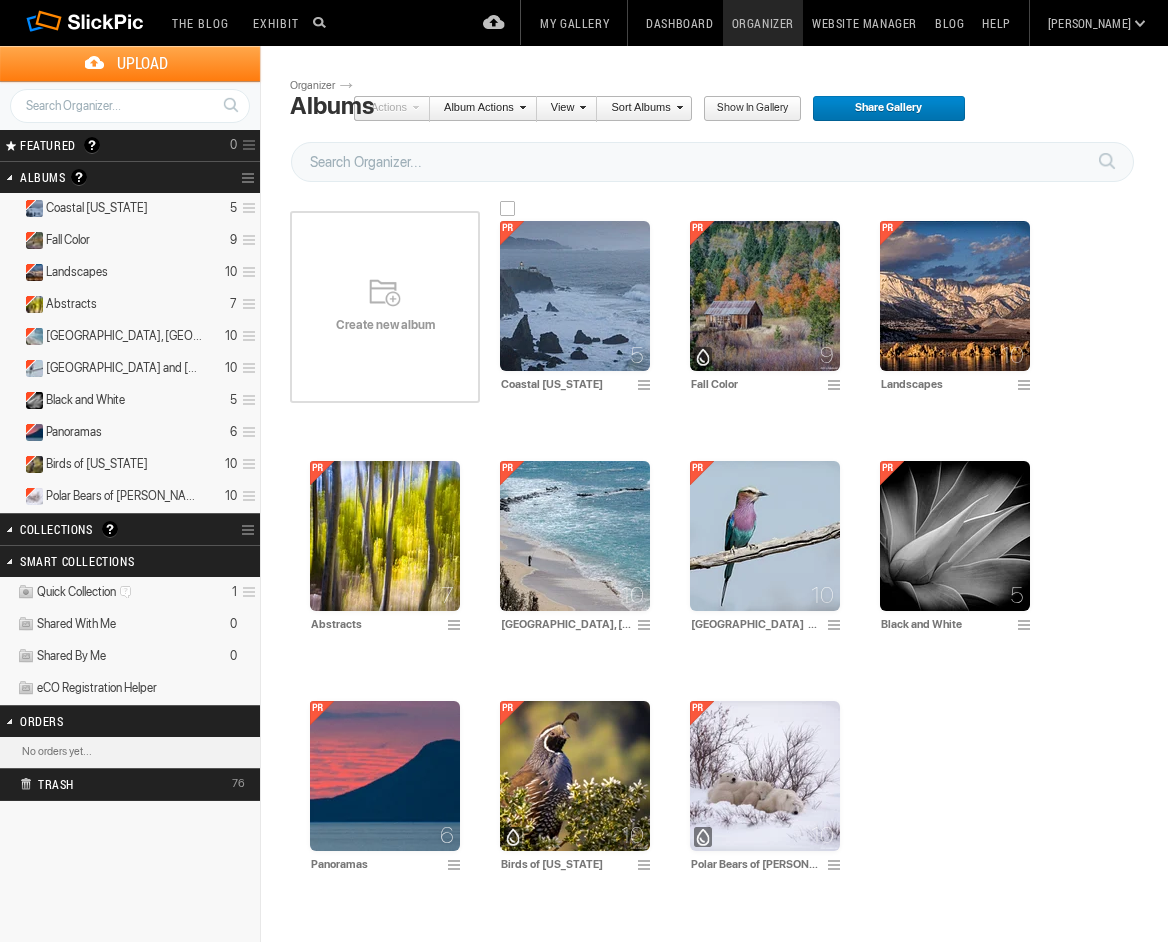 click at bounding box center (575, 296) 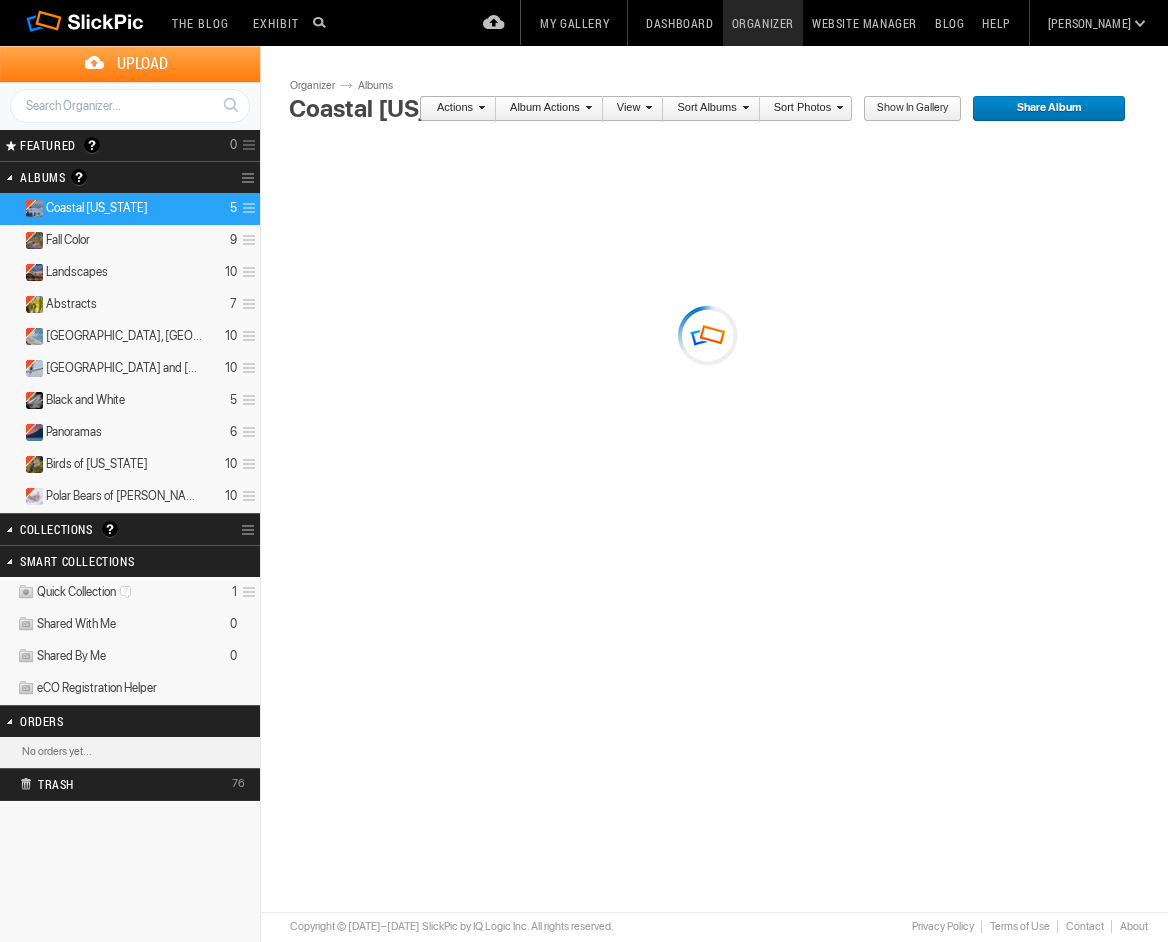 scroll, scrollTop: 0, scrollLeft: 0, axis: both 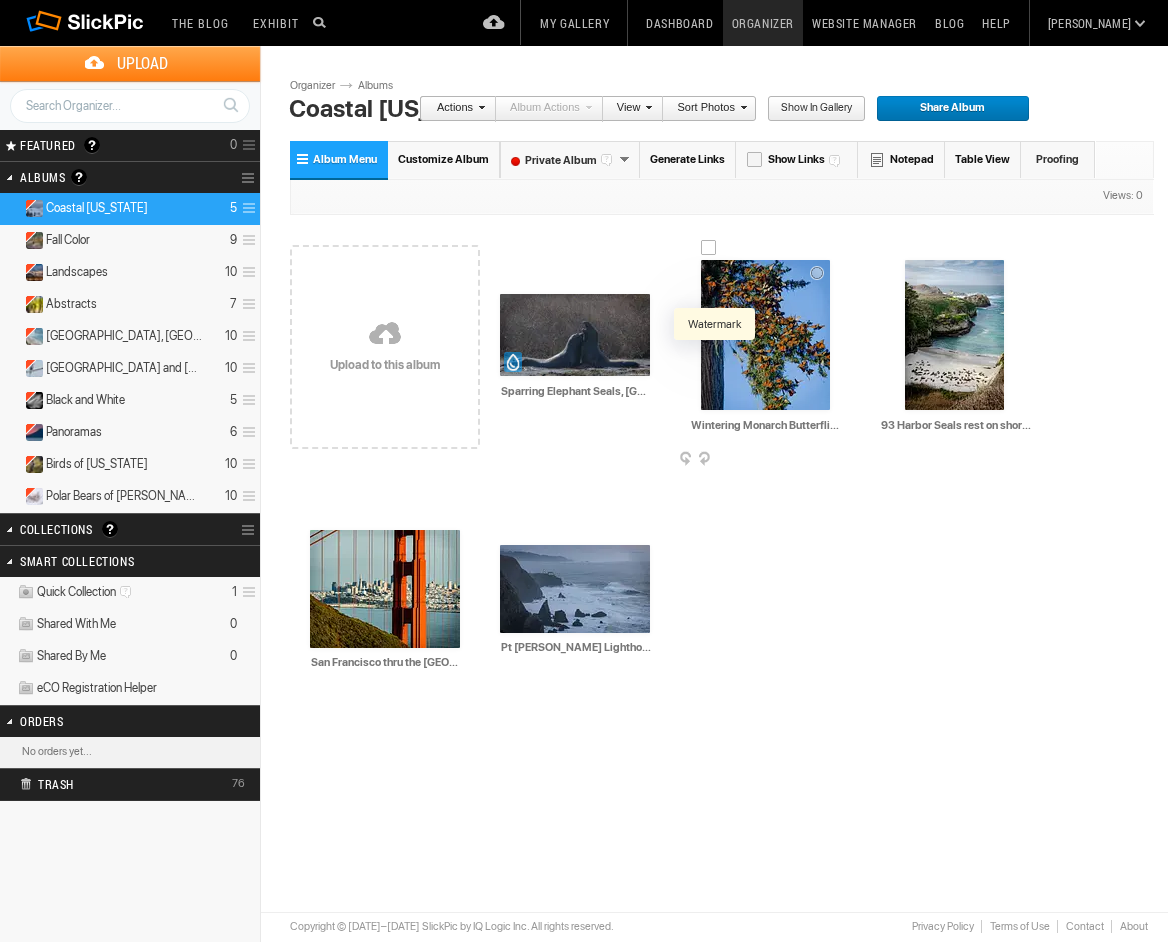 click at bounding box center (714, 396) 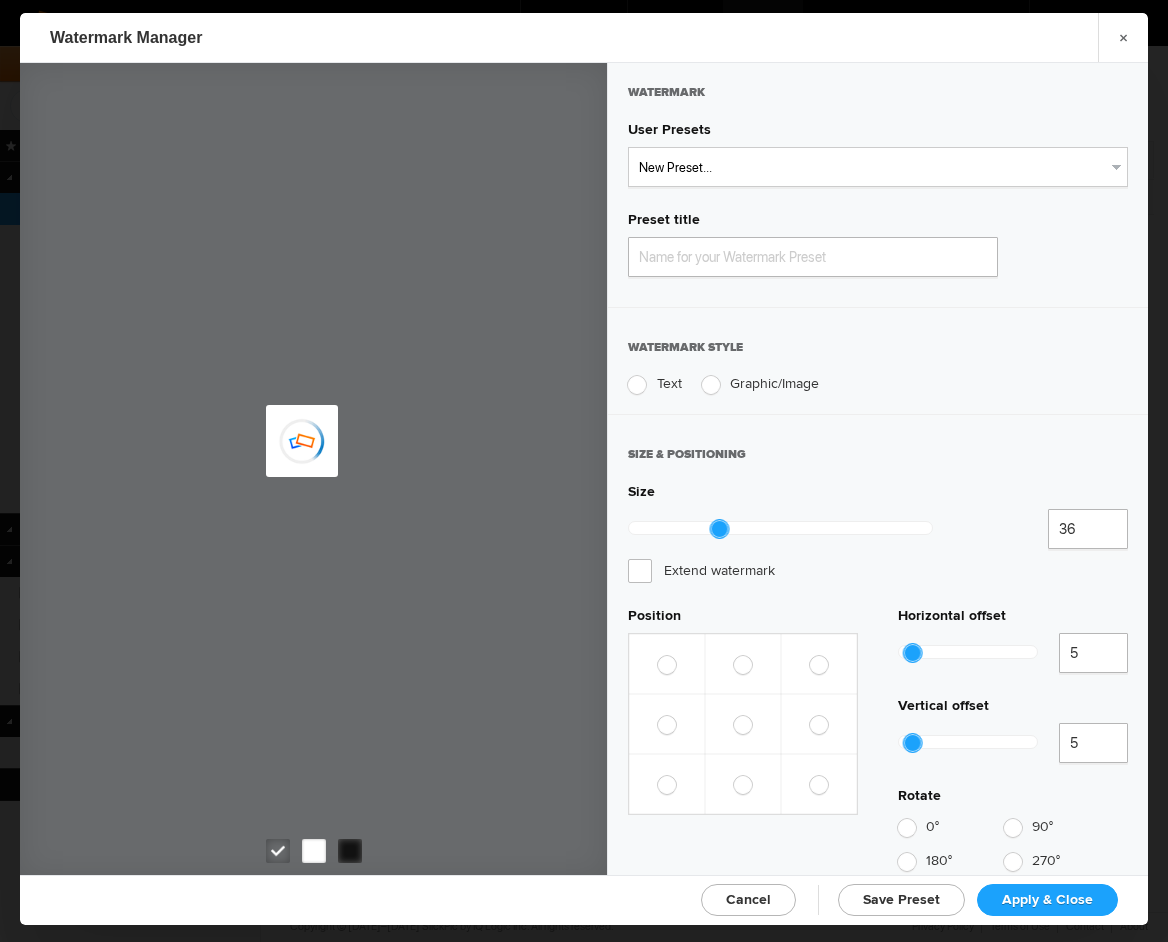 type on "Watermark-7/28/2025" 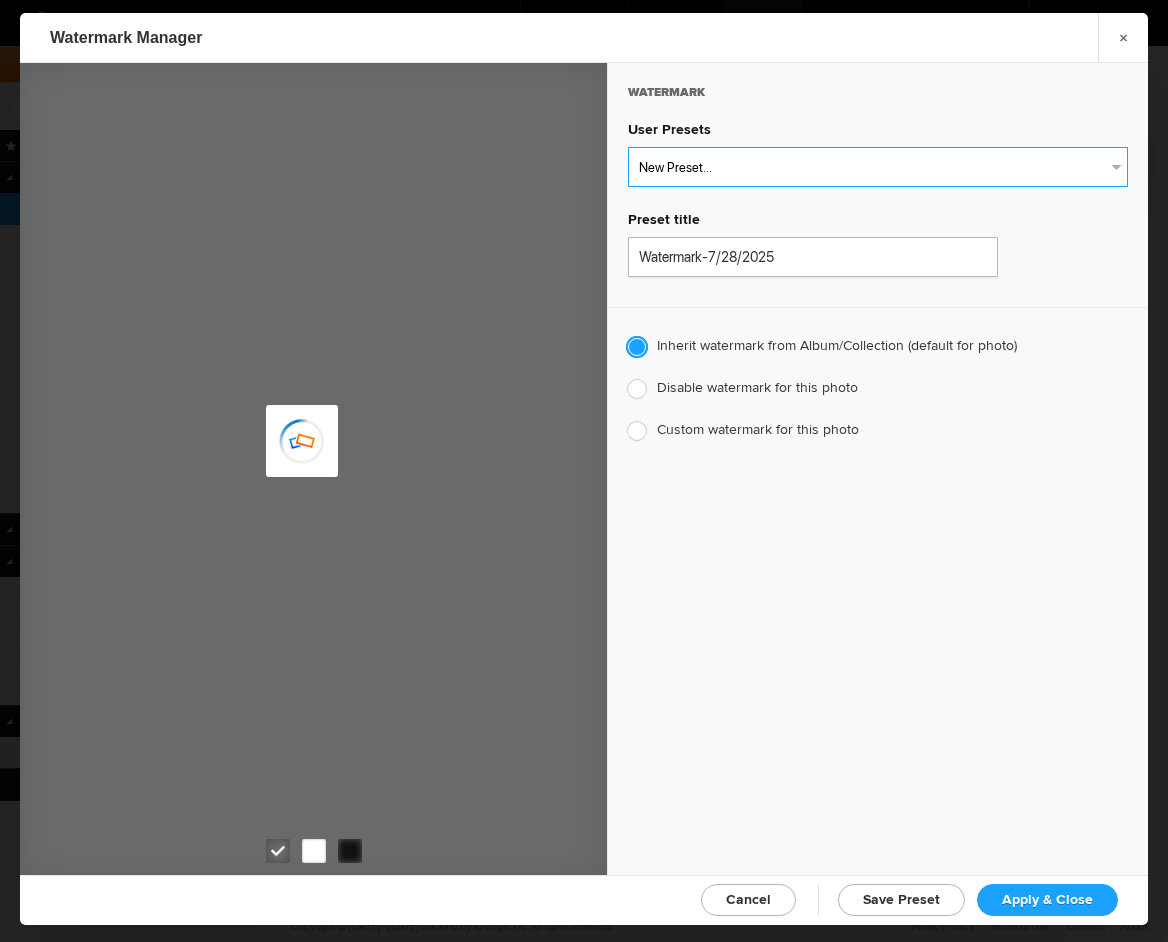 select on "1: Object" 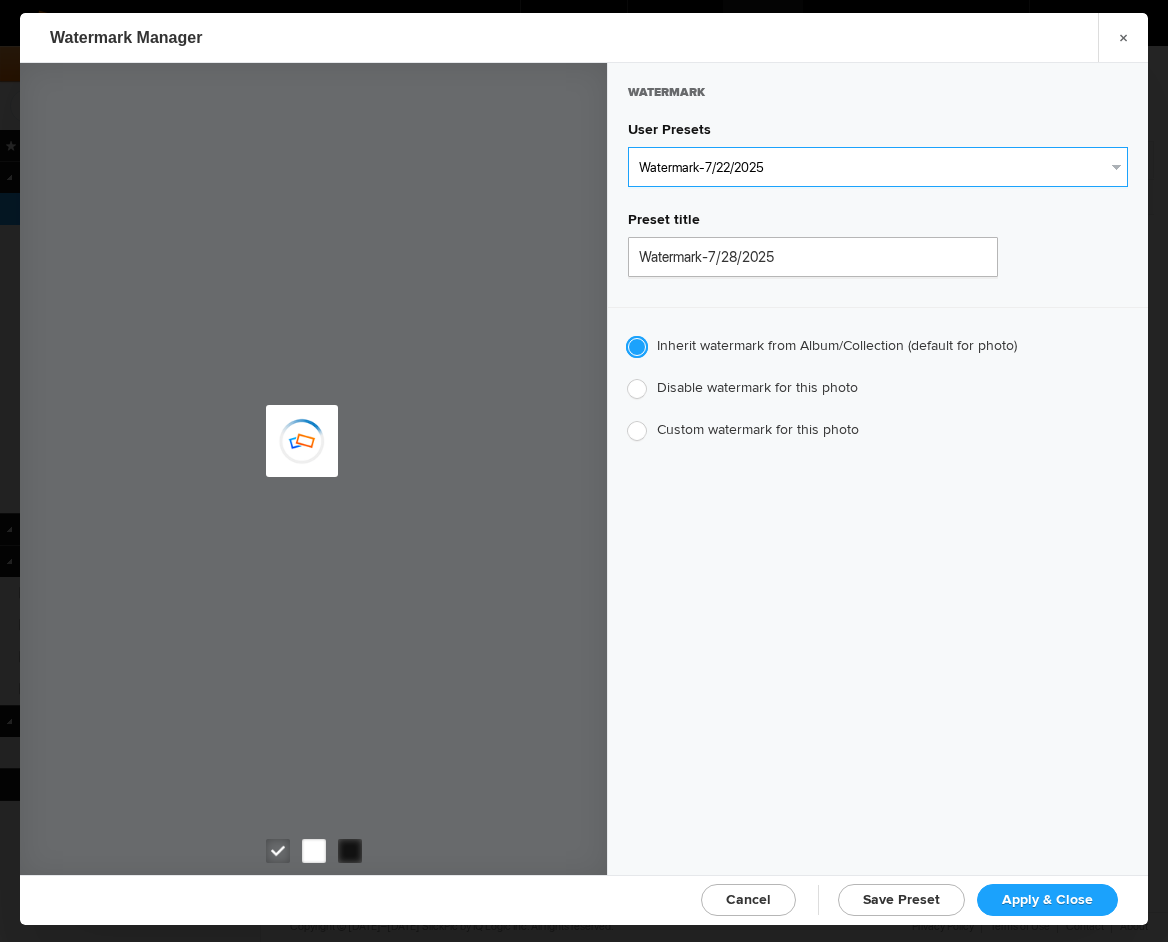 type on "Watermark-7/22/2025" 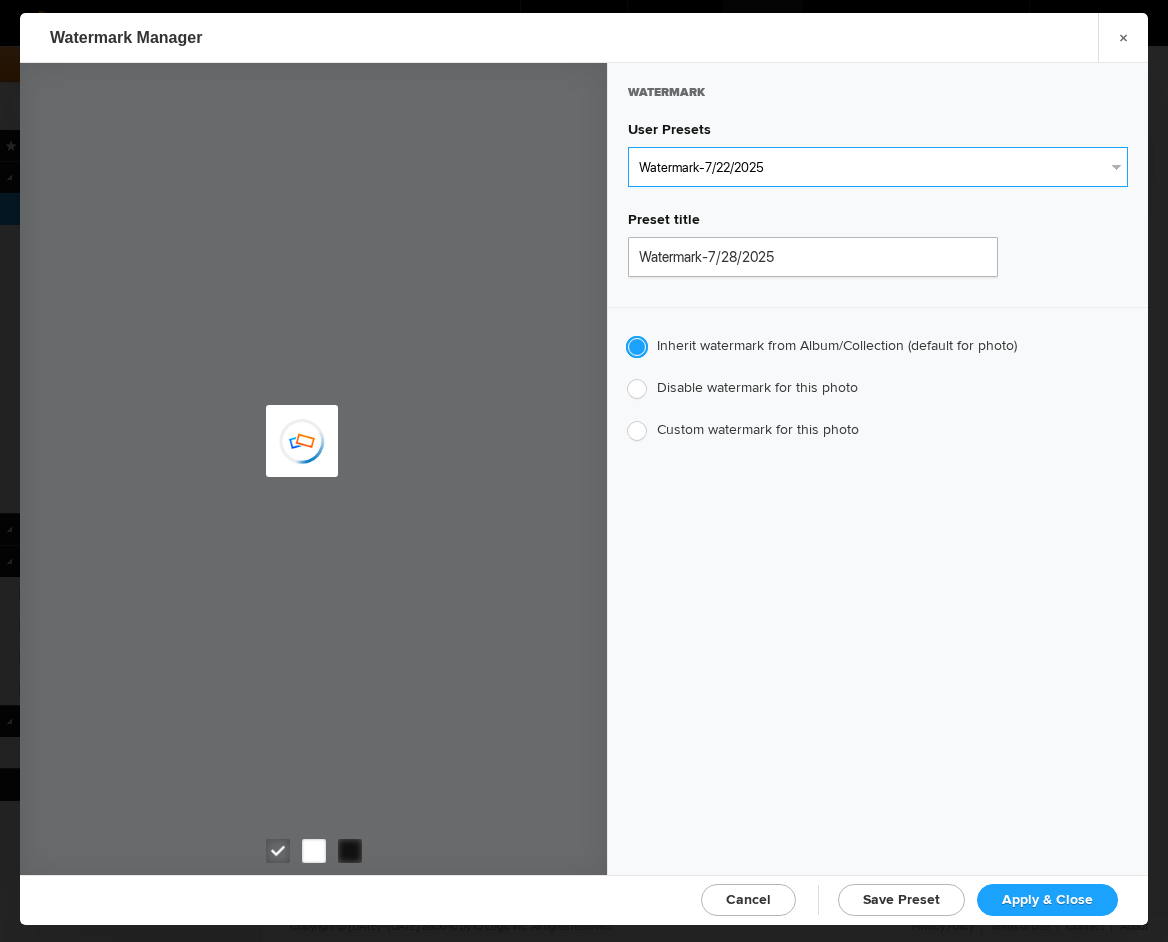 type on "[PERSON_NAME]" 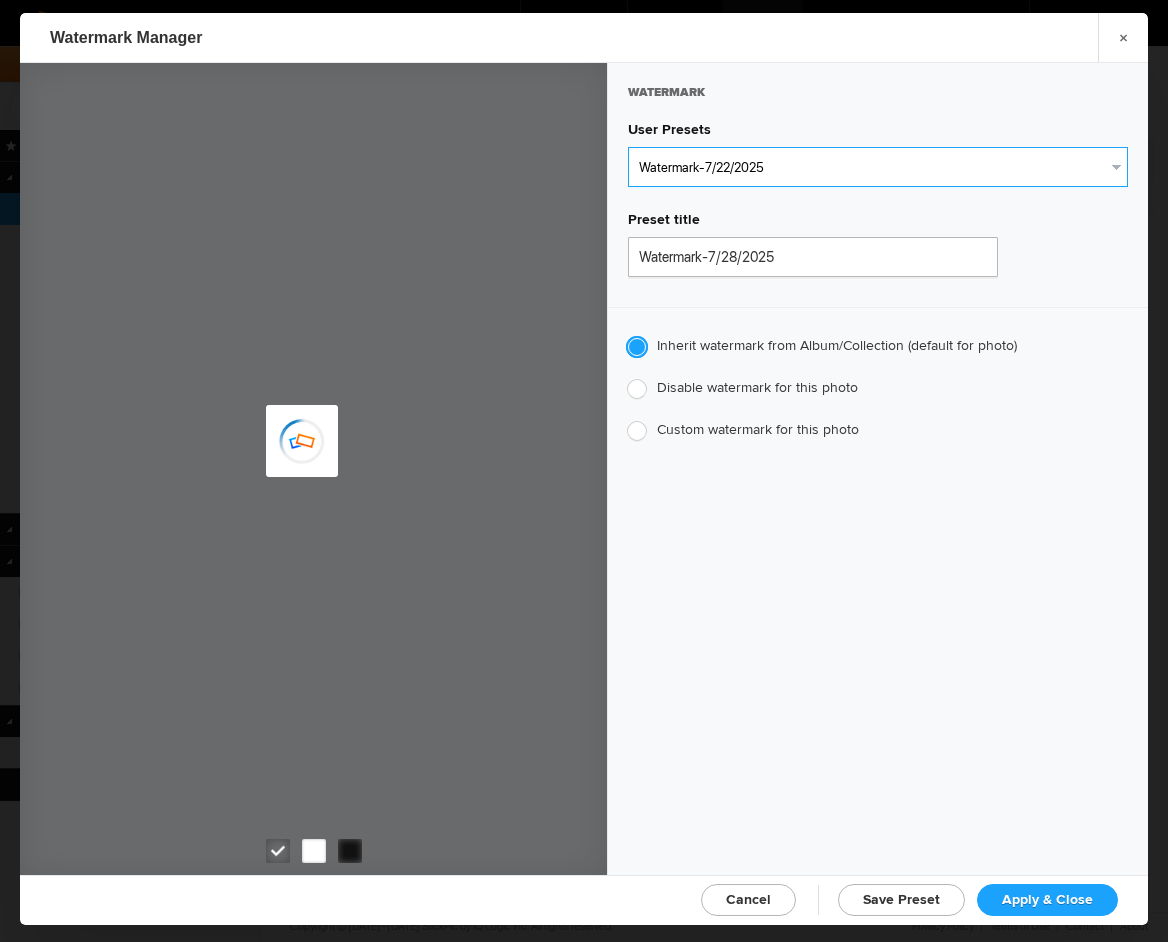 radio on "false" 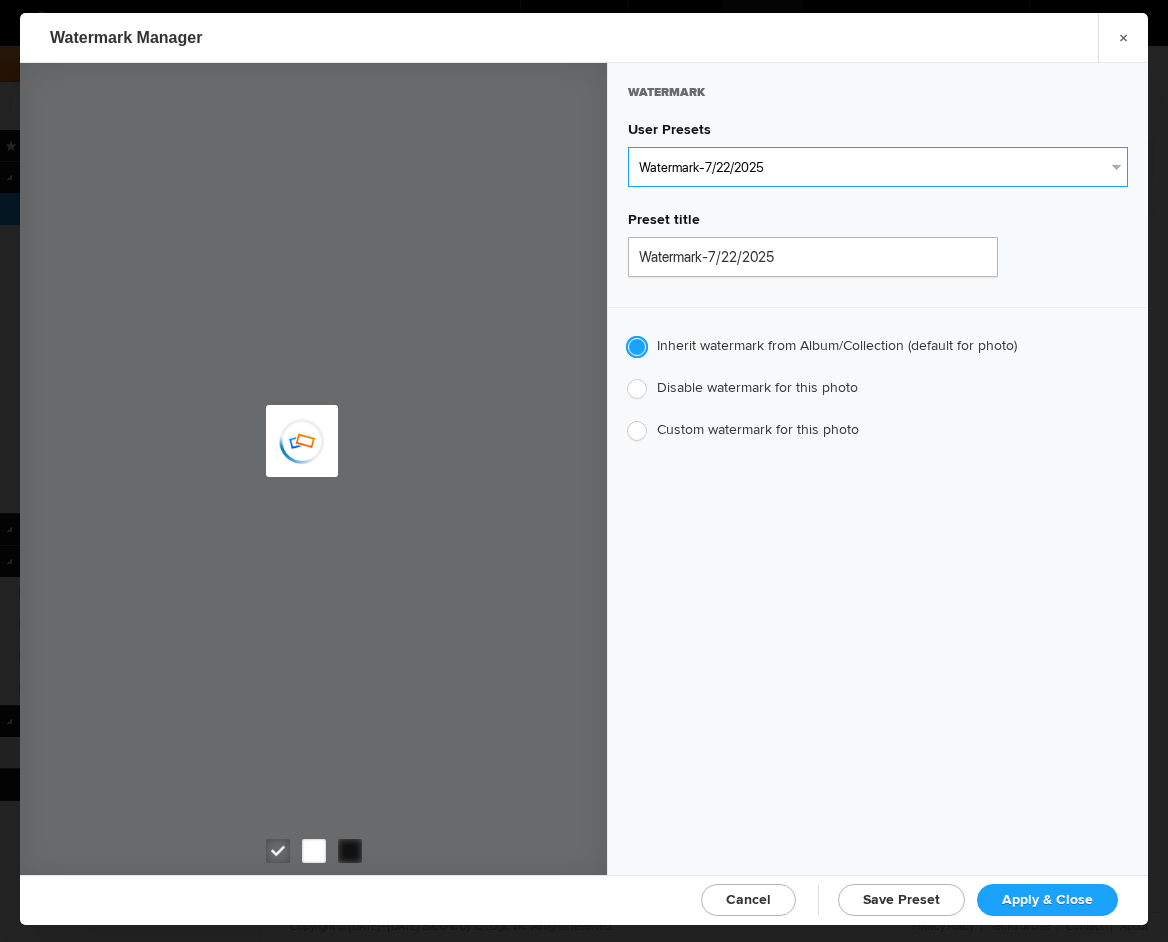 radio on "false" 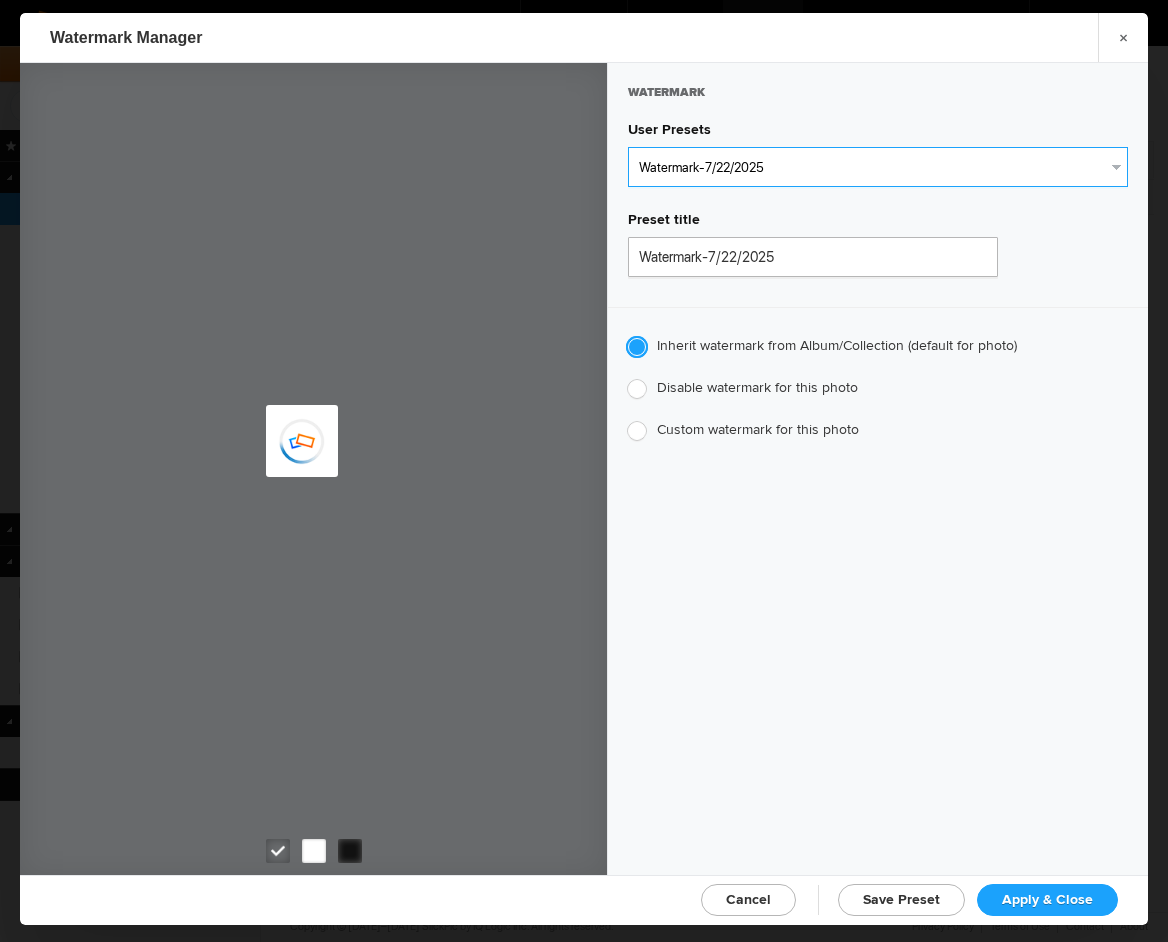 radio on "true" 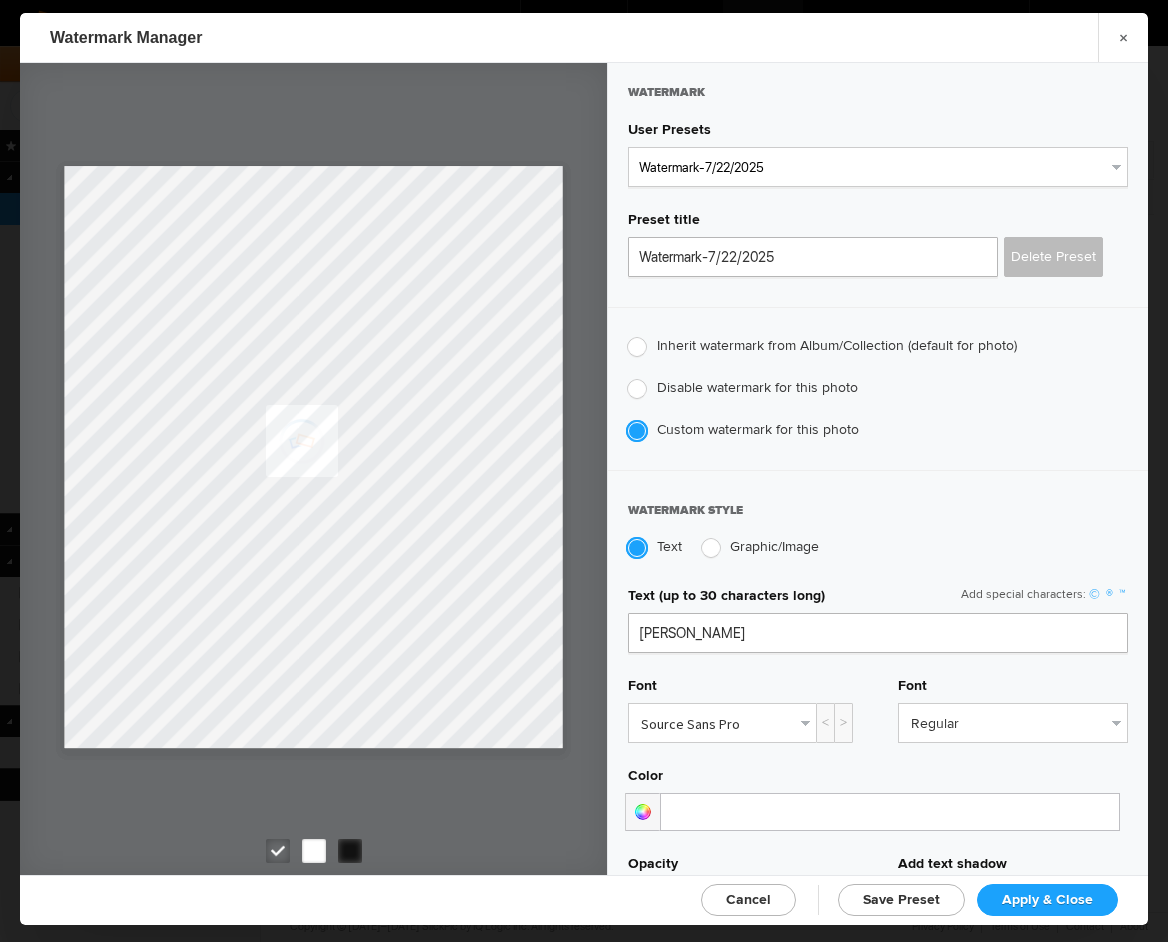 click on "Apply & Close" 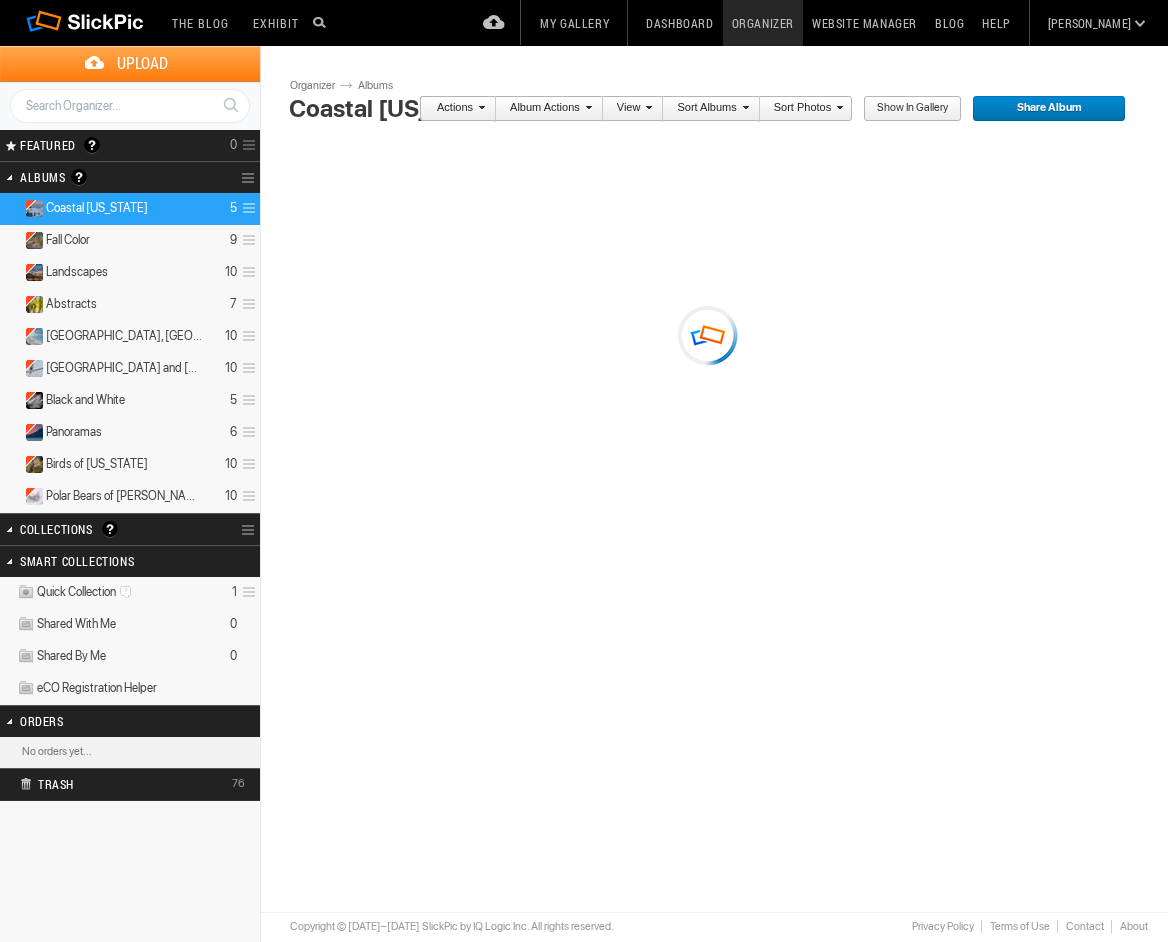 scroll, scrollTop: 0, scrollLeft: 0, axis: both 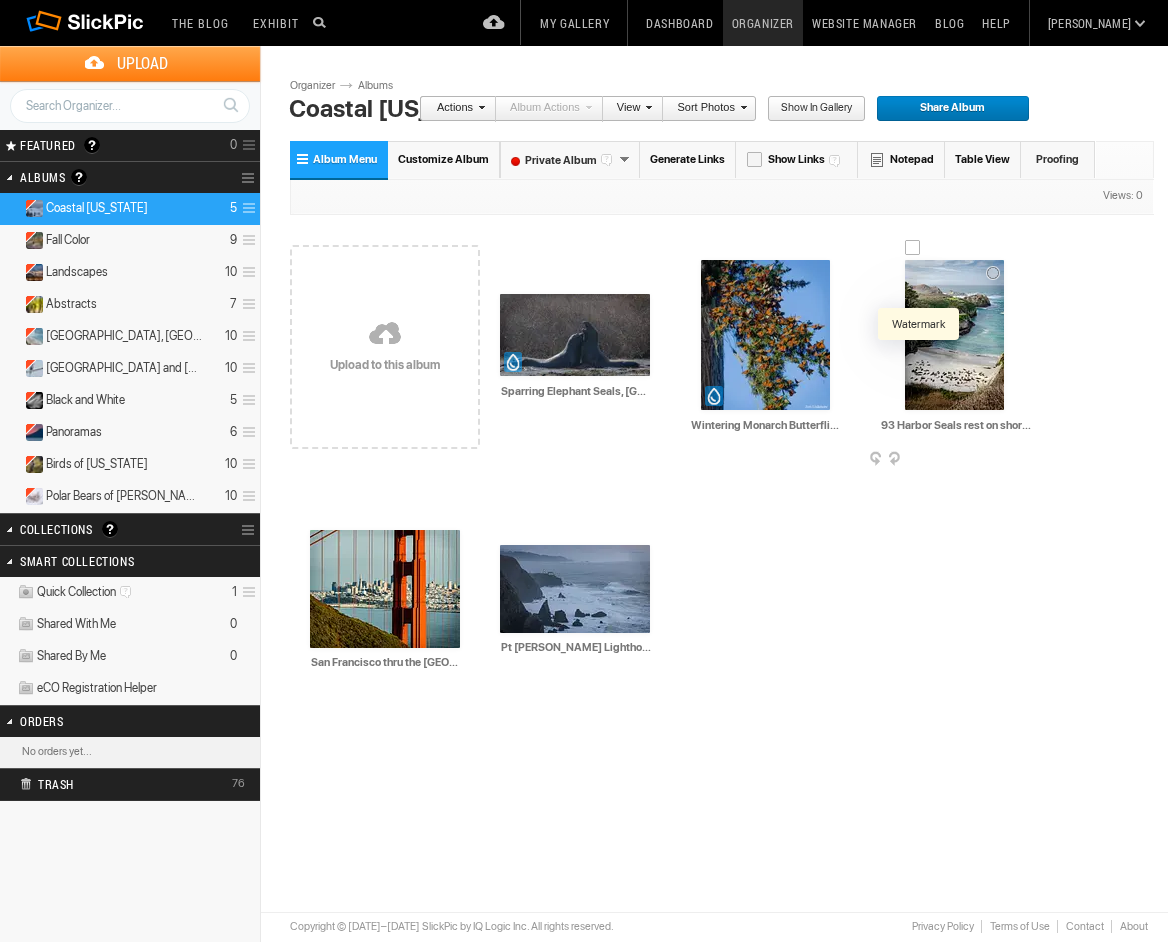 click at bounding box center (918, 396) 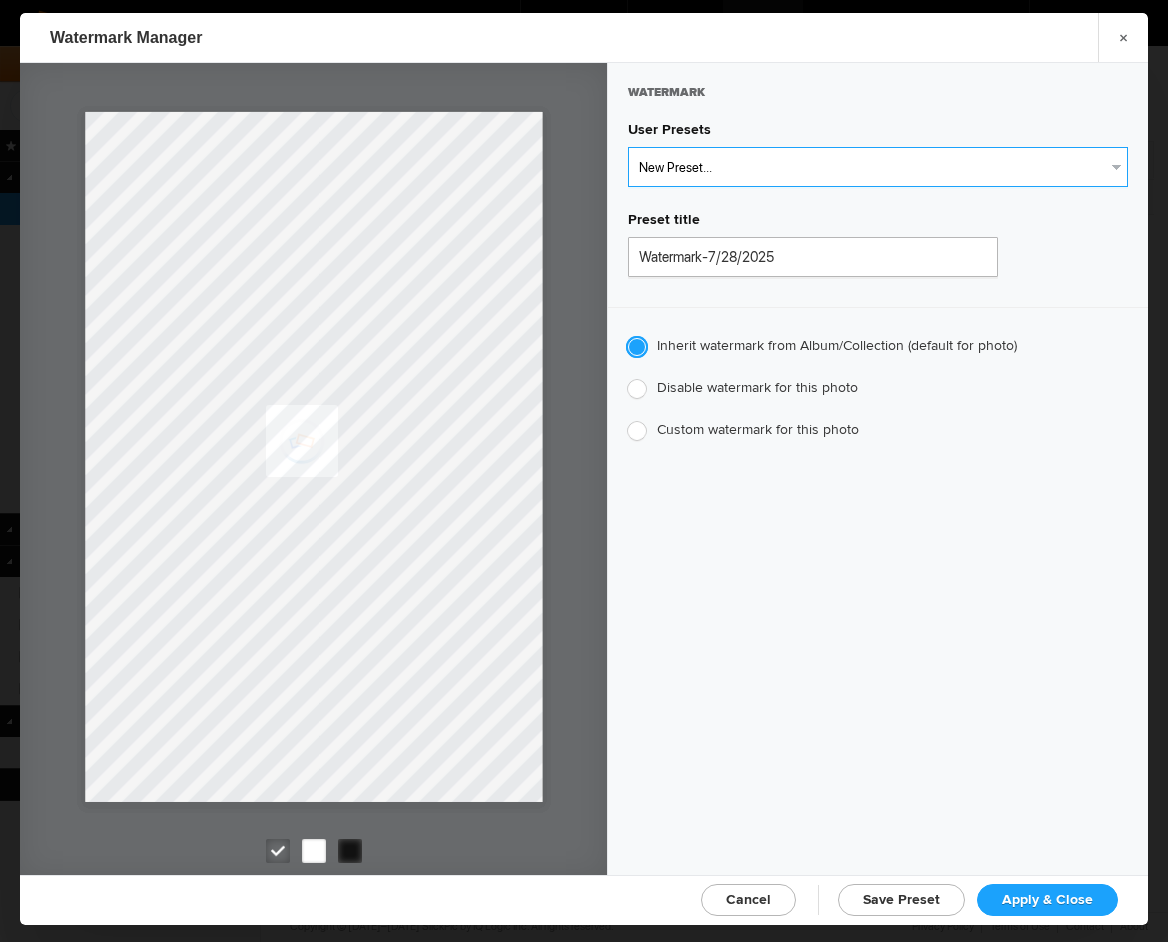 select on "1: Object" 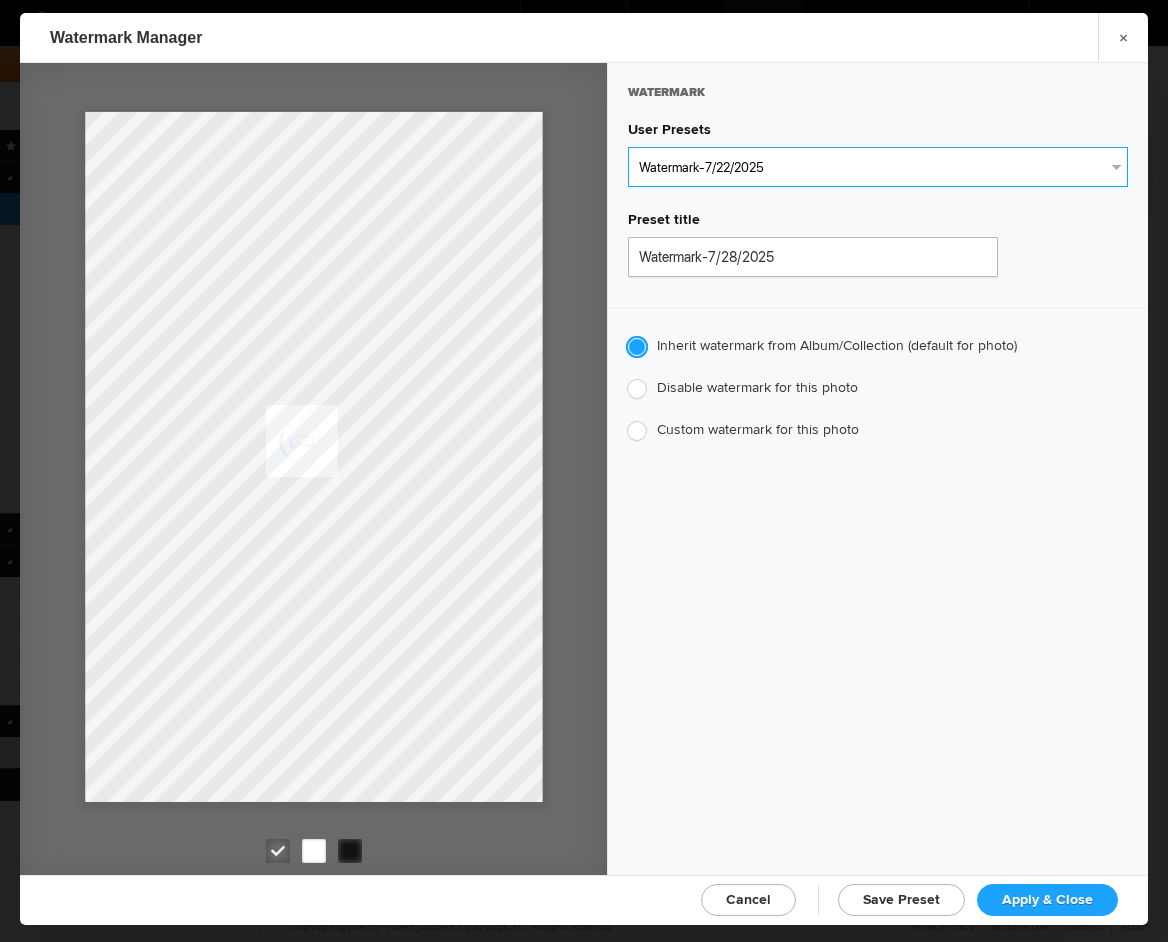 type on "Watermark-7/22/2025" 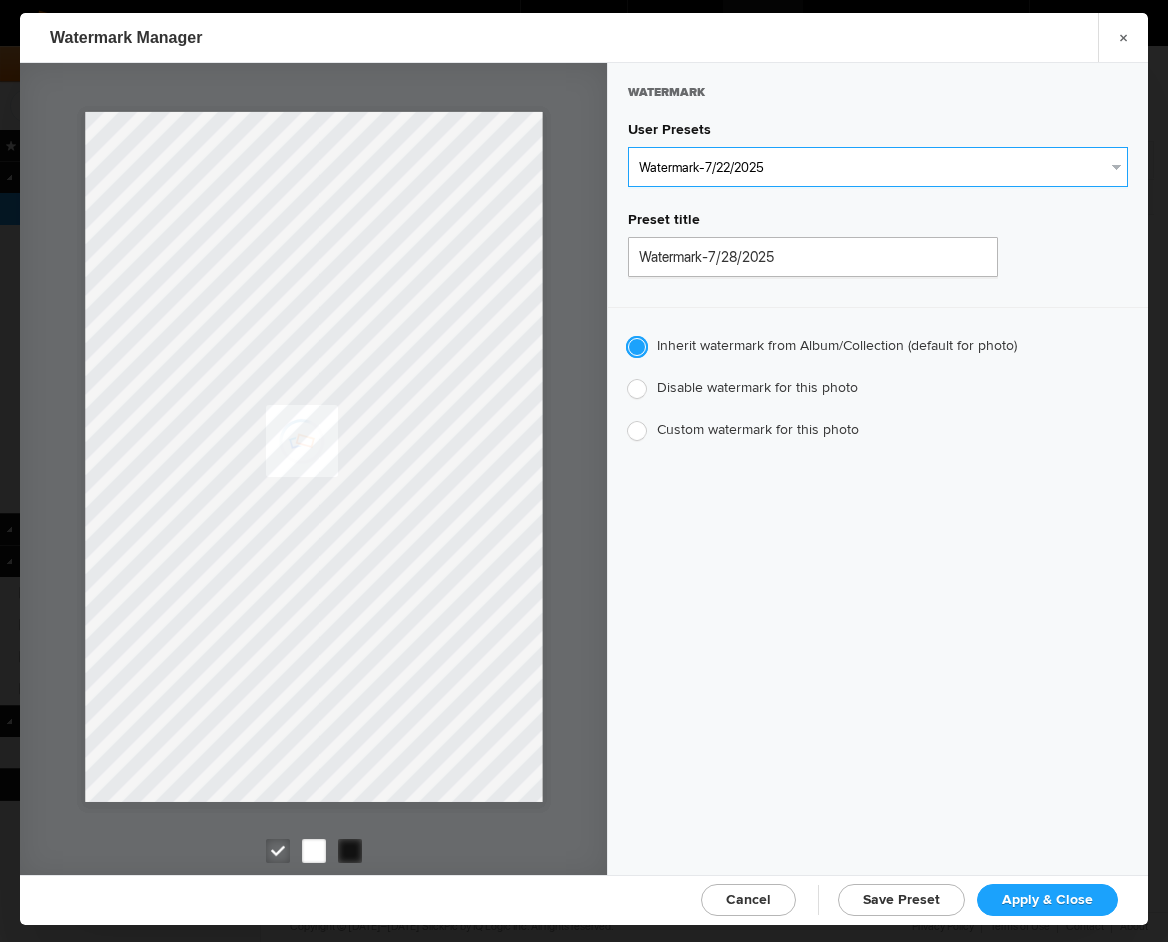 radio on "false" 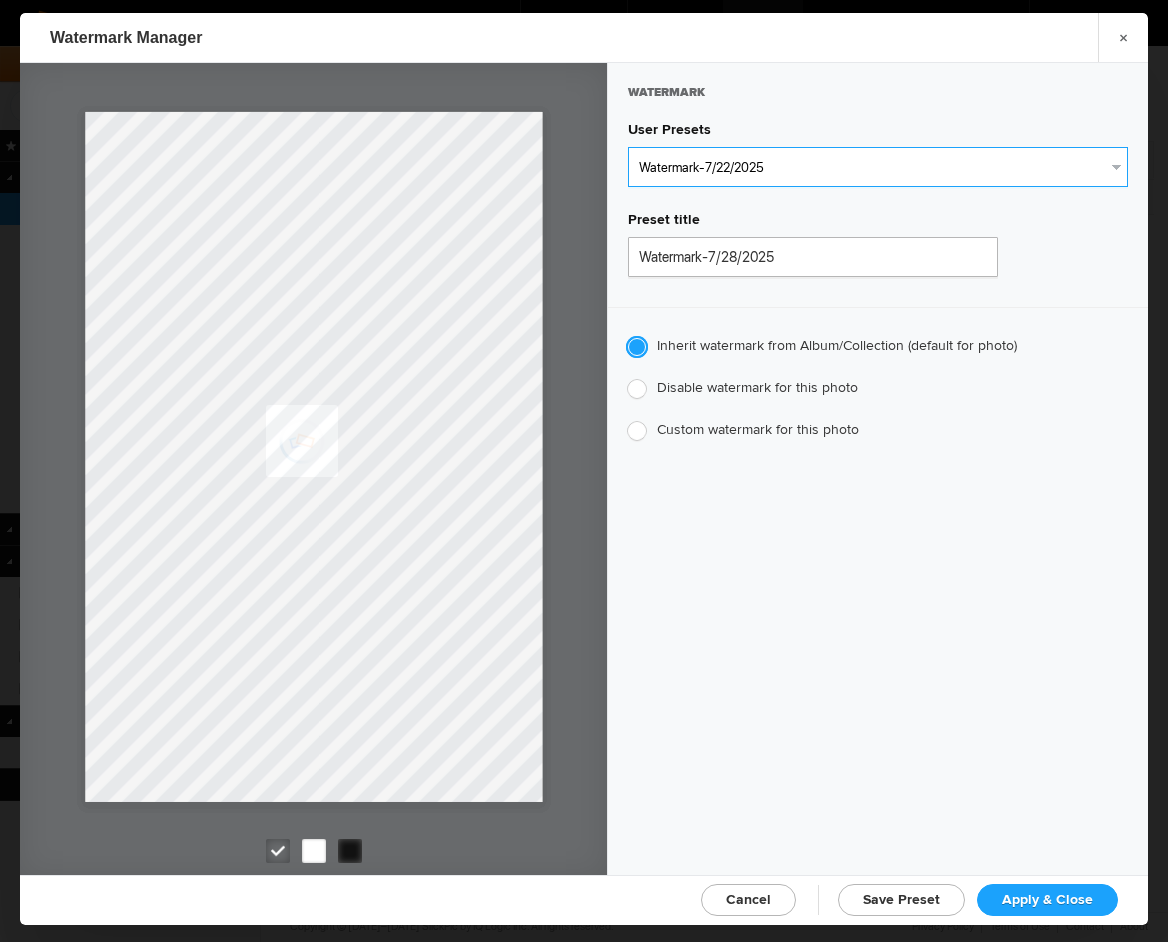 radio on "true" 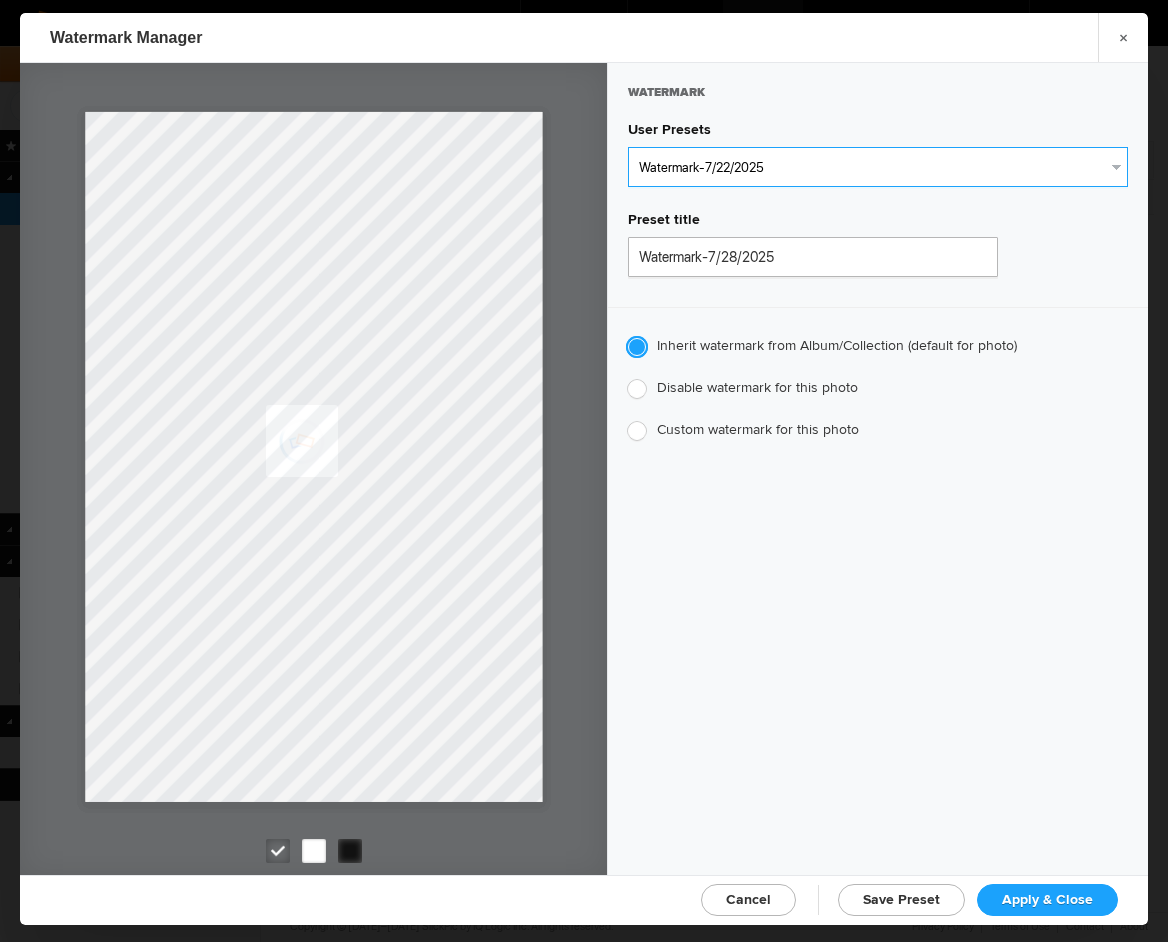 type on "Jim Liskovec" 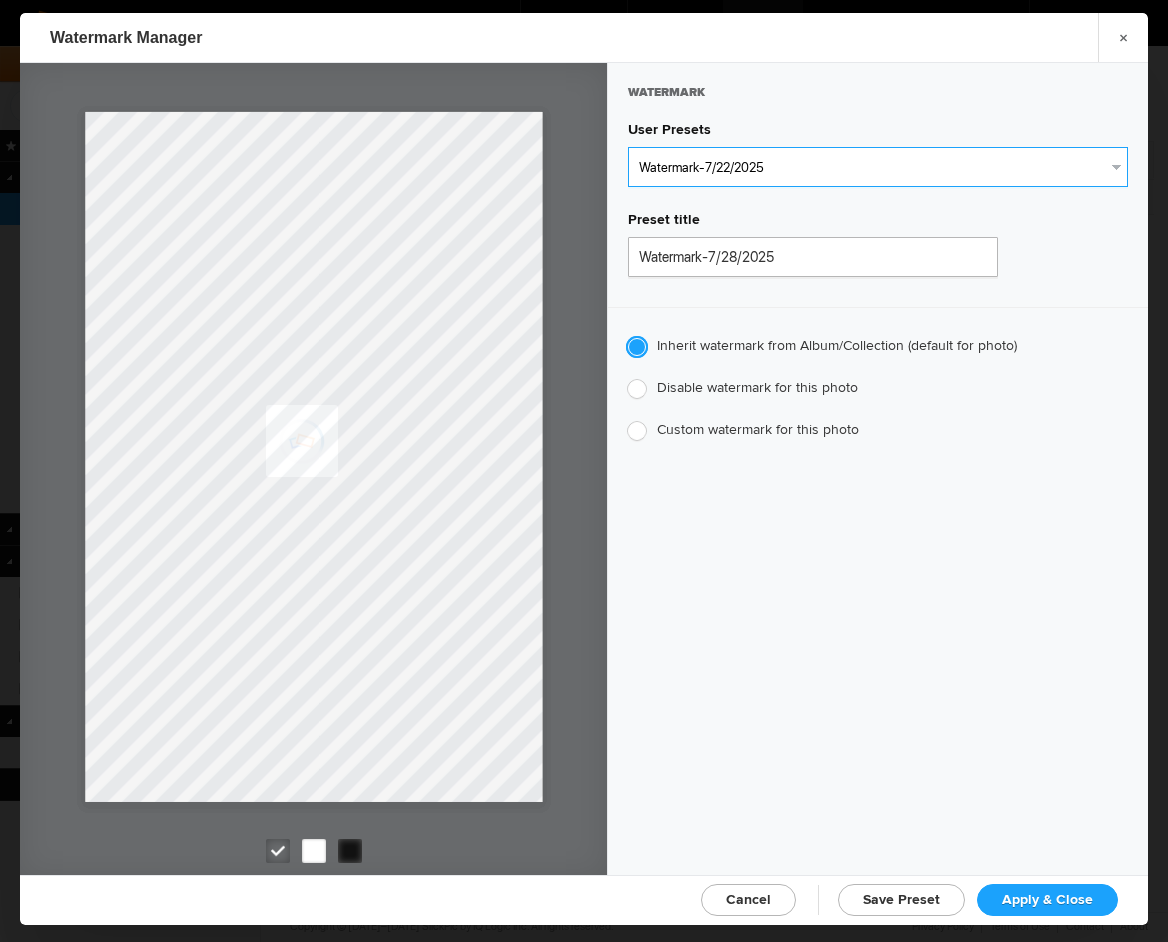 radio on "false" 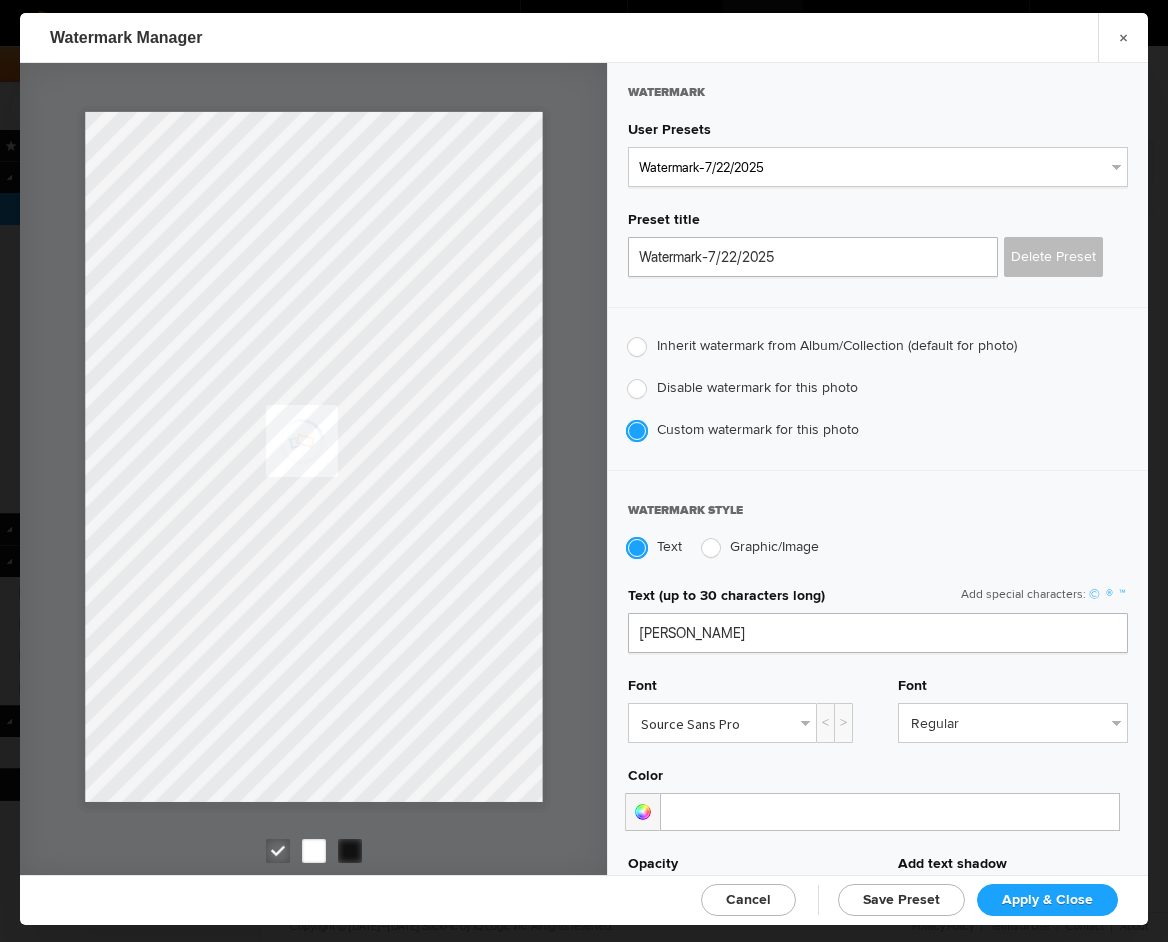 click on "Apply & Close" 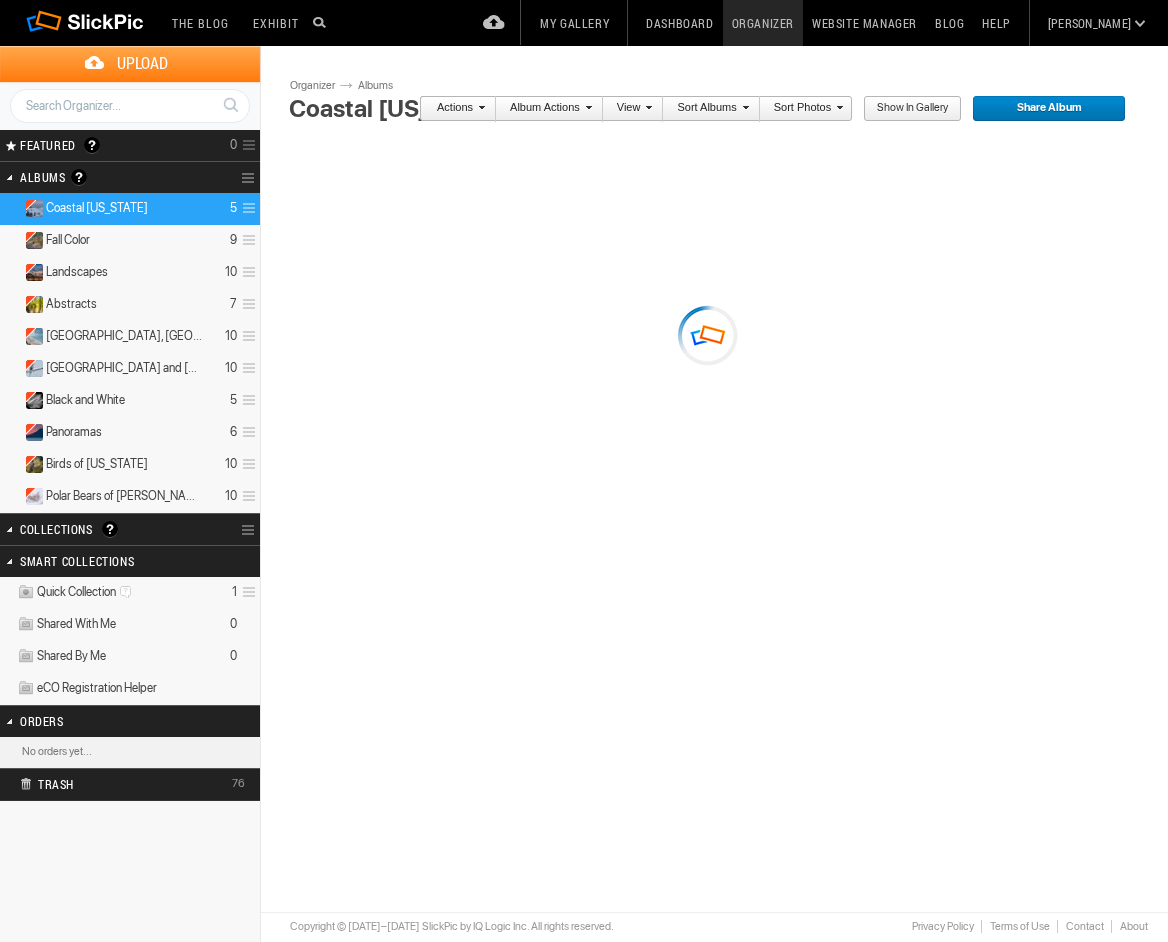 scroll, scrollTop: 0, scrollLeft: 0, axis: both 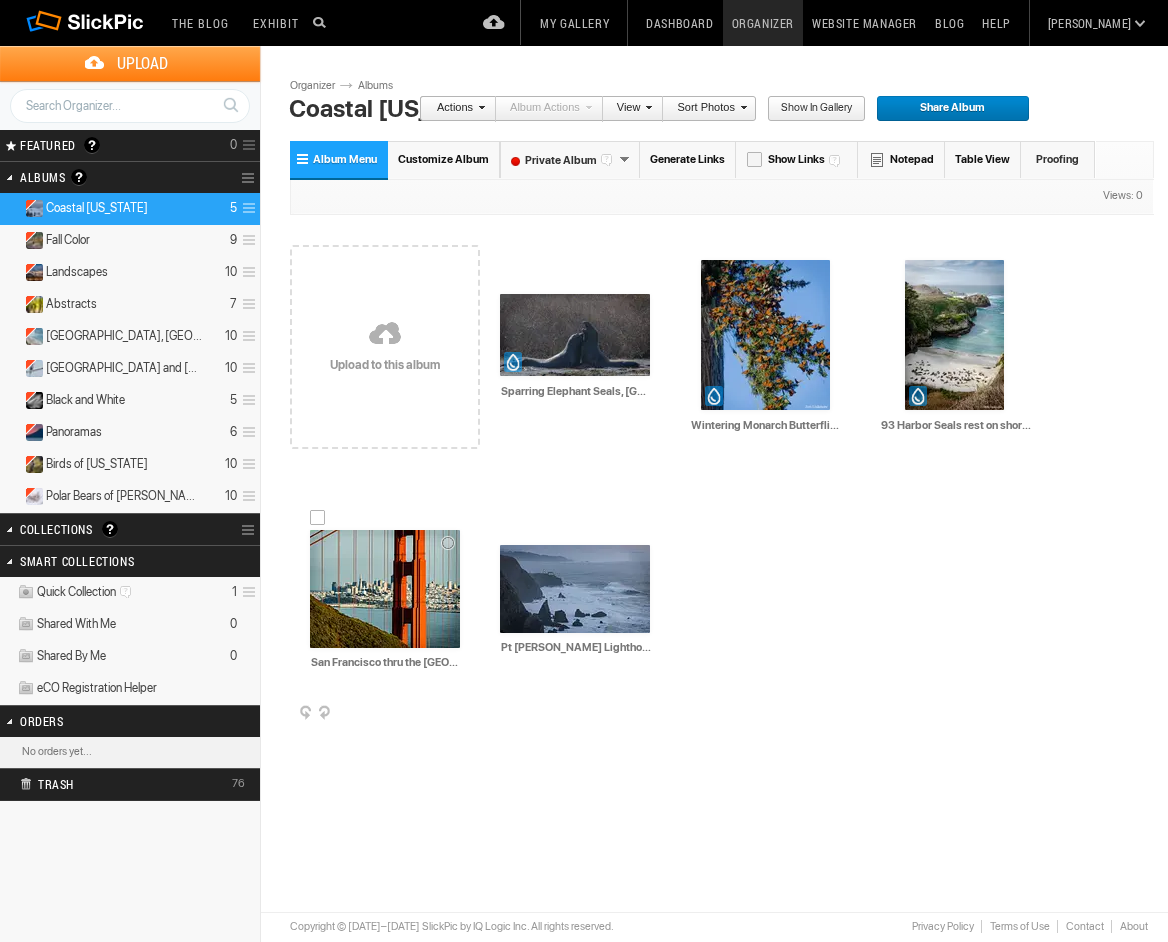 click at bounding box center [385, 589] 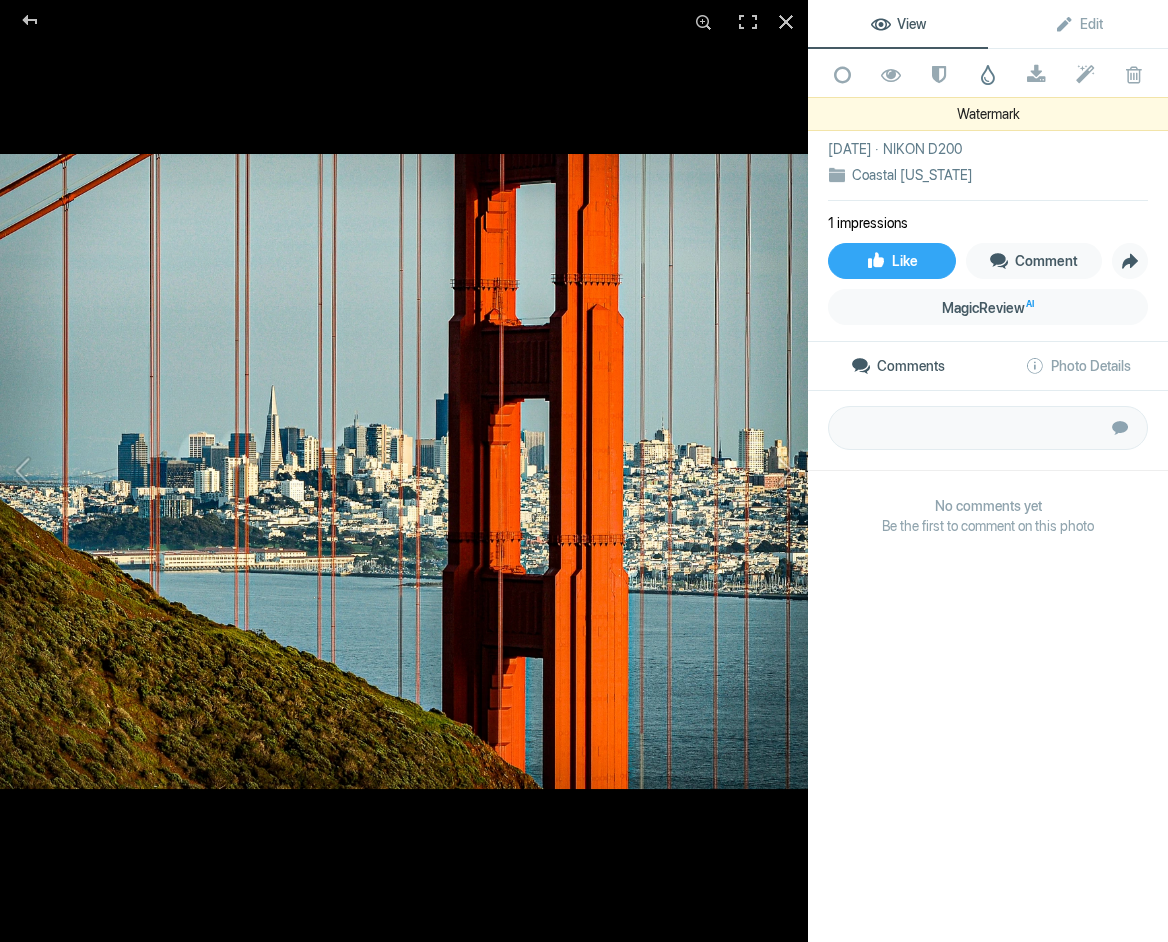 click 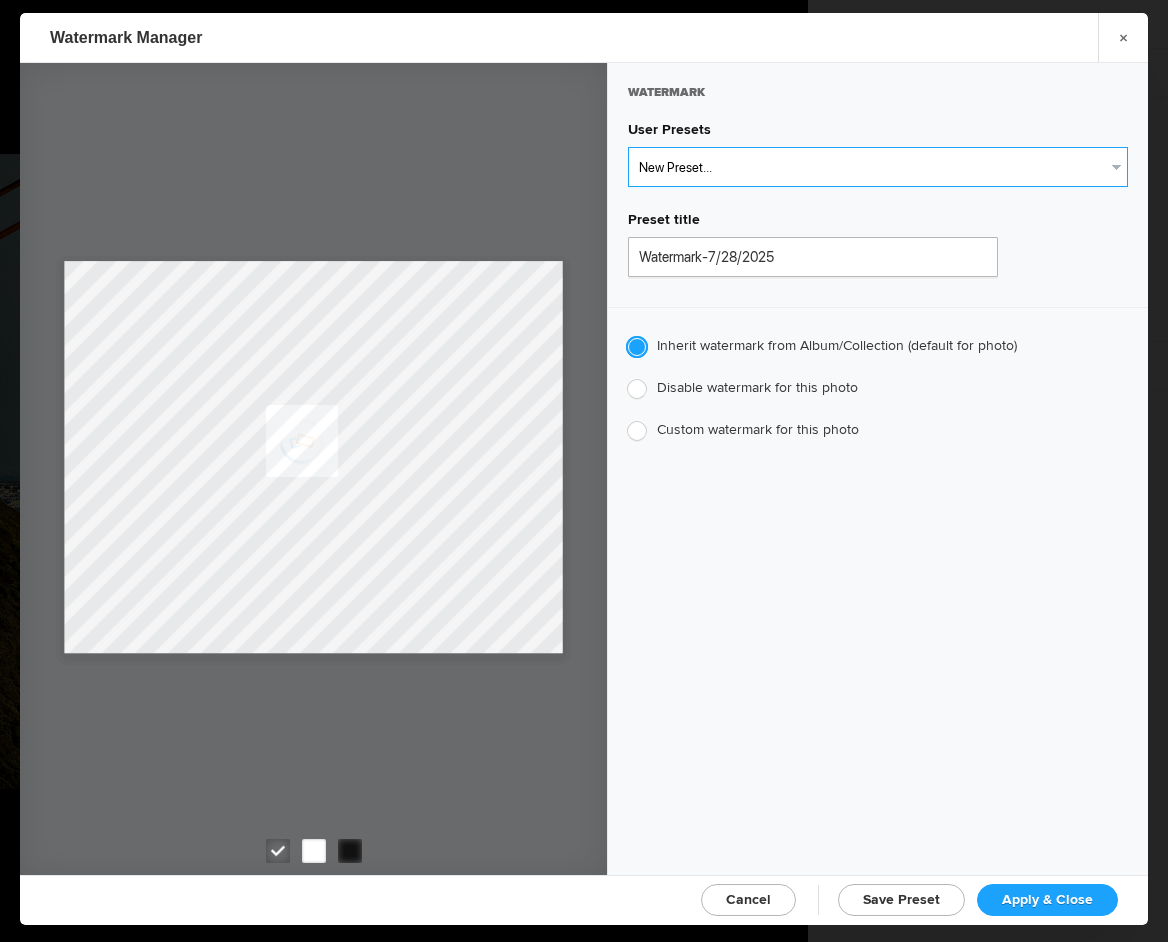 select on "1: Object" 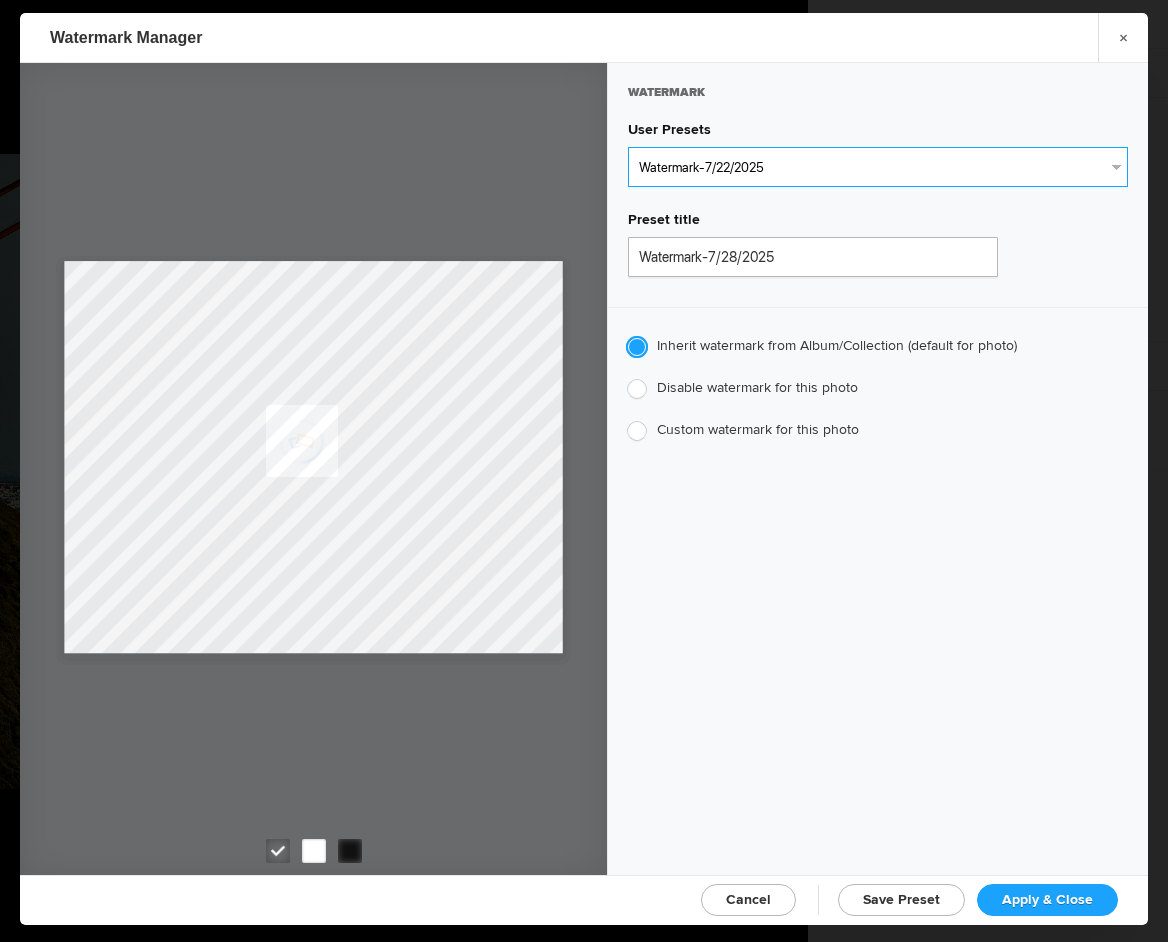 type on "Watermark-7/22/2025" 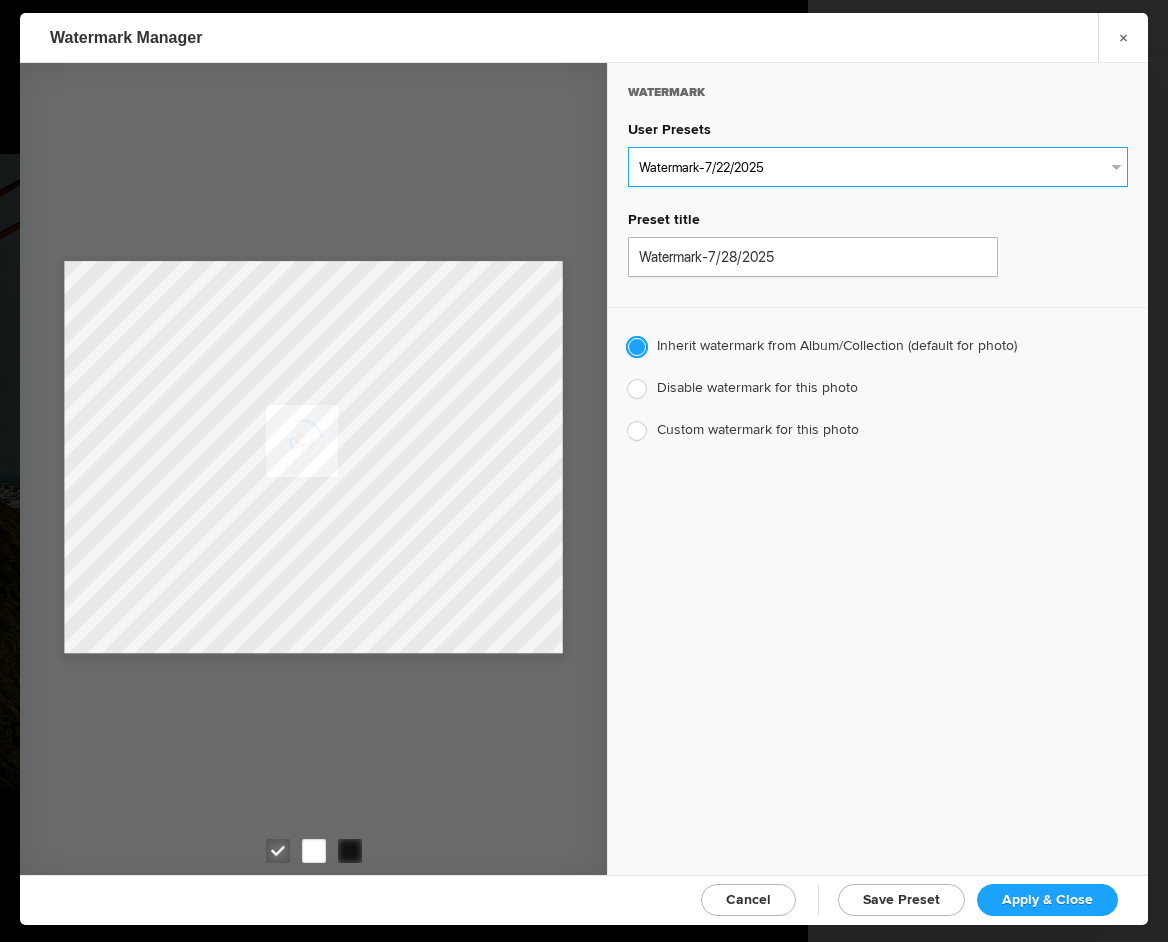 radio on "false" 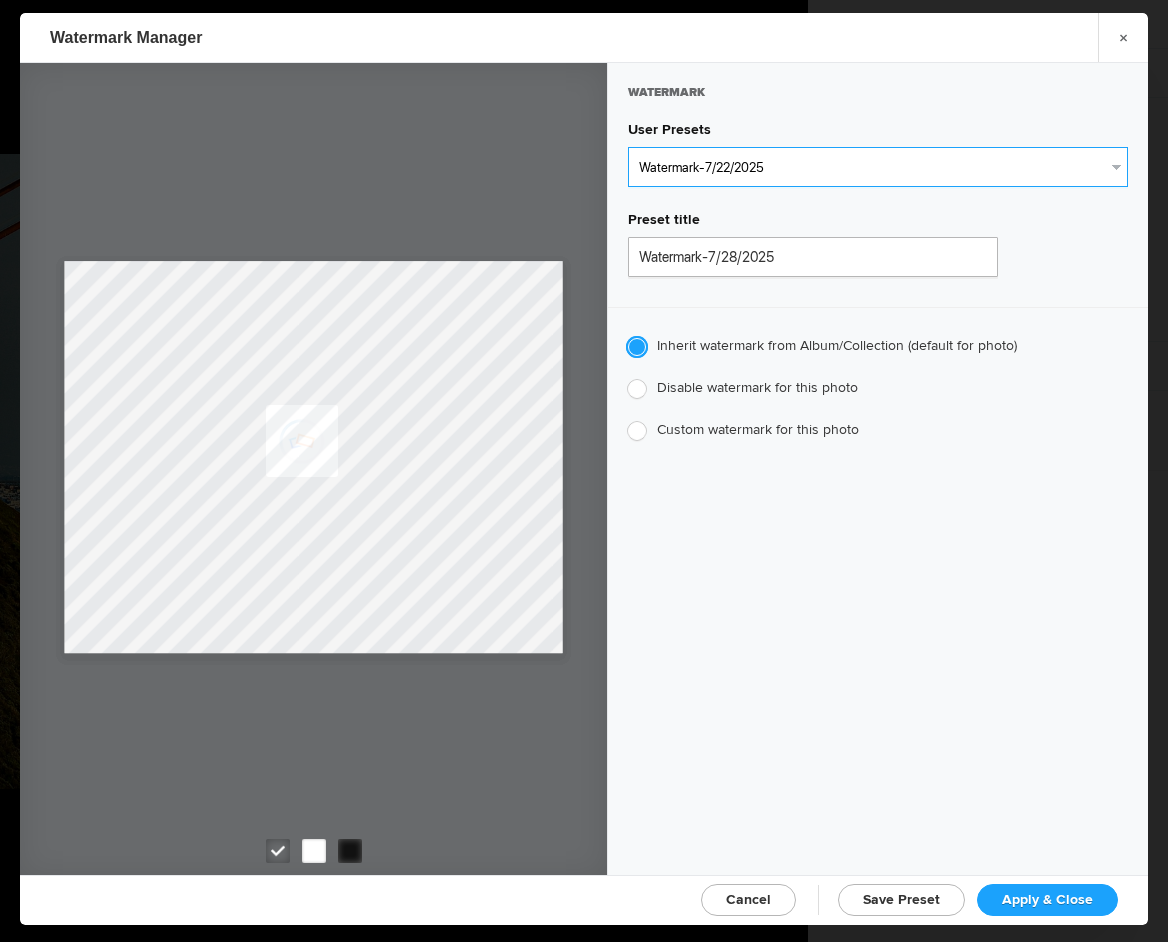 radio on "true" 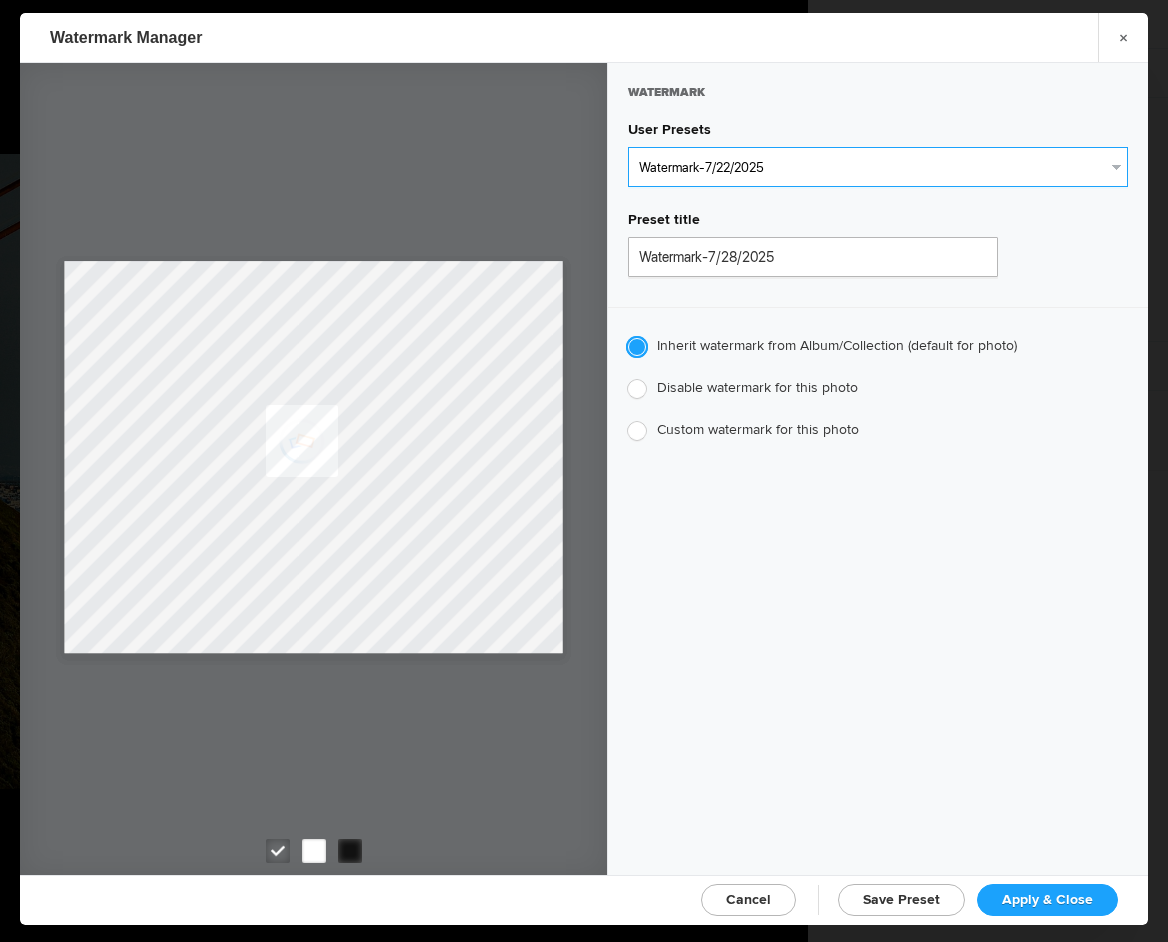 type on "[PERSON_NAME]" 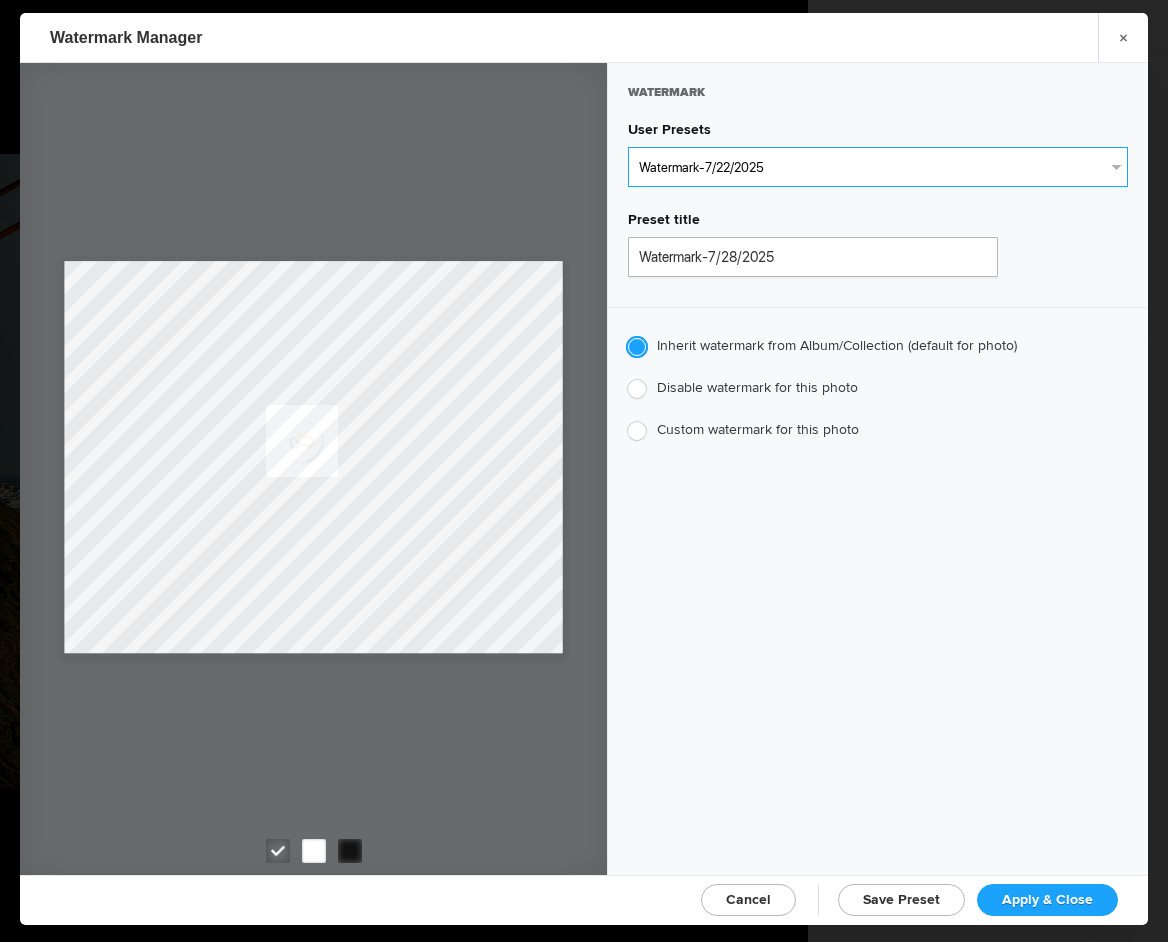 radio on "false" 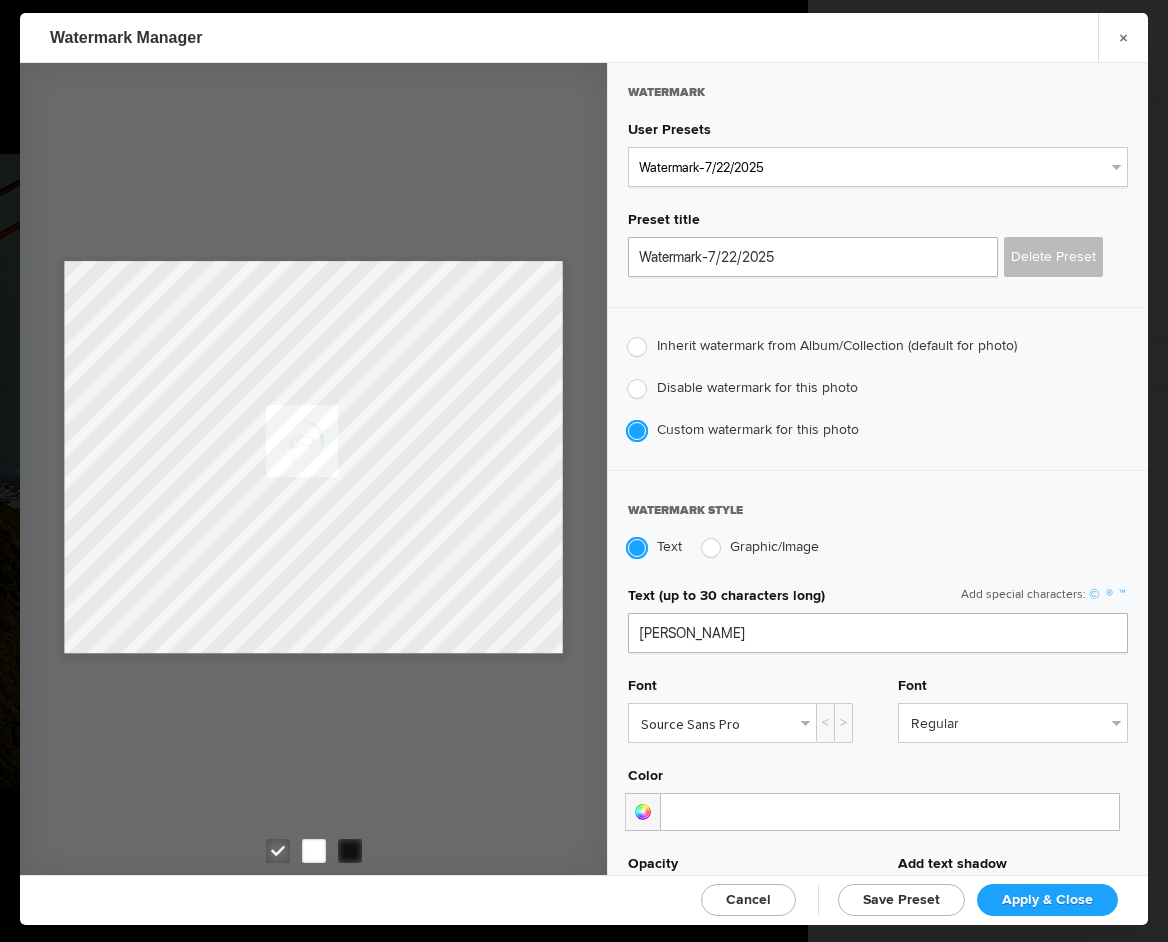 click on "Apply & Close" 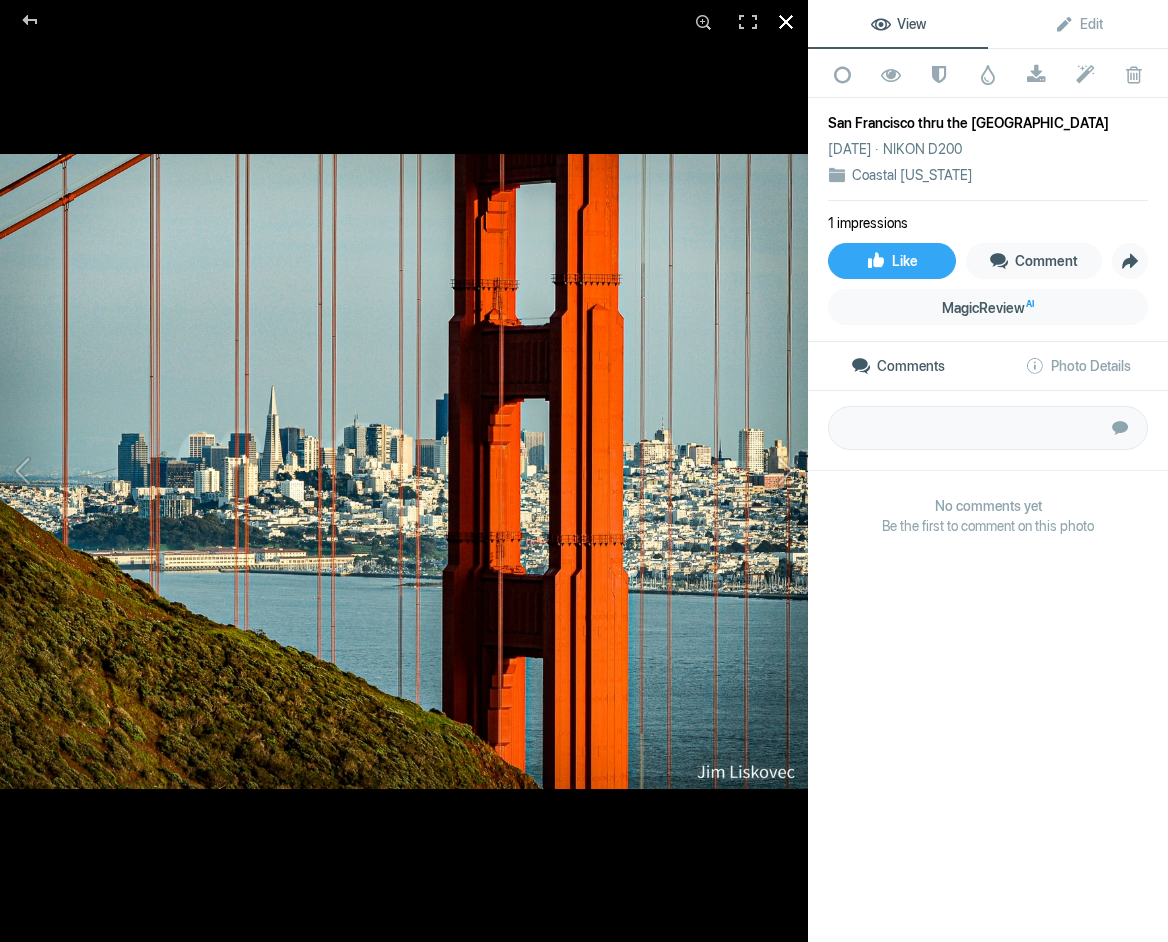 click 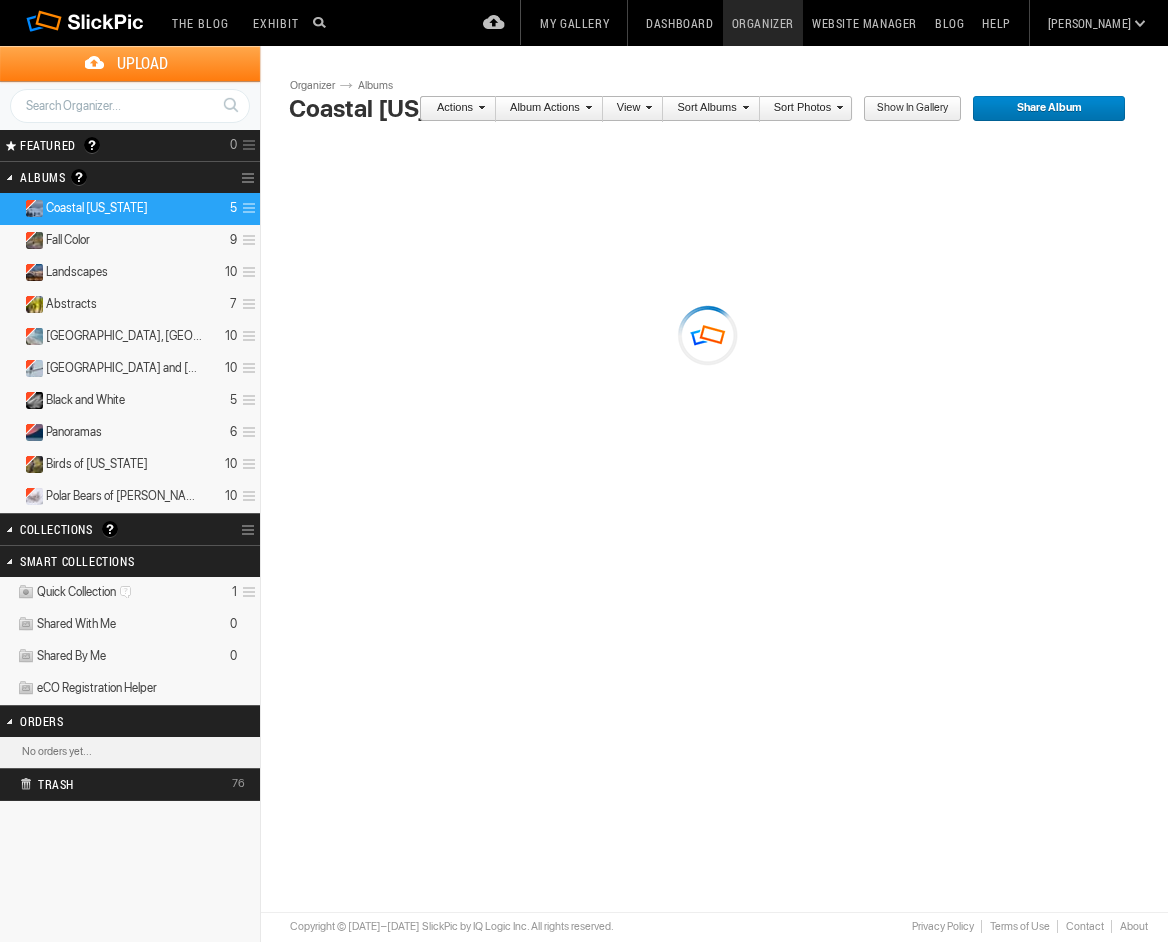 scroll, scrollTop: 0, scrollLeft: 0, axis: both 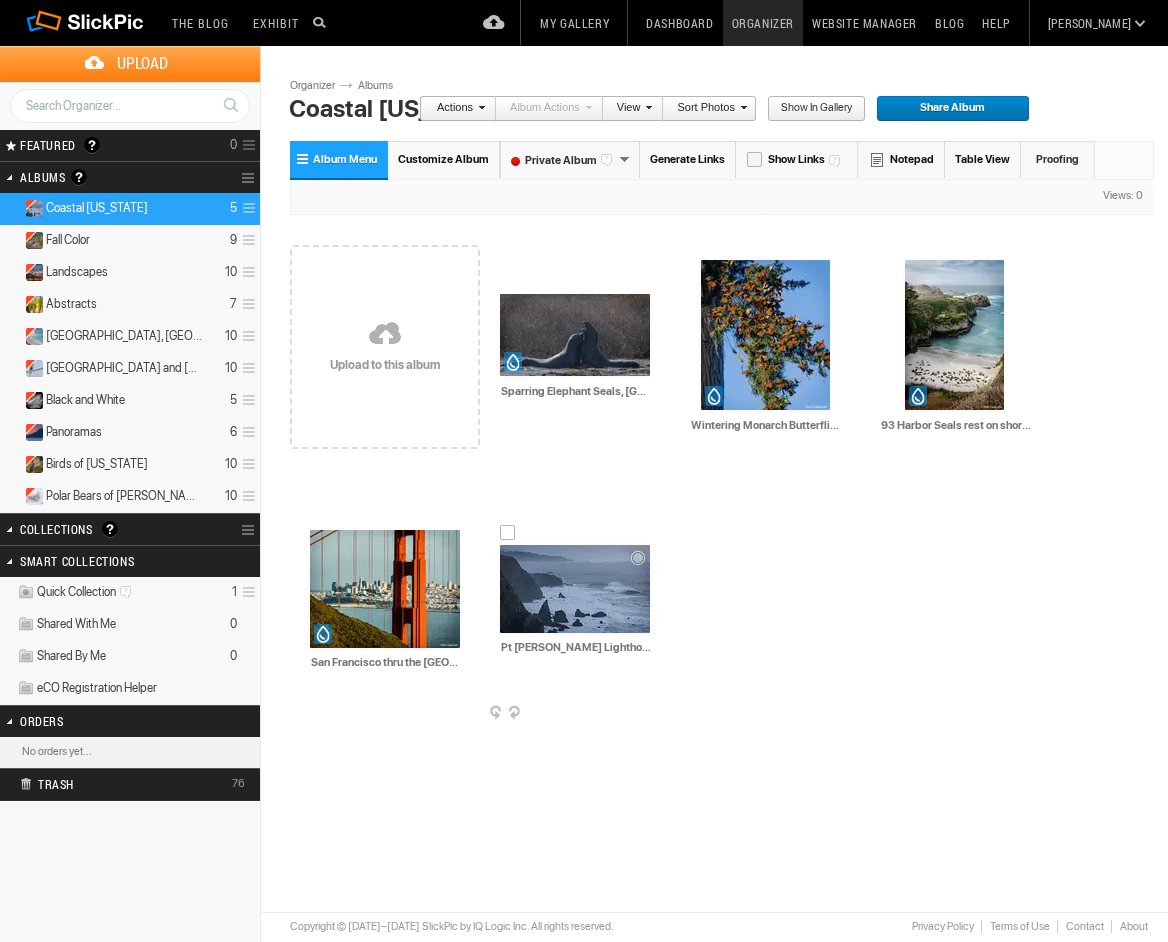 click at bounding box center (575, 589) 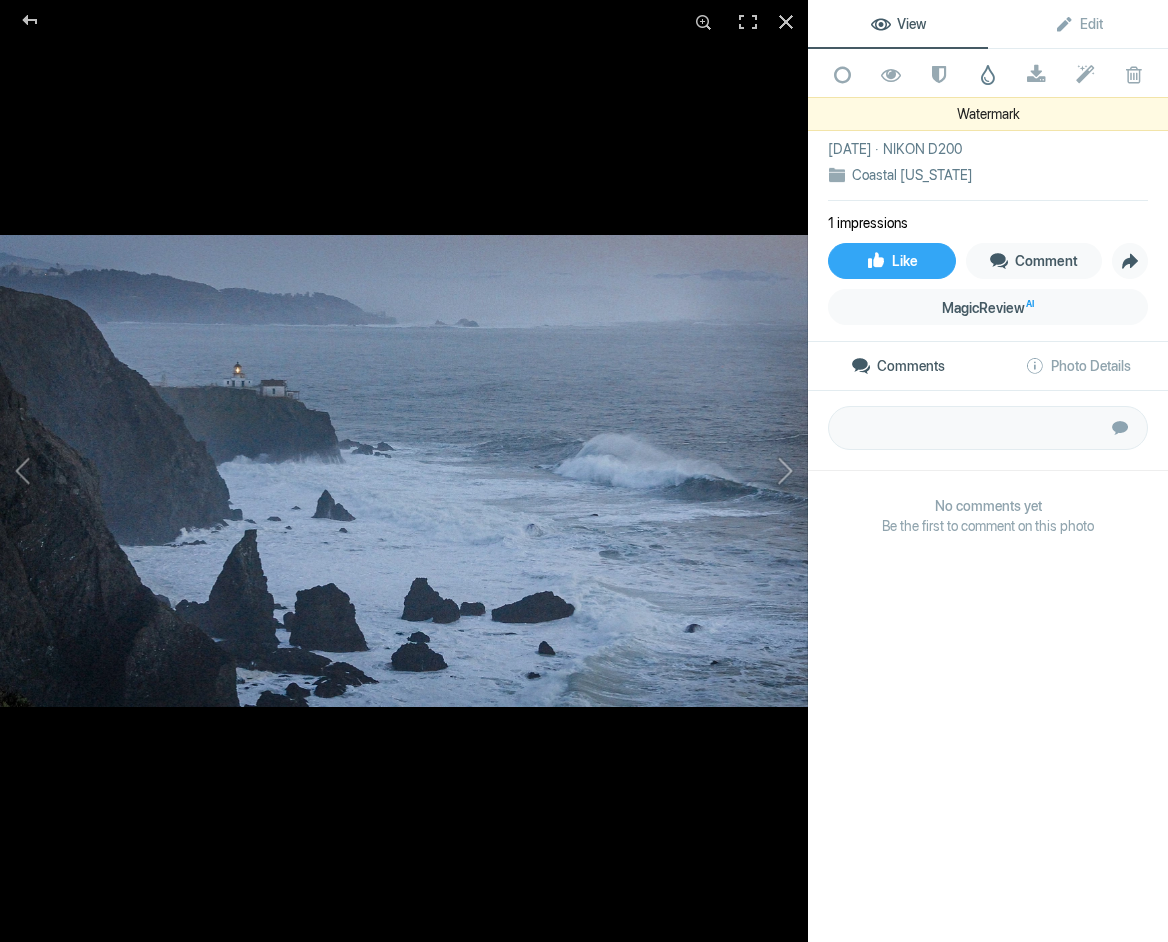 click 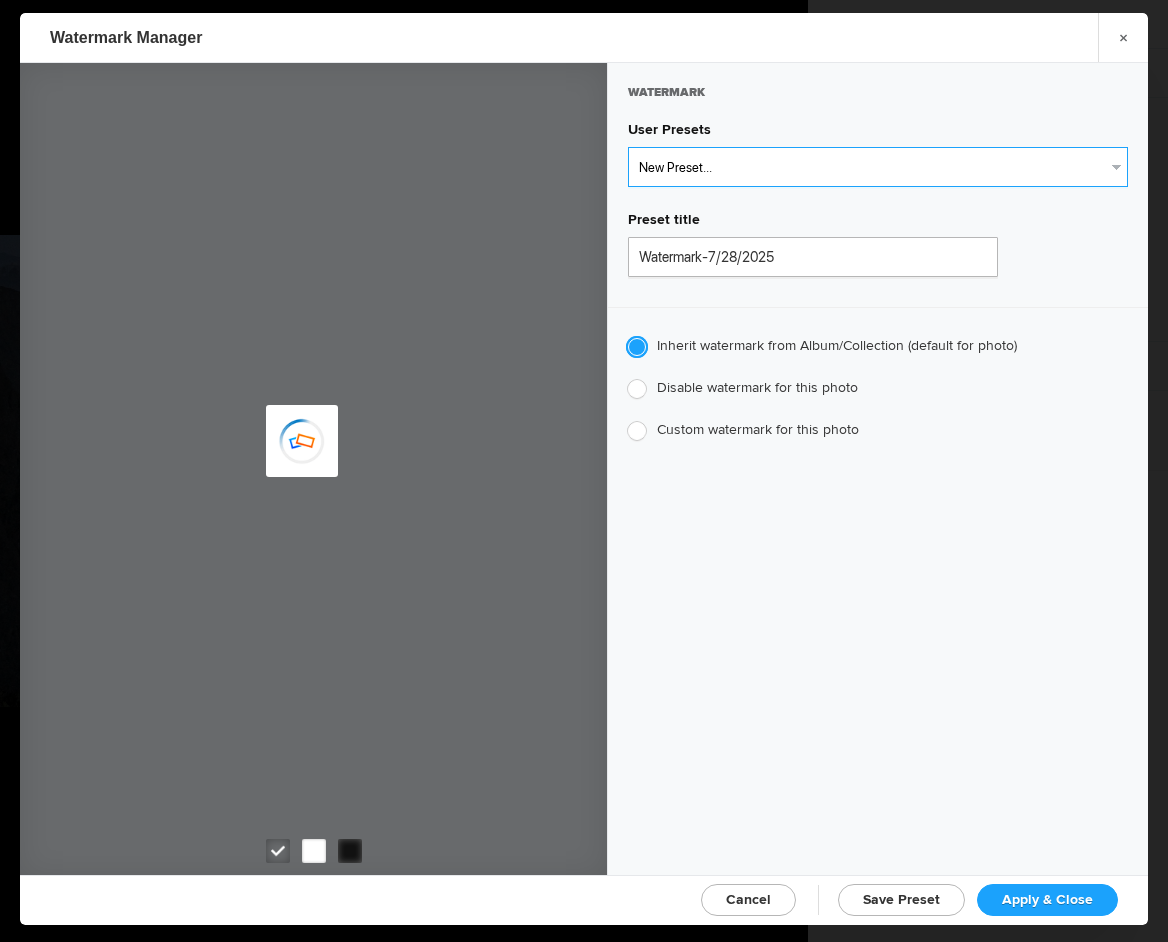 select on "1: Object" 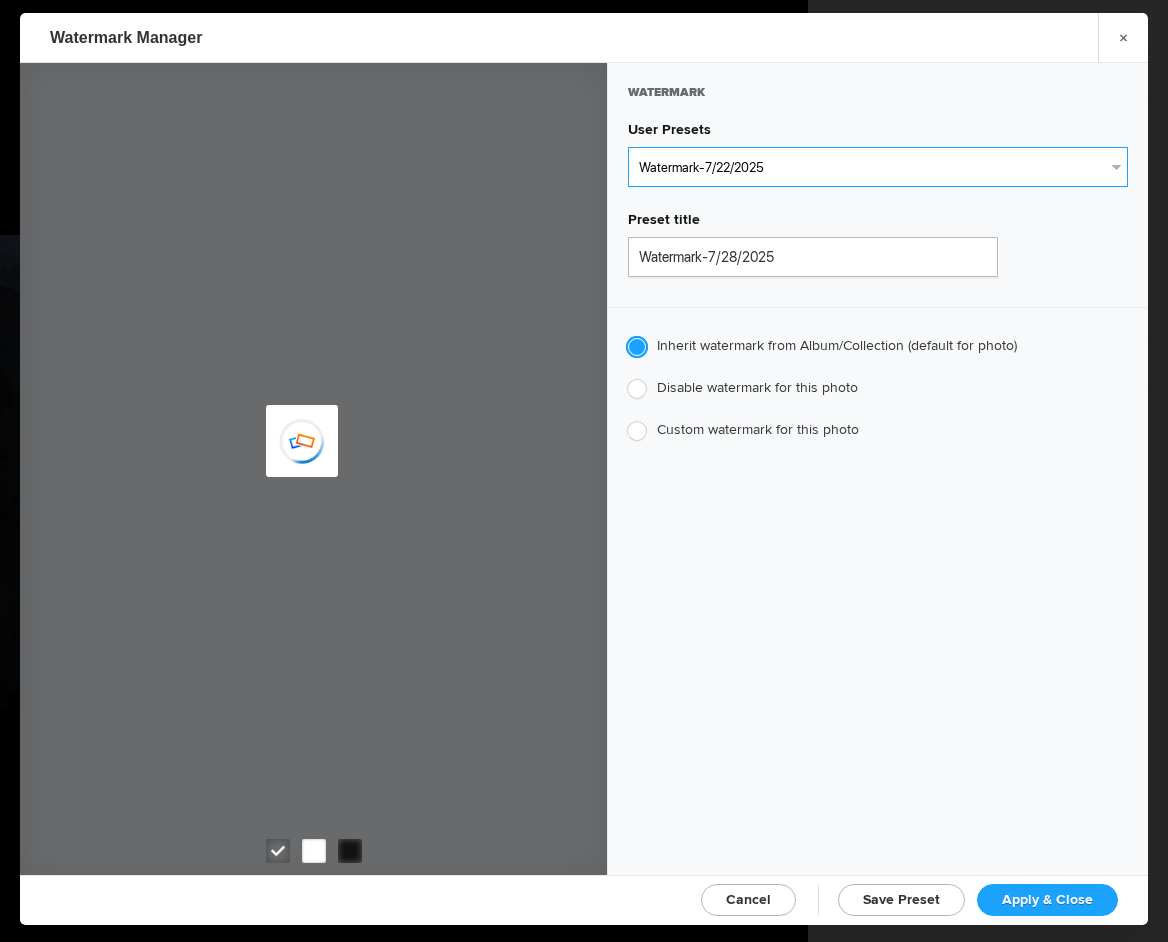 type on "Watermark-7/22/2025" 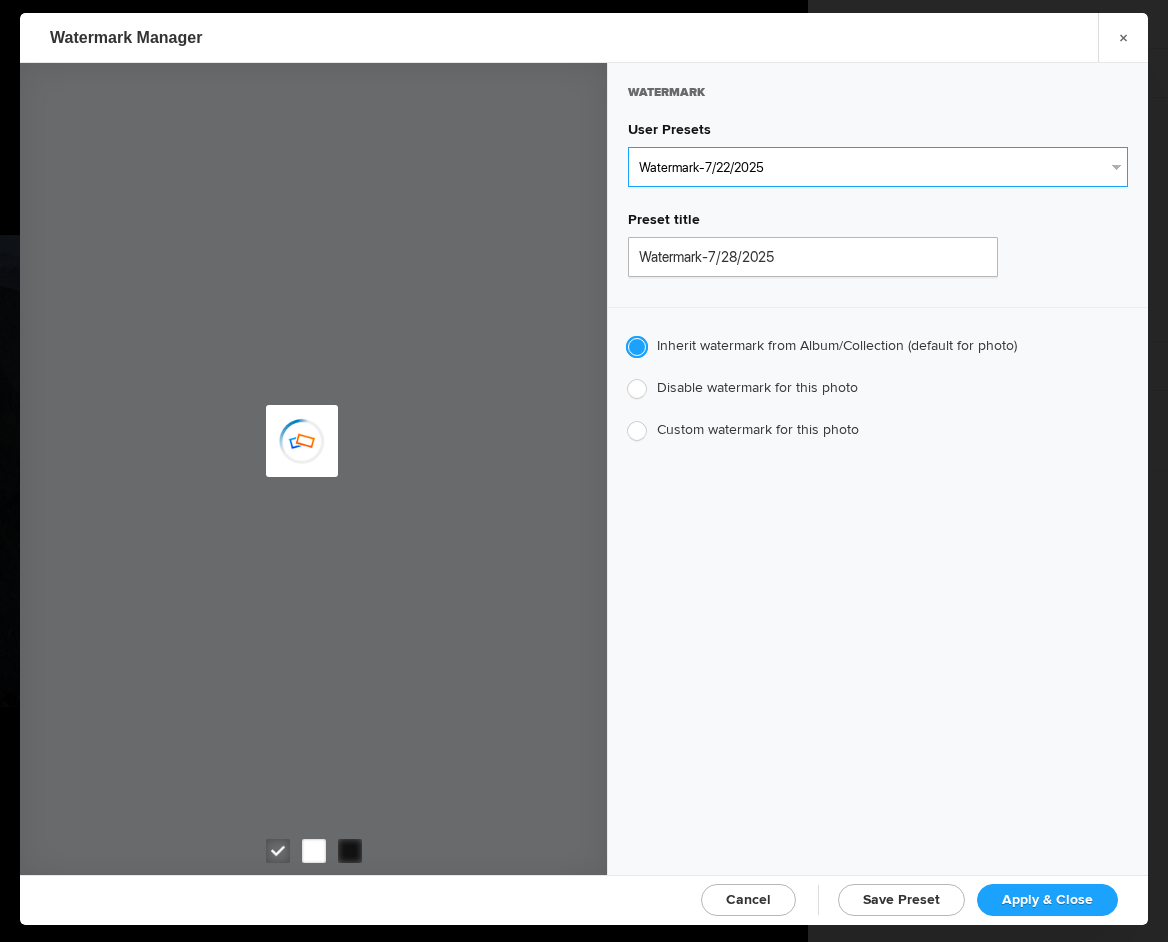 radio on "false" 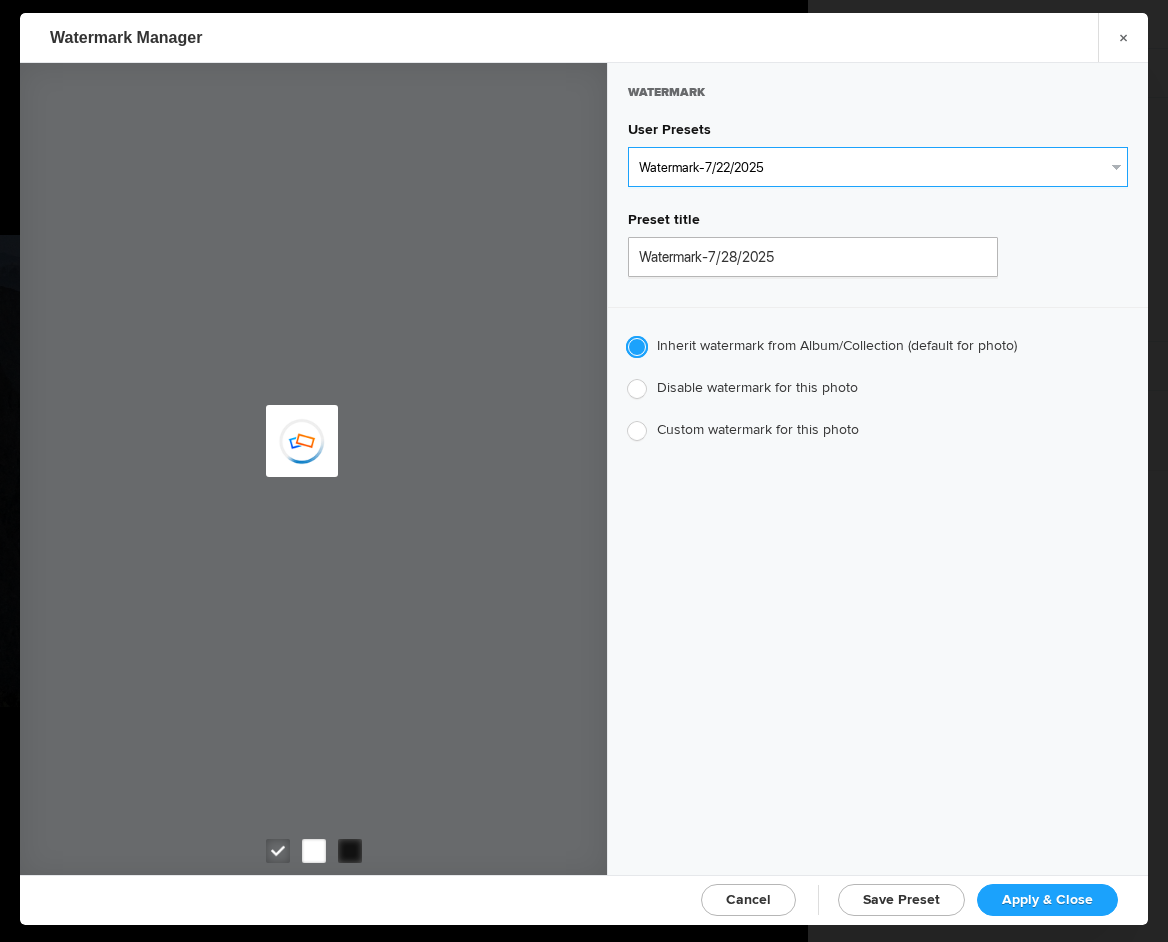 radio on "true" 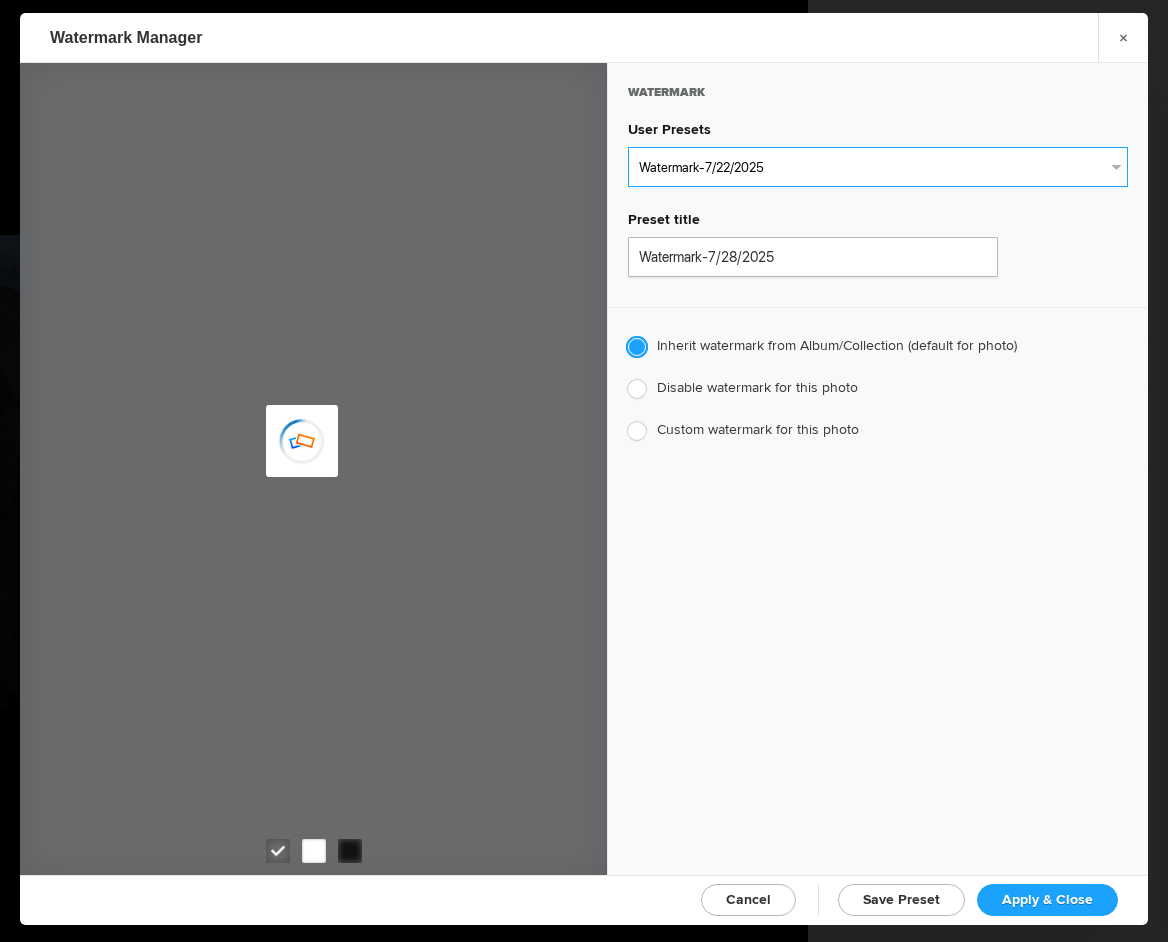 type on "Jim Liskovec" 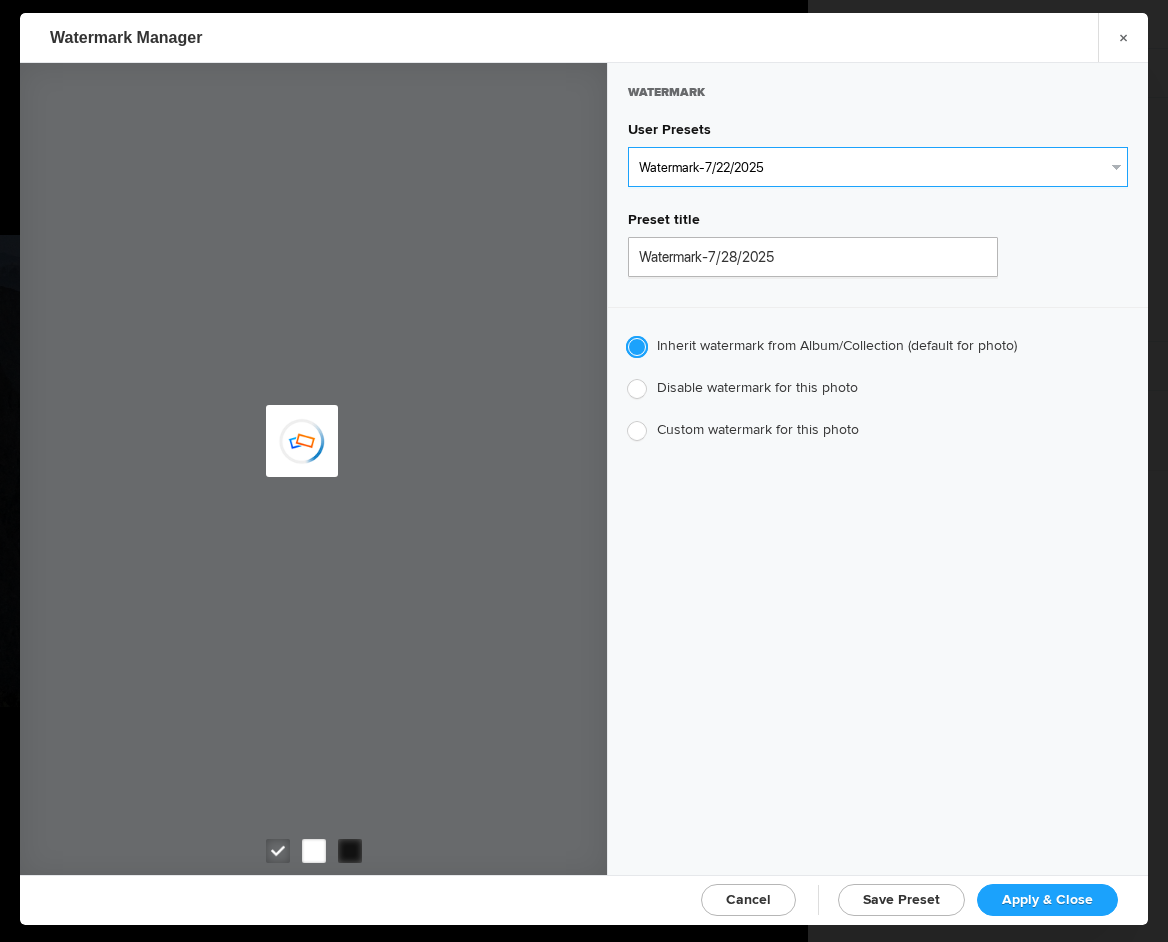 radio on "false" 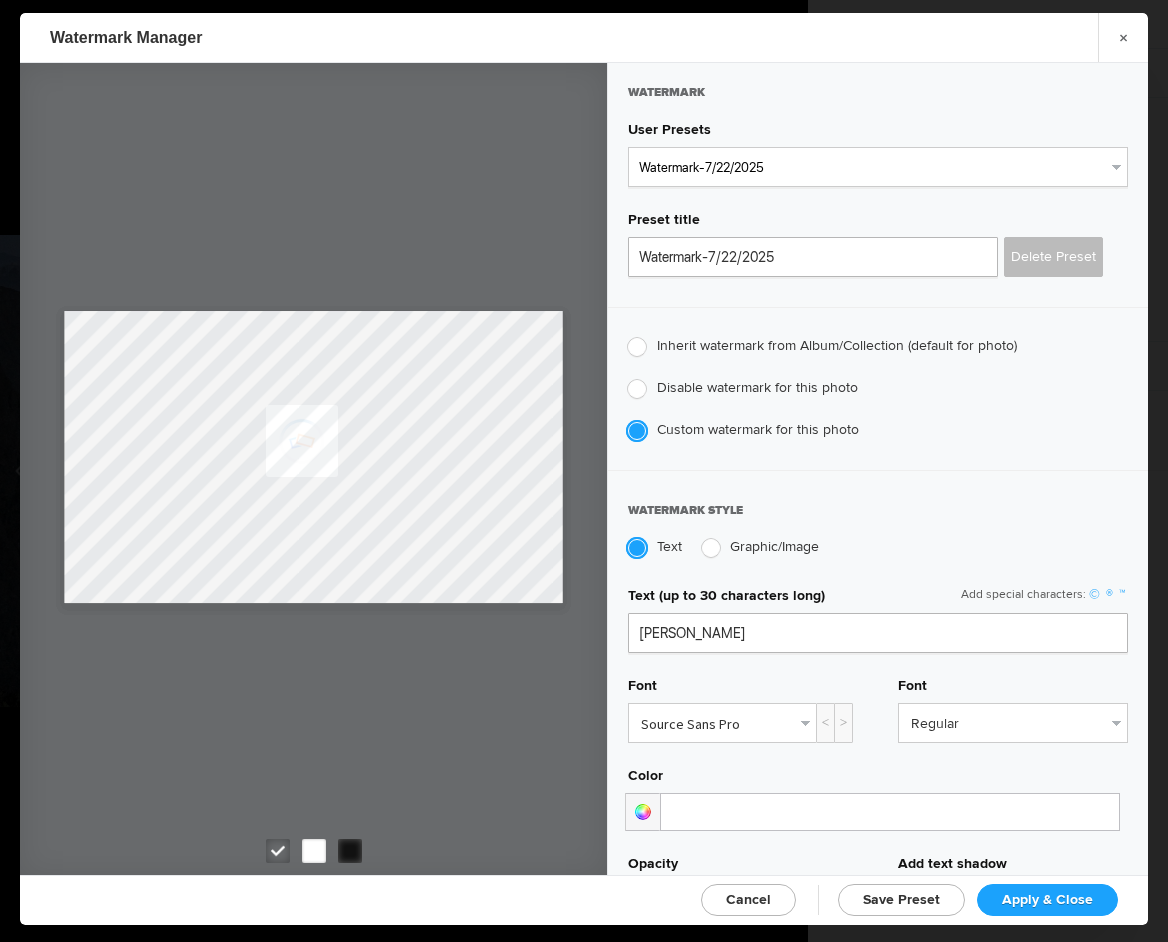 click on "Apply & Close" 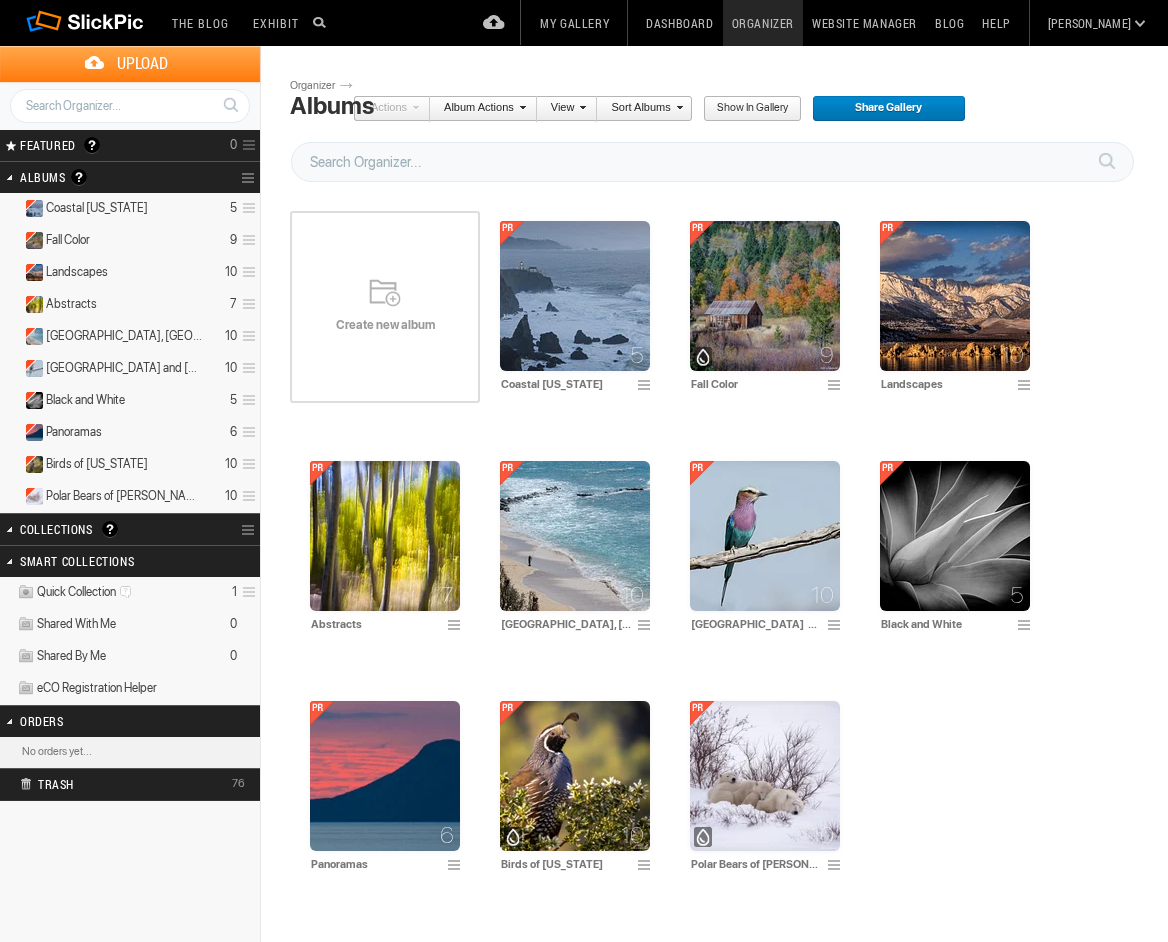 scroll, scrollTop: 0, scrollLeft: 0, axis: both 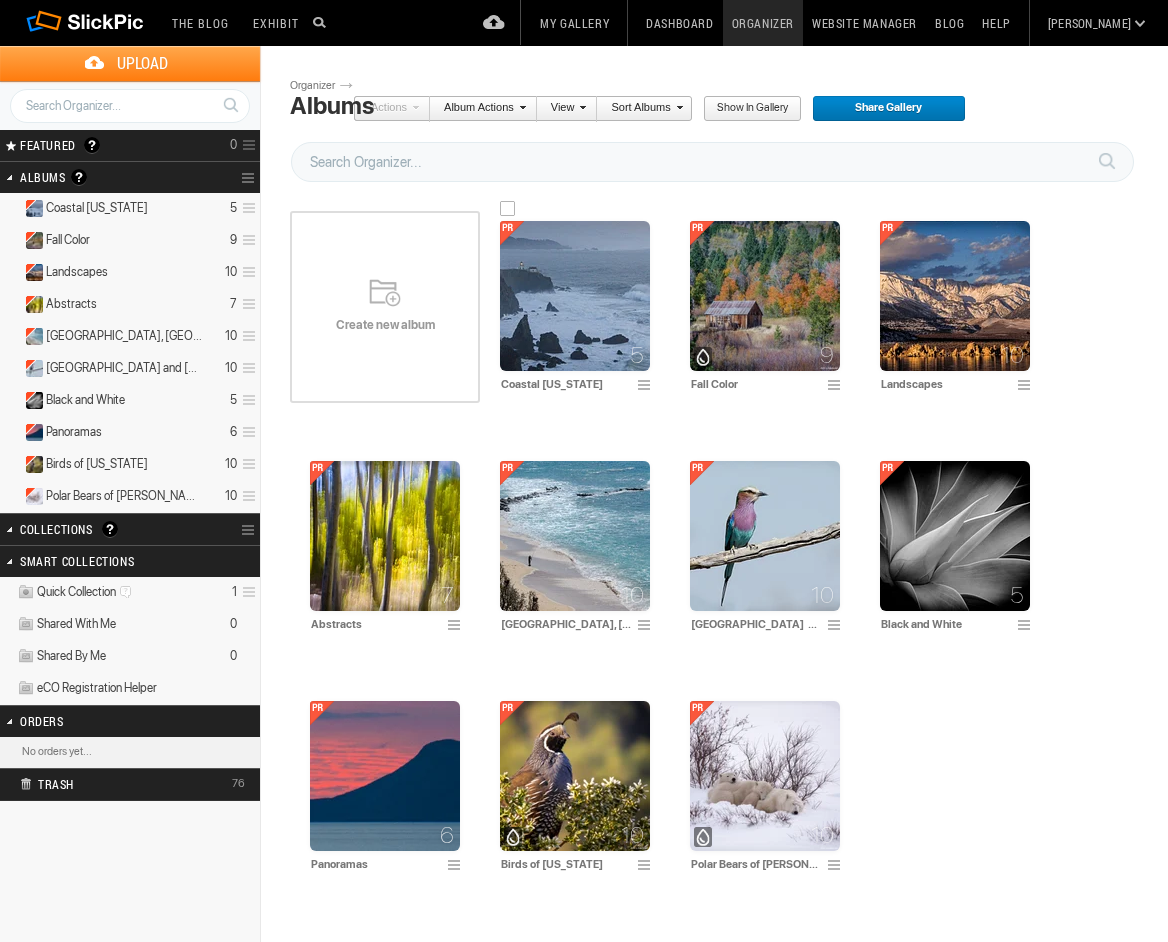 click at bounding box center (575, 296) 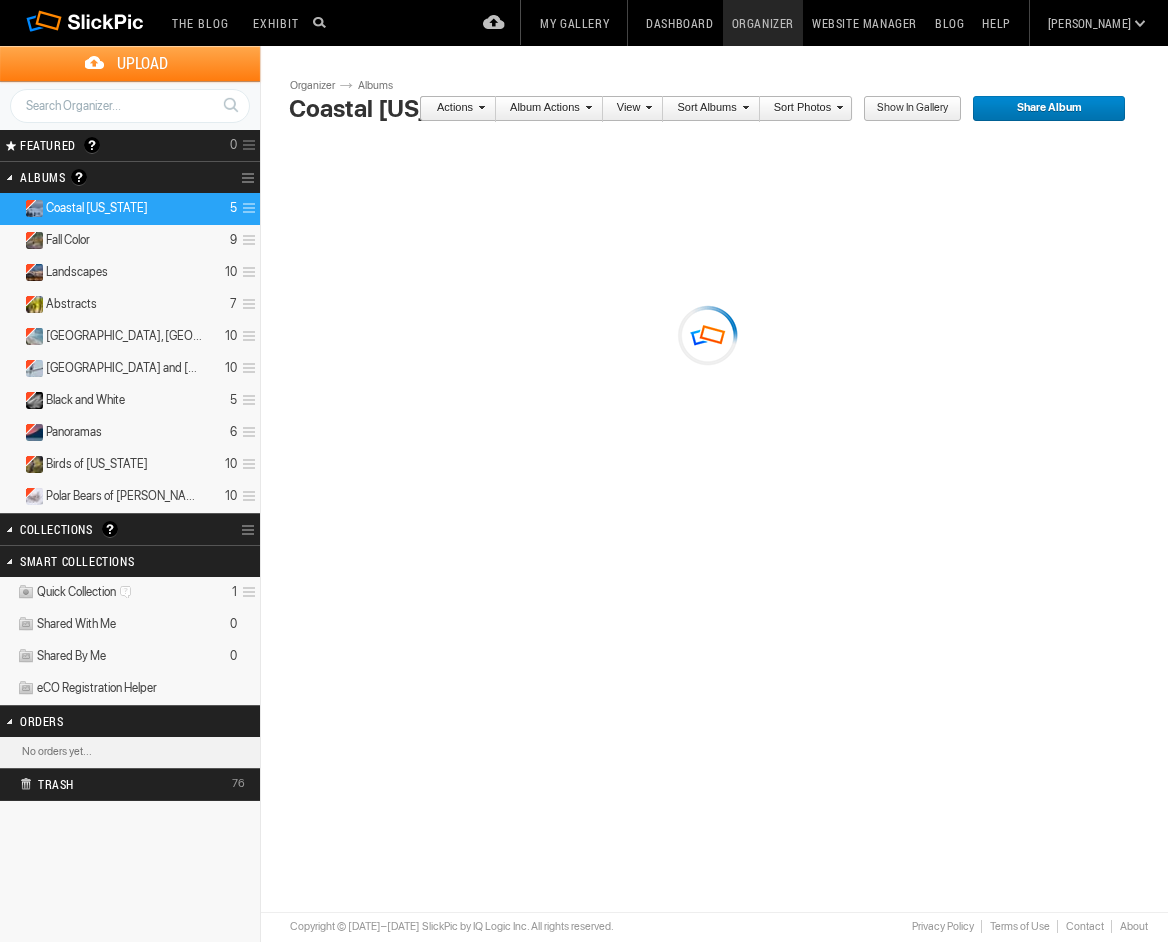 scroll, scrollTop: 0, scrollLeft: 0, axis: both 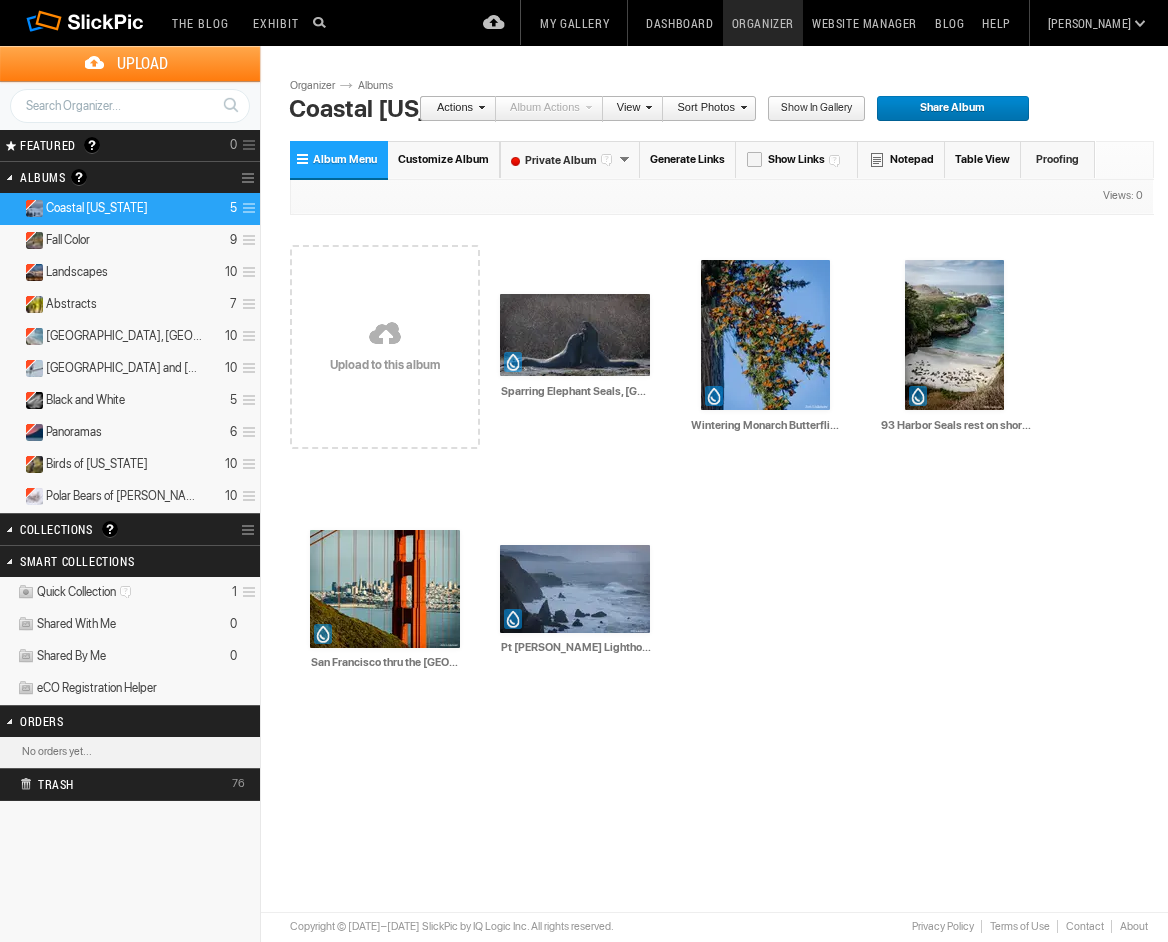 click on "Upload" at bounding box center [142, 63] 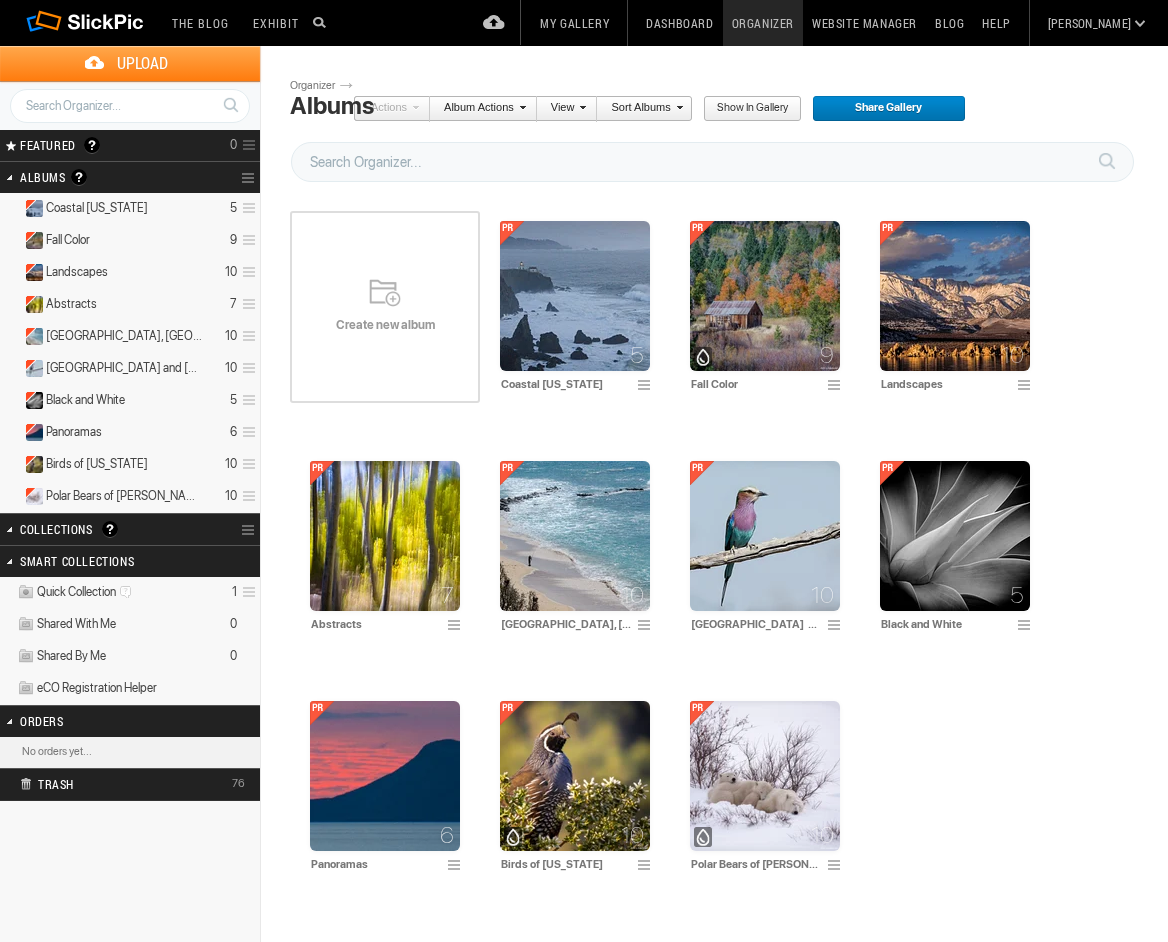 scroll, scrollTop: 0, scrollLeft: 0, axis: both 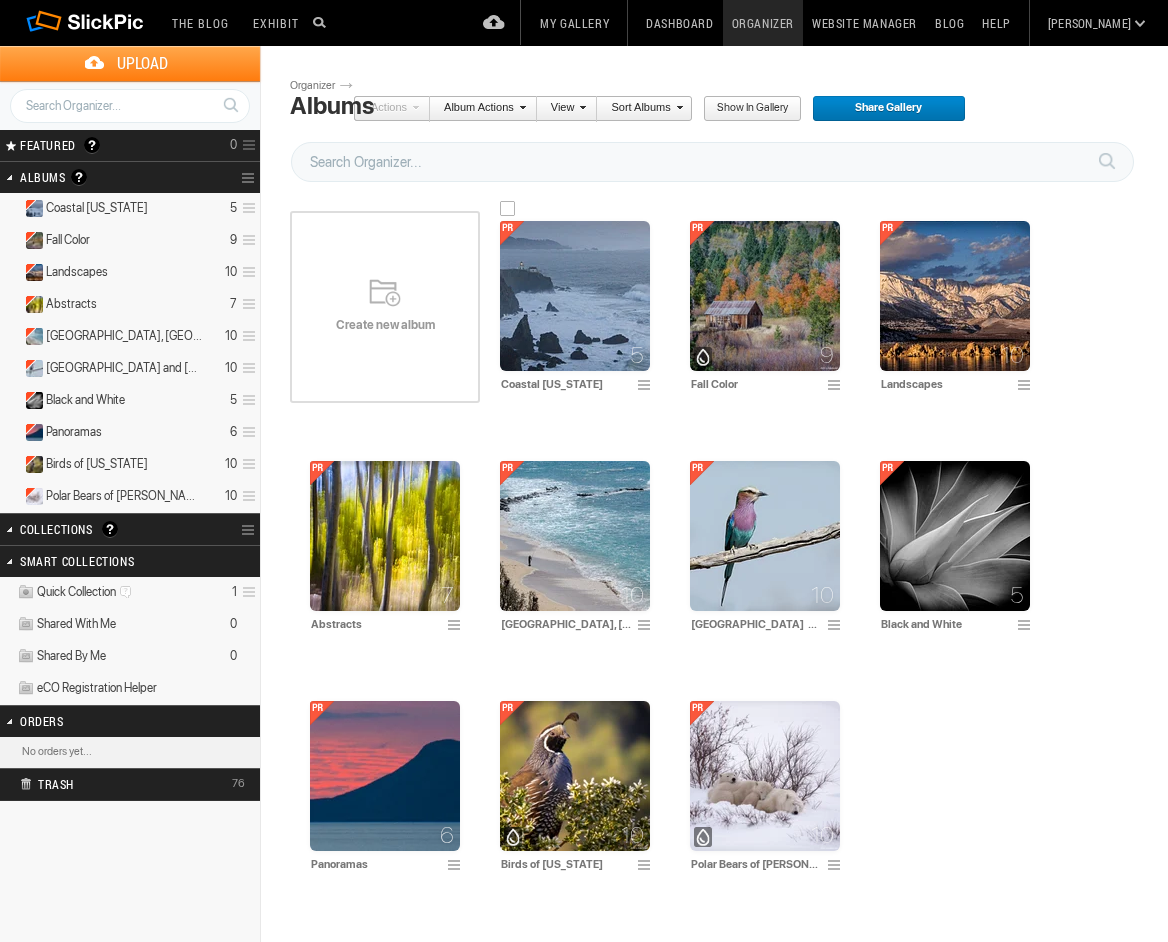 click at bounding box center (575, 296) 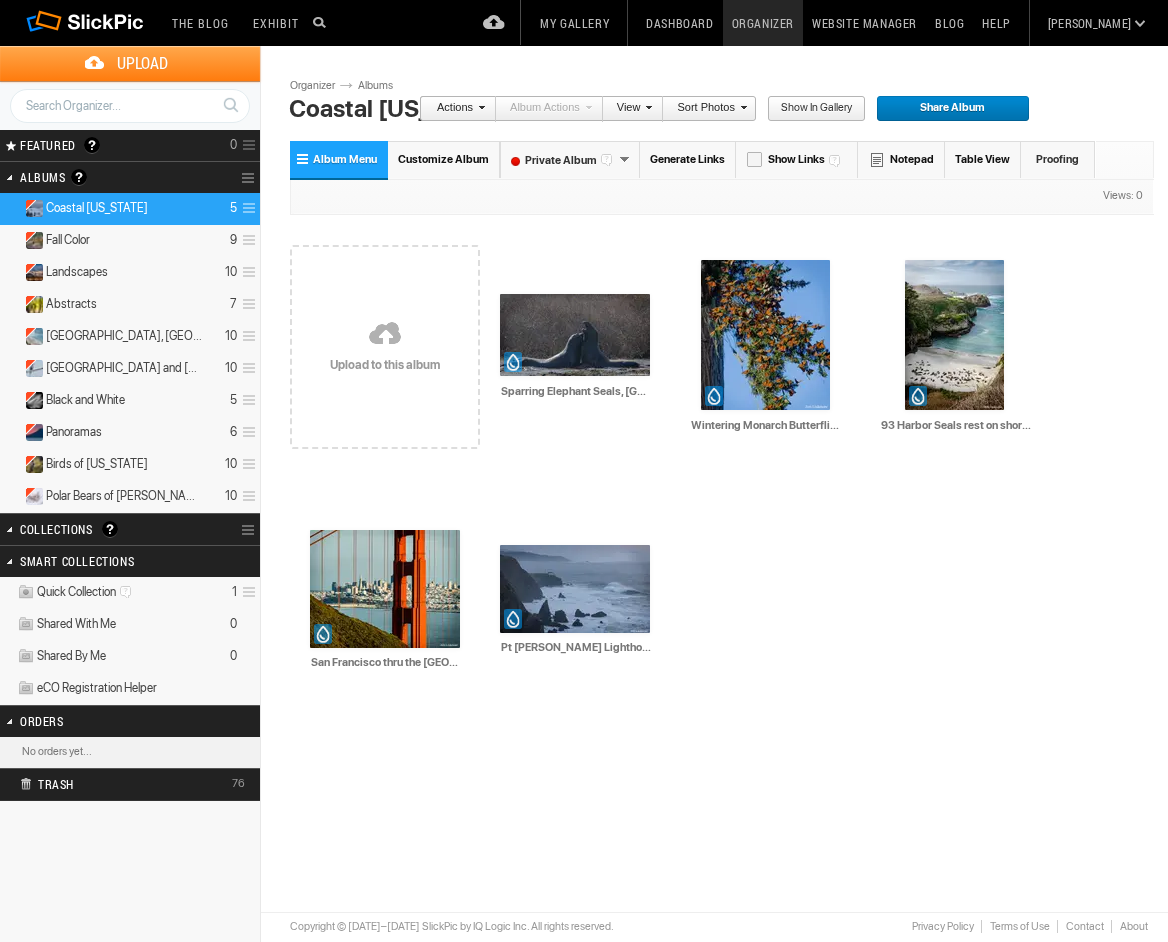 scroll, scrollTop: 0, scrollLeft: 1, axis: horizontal 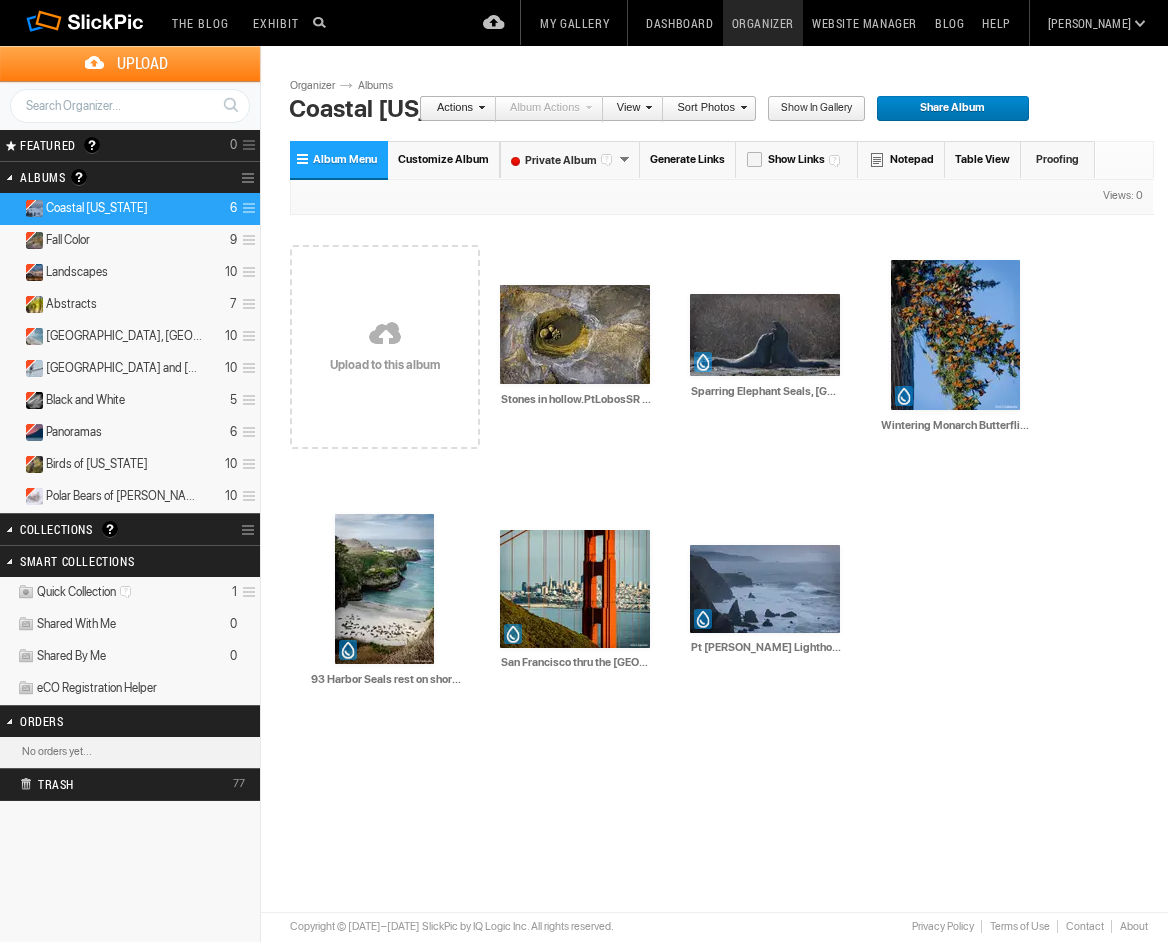 click on "Upload" at bounding box center [142, 63] 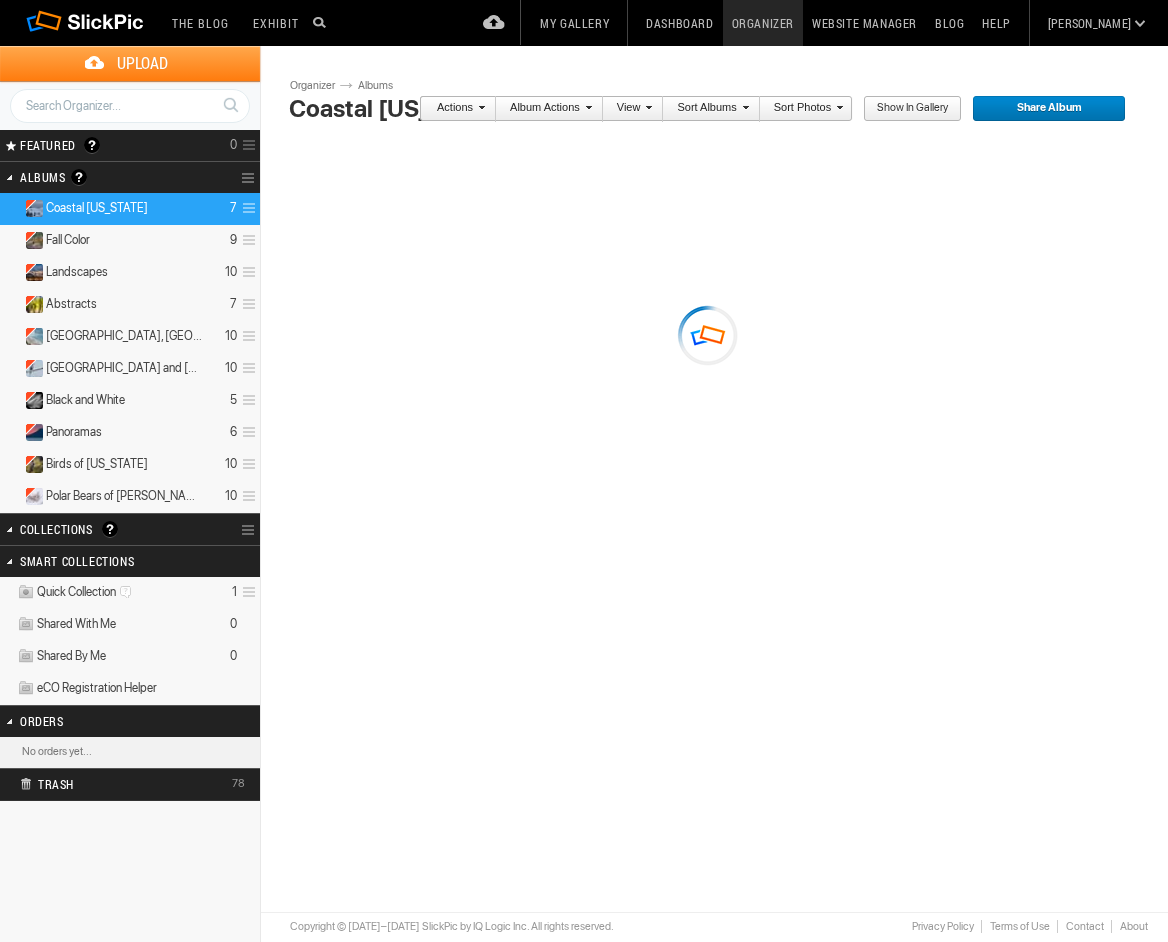 scroll, scrollTop: 0, scrollLeft: 0, axis: both 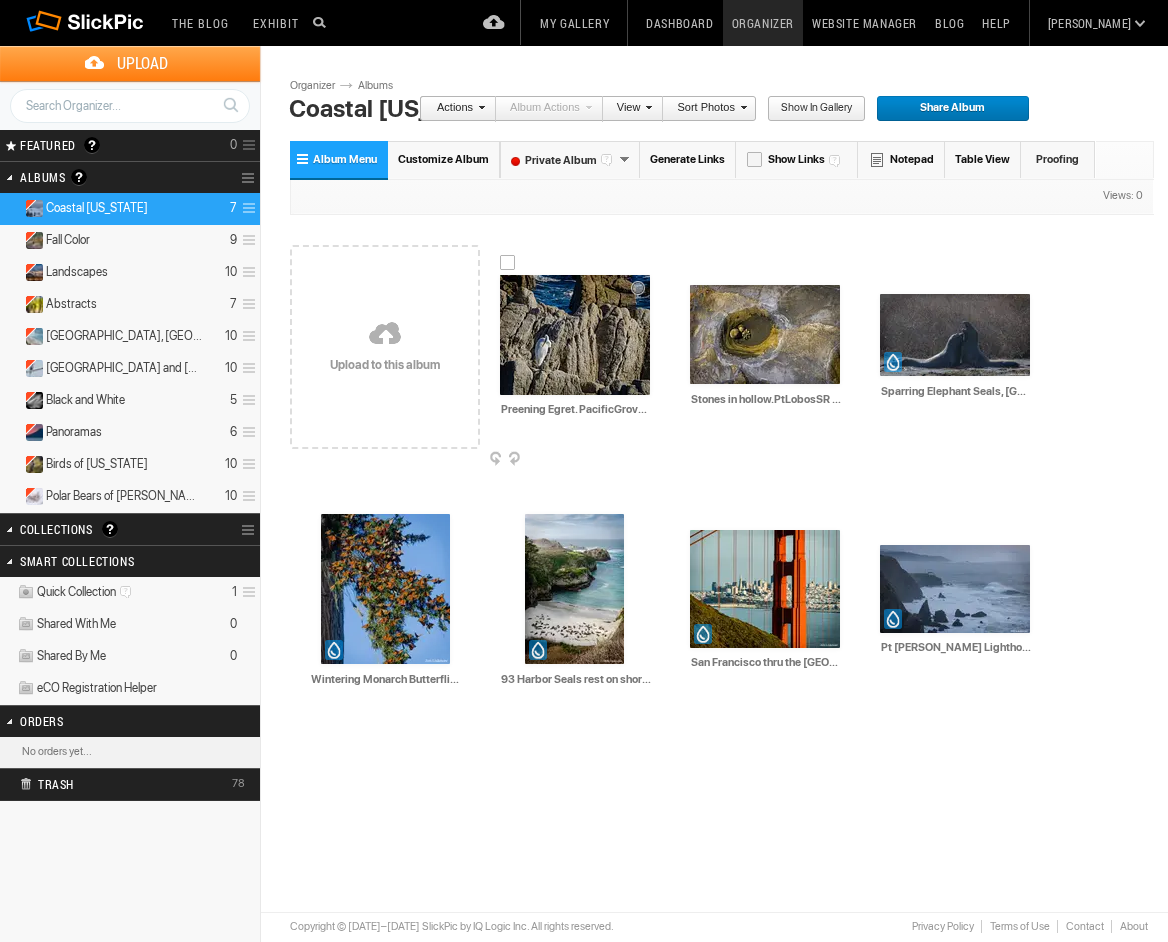 click at bounding box center (575, 335) 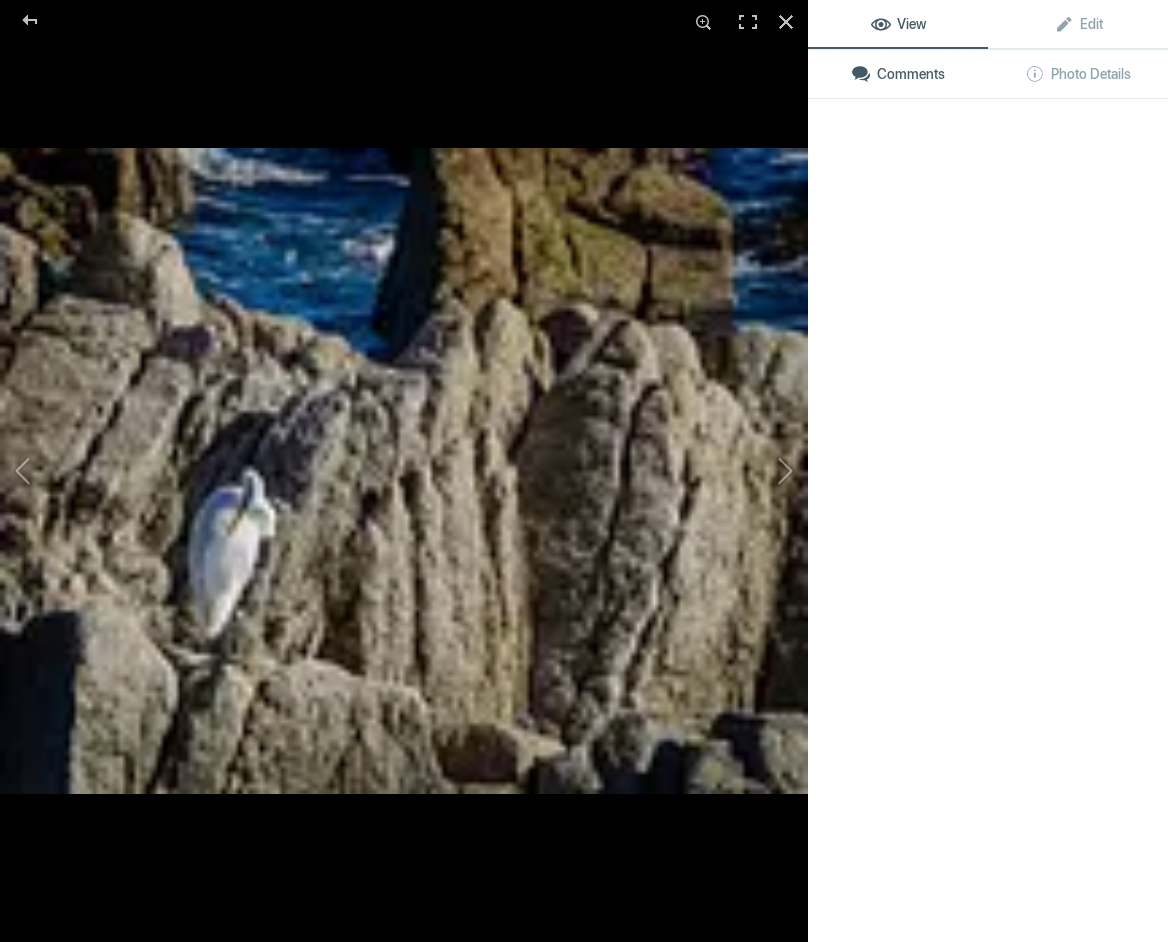click 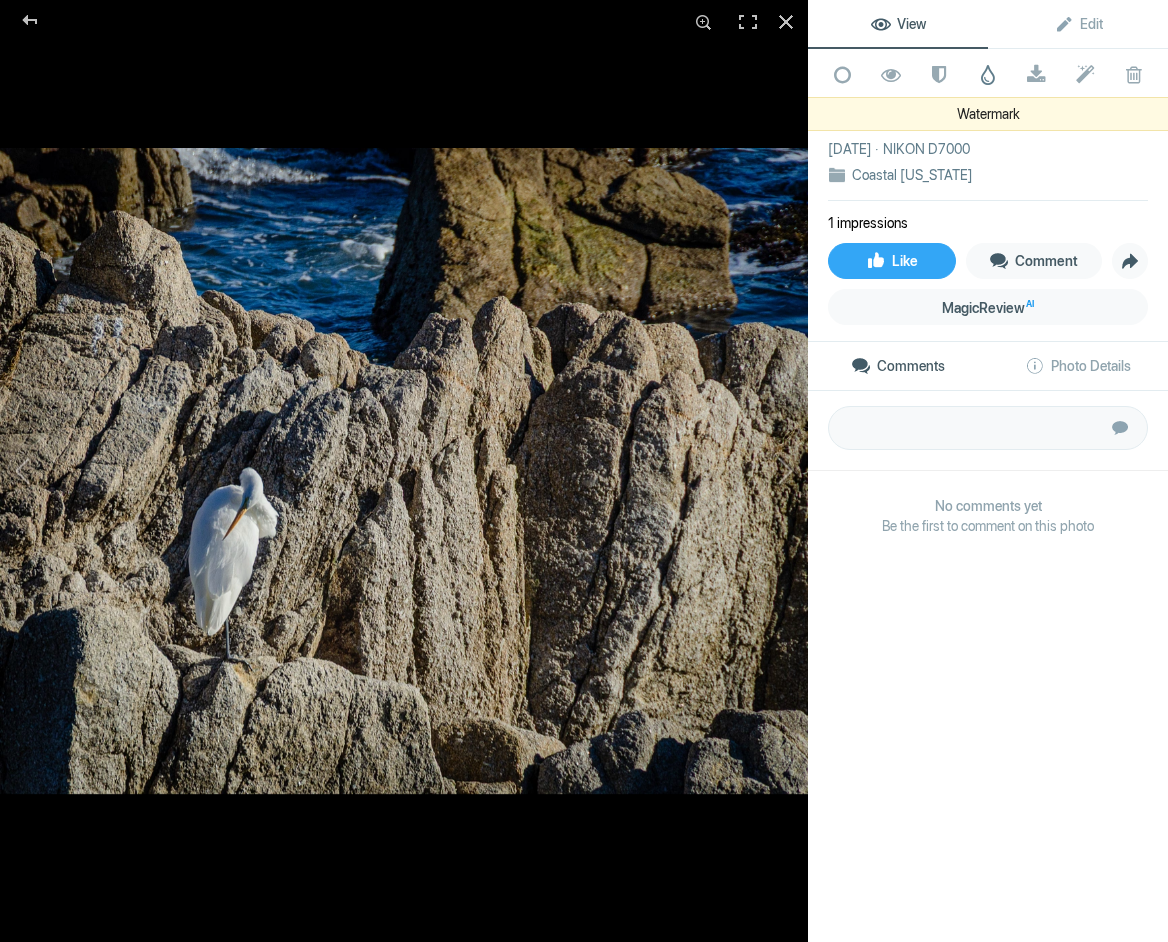 click 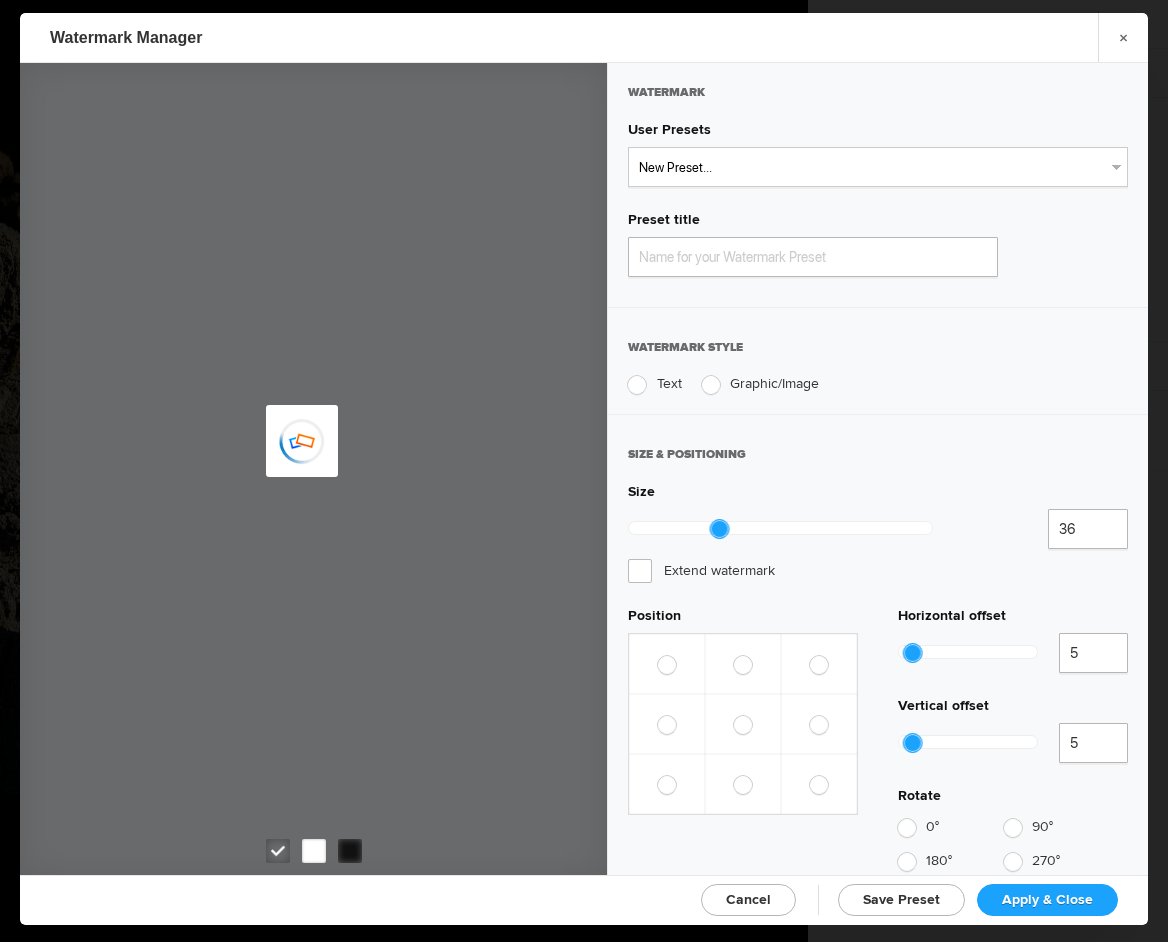 type on "Watermark-7/28/2025" 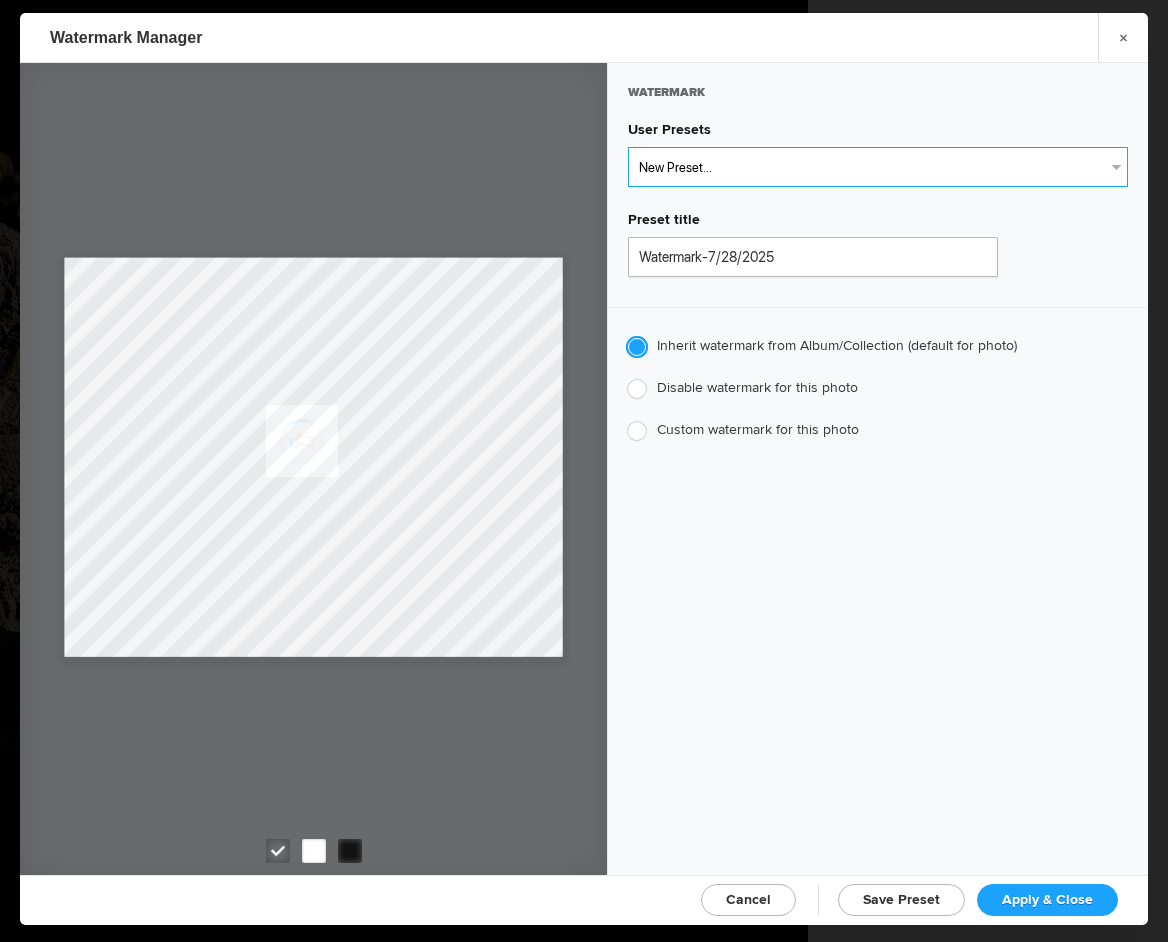 select on "1: Object" 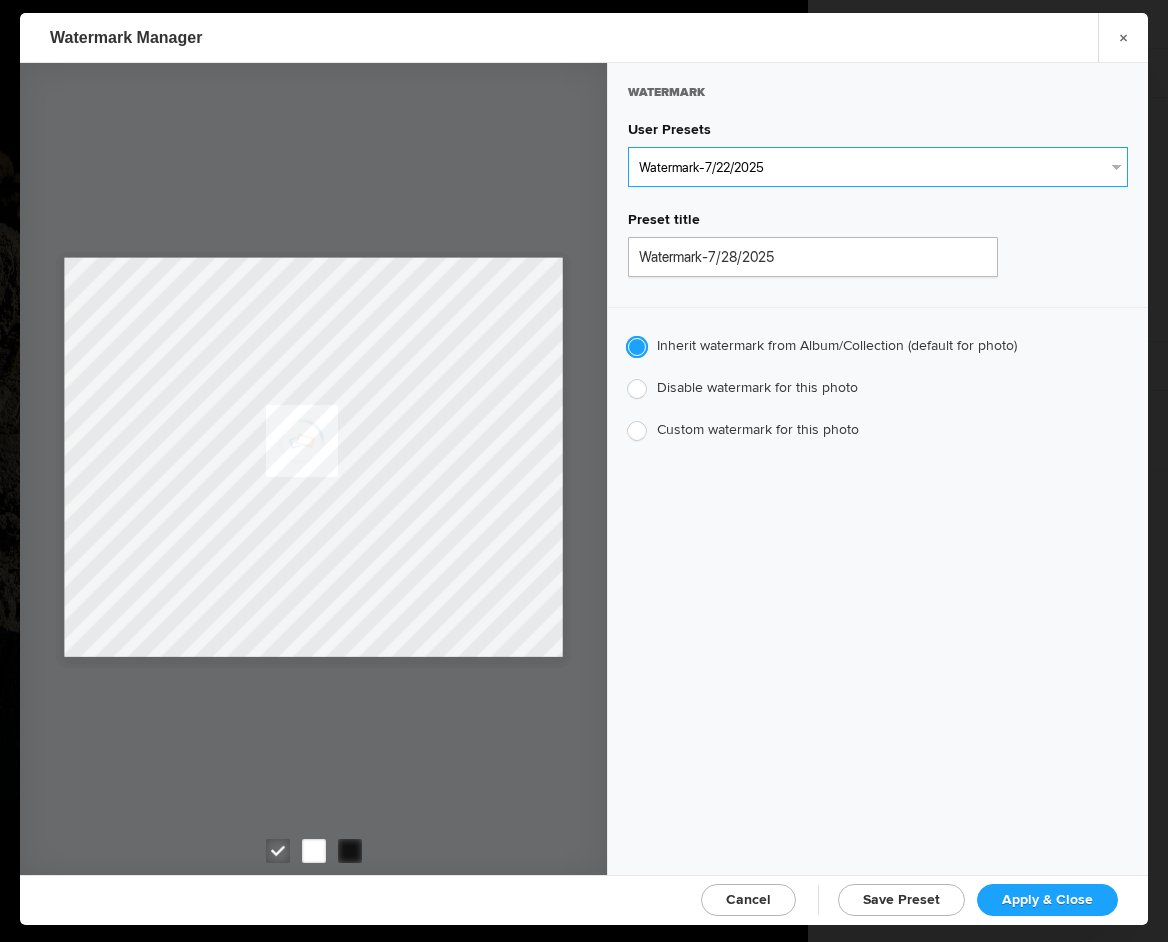 type on "Watermark-7/22/2025" 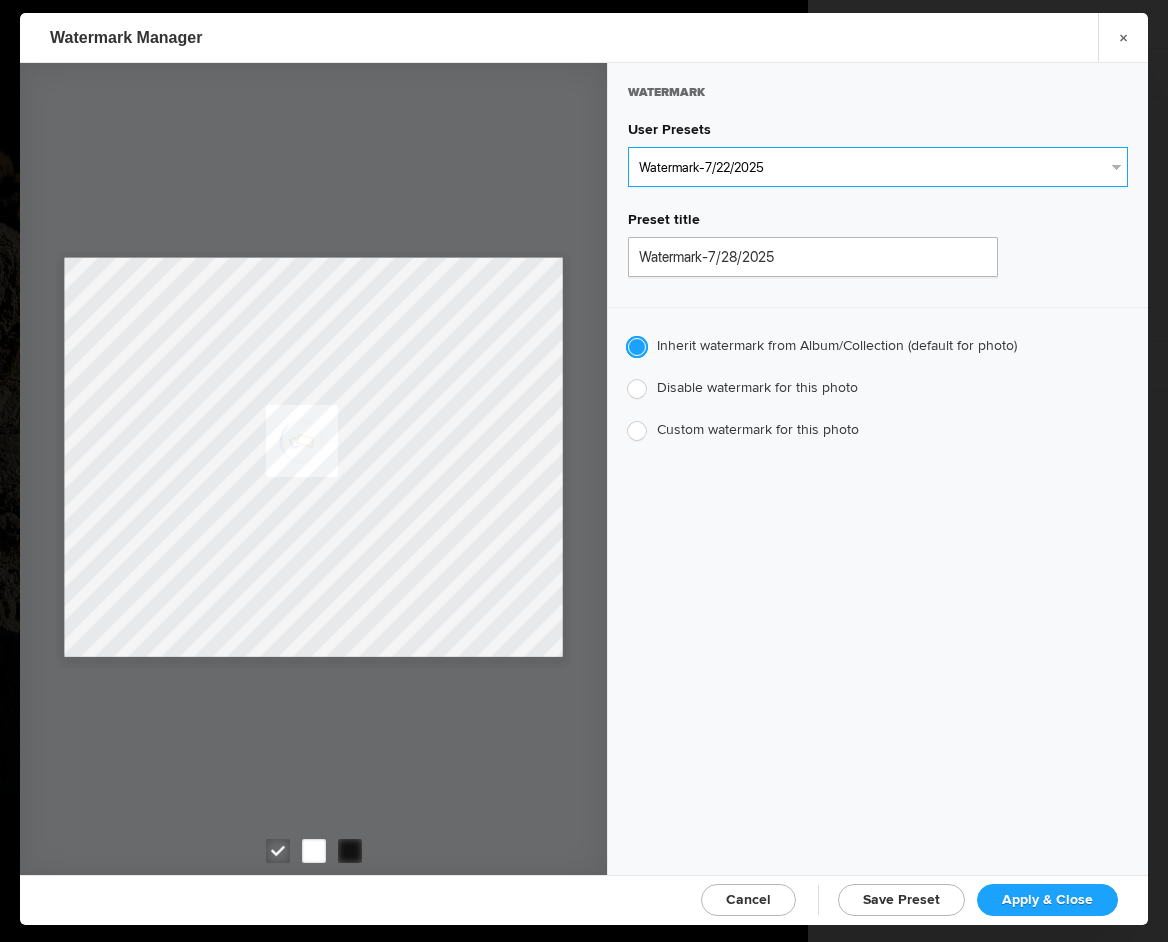 type on "Jim Liskovec" 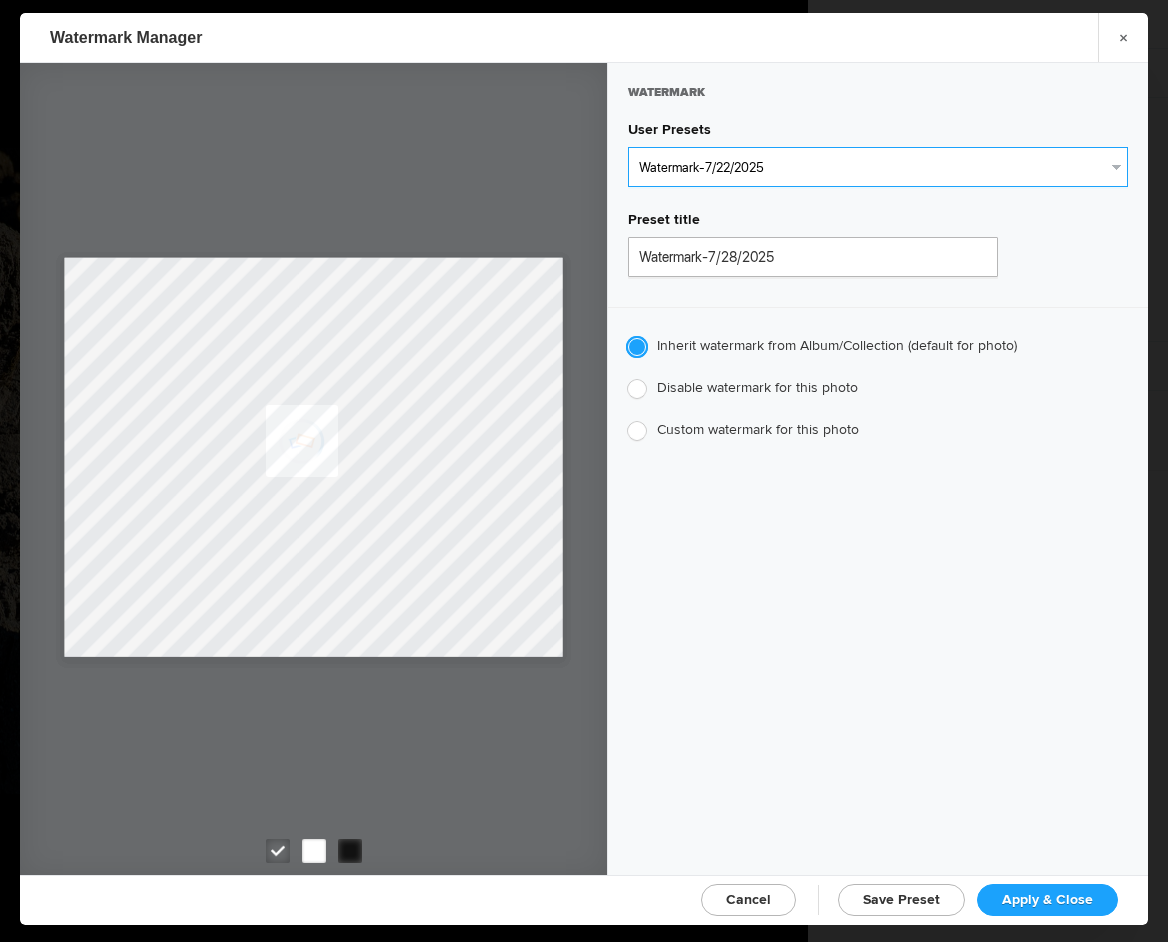 radio on "false" 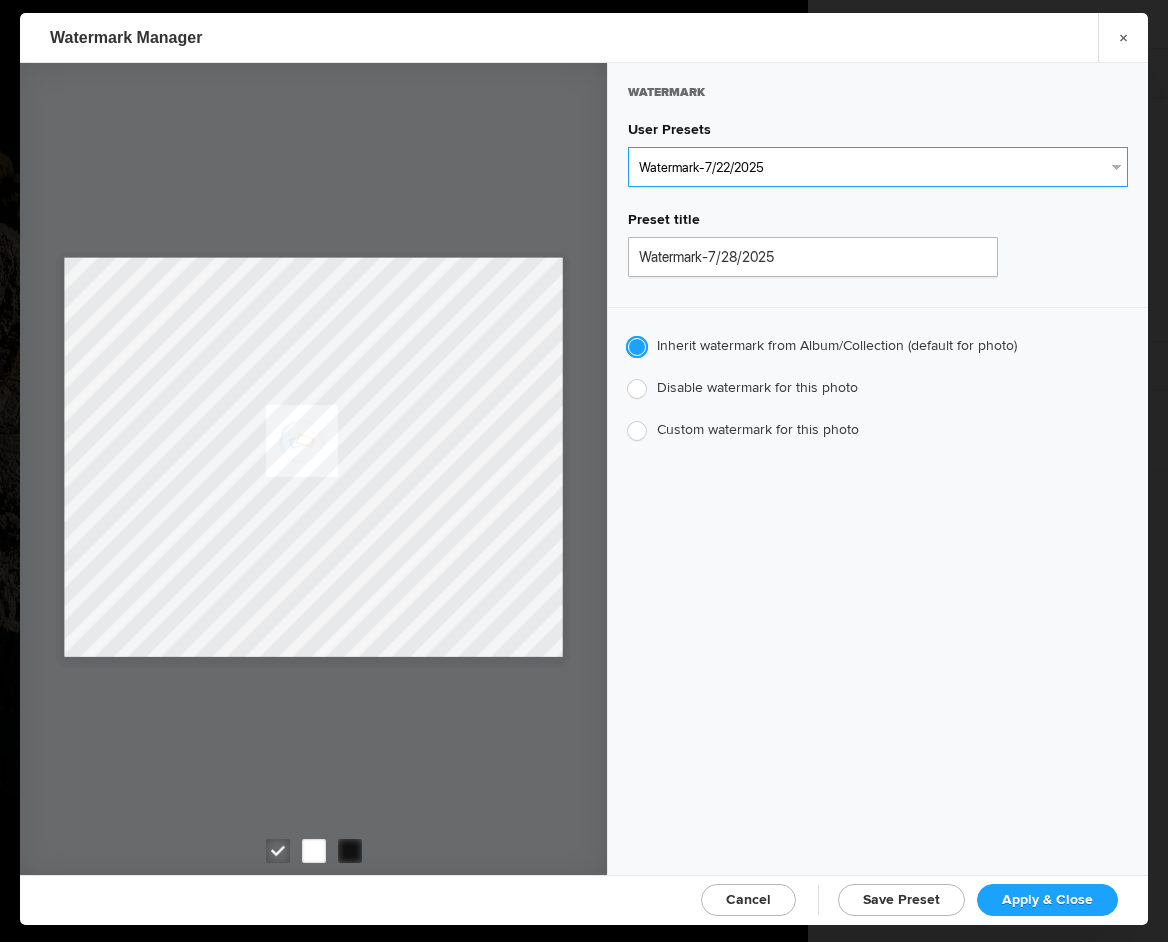 radio on "false" 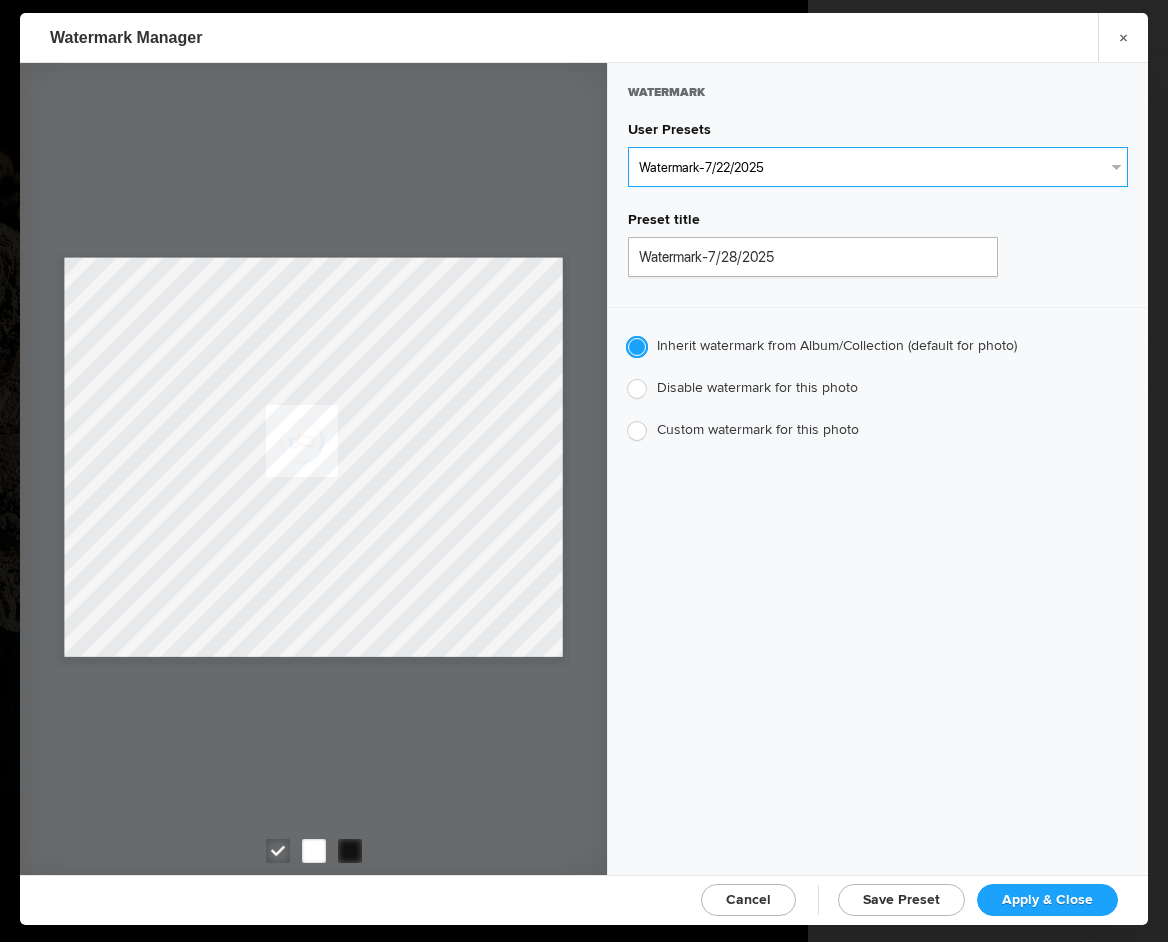 radio on "true" 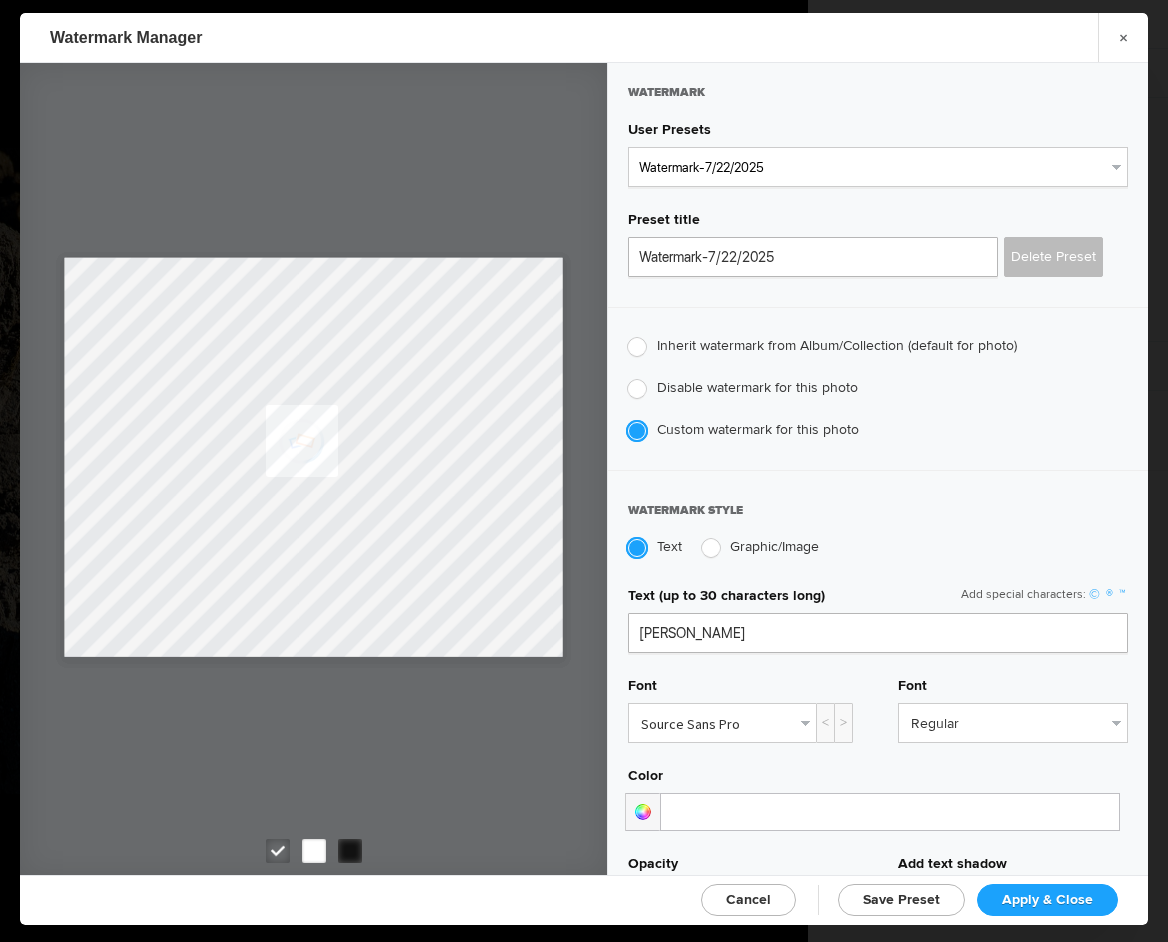 click on "Apply & Close" 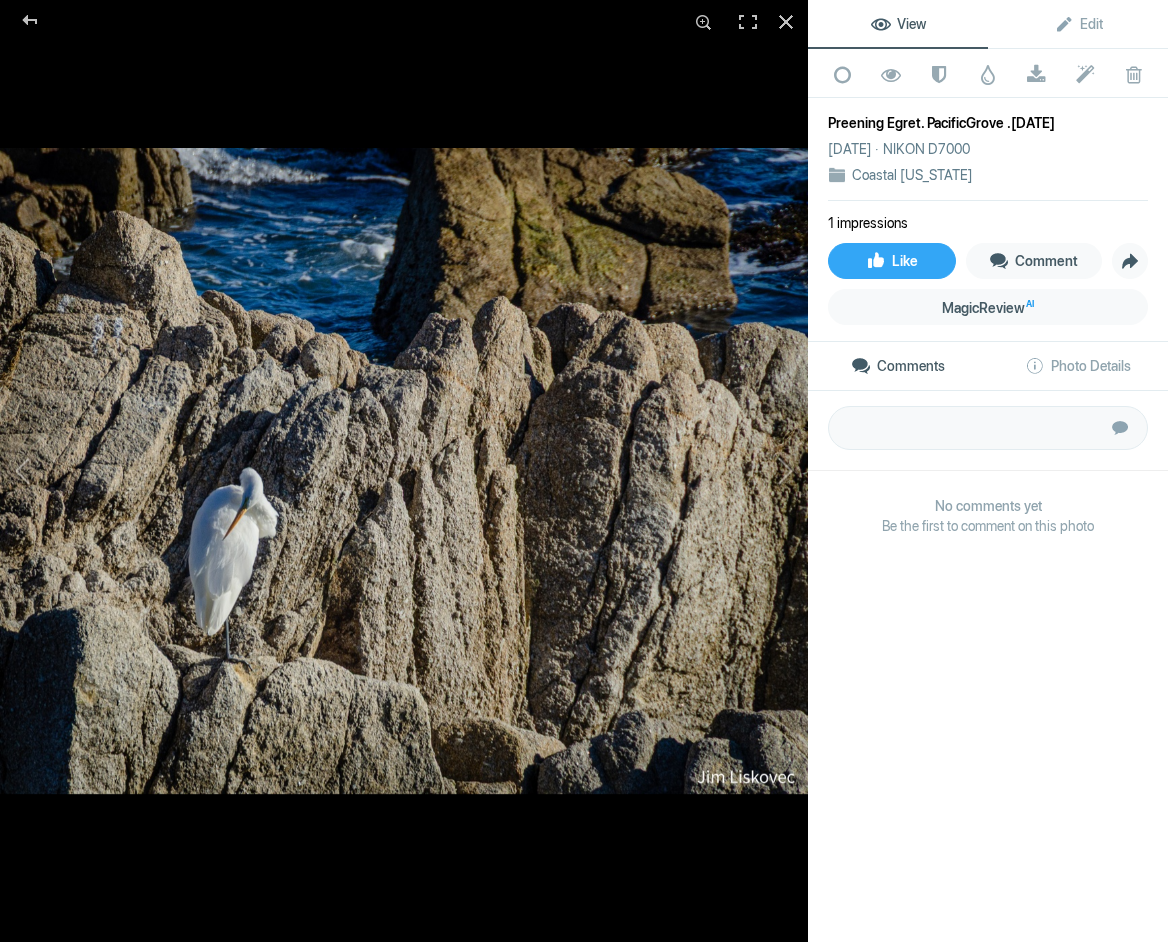 click on "Preening Egret. PacificGrove .7.28.25" 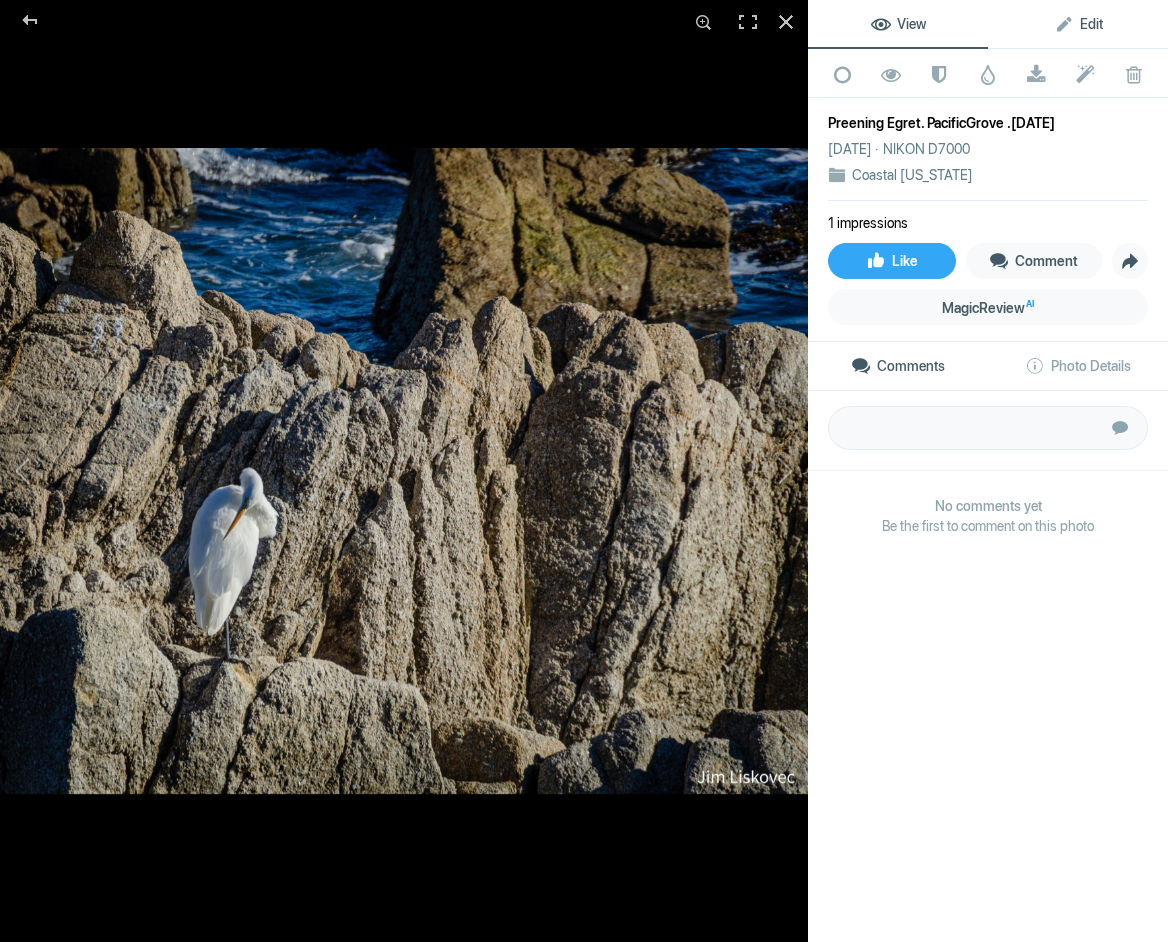 drag, startPoint x: 1092, startPoint y: 20, endPoint x: 1077, endPoint y: 36, distance: 21.931713 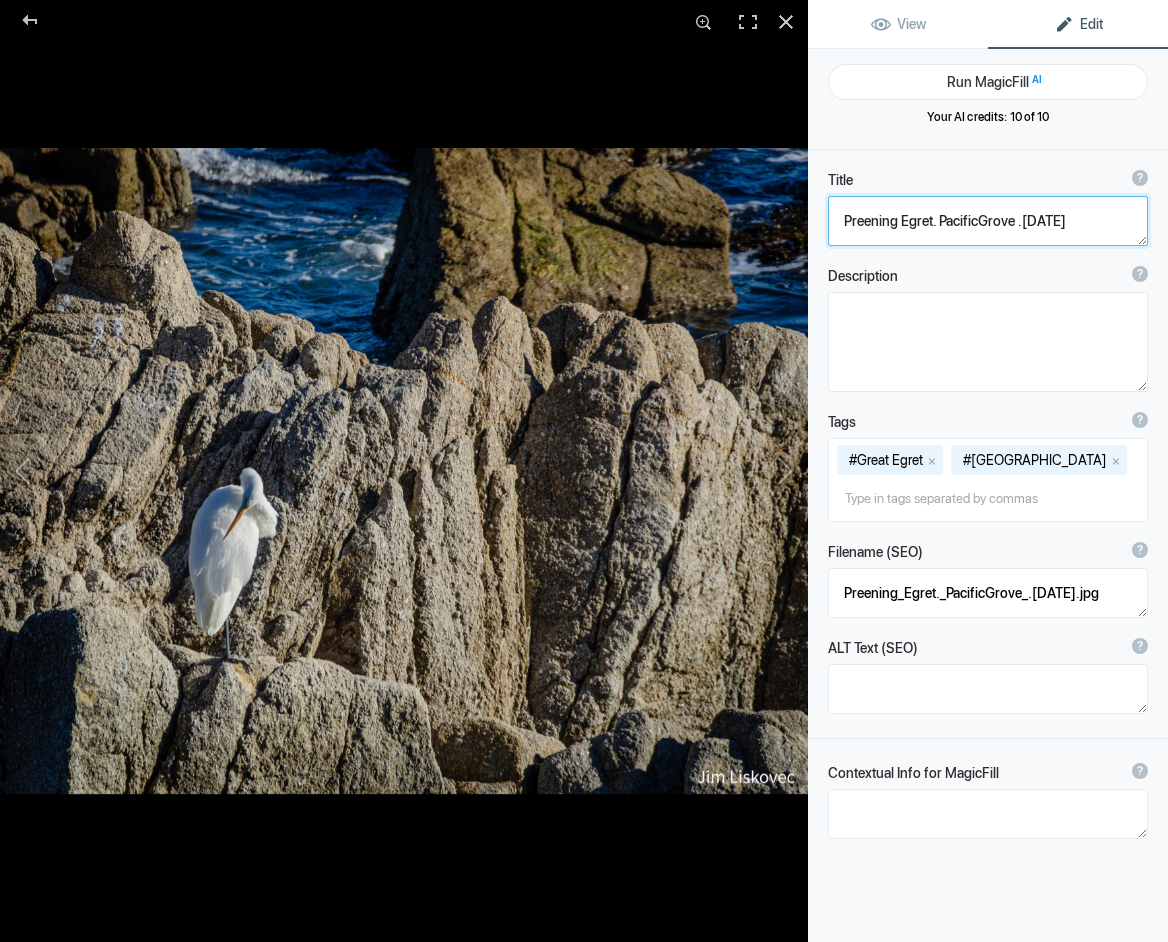 click 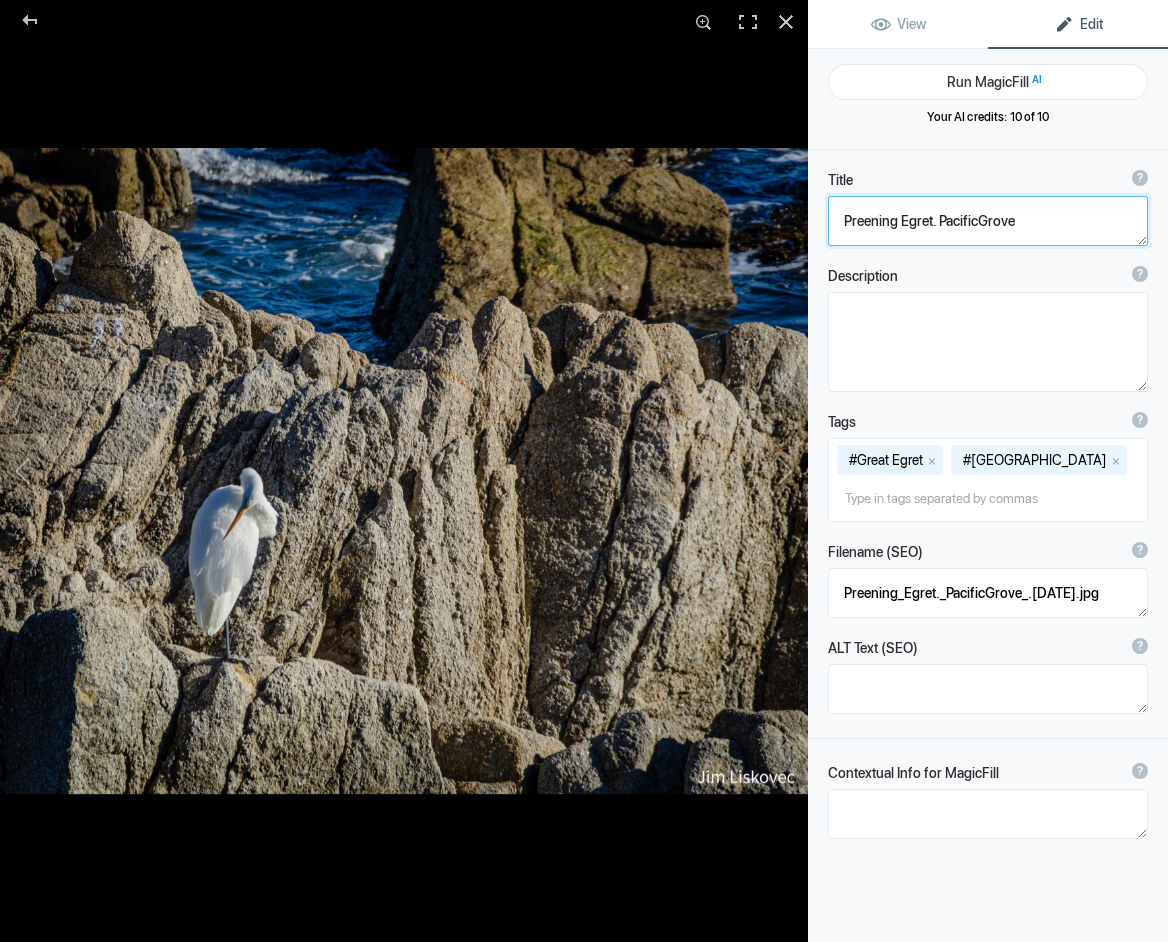 click 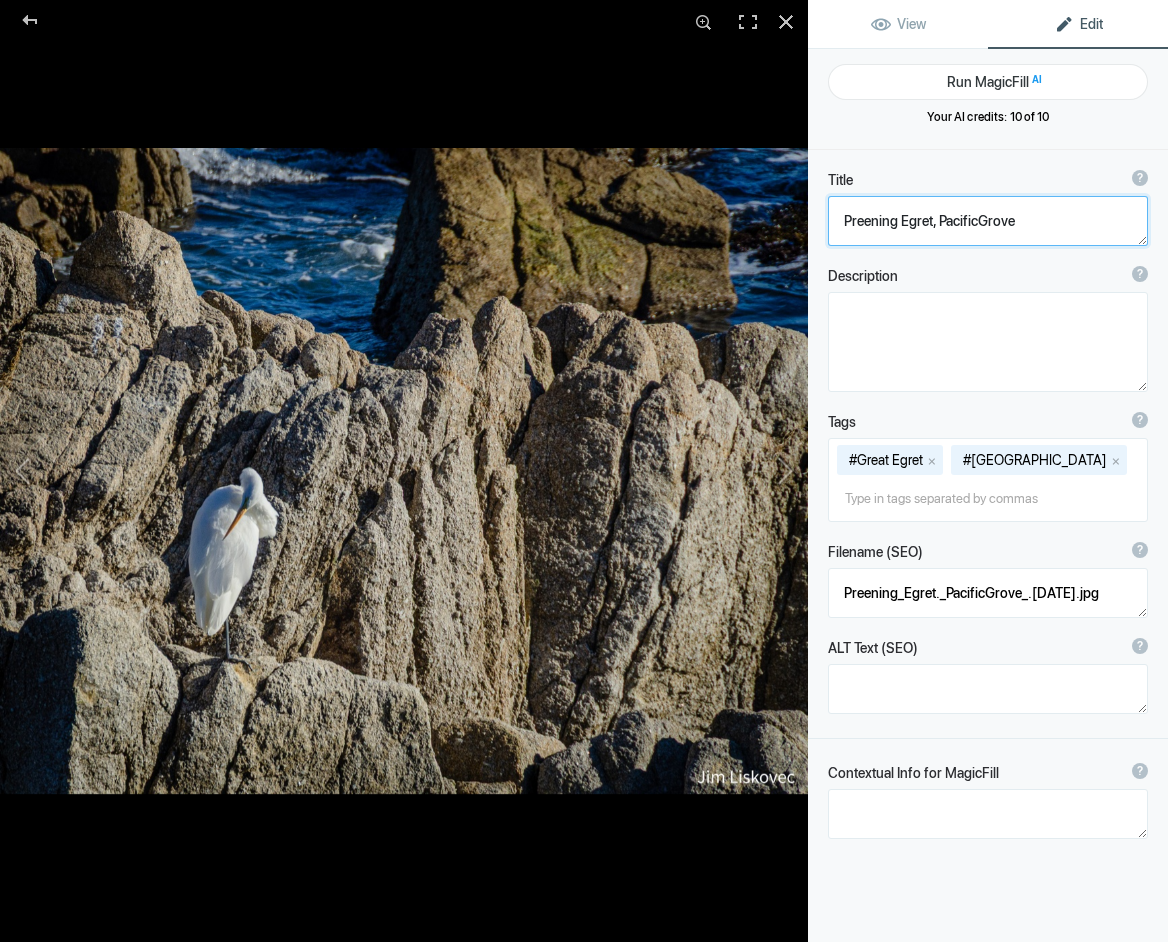 click 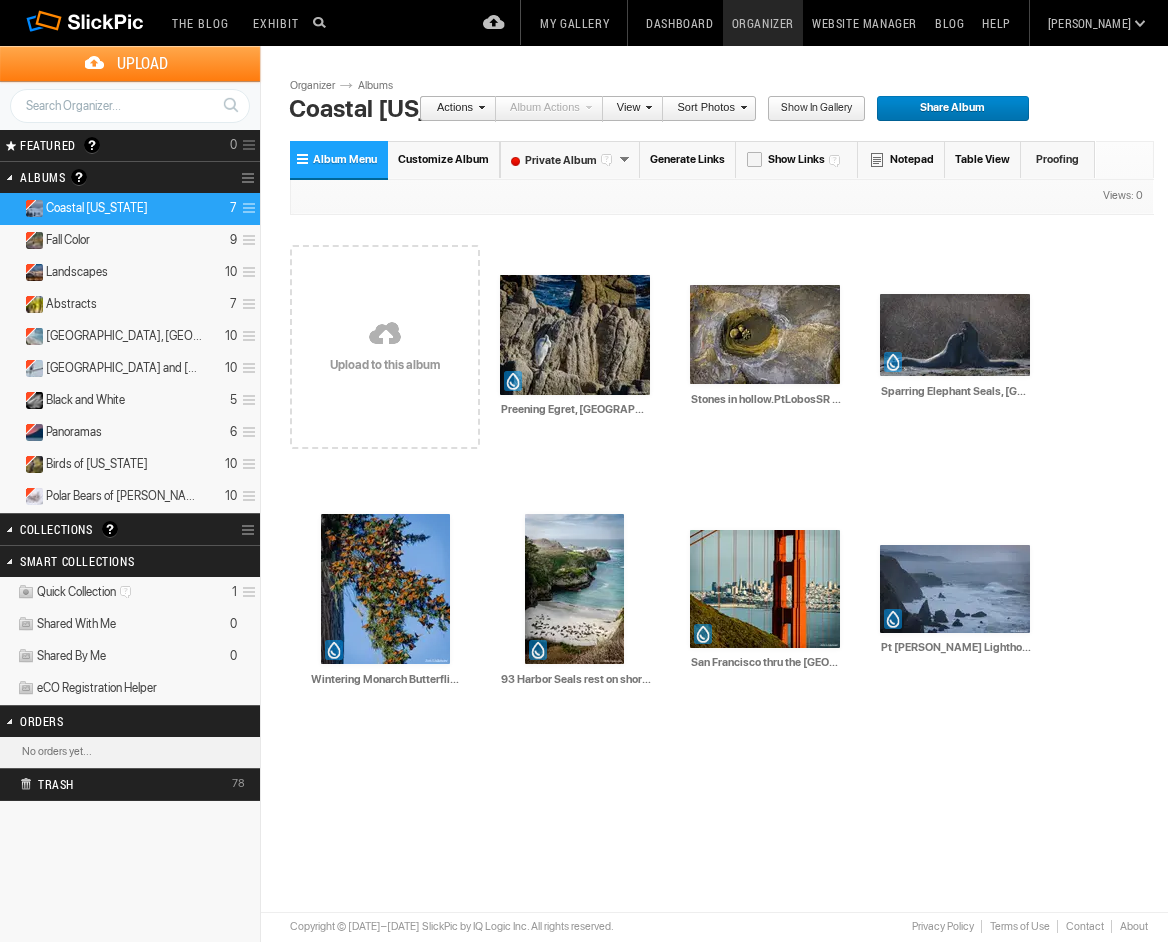 scroll, scrollTop: 1, scrollLeft: 0, axis: vertical 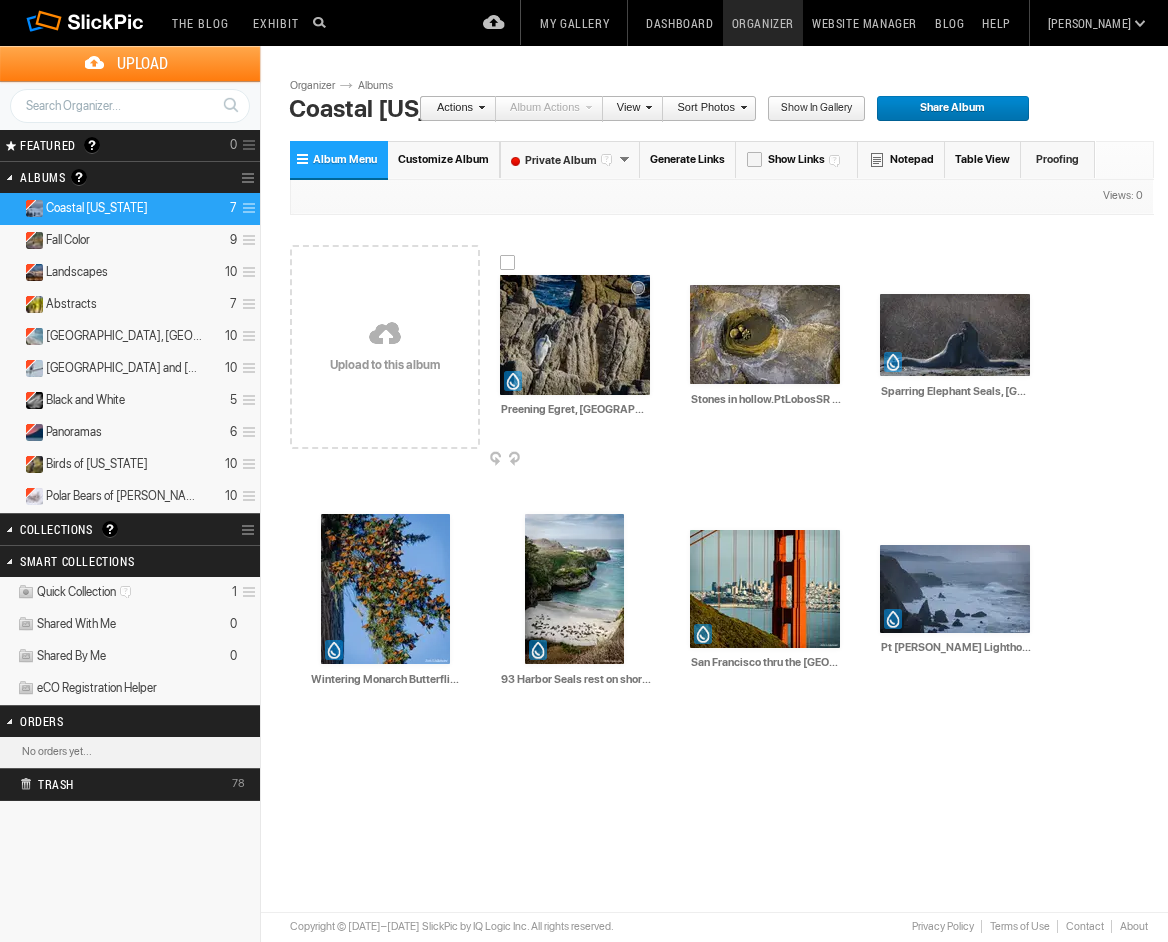 click at bounding box center [575, 335] 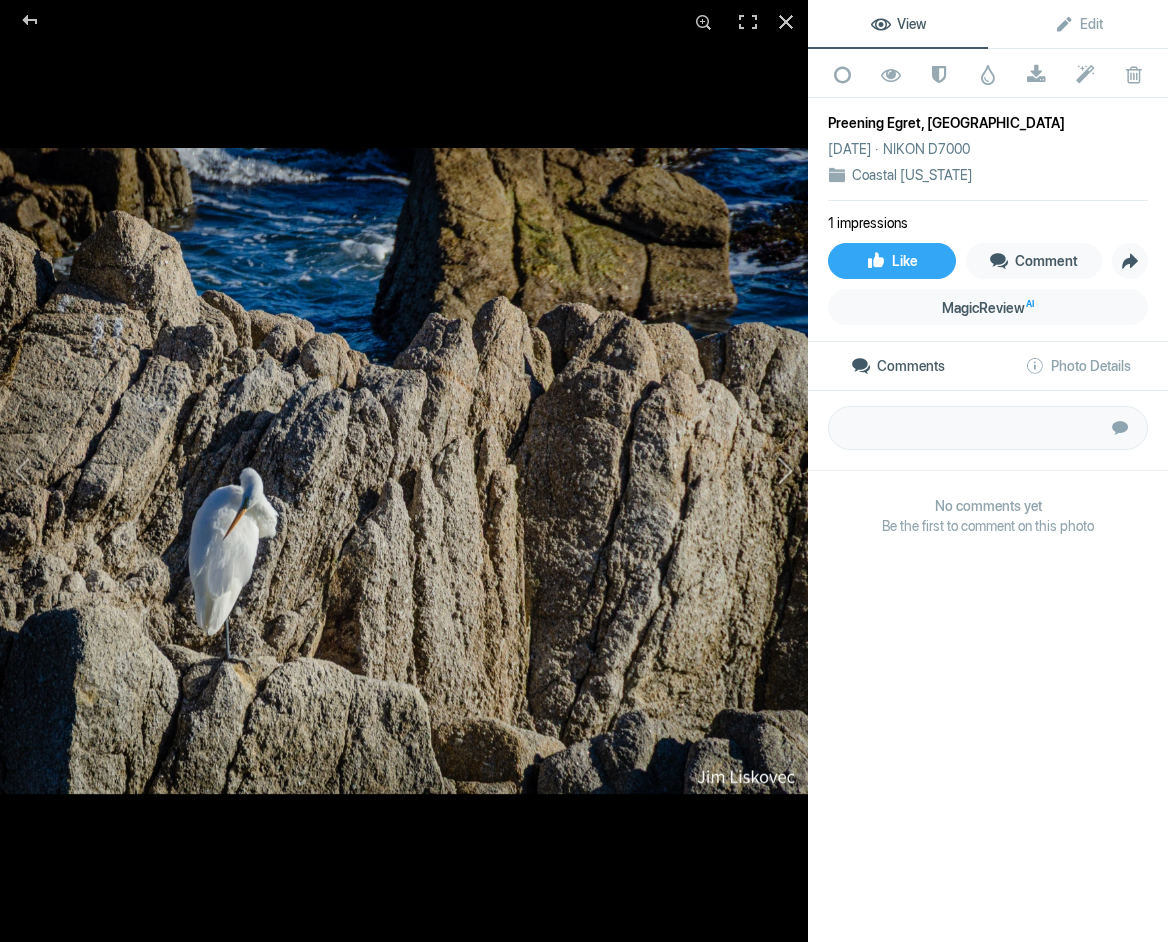 click 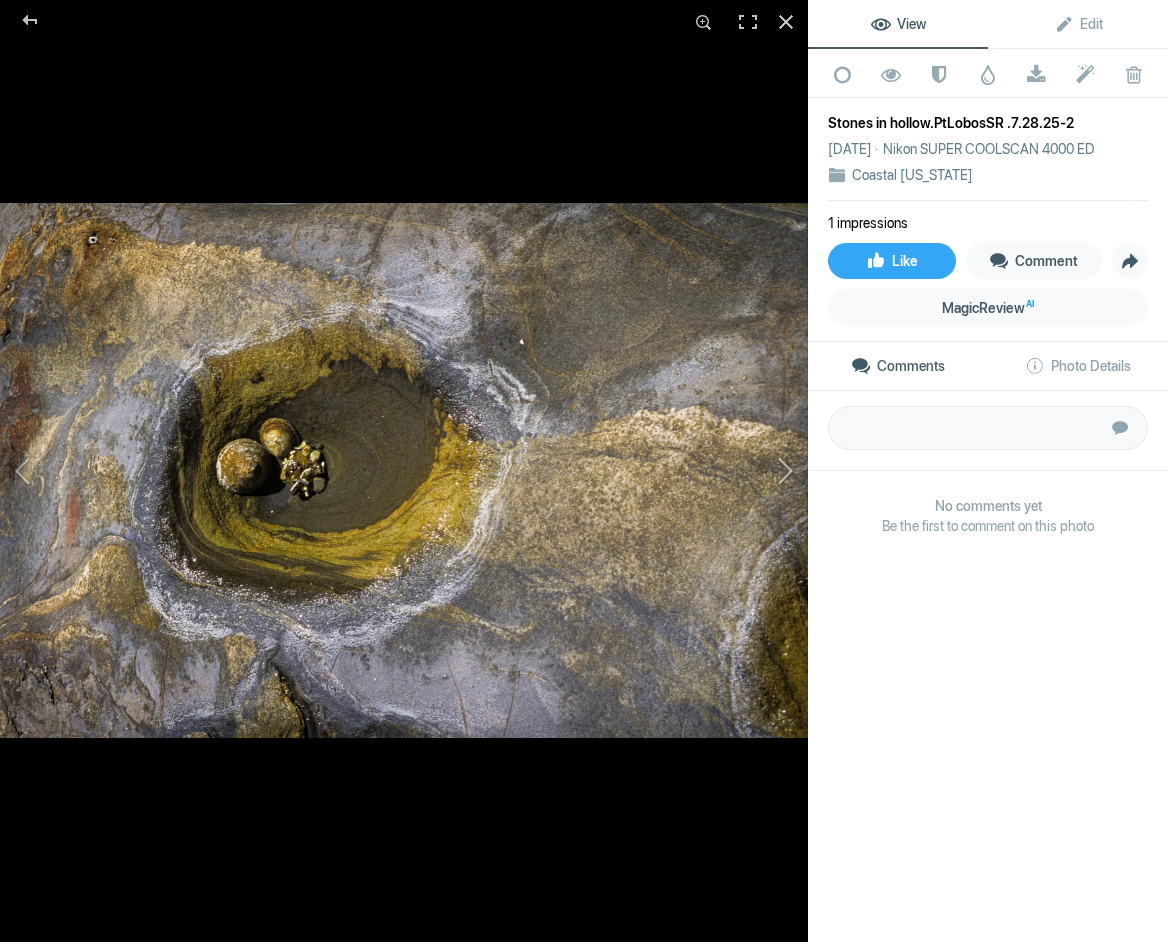 click 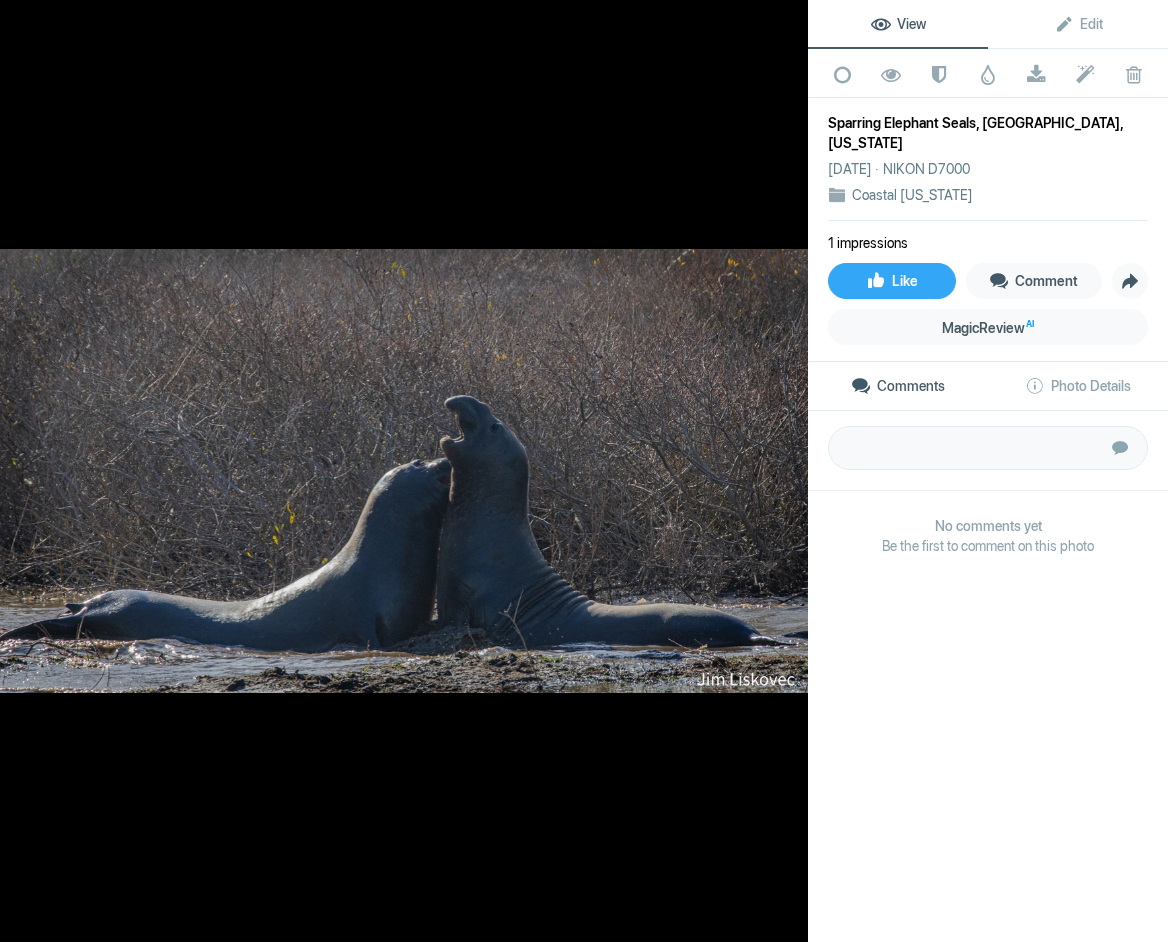 click 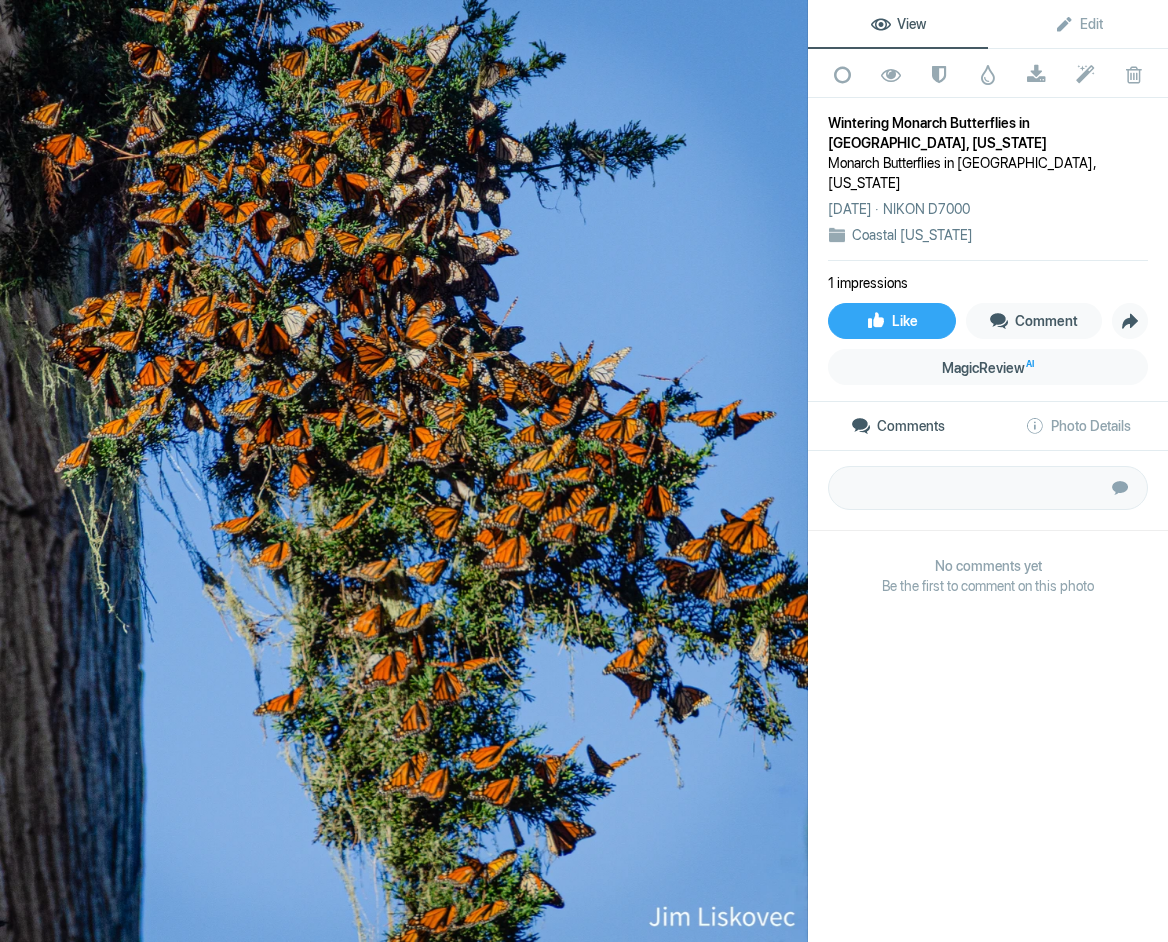 click 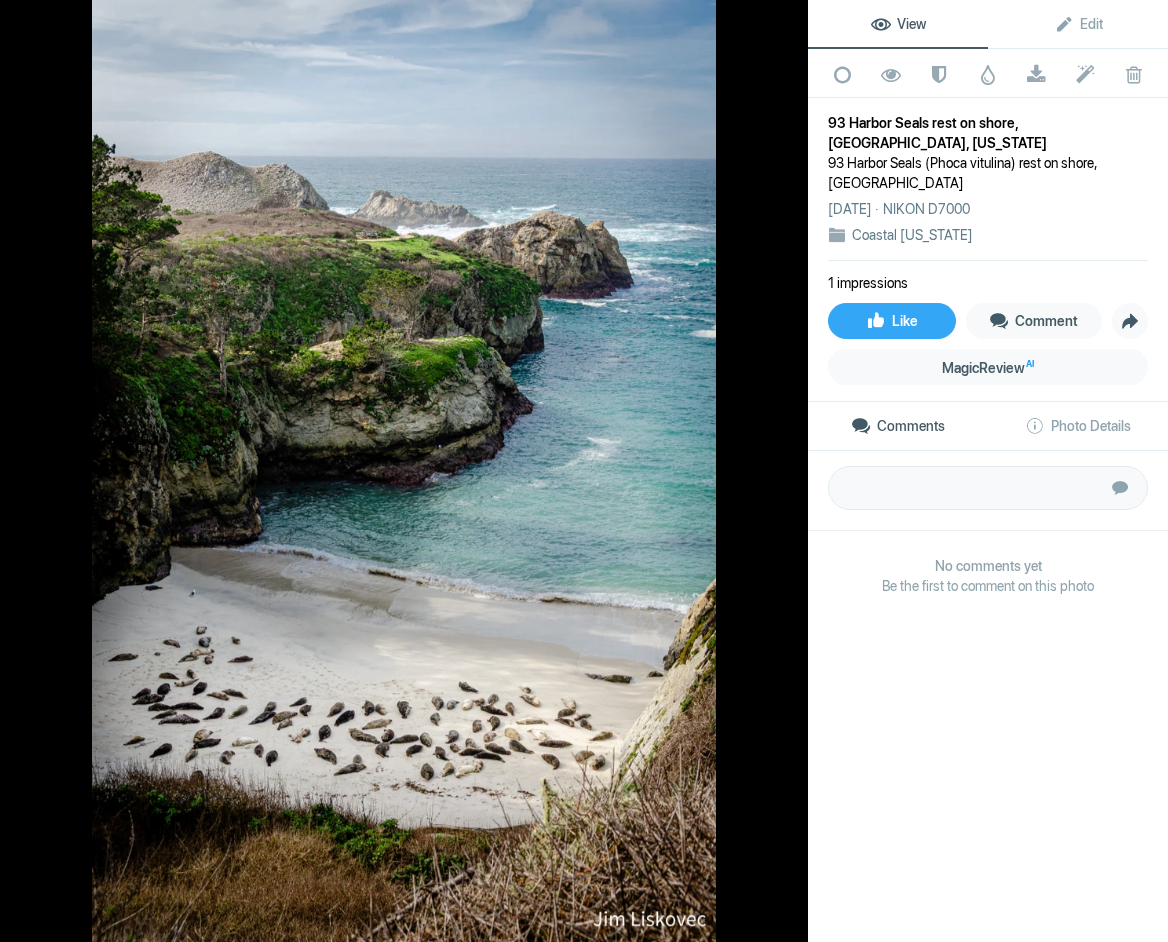 click 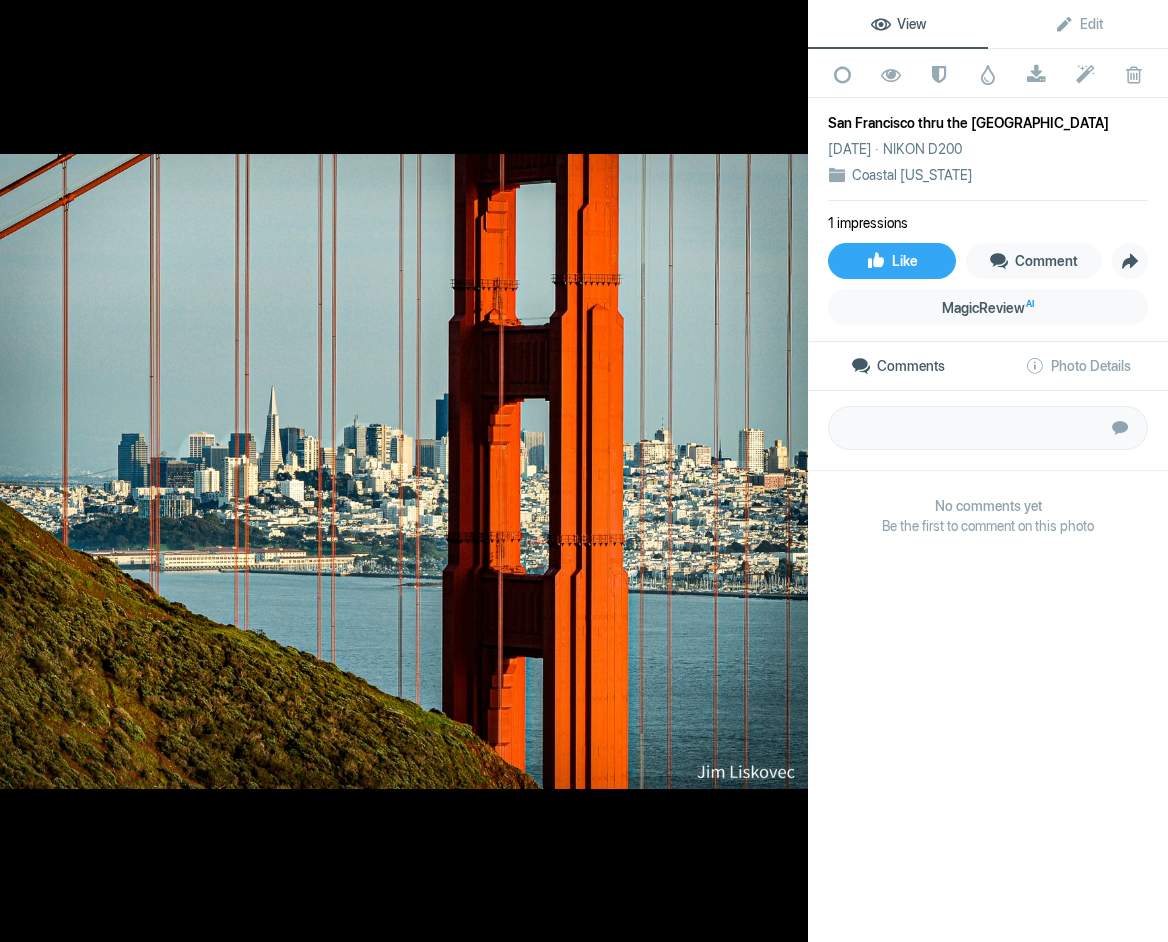 click 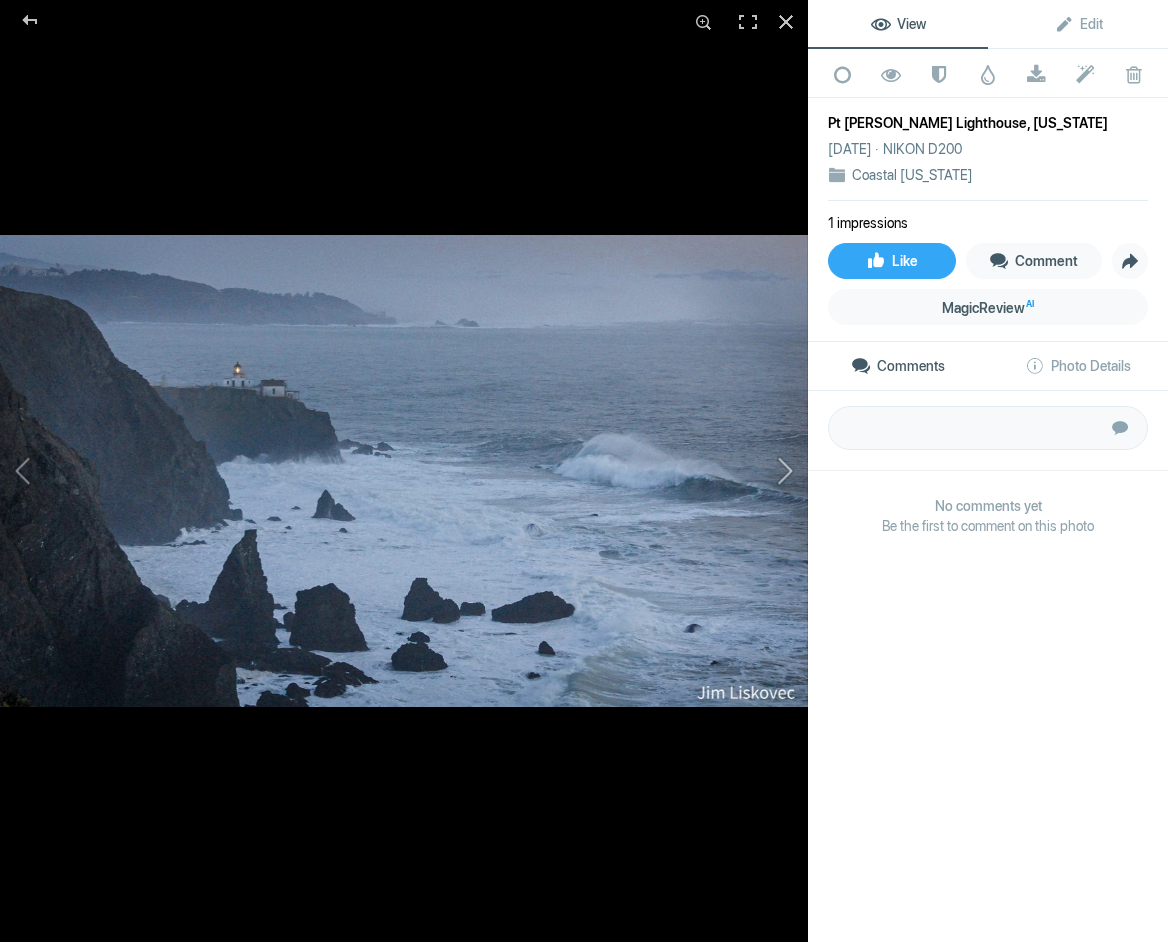 click 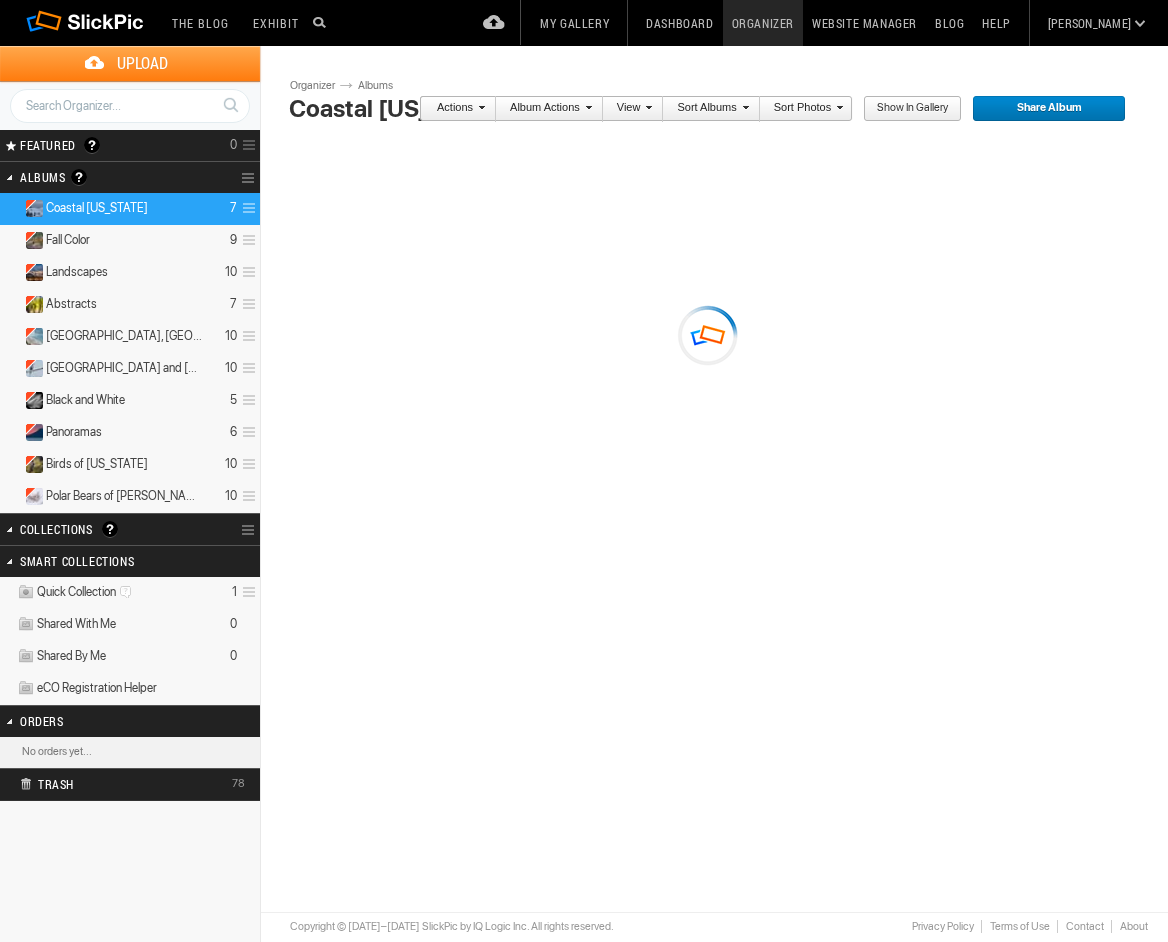 scroll, scrollTop: 0, scrollLeft: 0, axis: both 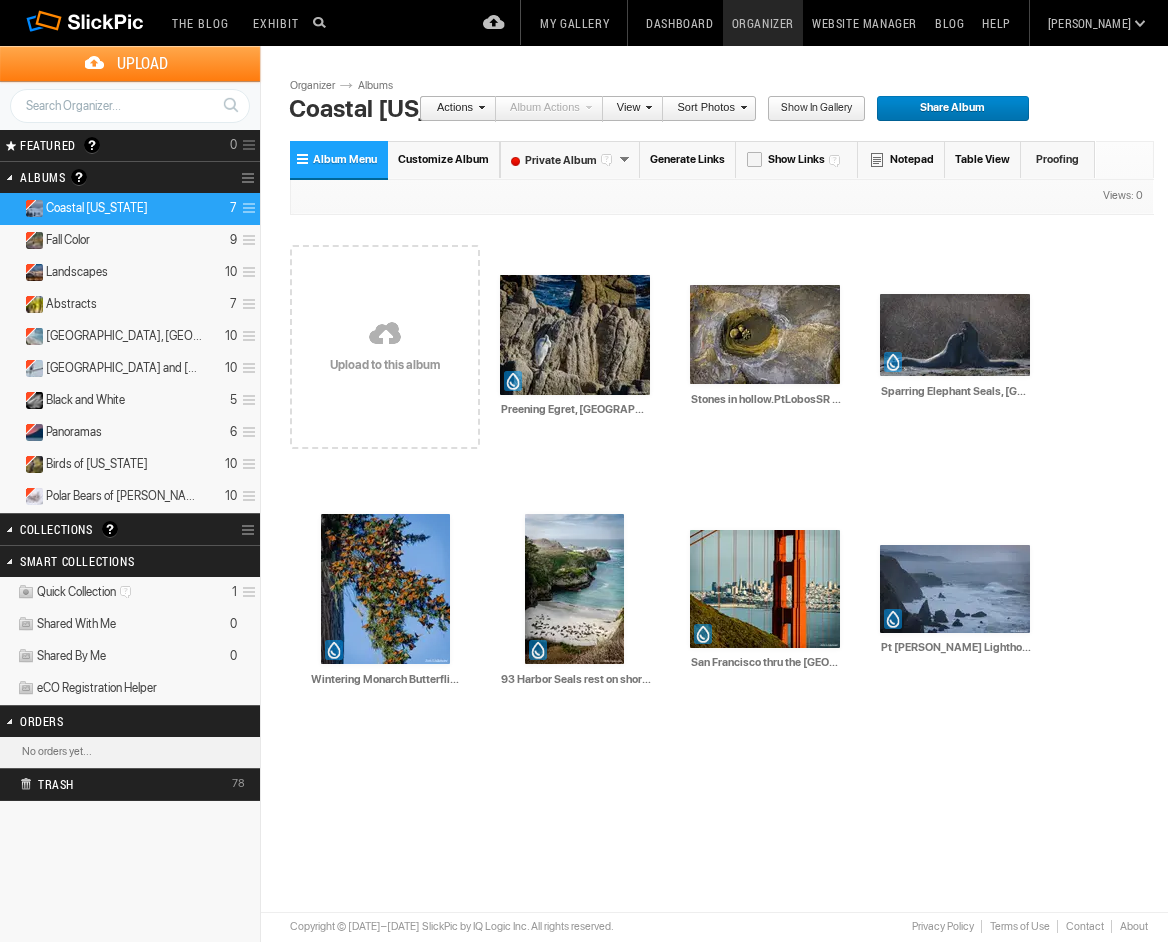 click on "Upload" at bounding box center [142, 63] 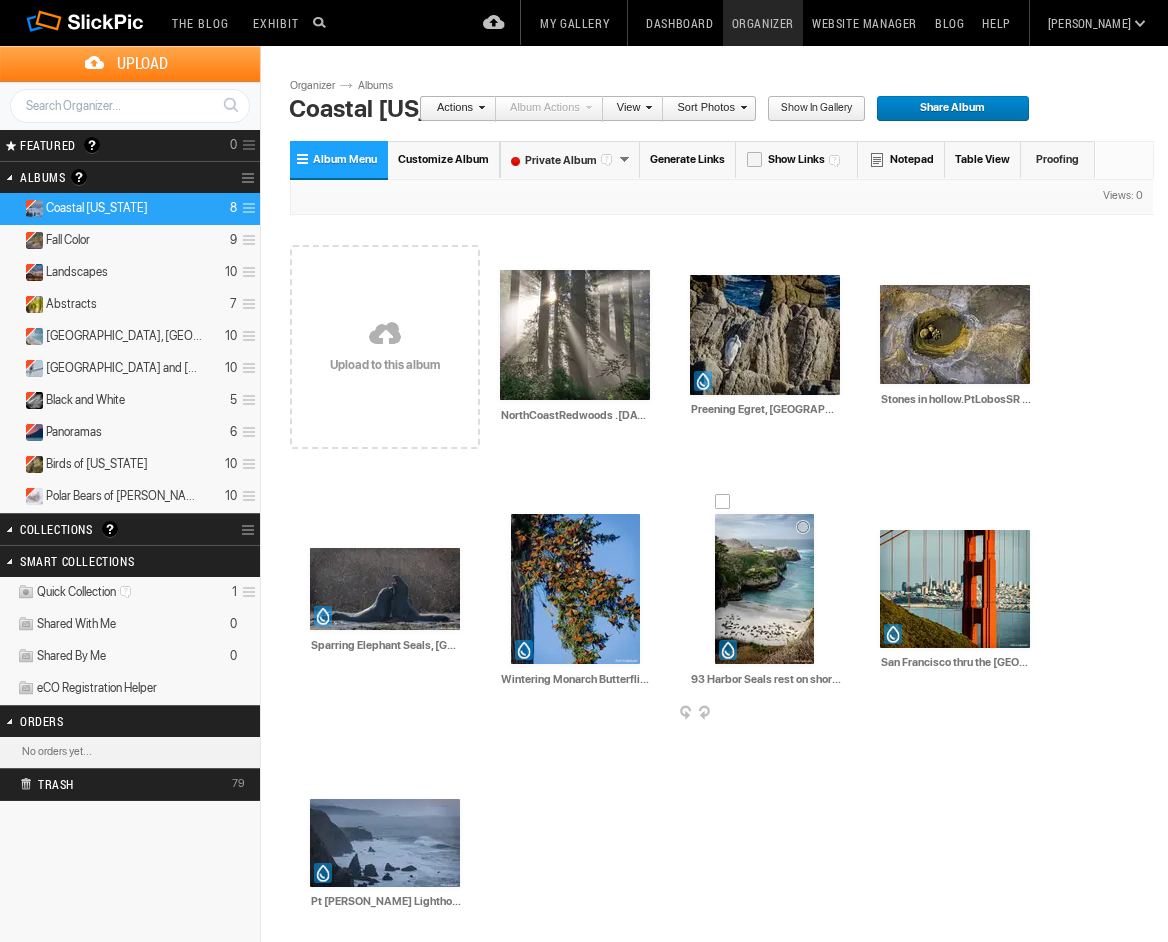 scroll, scrollTop: 0, scrollLeft: 0, axis: both 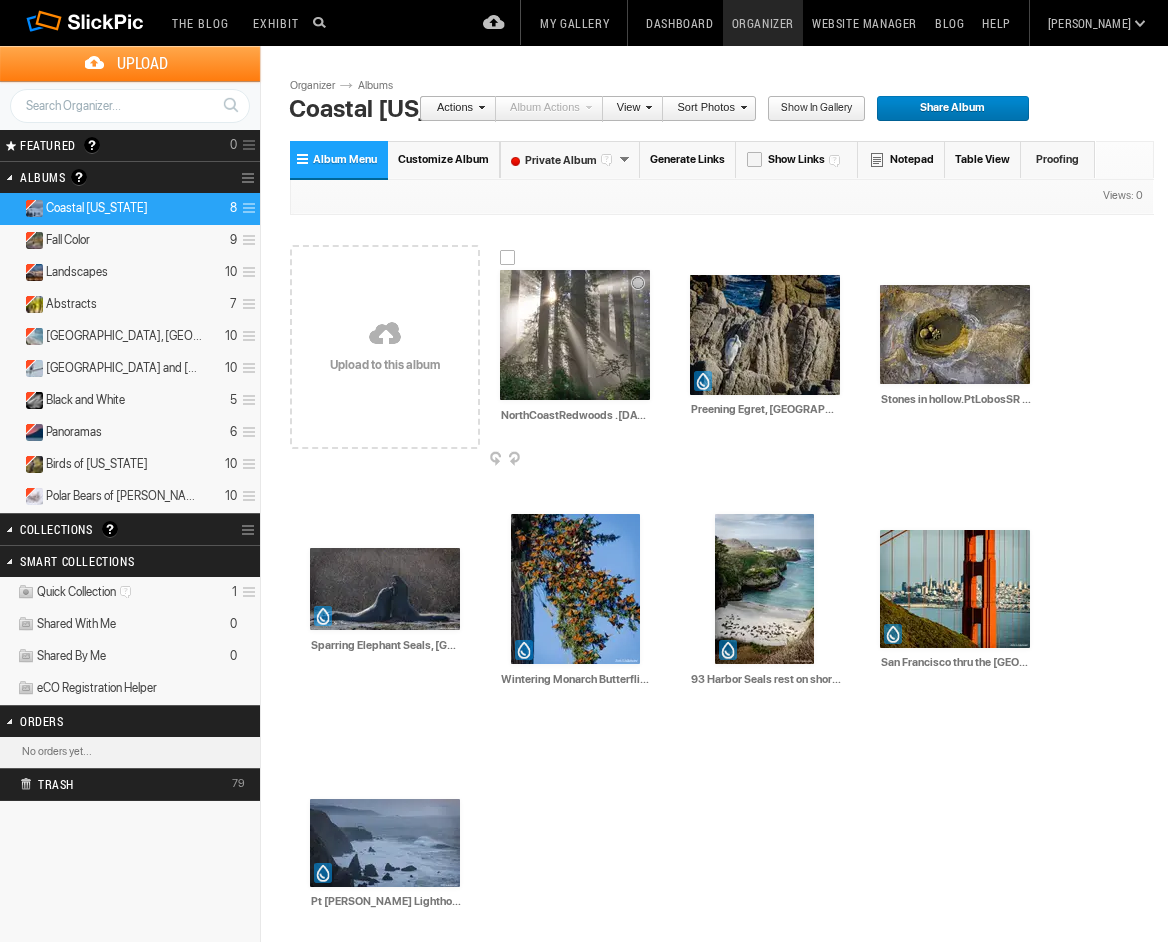 click at bounding box center (575, 335) 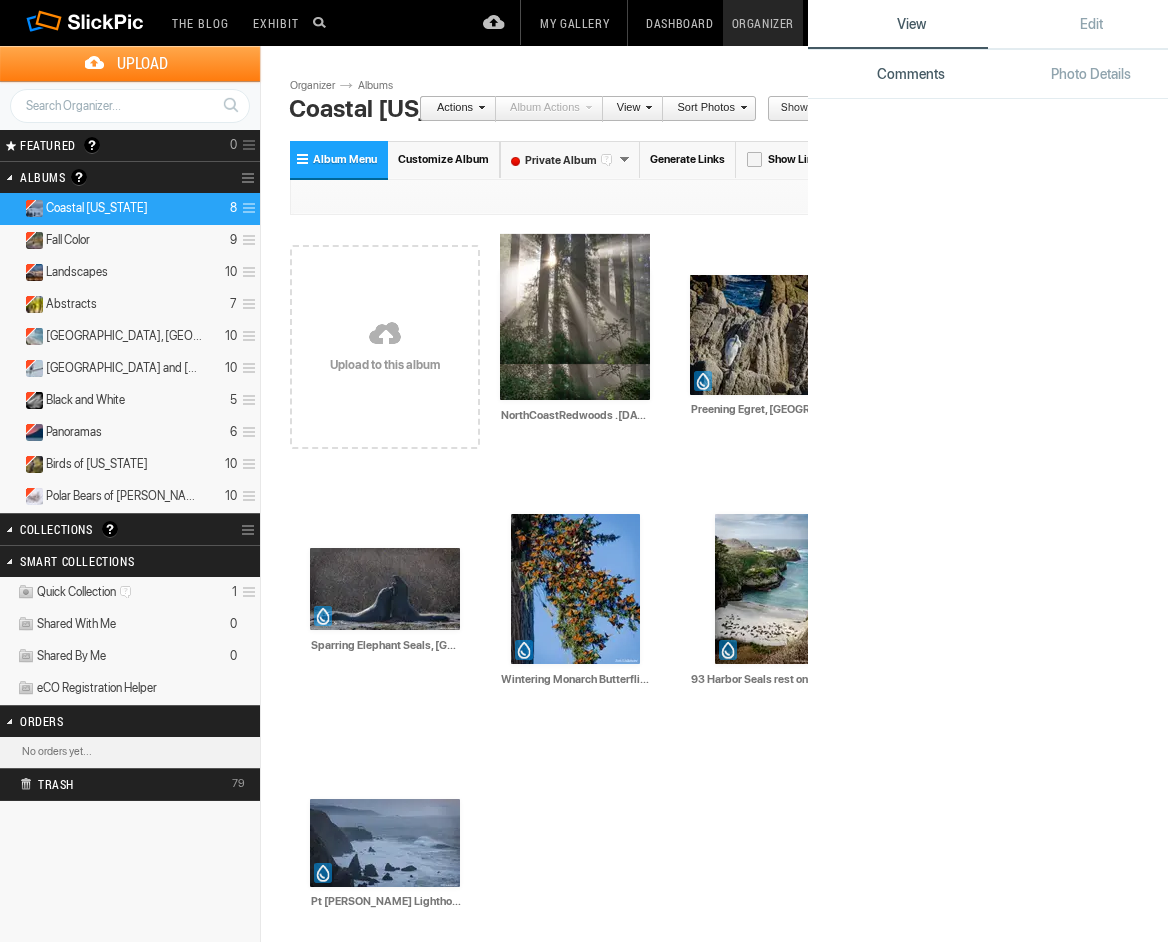click 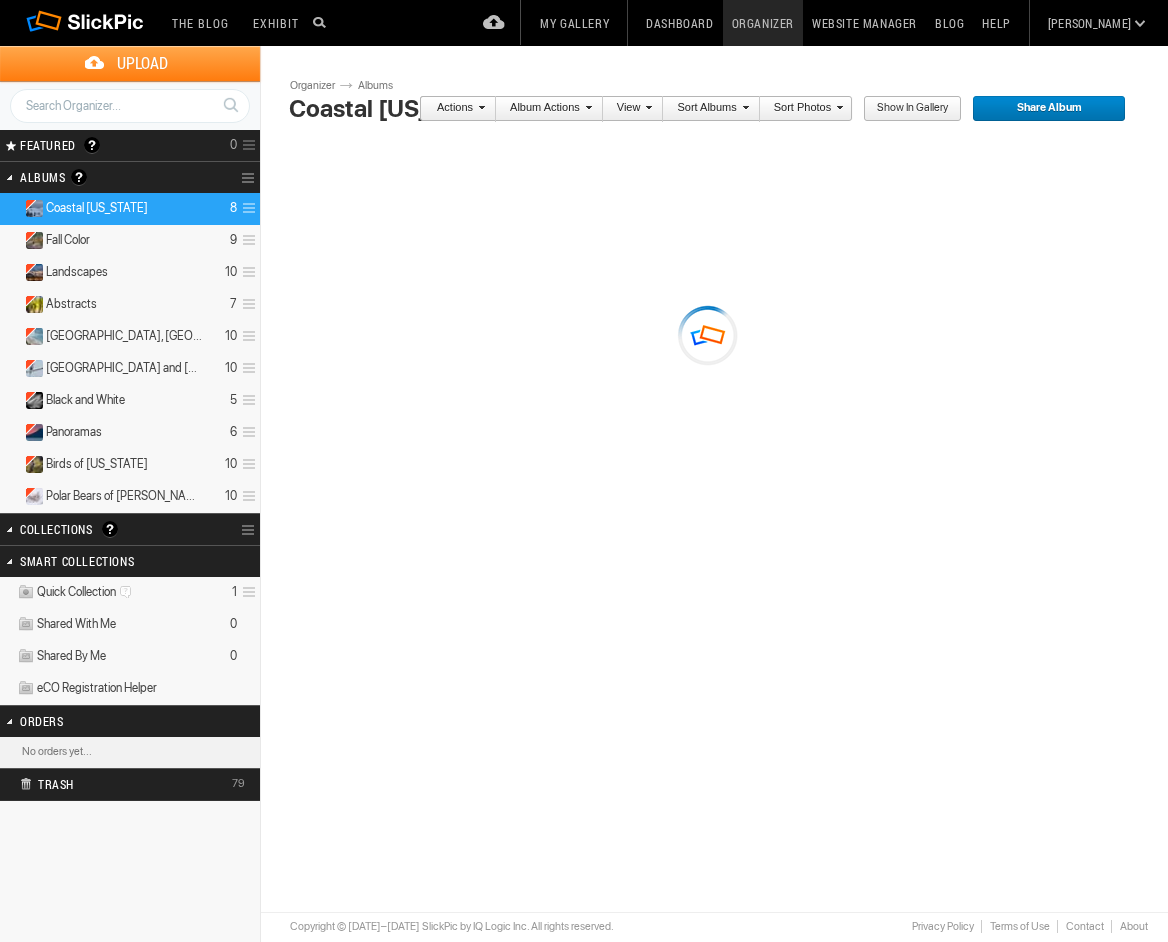 scroll, scrollTop: 0, scrollLeft: 0, axis: both 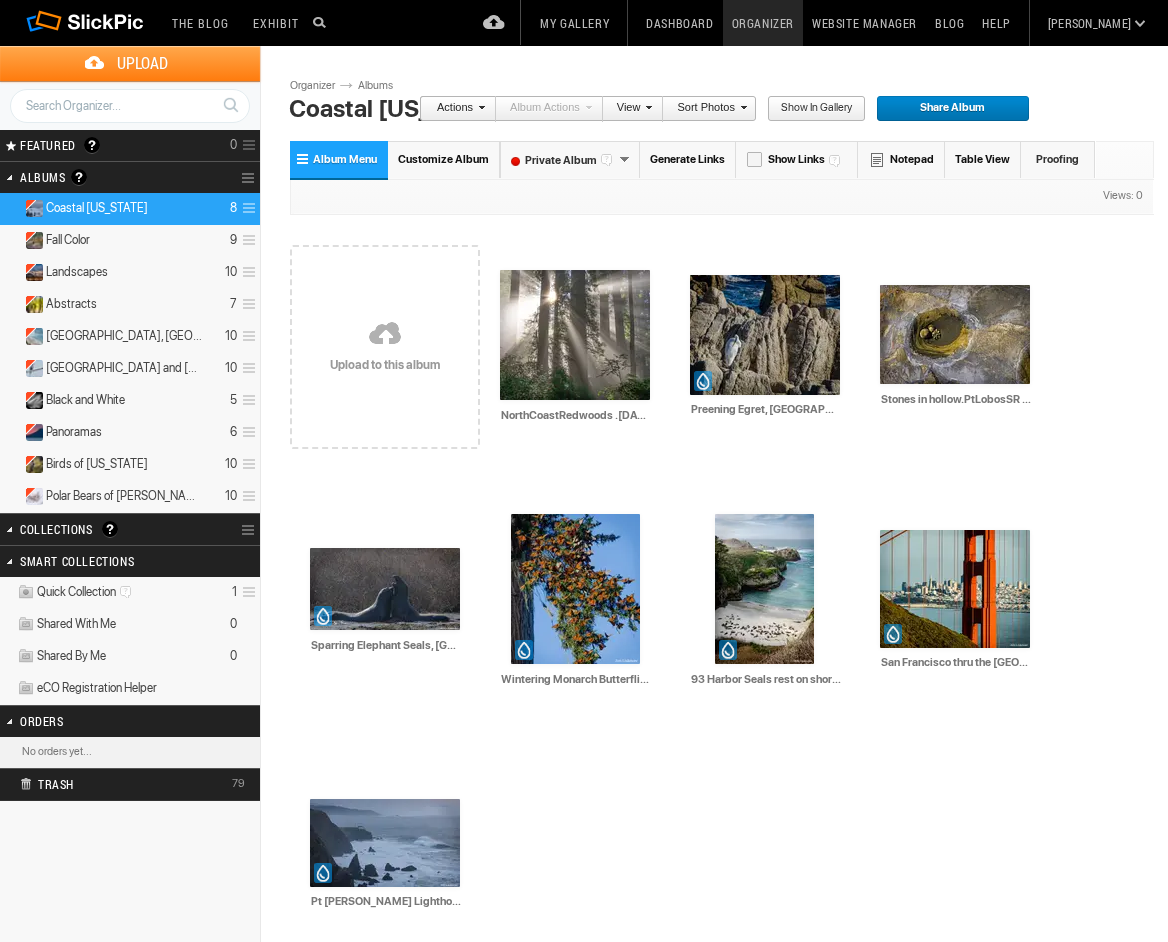 click on "Upload" at bounding box center [142, 63] 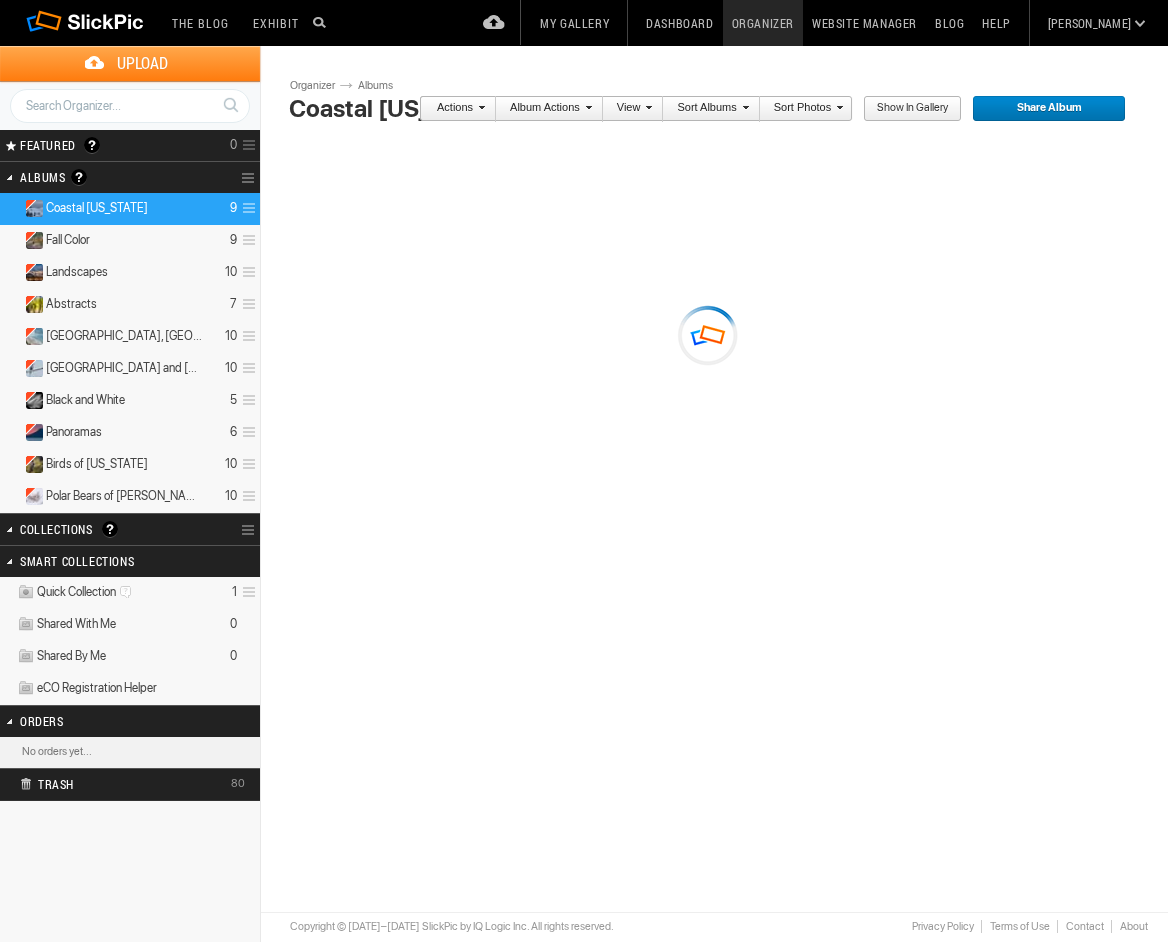 scroll, scrollTop: 0, scrollLeft: 0, axis: both 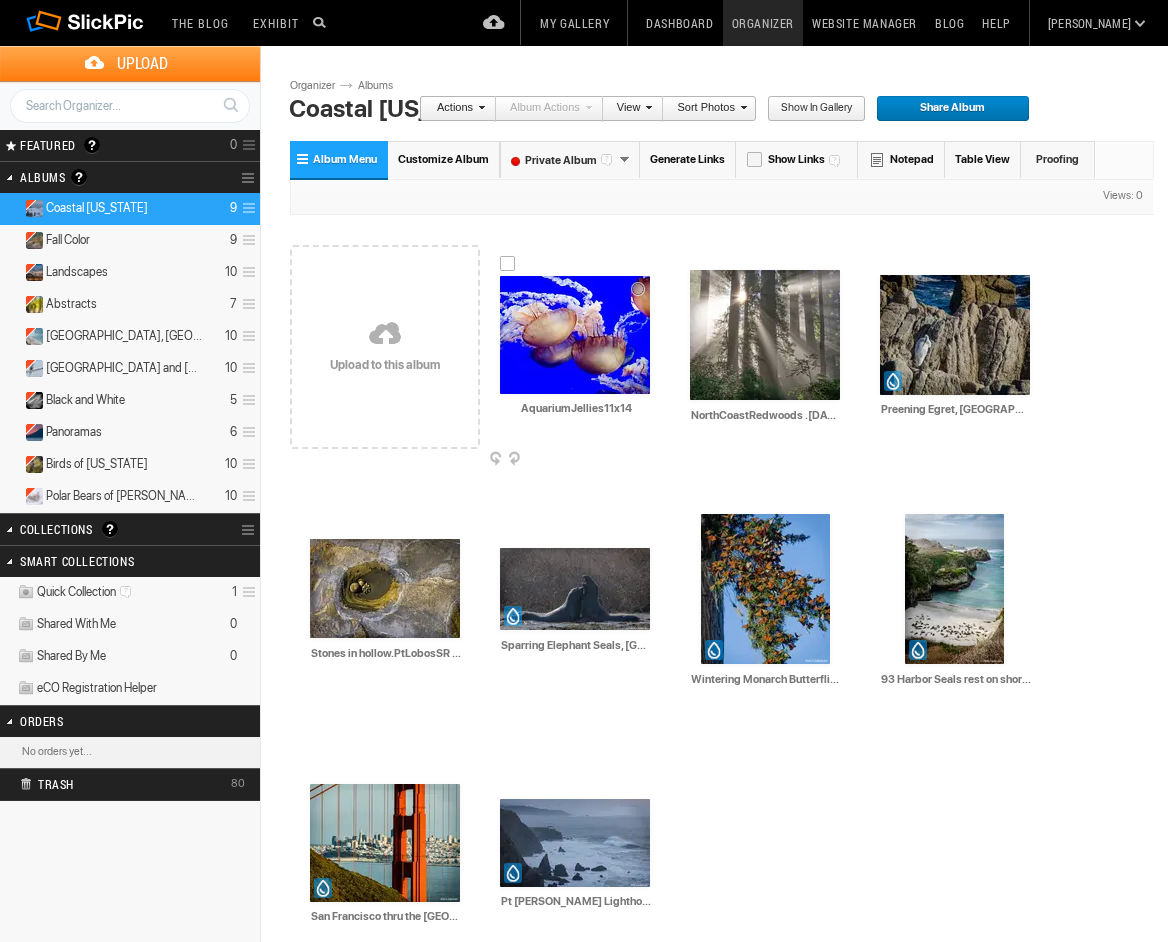 click at bounding box center (575, 335) 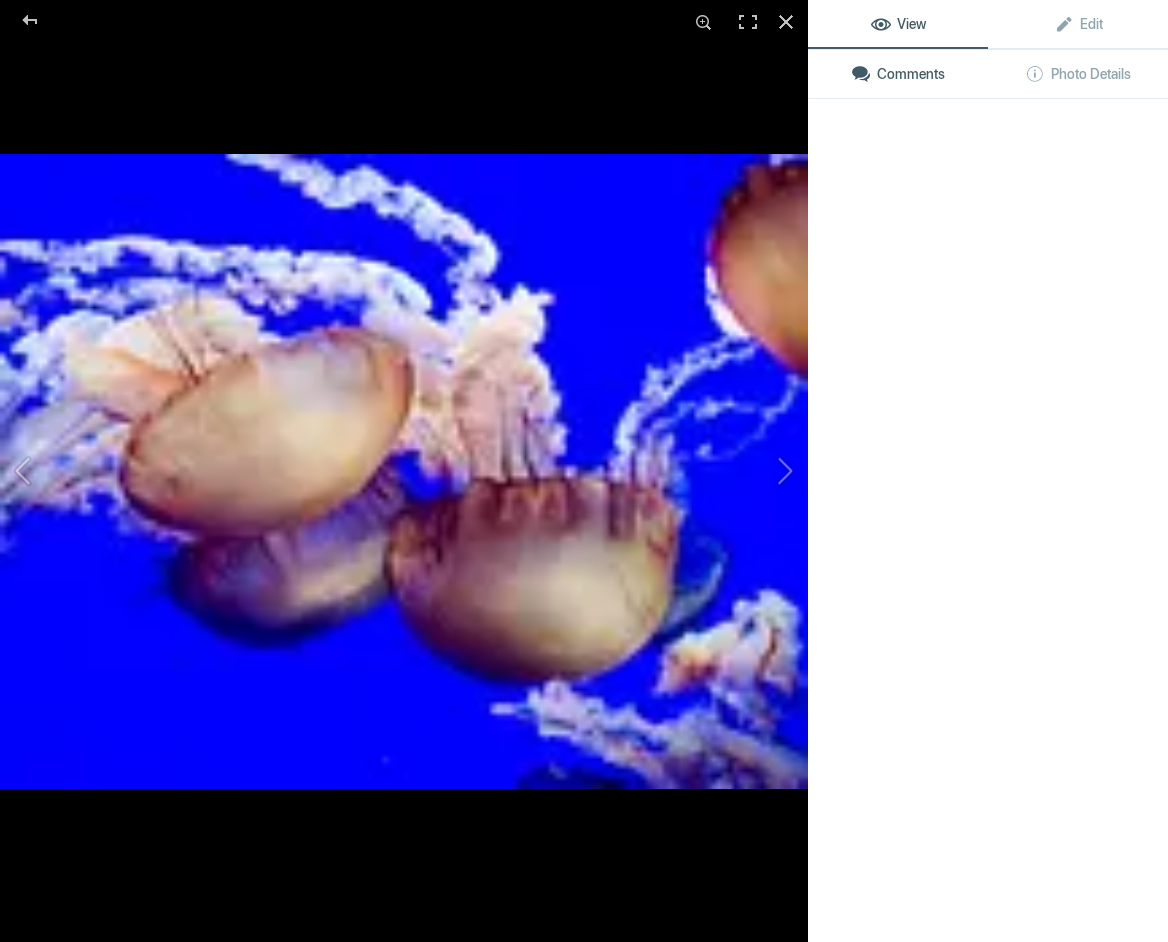 click 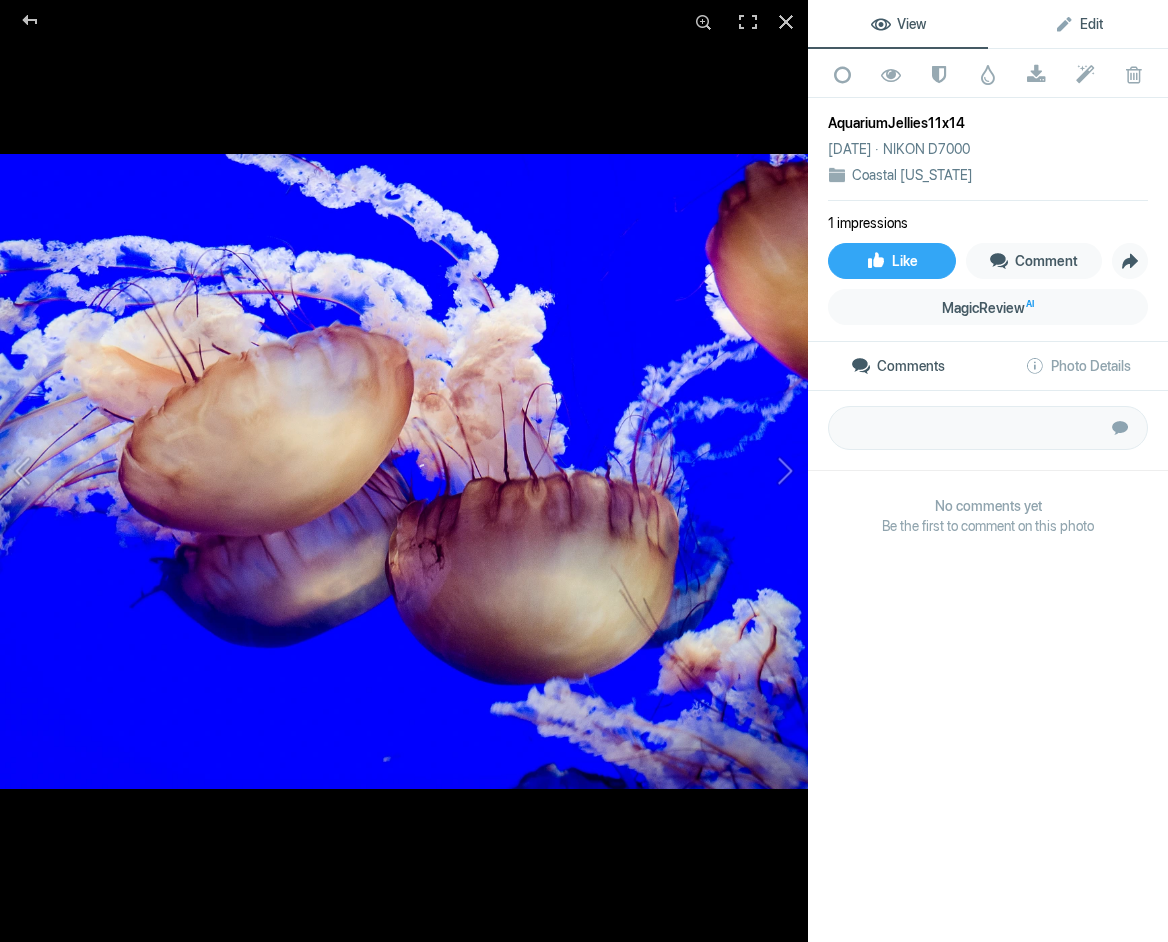 click on "Edit" 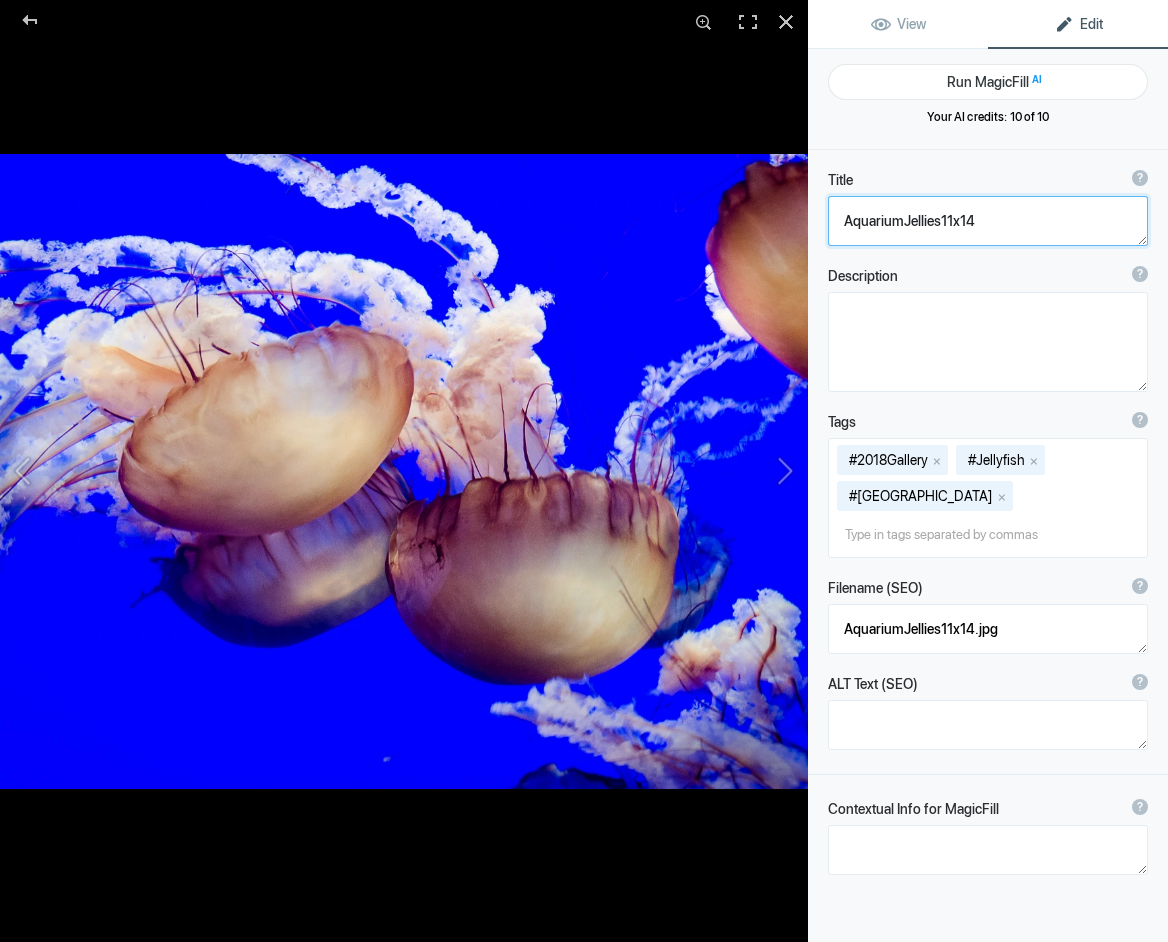 click 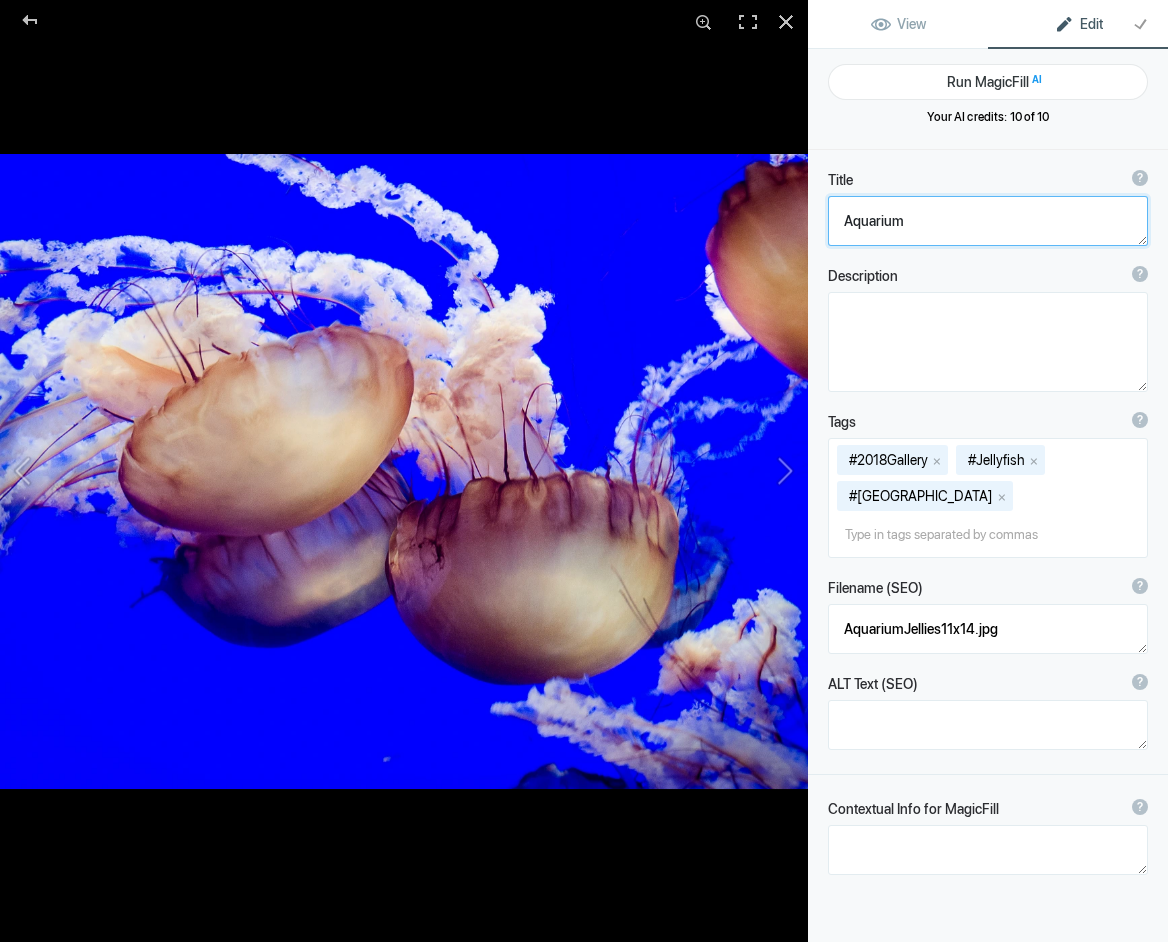 click 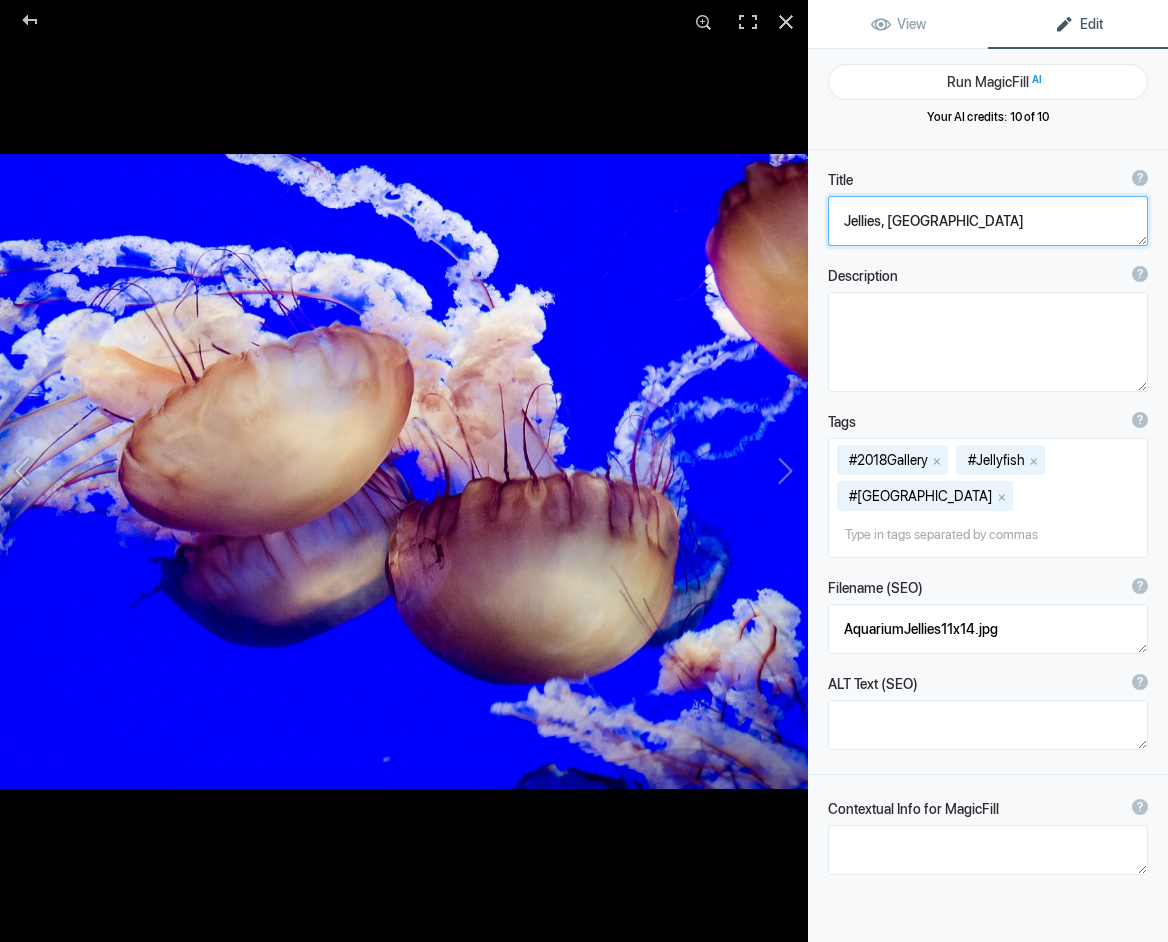 drag, startPoint x: 1031, startPoint y: 223, endPoint x: 1032, endPoint y: 233, distance: 10.049875 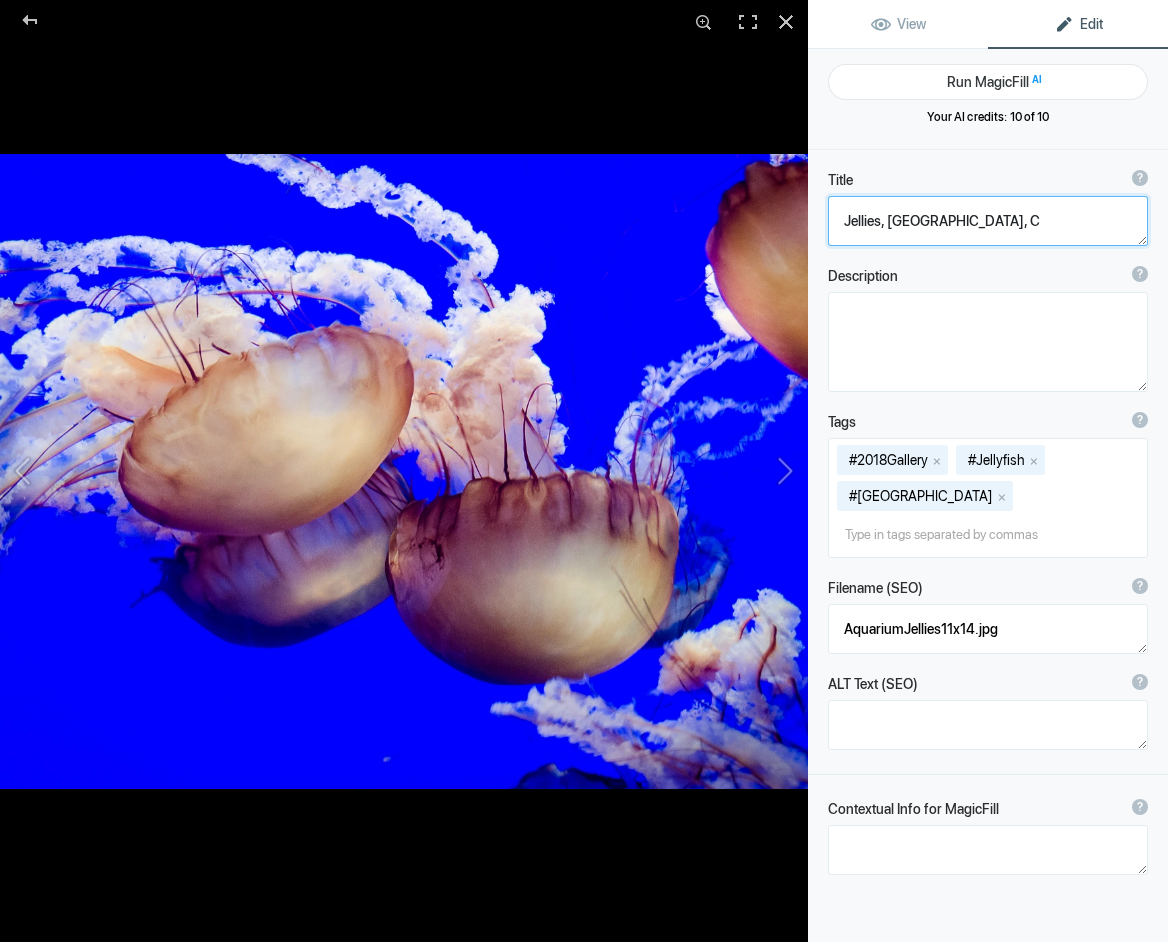 type on "Jellies, [GEOGRAPHIC_DATA], [GEOGRAPHIC_DATA]" 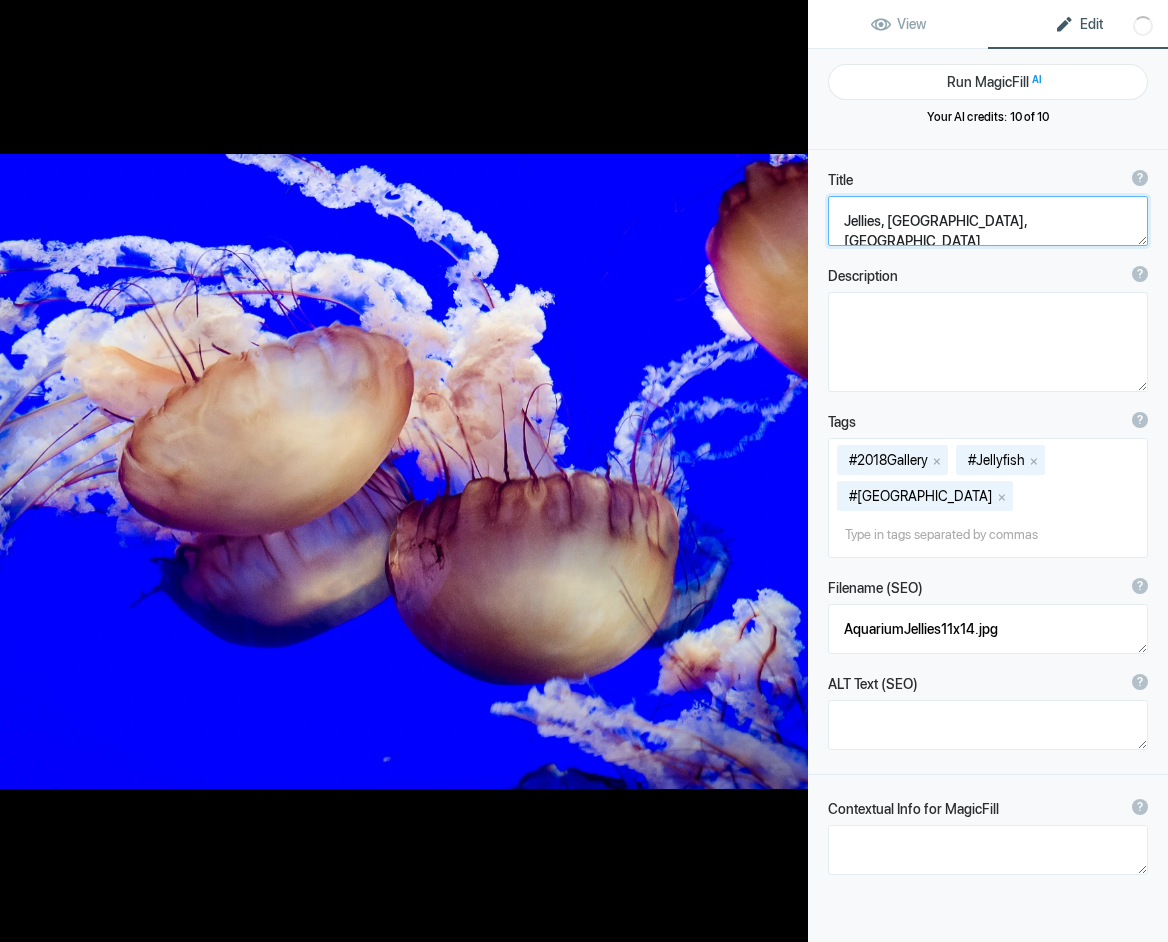 scroll, scrollTop: 5, scrollLeft: 0, axis: vertical 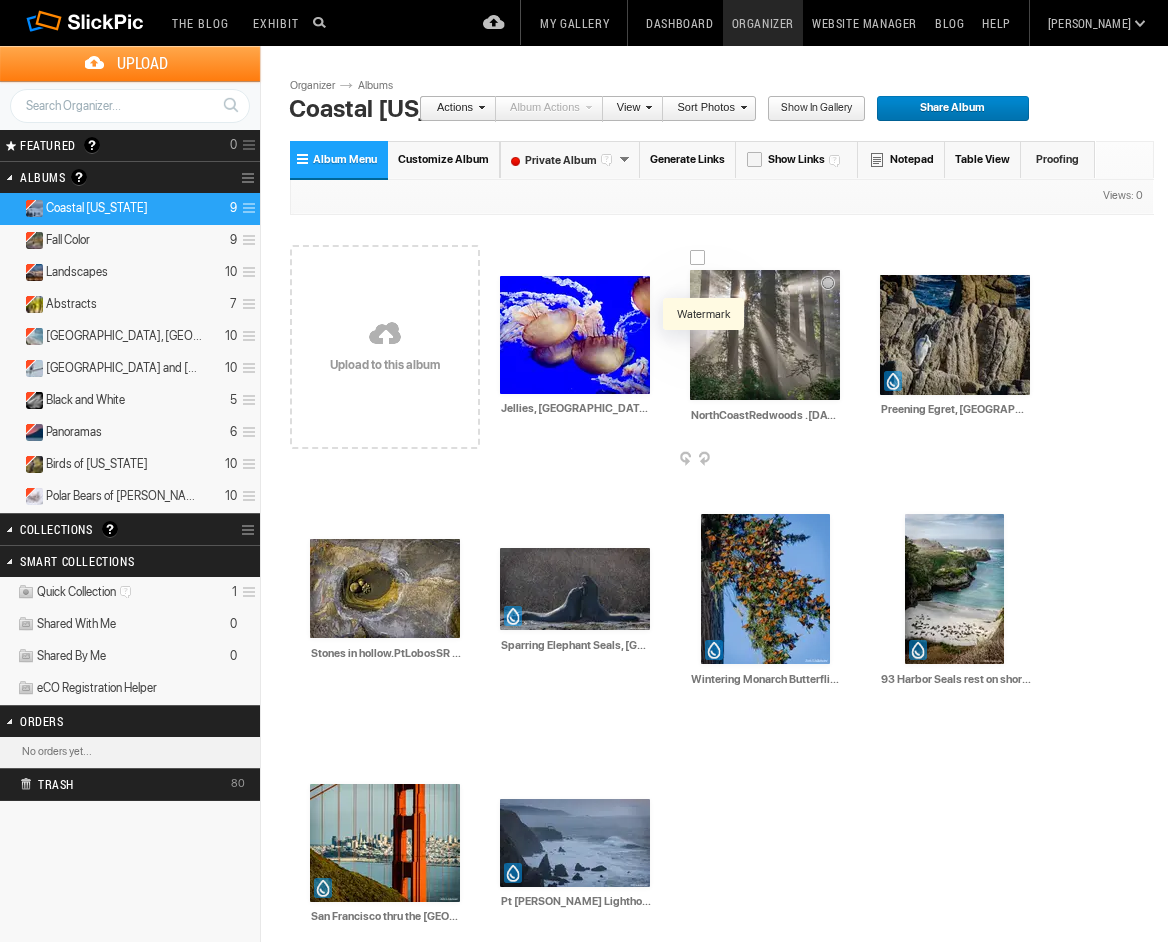 click at bounding box center (703, 386) 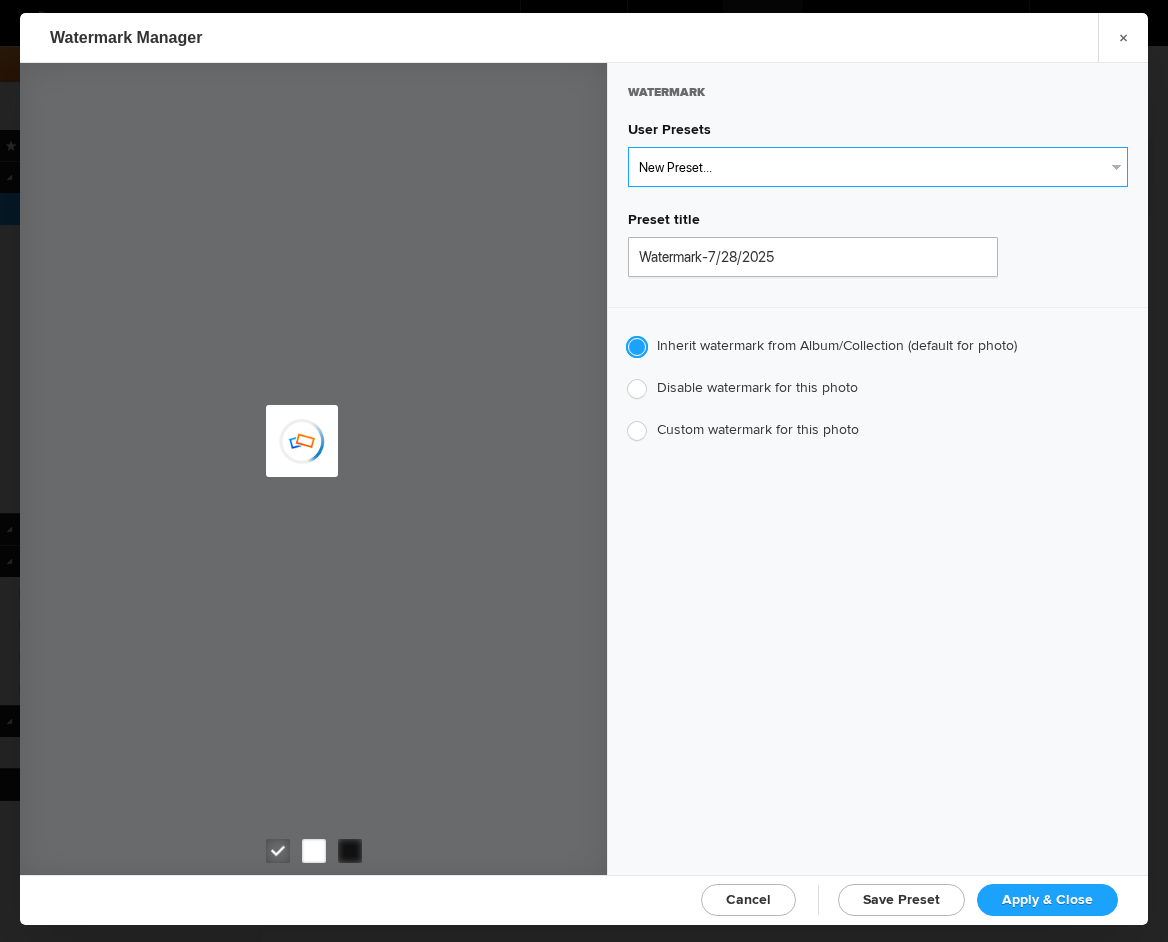 select on "1: Object" 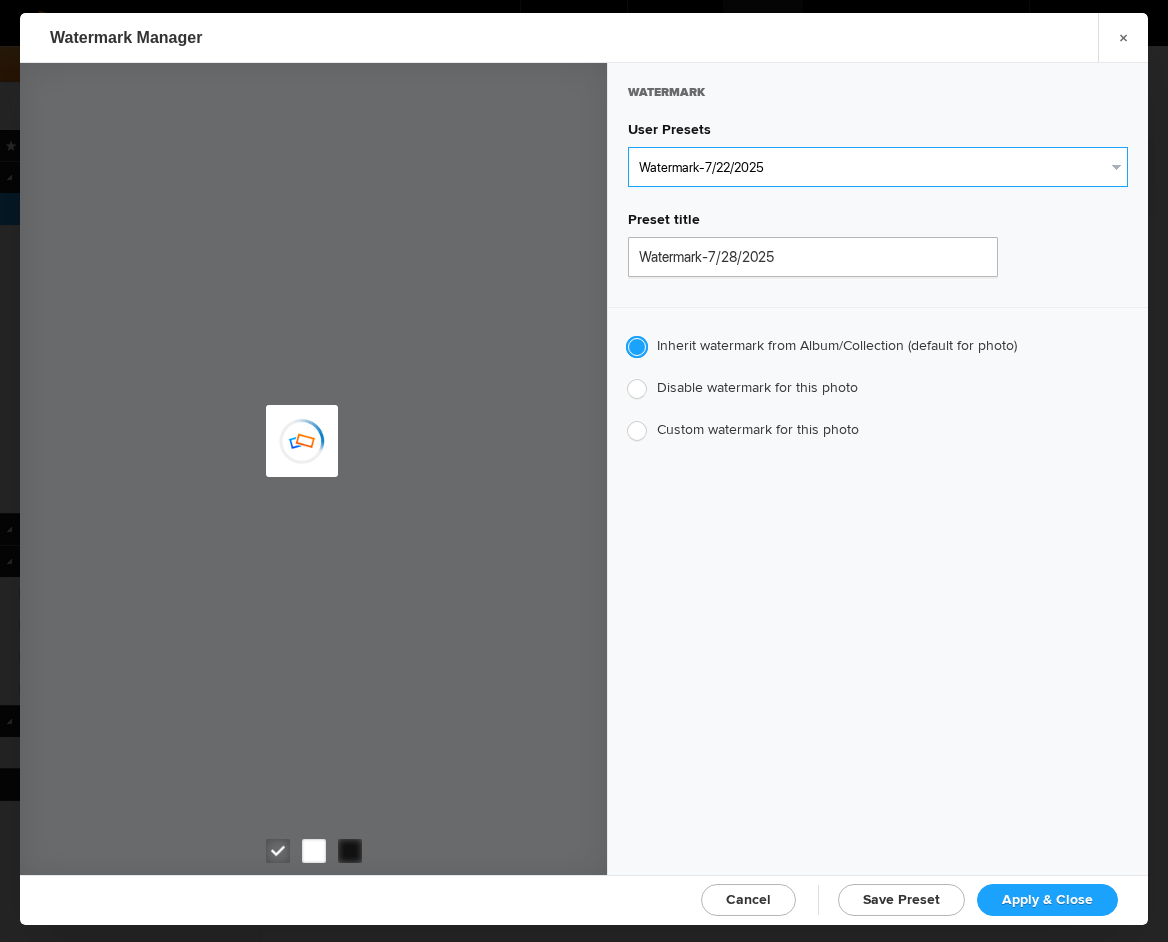 type on "Watermark-7/22/2025" 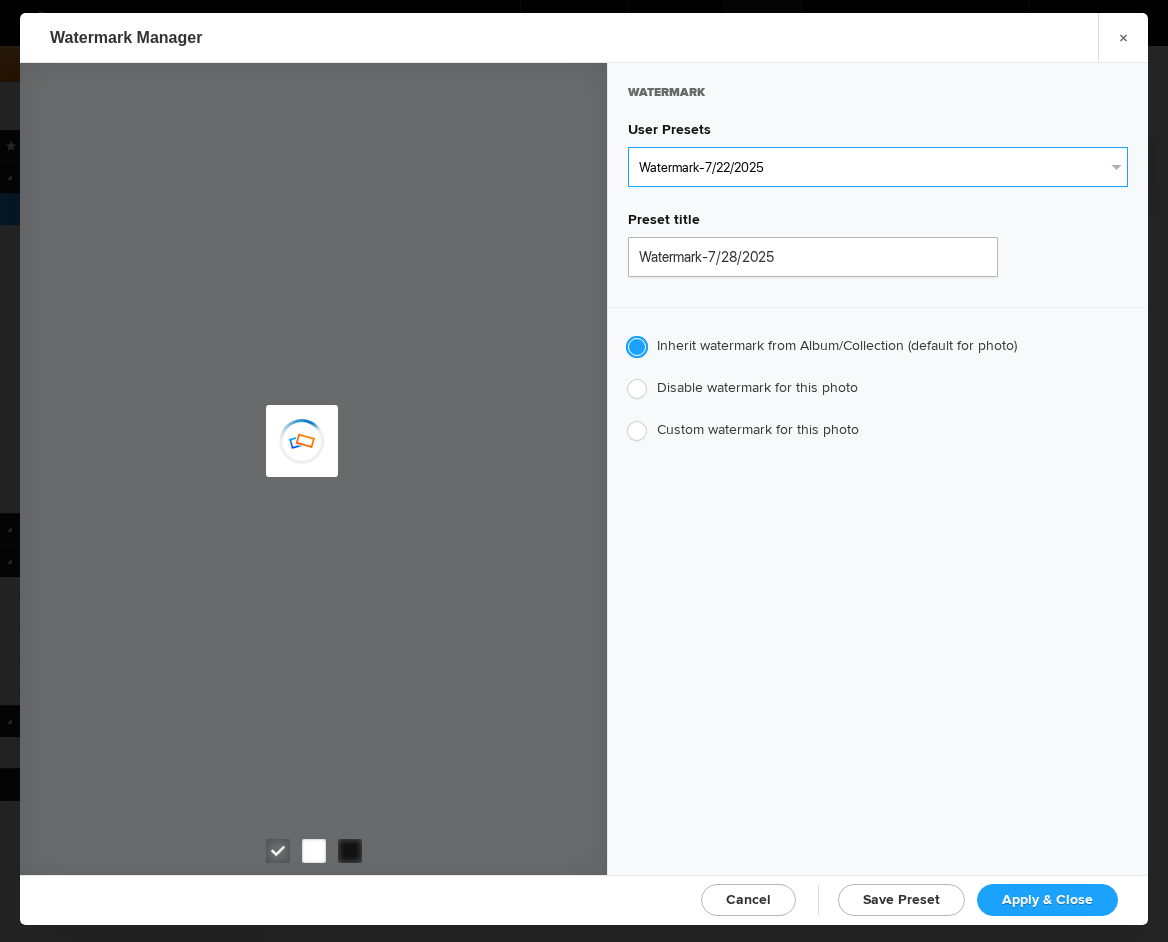 radio on "false" 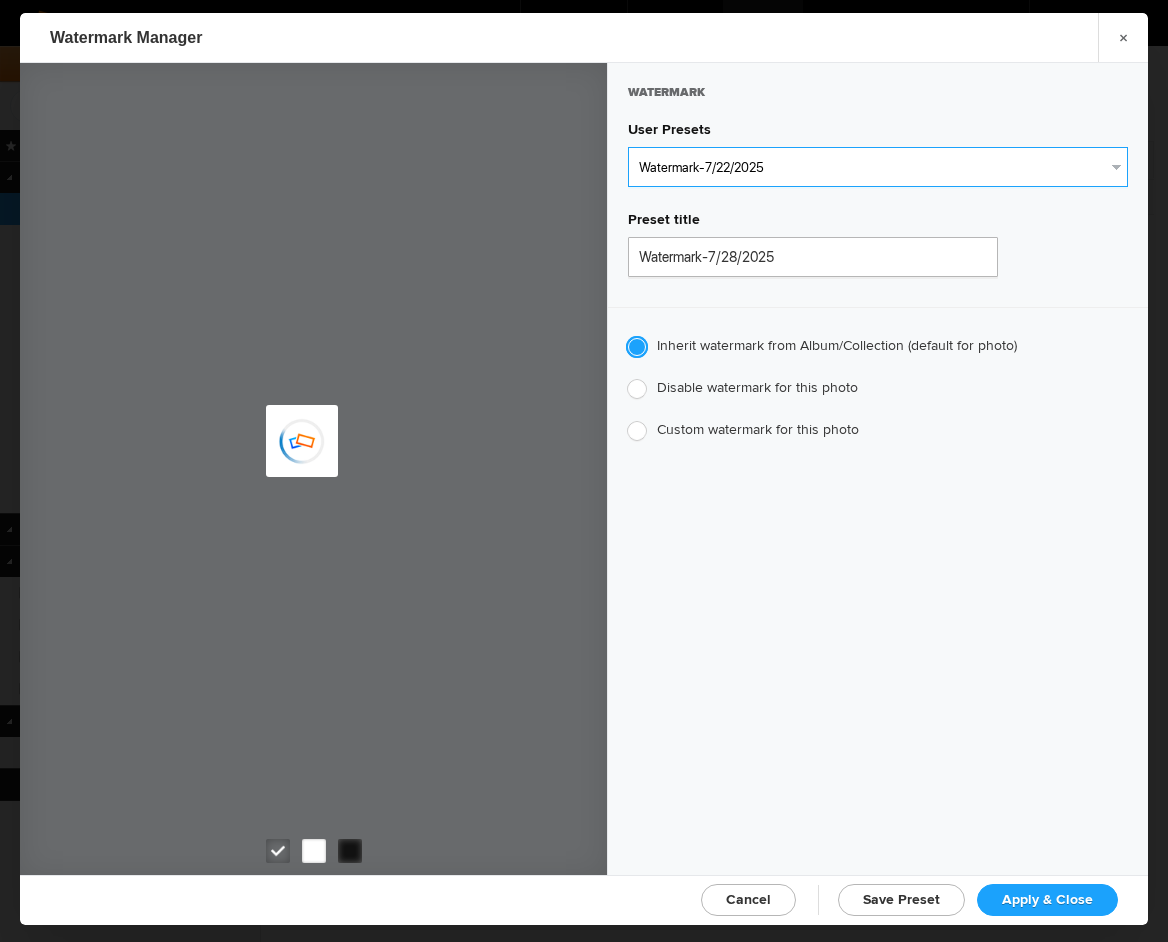 radio on "true" 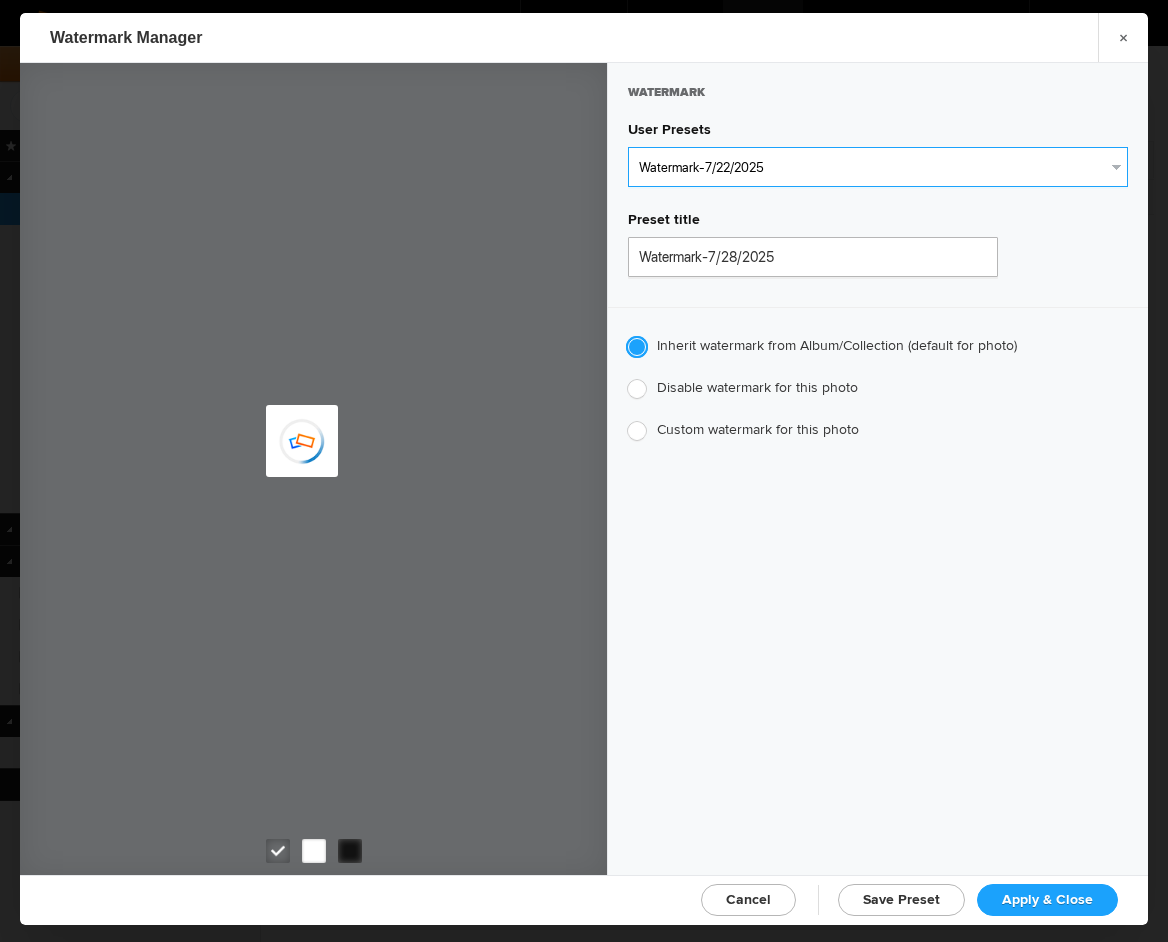 type on "[PERSON_NAME]" 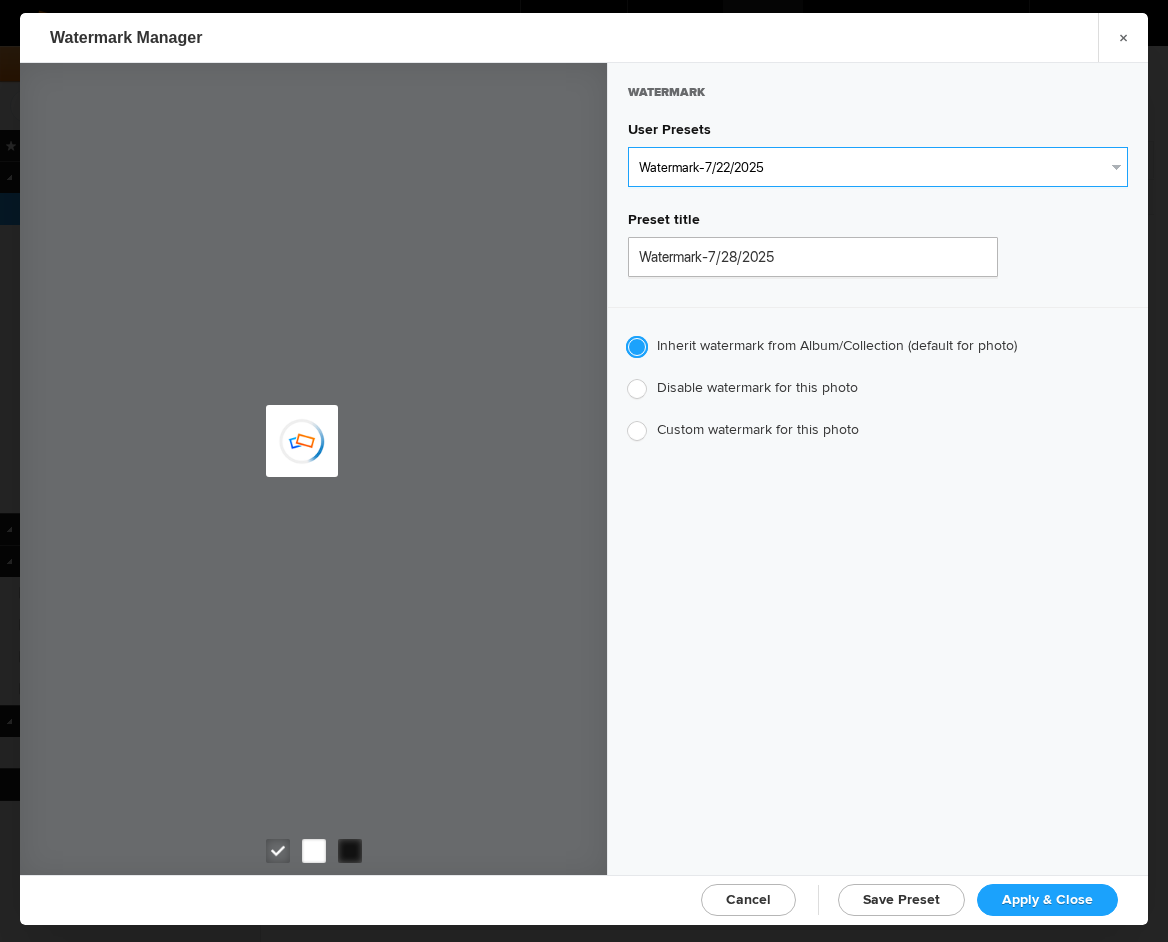 radio on "false" 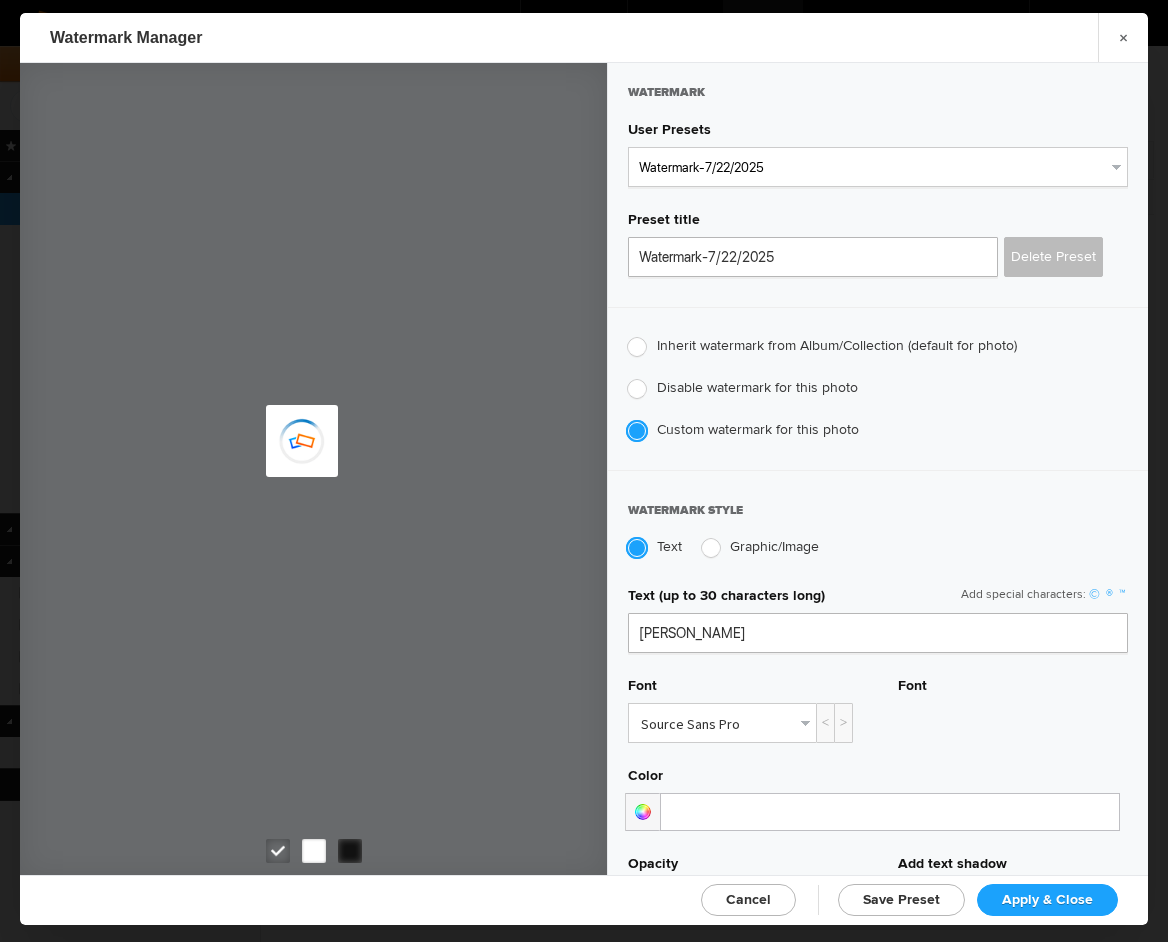 click on "Apply & Close" 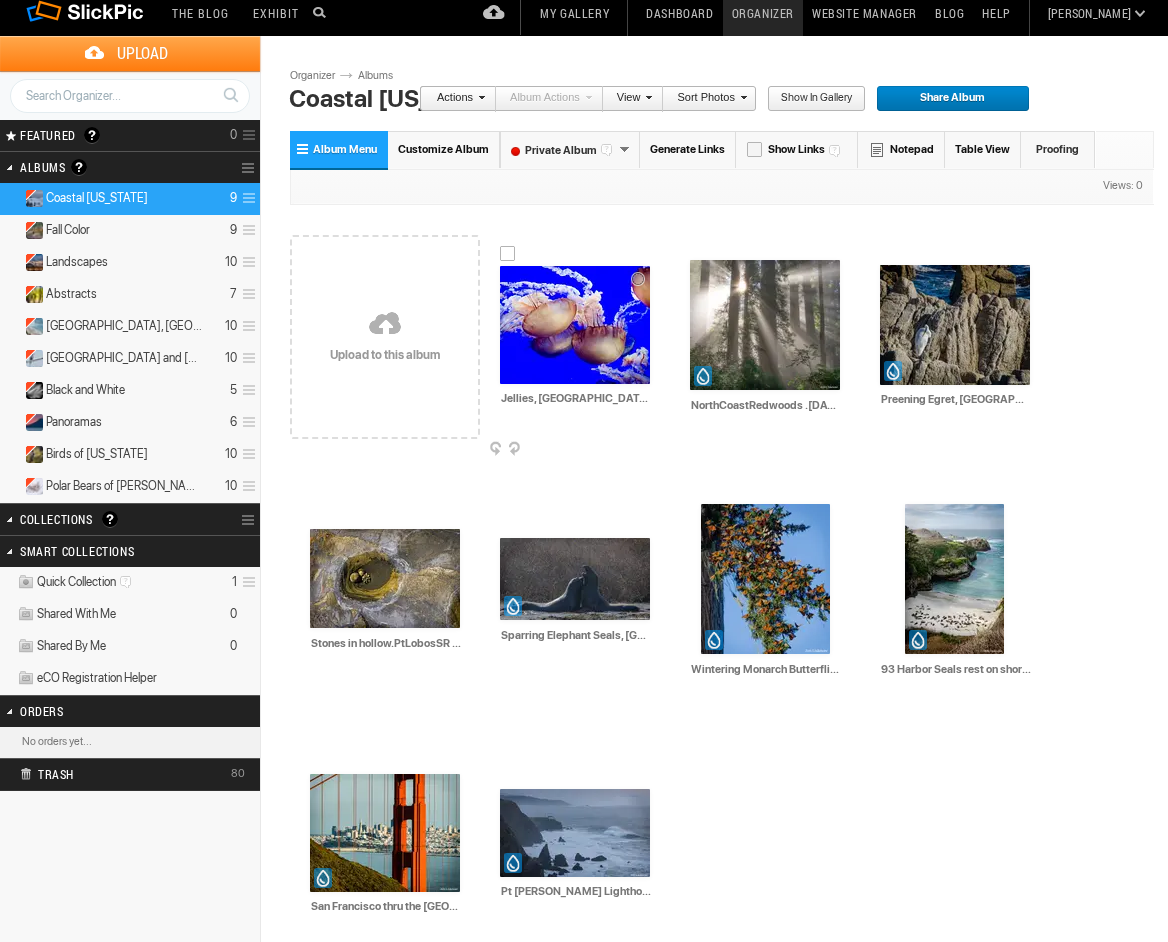 scroll, scrollTop: 12, scrollLeft: 0, axis: vertical 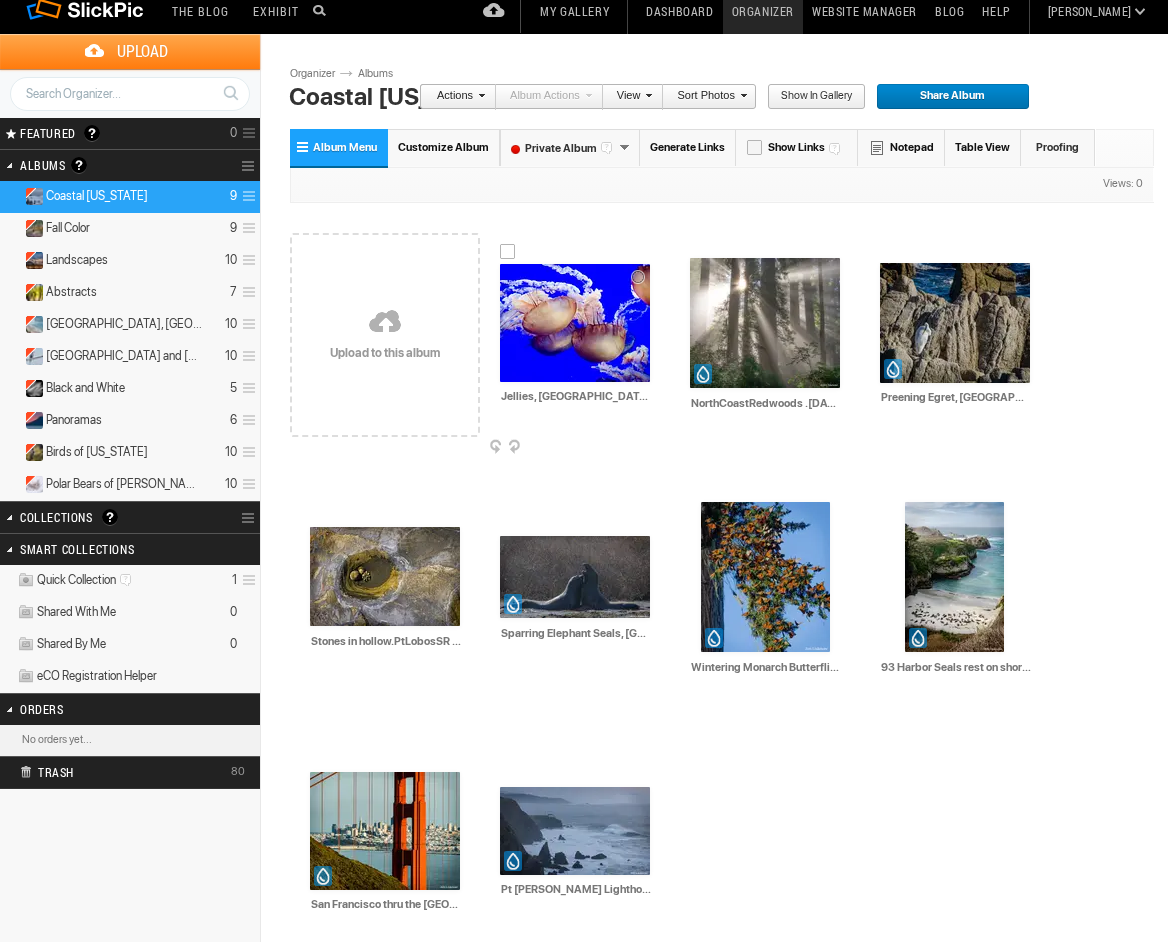 click at bounding box center [575, 323] 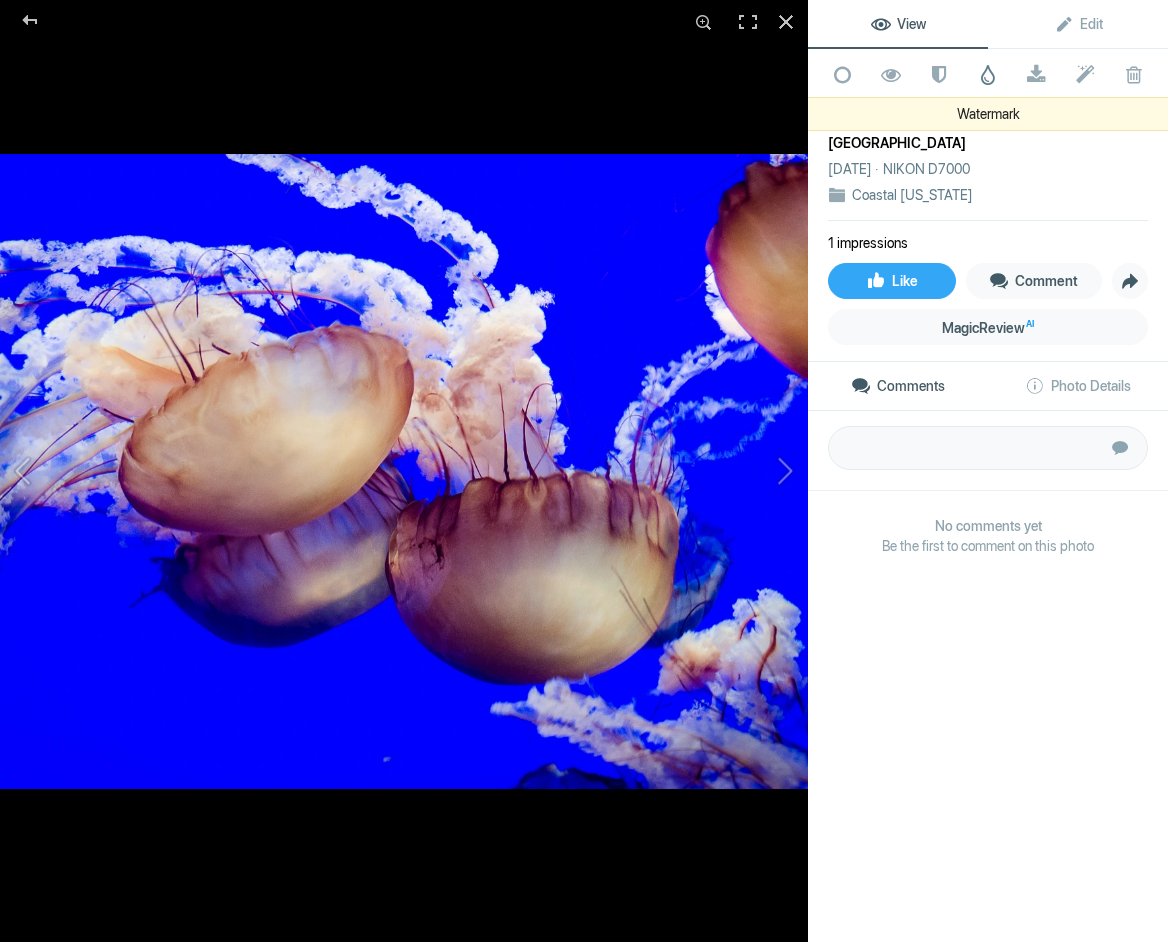click 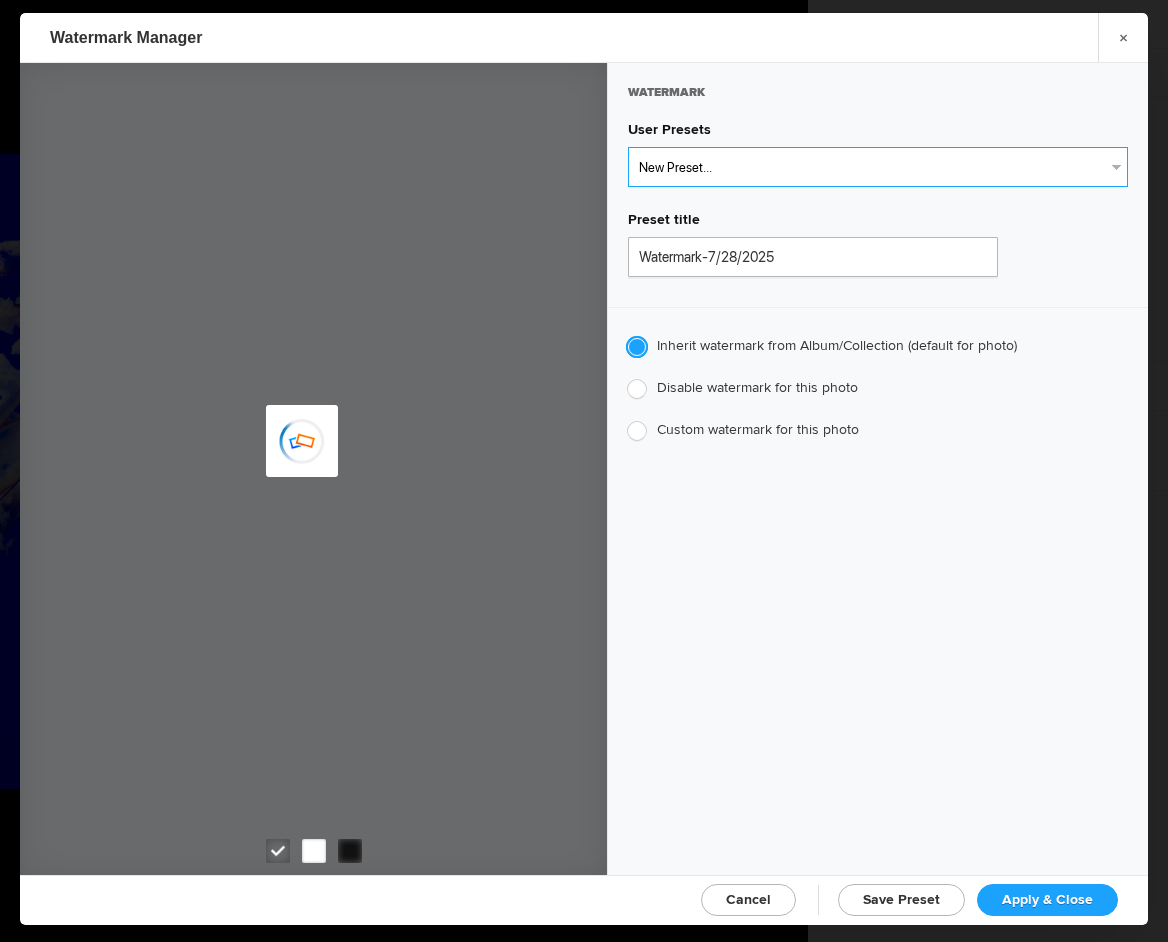 select on "1: Object" 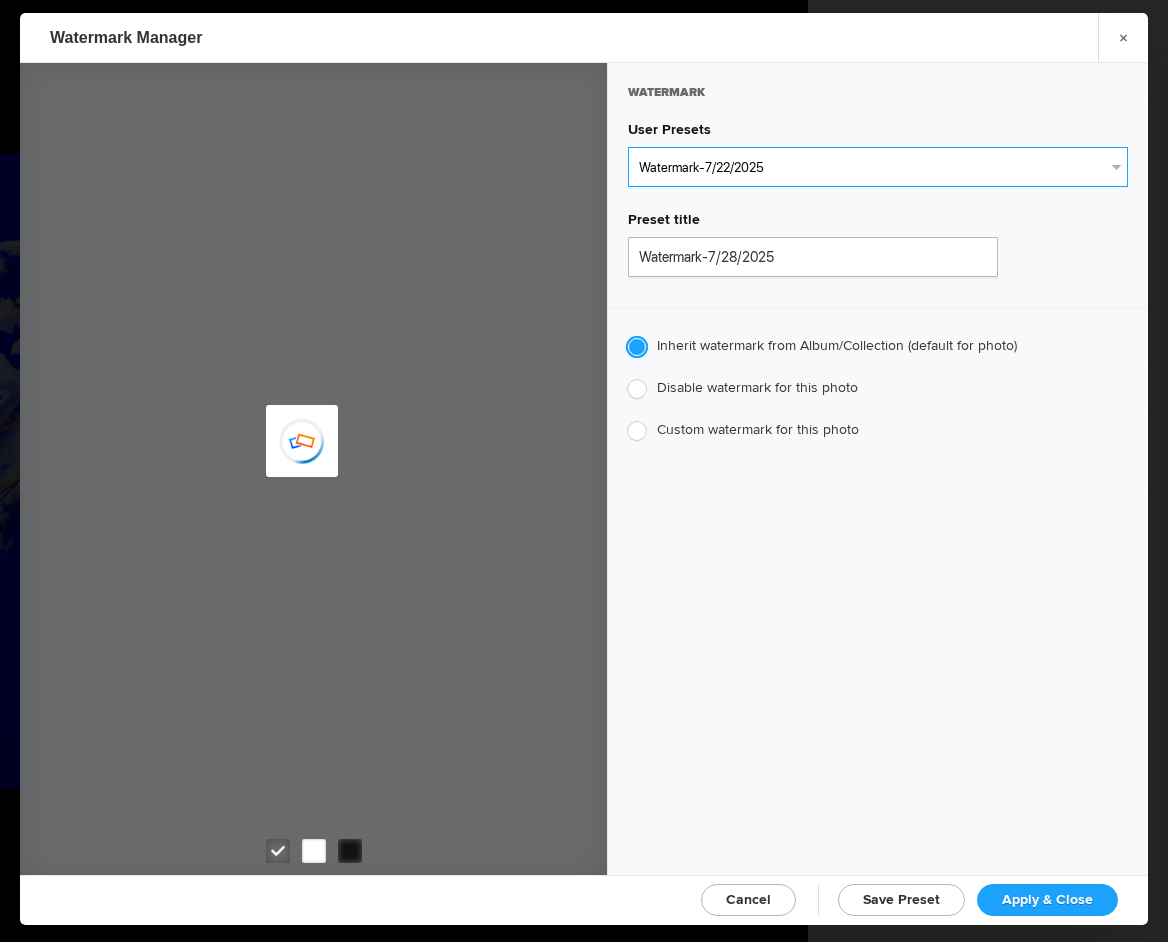 type on "Watermark-7/22/2025" 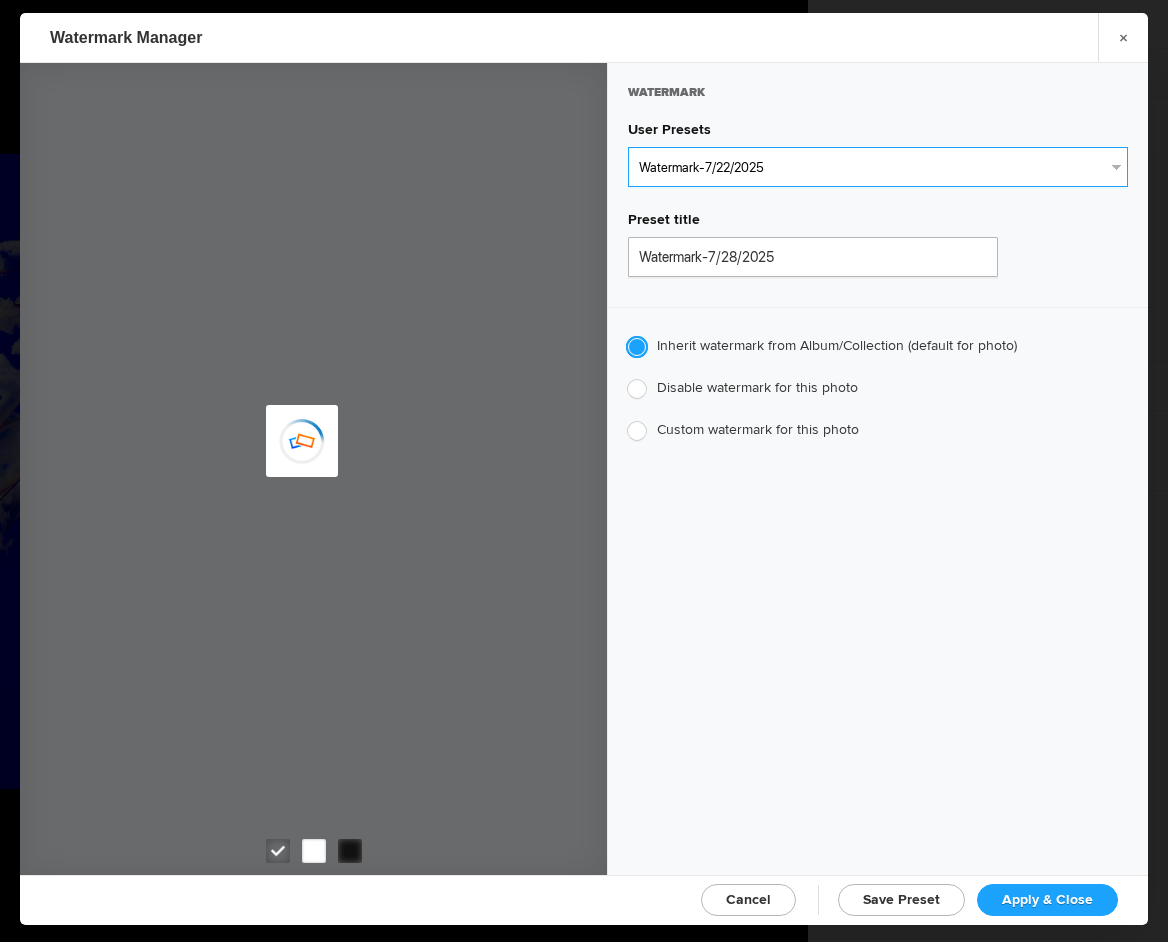 radio on "false" 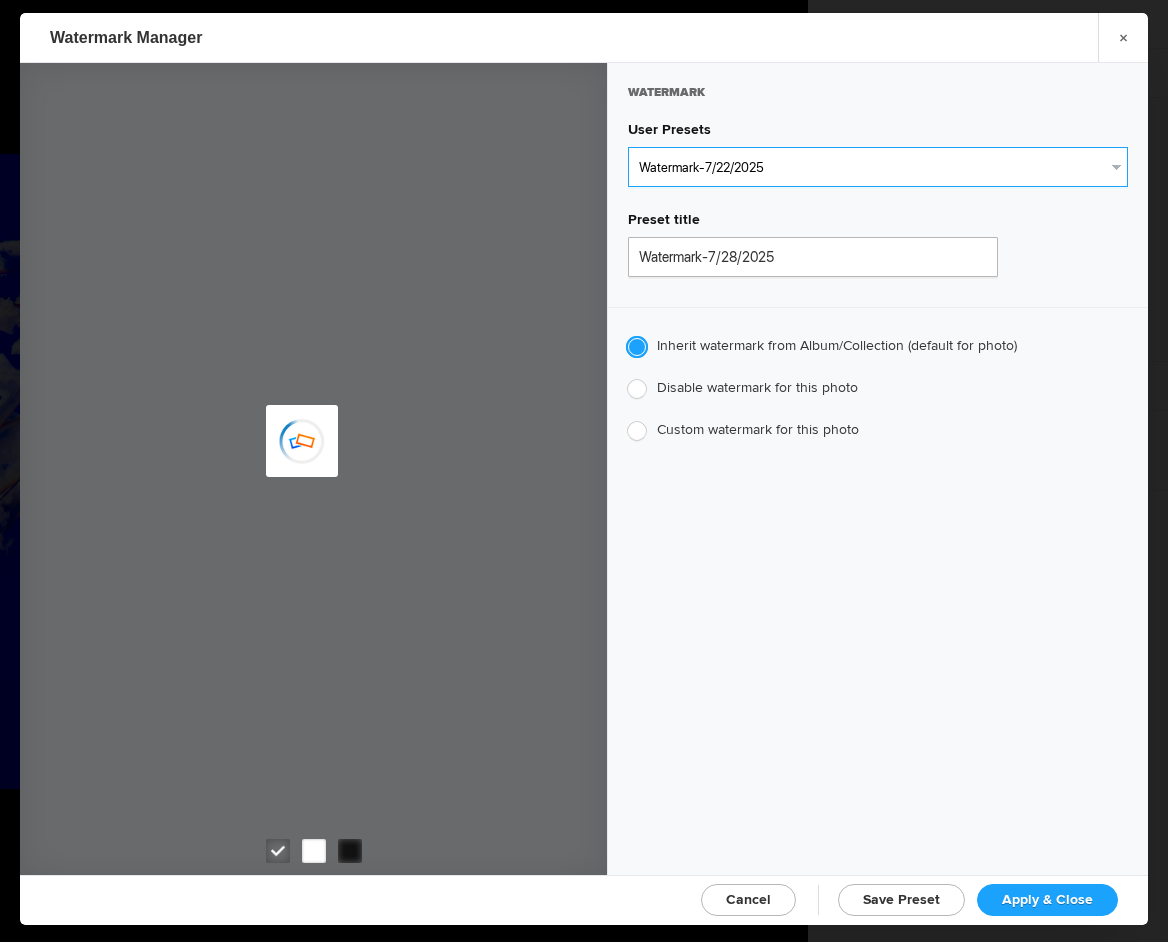 radio on "true" 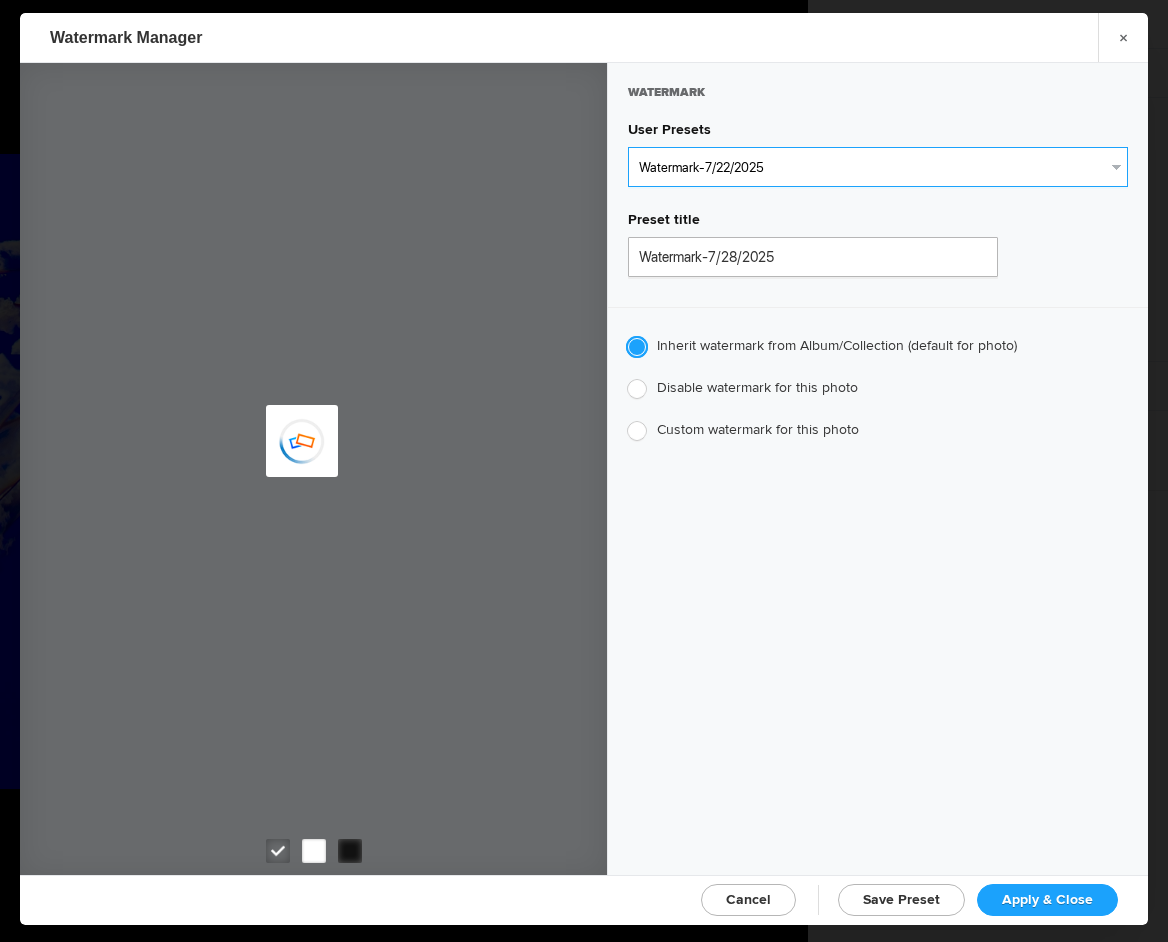 type on "Jim Liskovec" 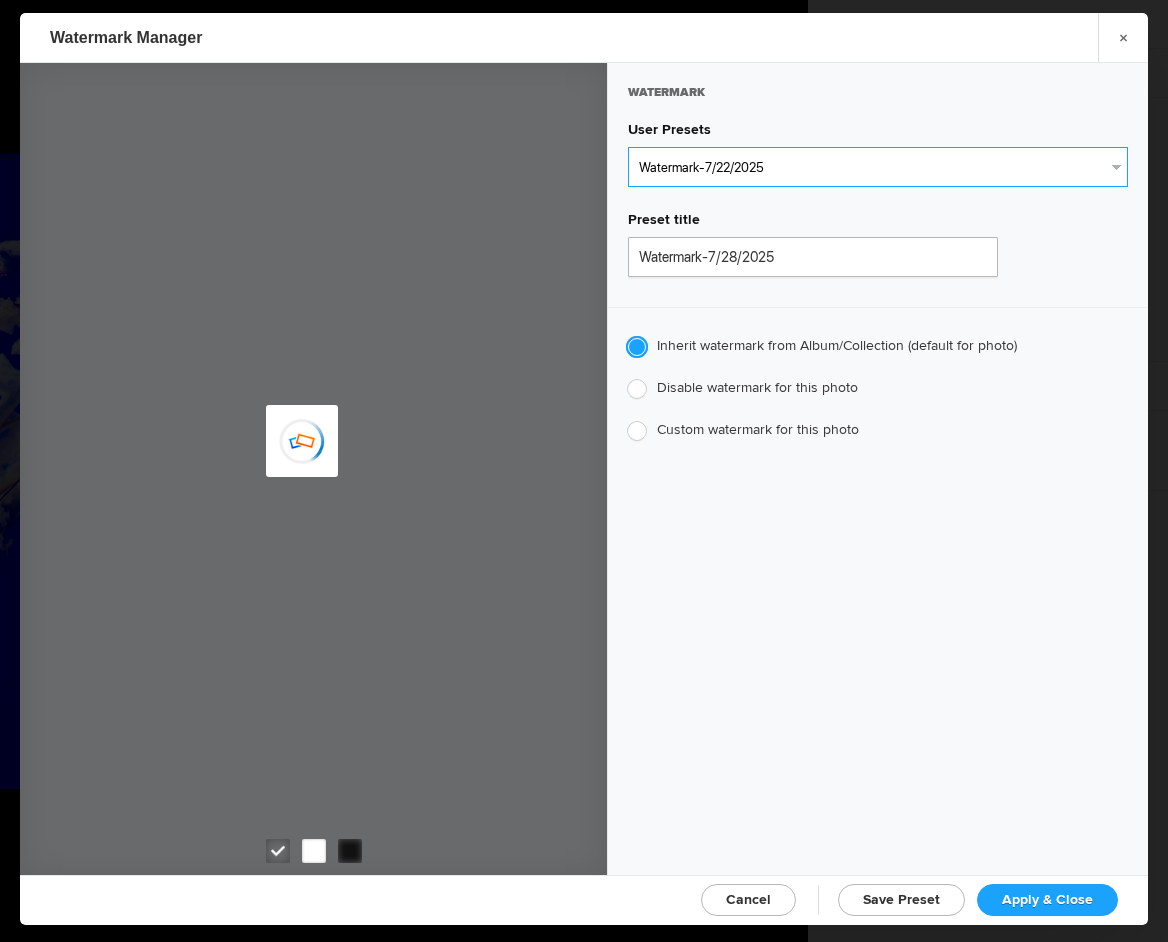 radio on "false" 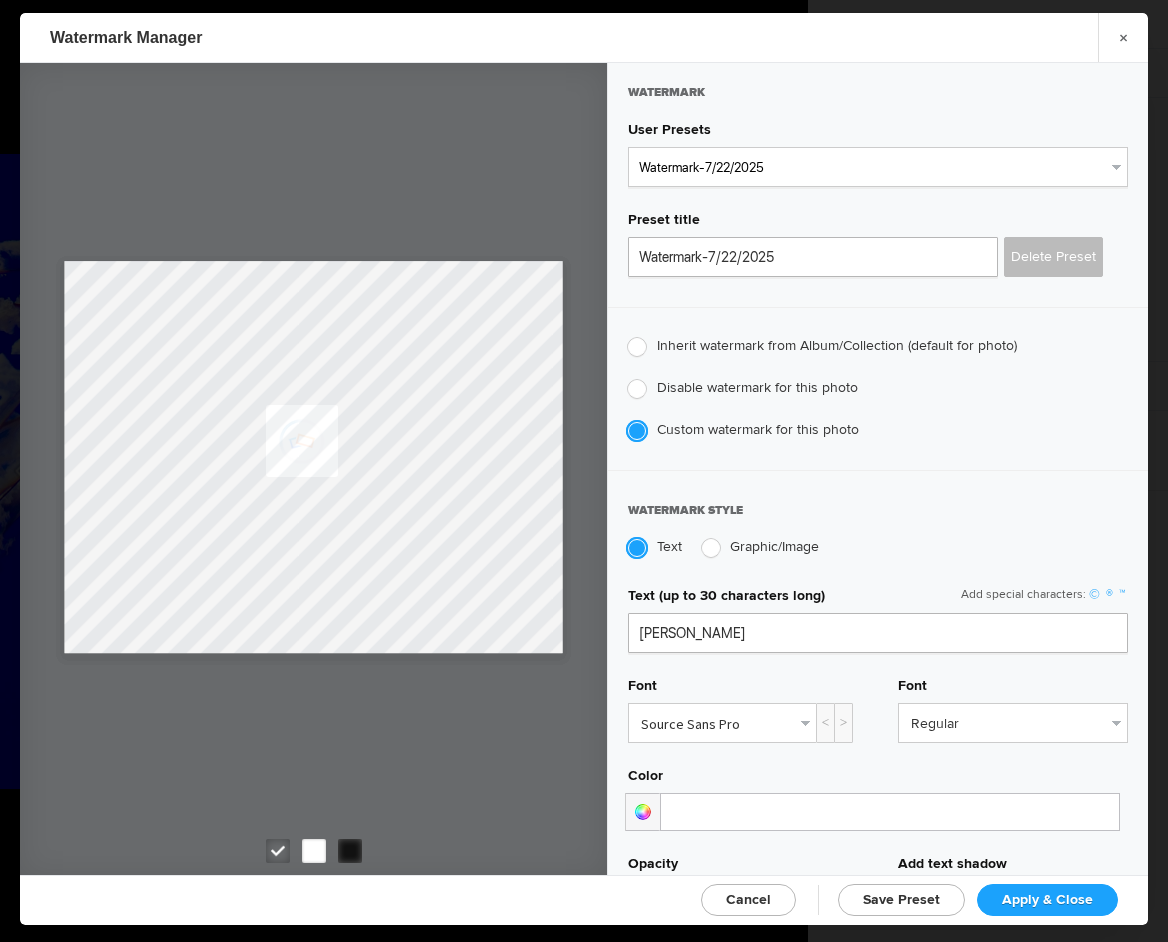 drag, startPoint x: 1014, startPoint y: 901, endPoint x: 1002, endPoint y: 890, distance: 16.27882 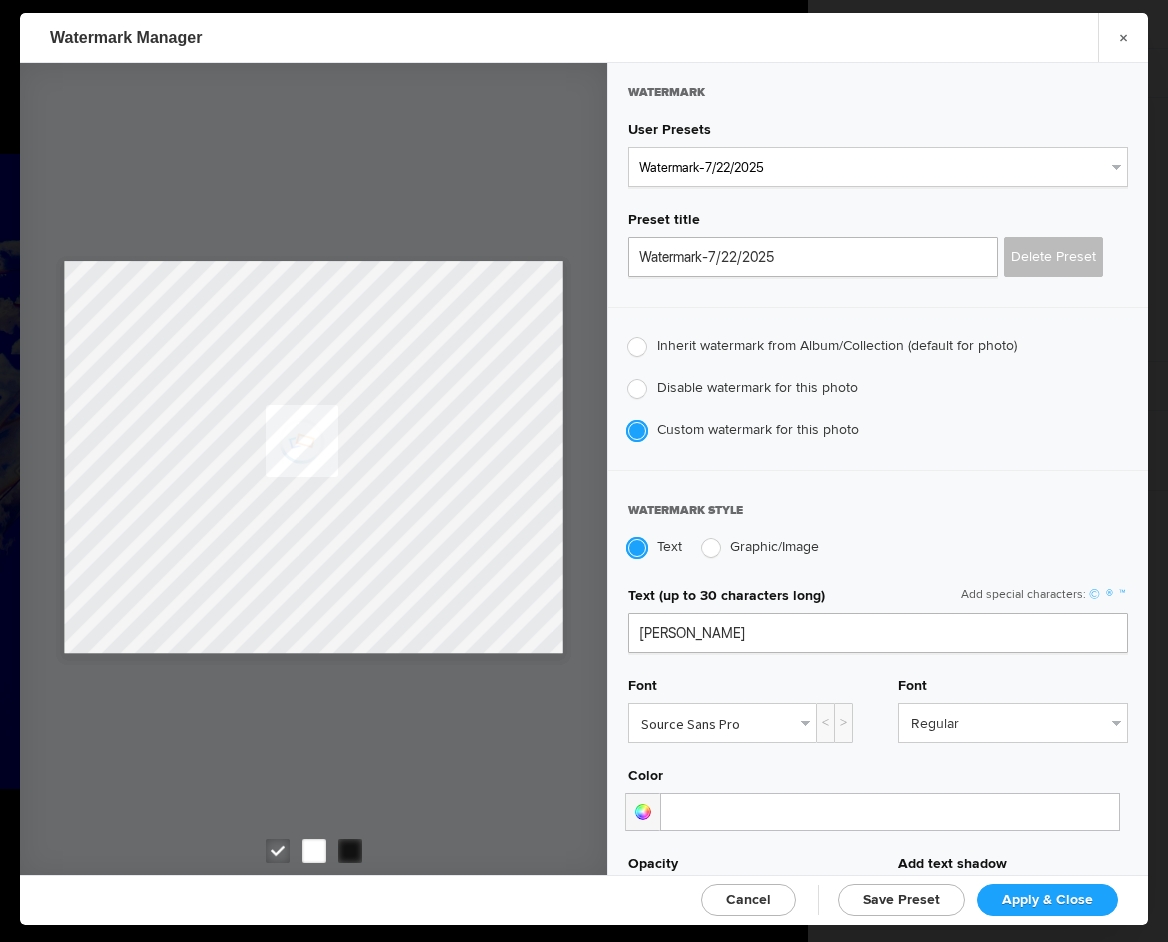 click on "Apply & Close" 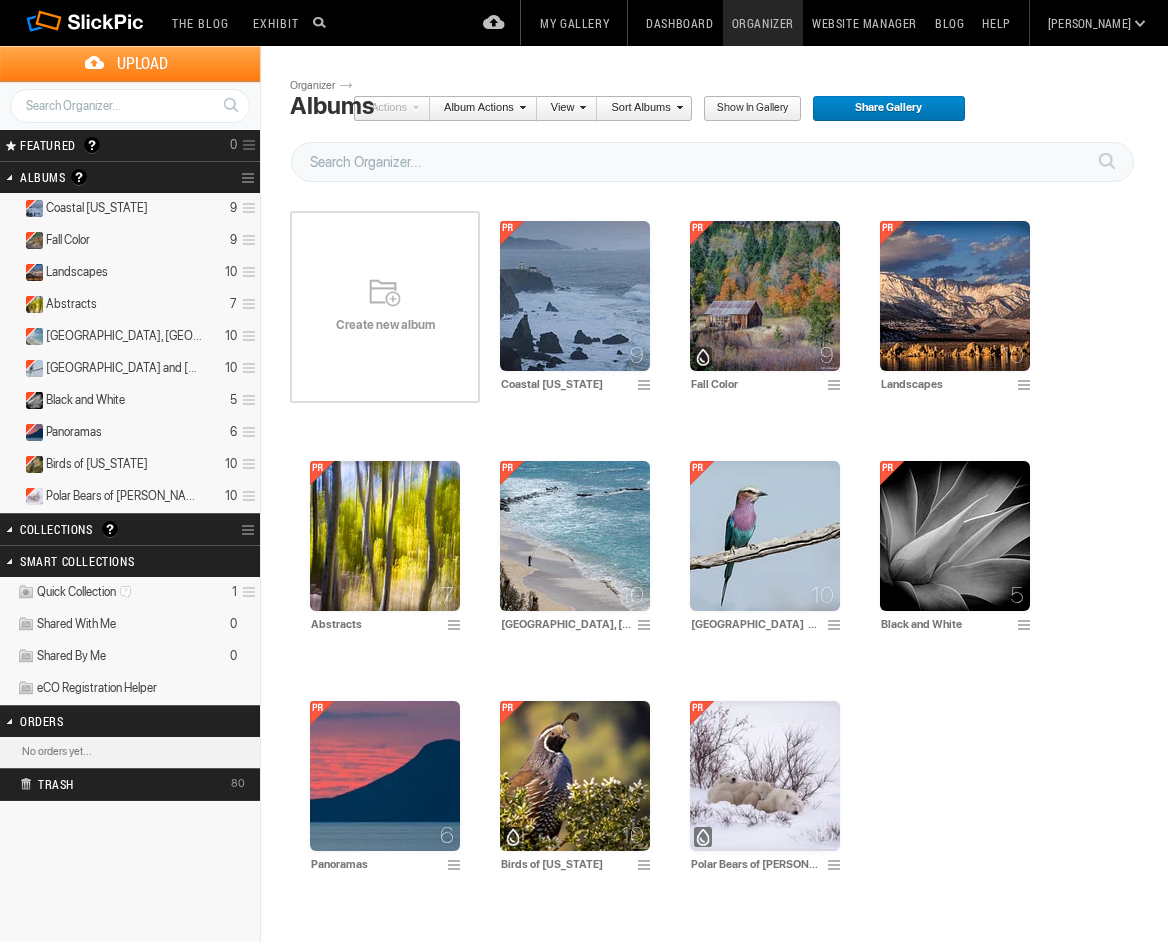 scroll, scrollTop: 0, scrollLeft: 0, axis: both 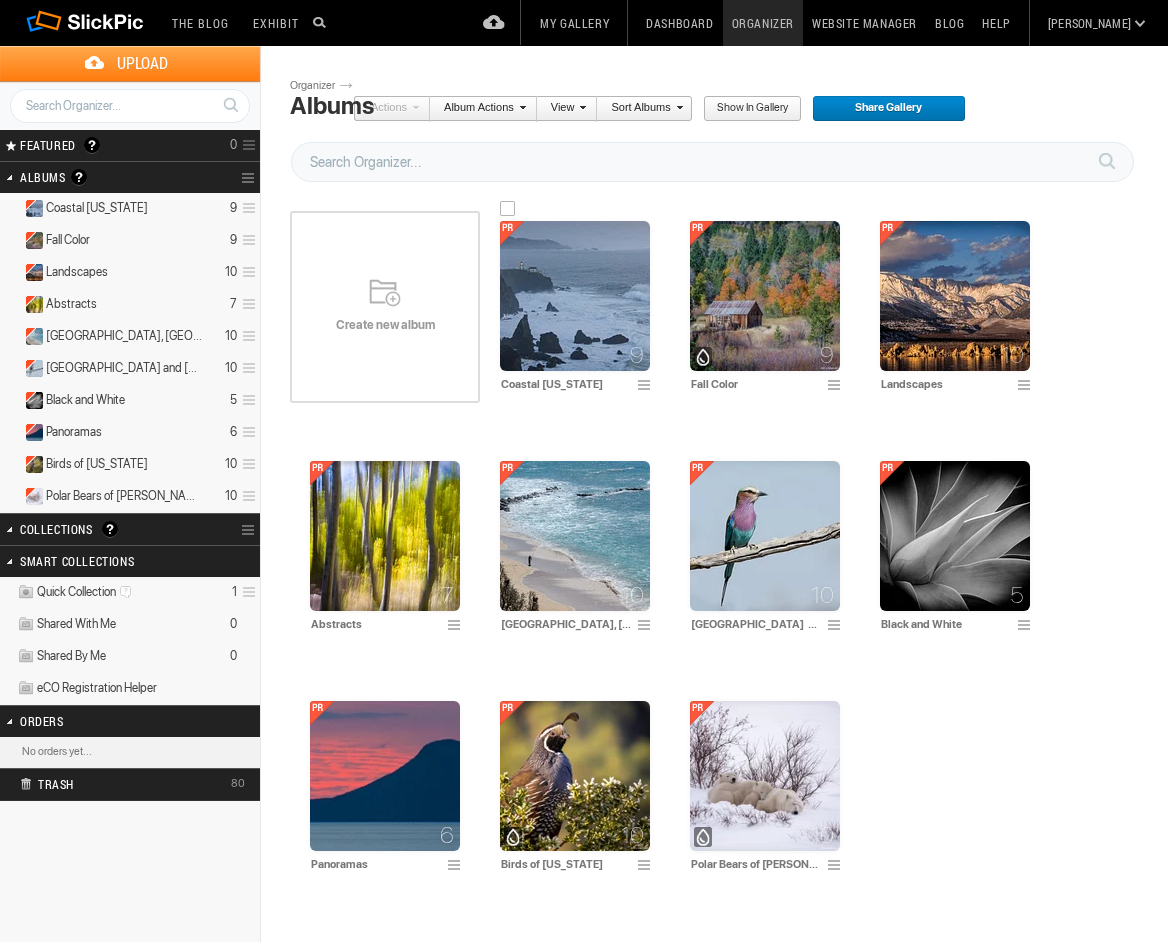 click at bounding box center (575, 296) 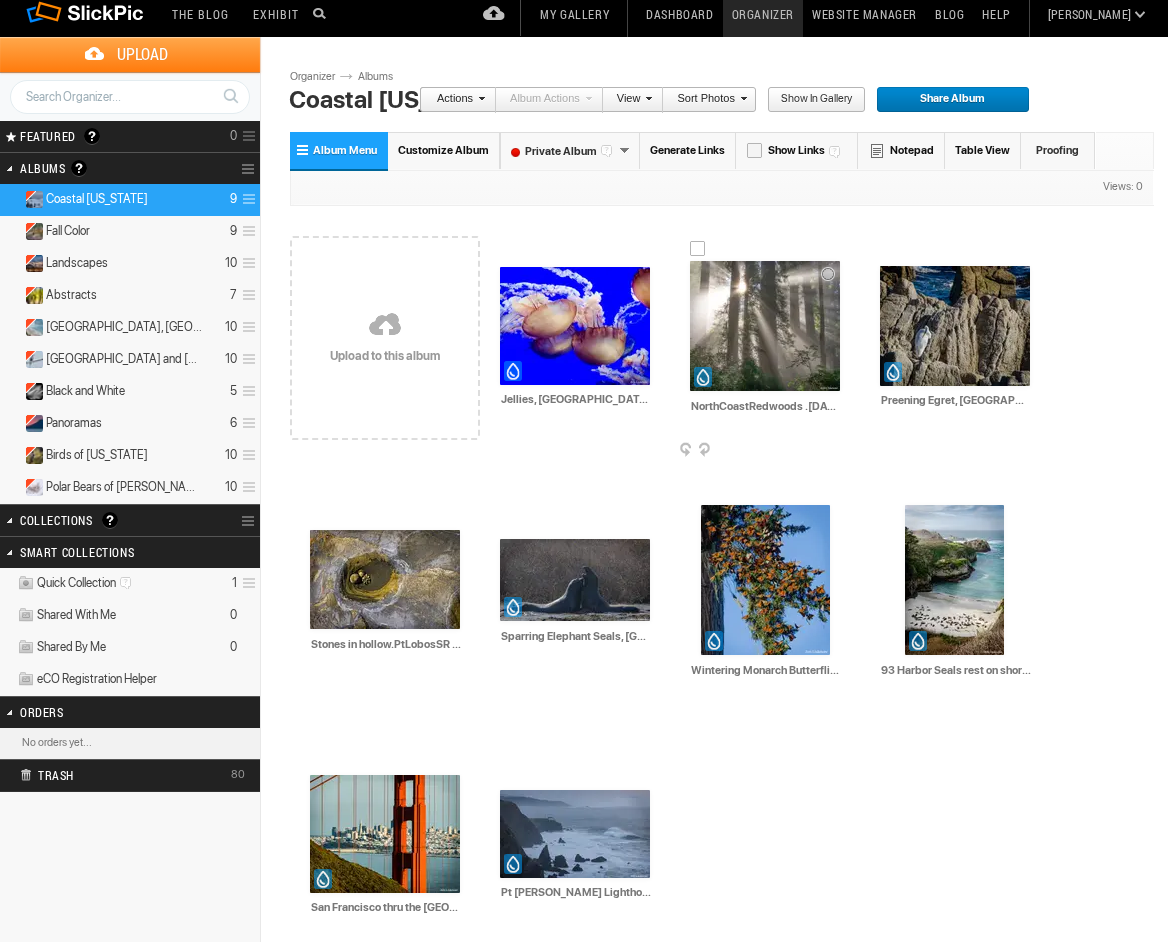 scroll, scrollTop: 14, scrollLeft: 2, axis: both 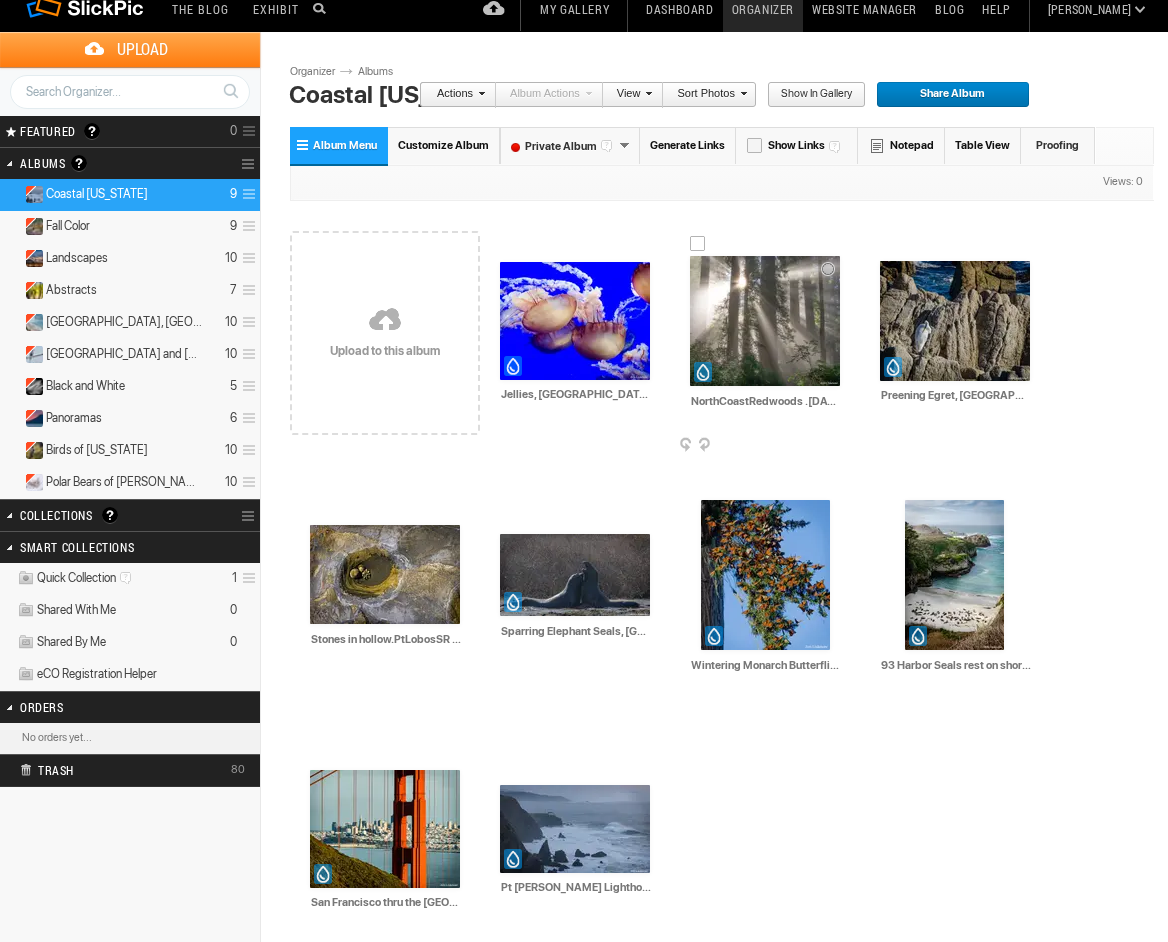 click at bounding box center (765, 321) 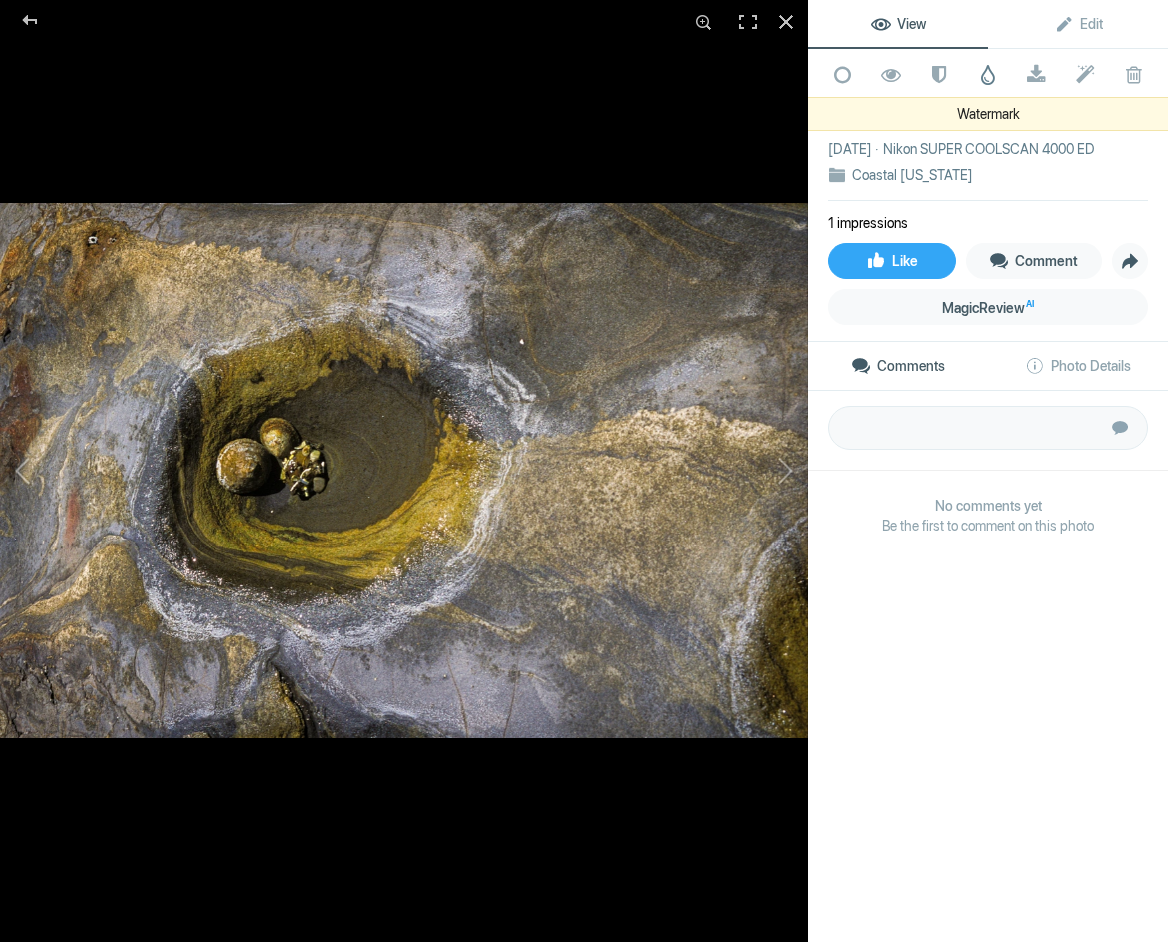 click 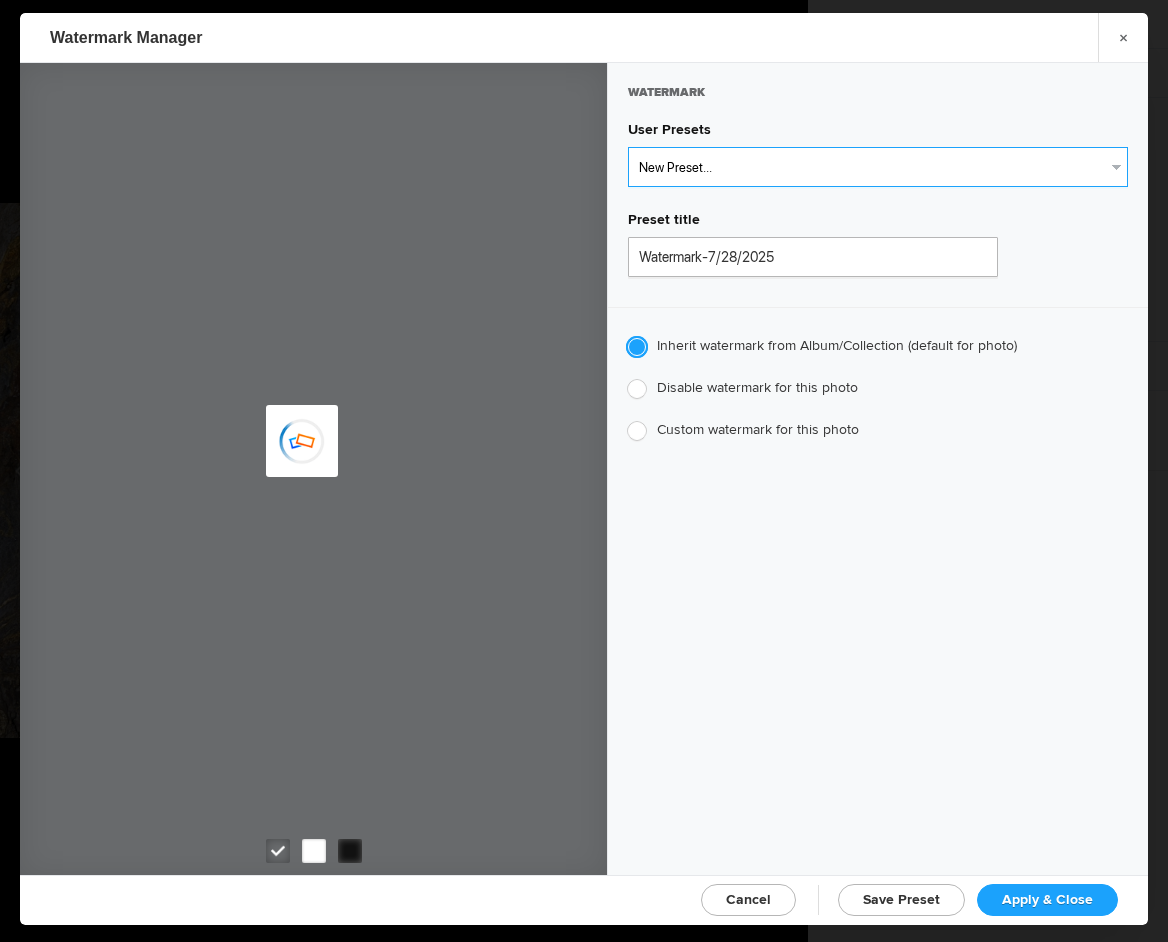 select on "1: Object" 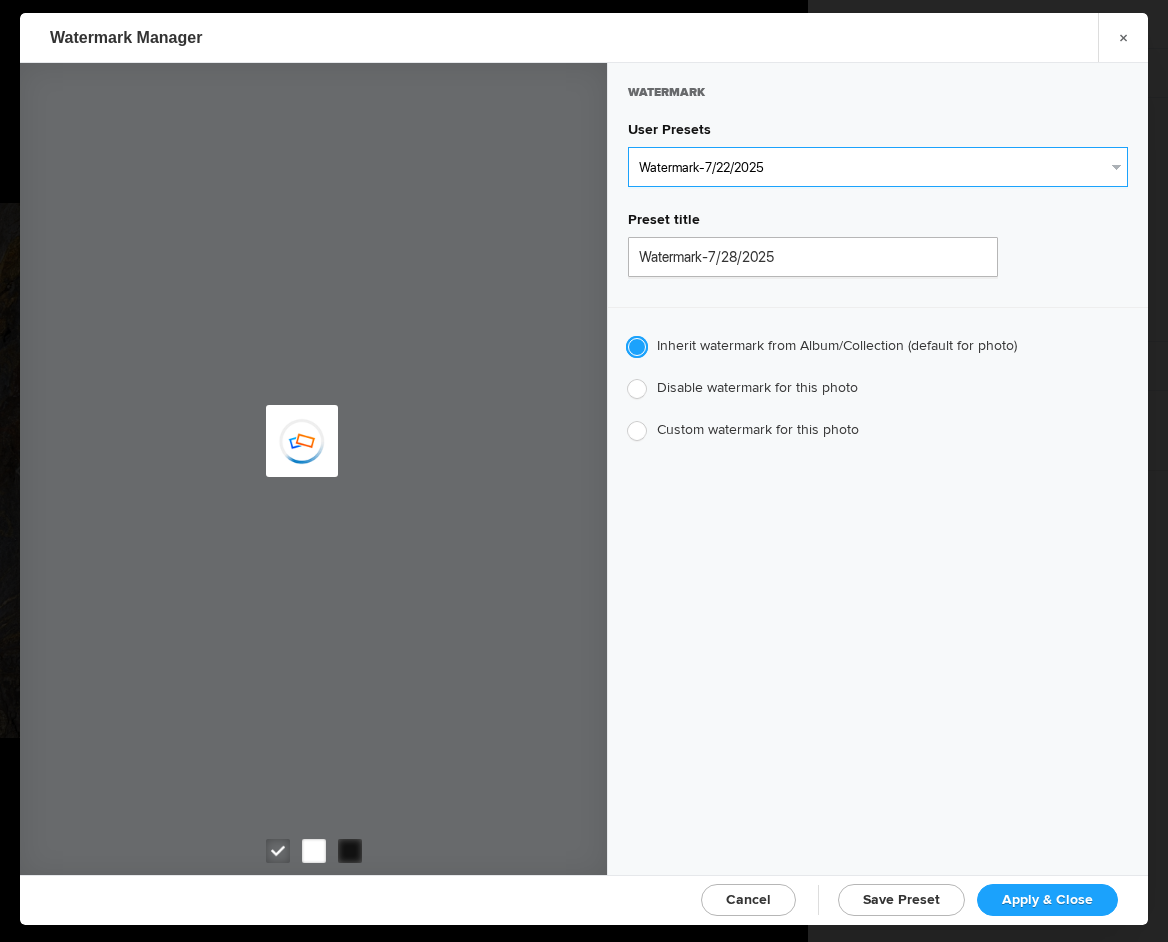 type on "Watermark-7/22/2025" 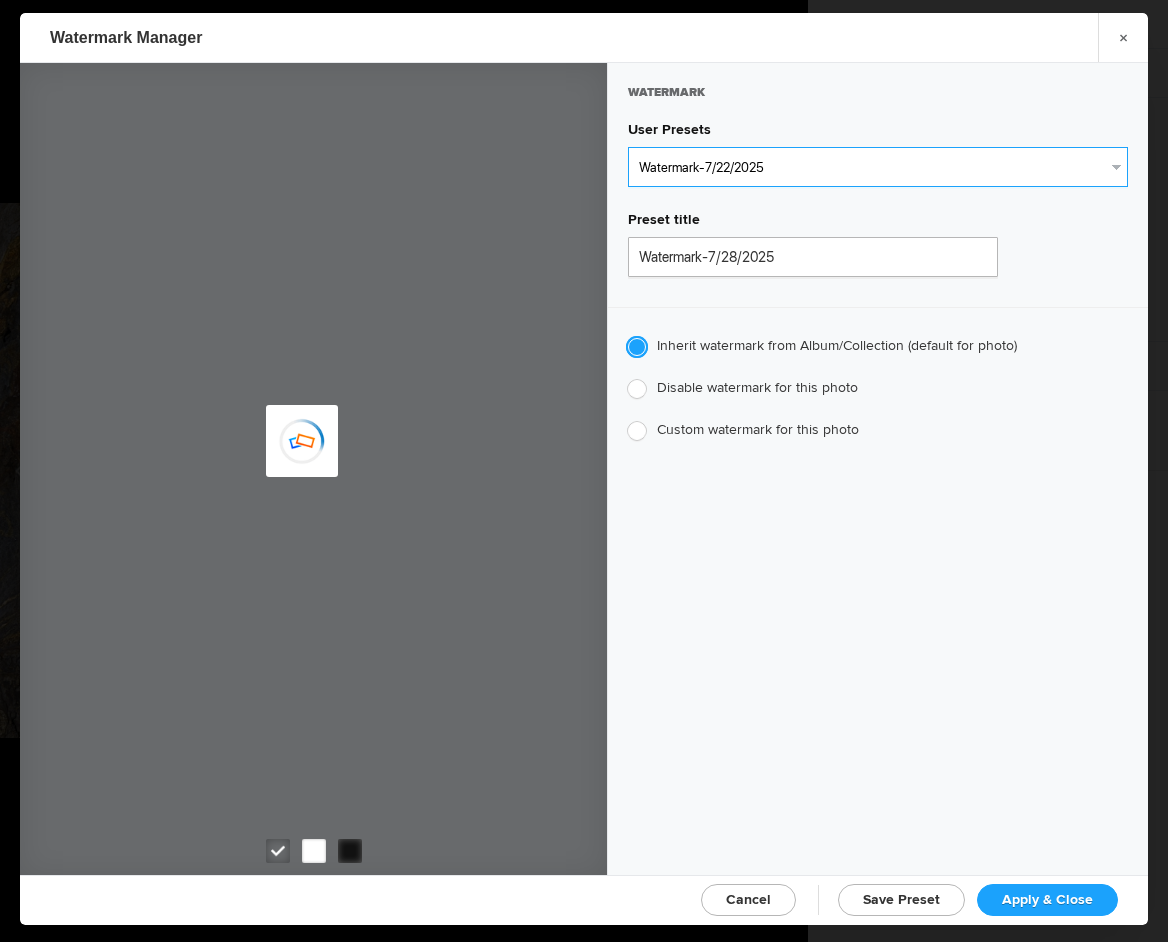 radio on "false" 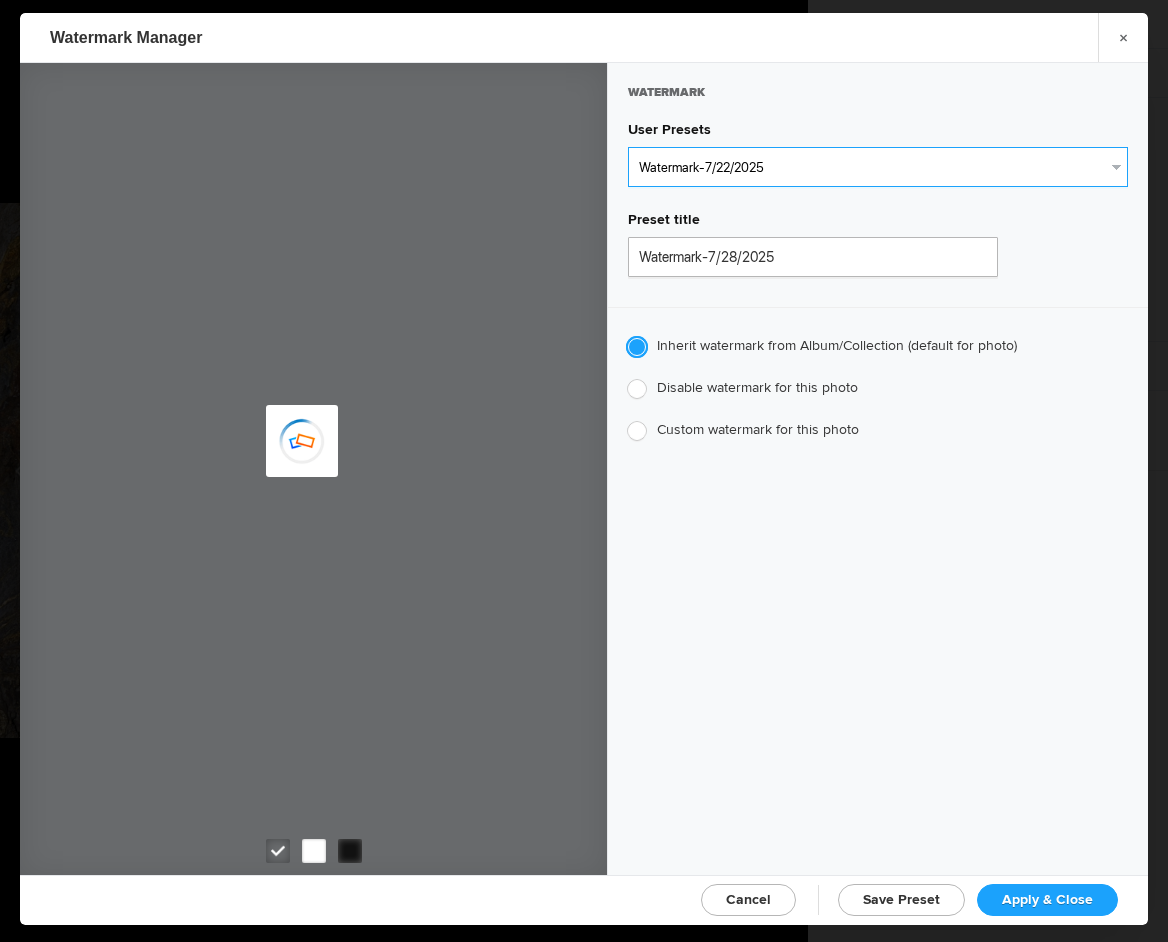 radio on "true" 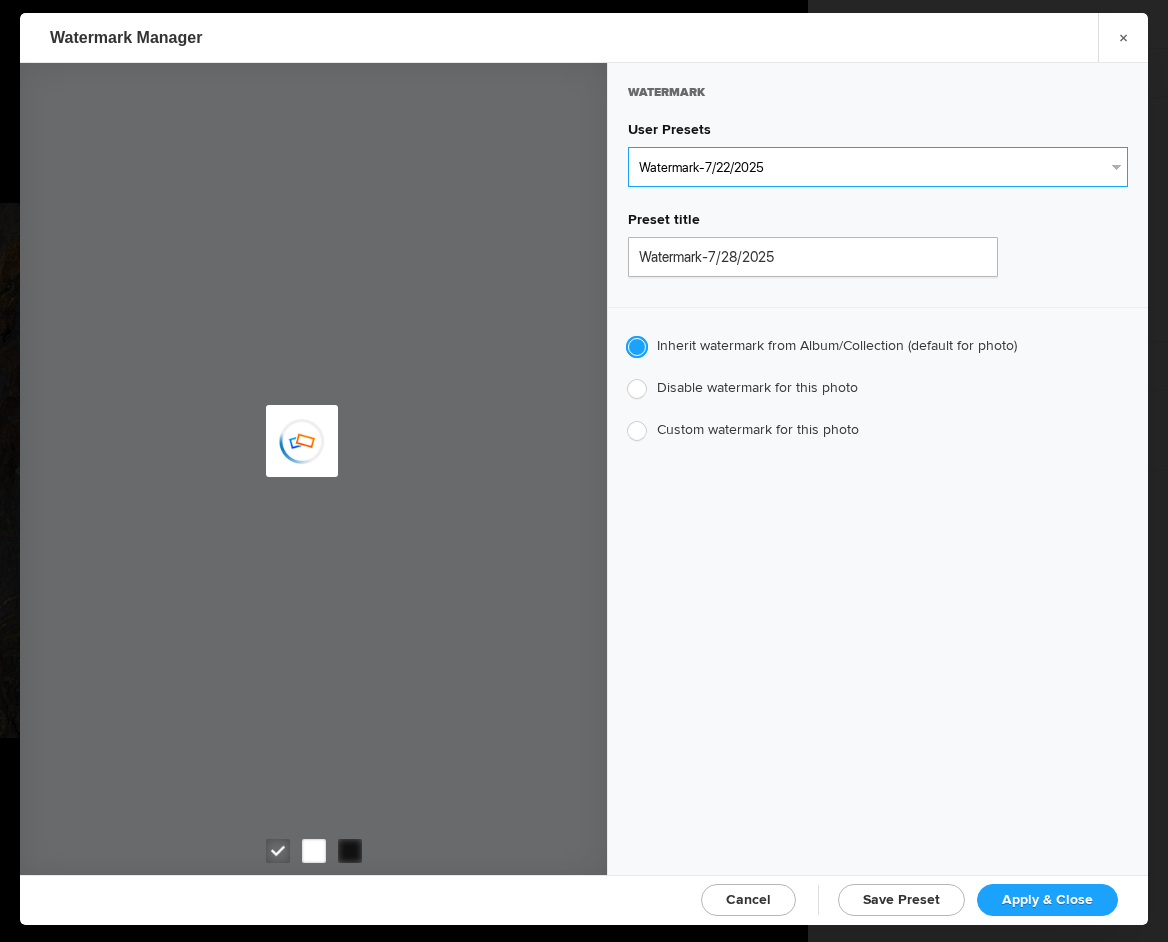 type on "[PERSON_NAME]" 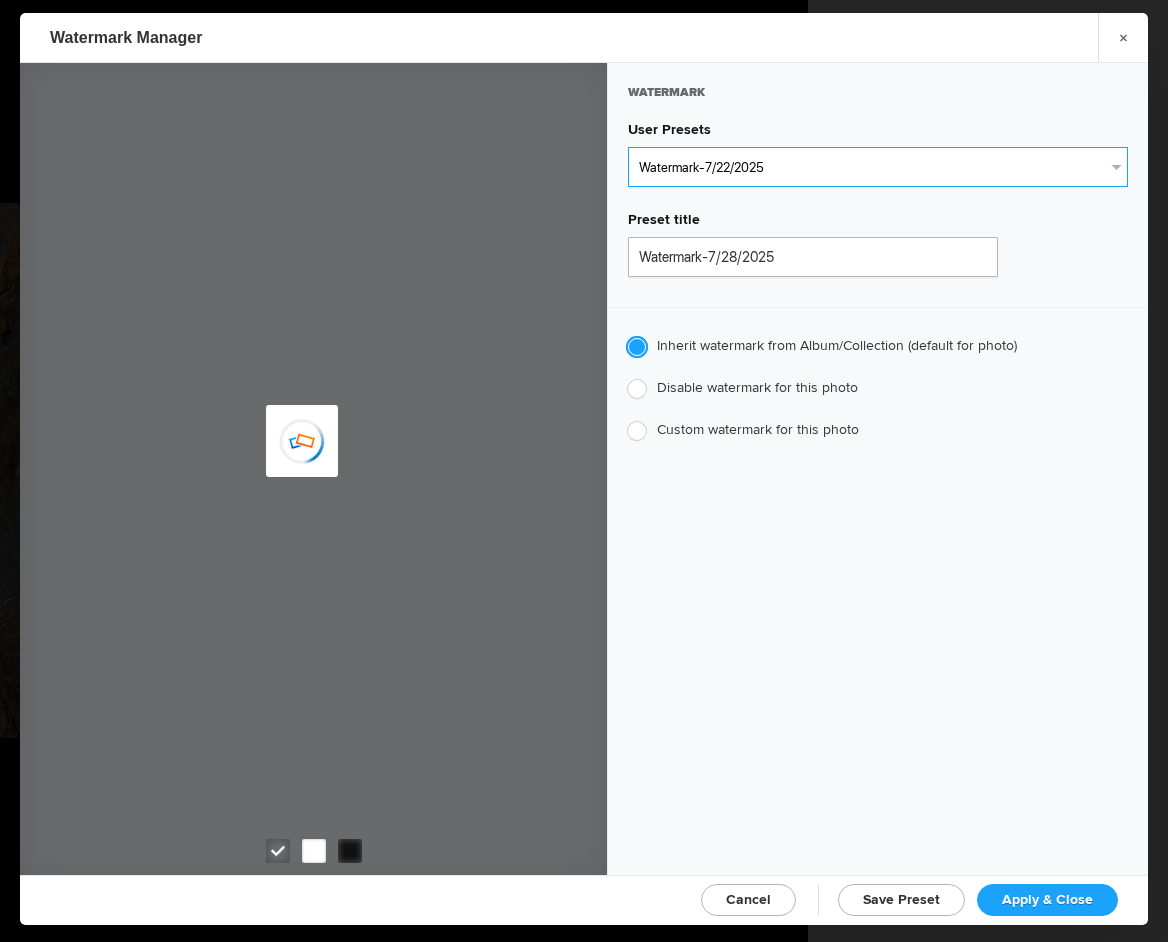 radio on "false" 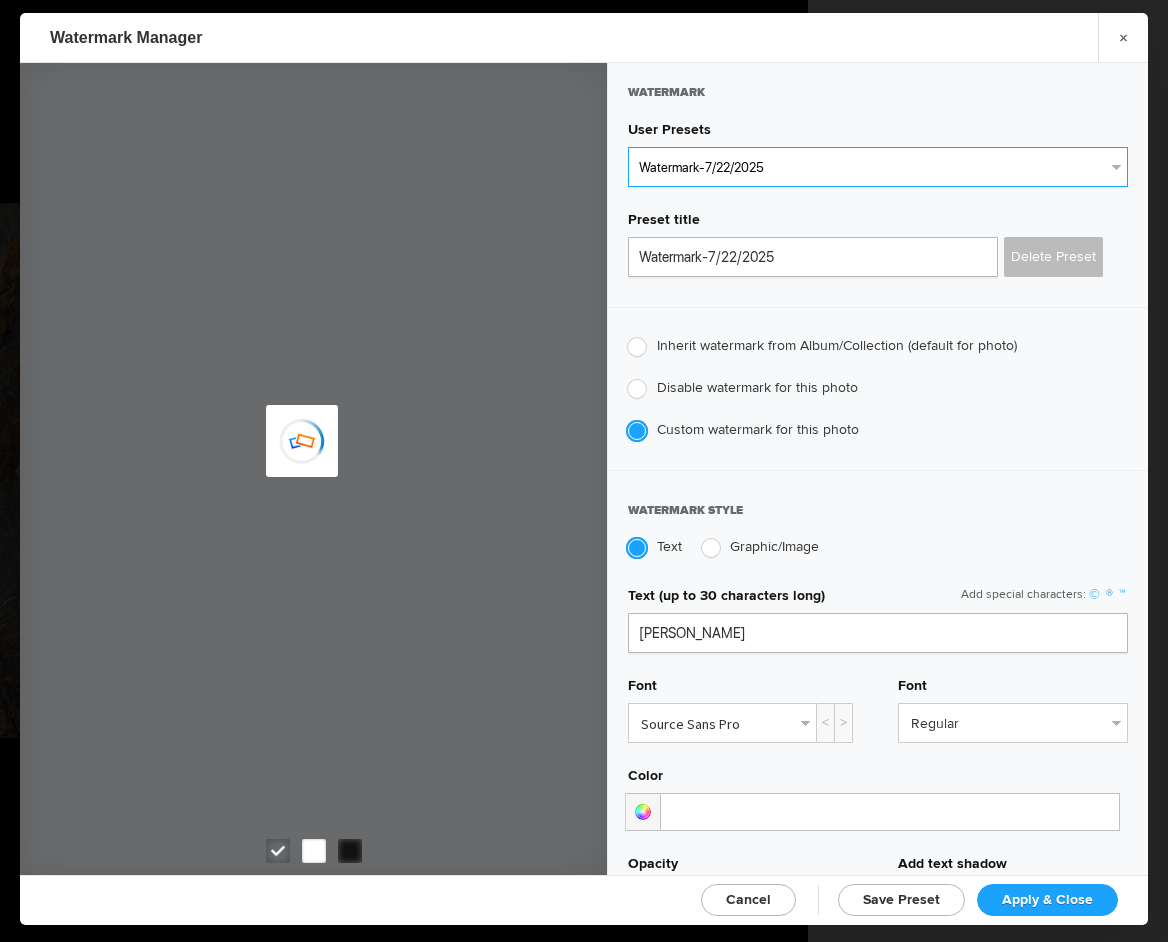 scroll, scrollTop: 0, scrollLeft: 0, axis: both 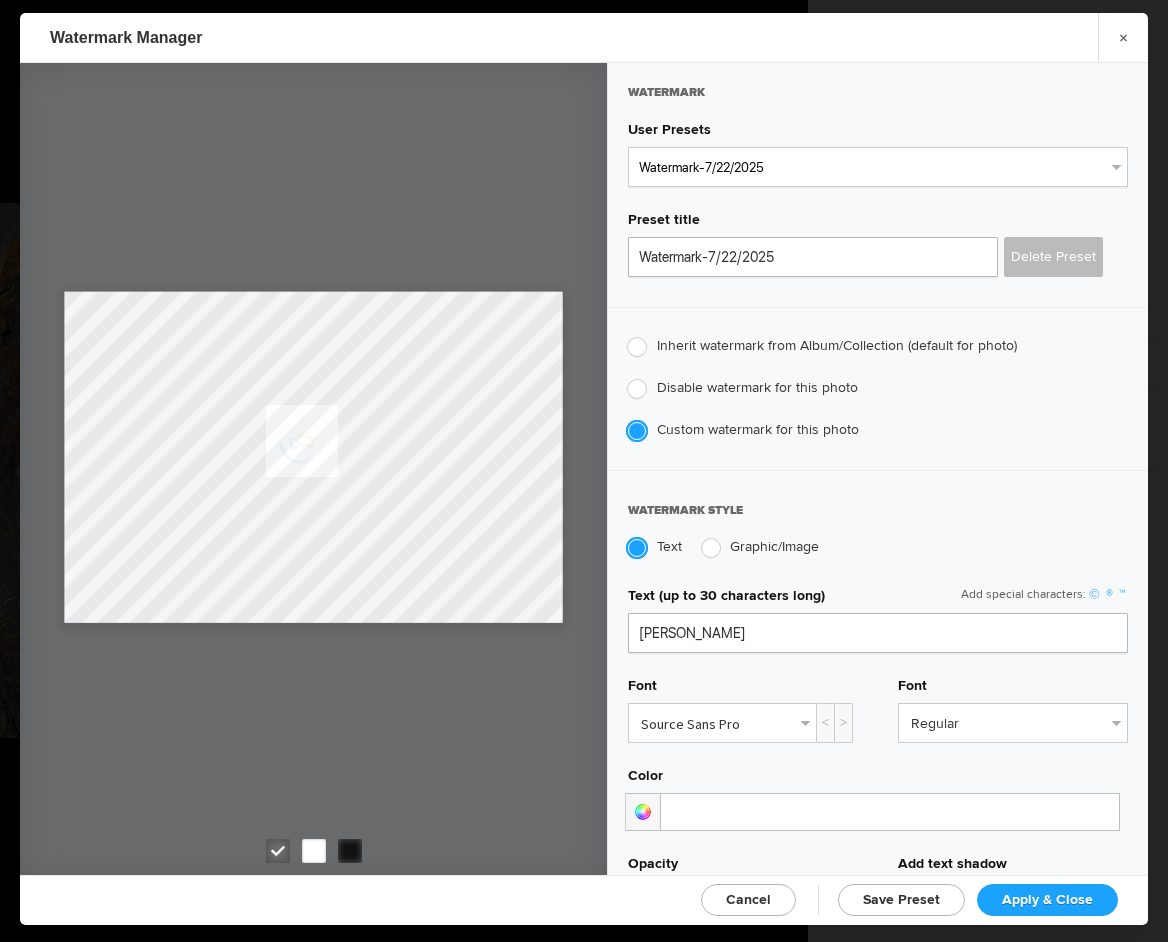 drag, startPoint x: 1031, startPoint y: 903, endPoint x: 1002, endPoint y: 883, distance: 35.22783 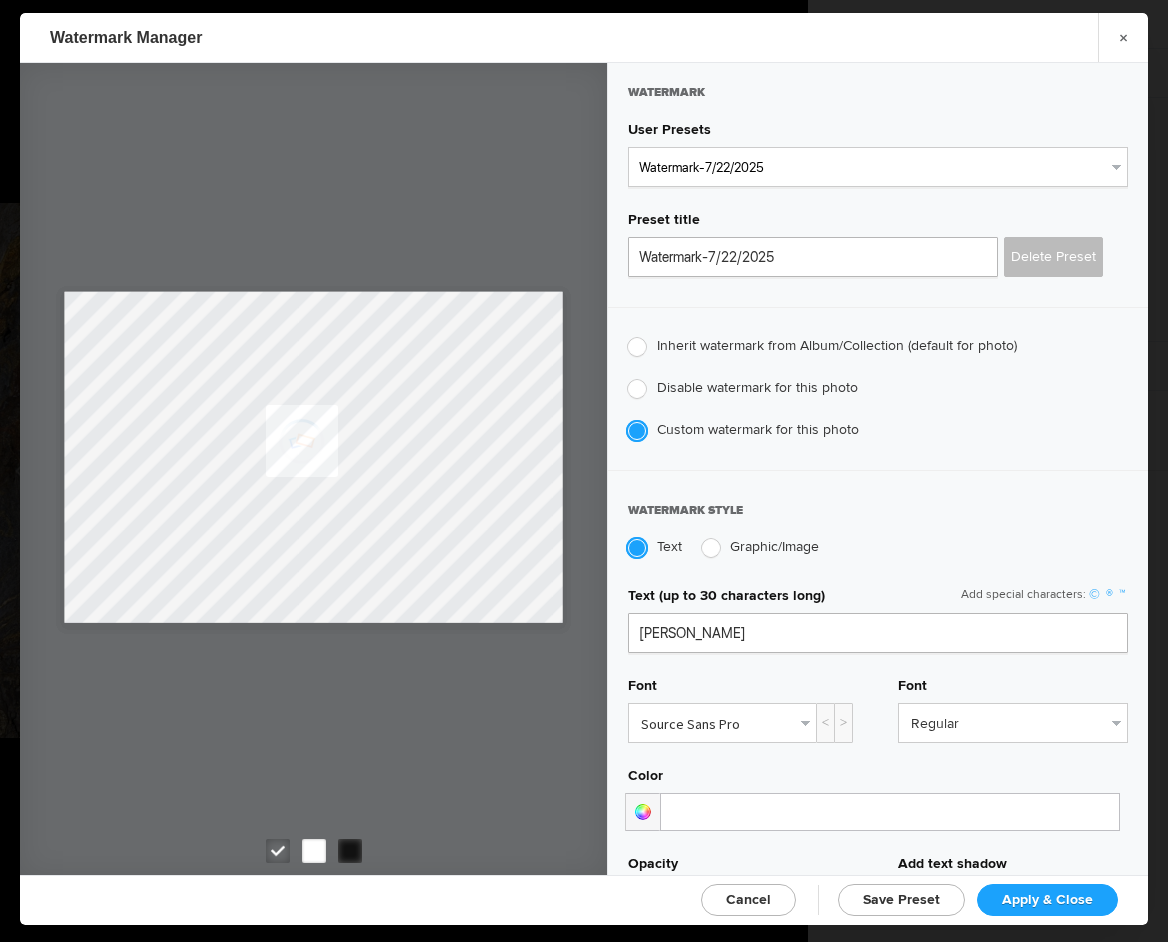 click on "Apply & Close" 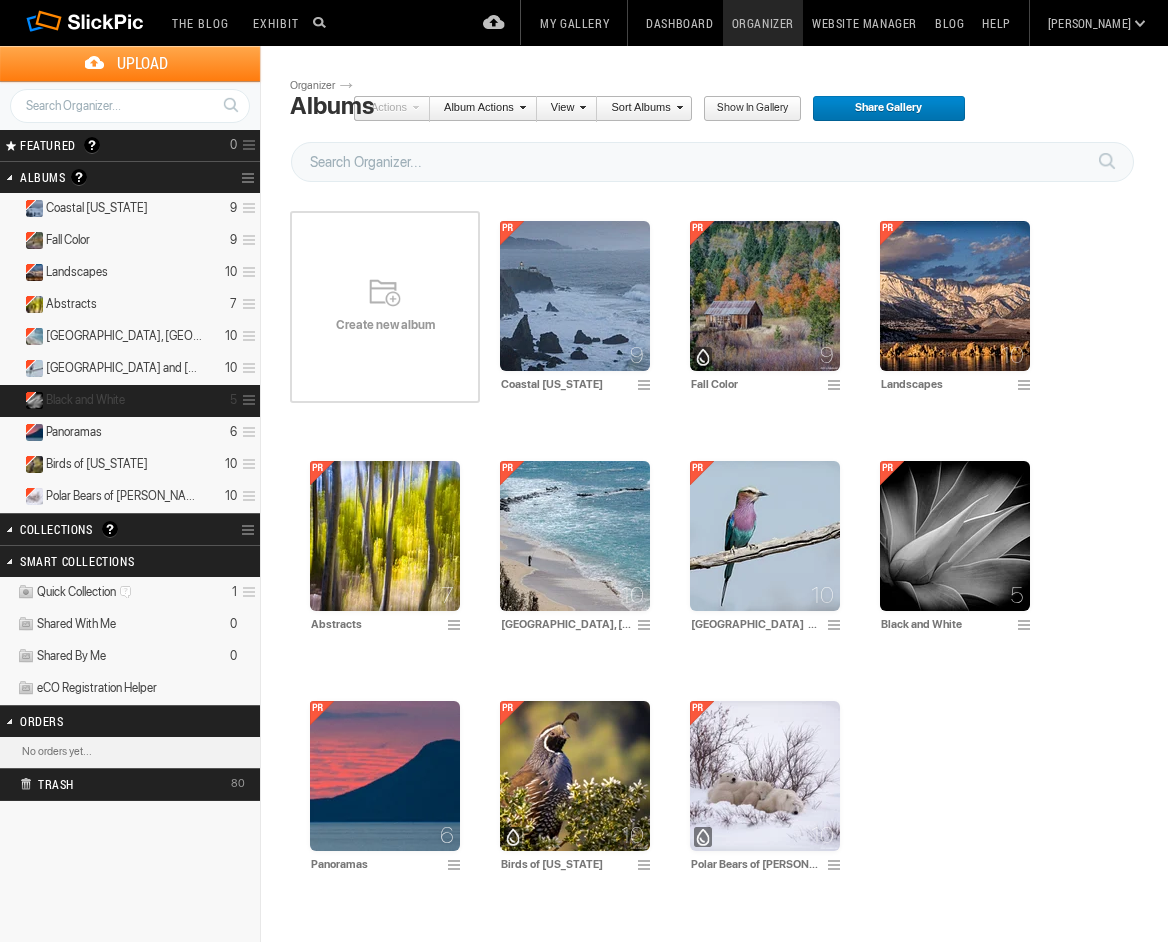 scroll, scrollTop: 0, scrollLeft: 0, axis: both 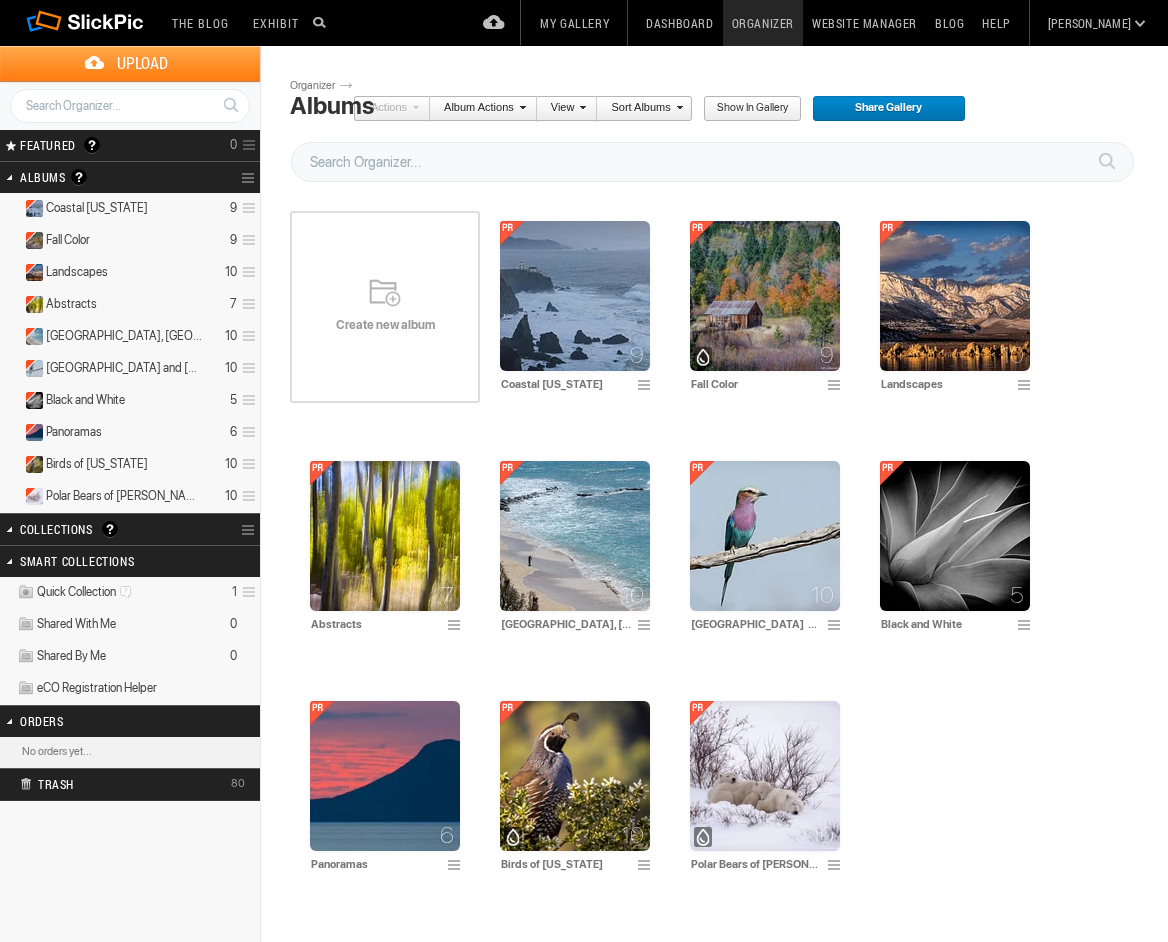 click on "Sign Out" at bounding box center [1087, -20] 